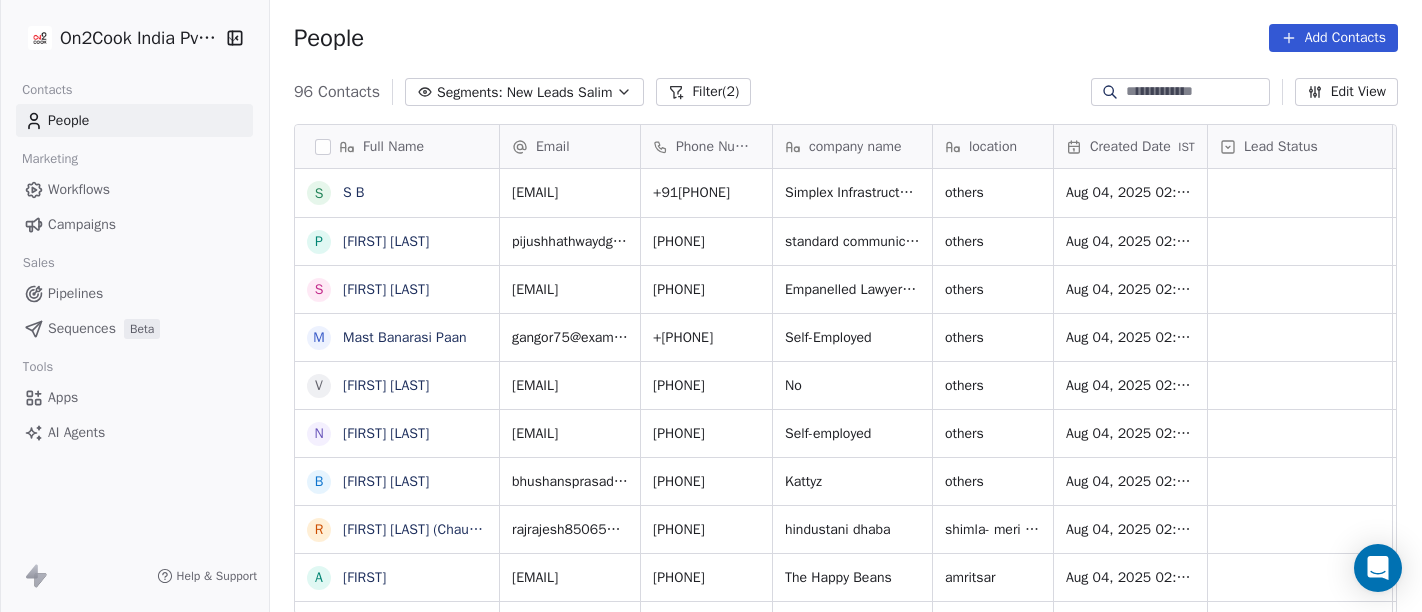scroll, scrollTop: 0, scrollLeft: 0, axis: both 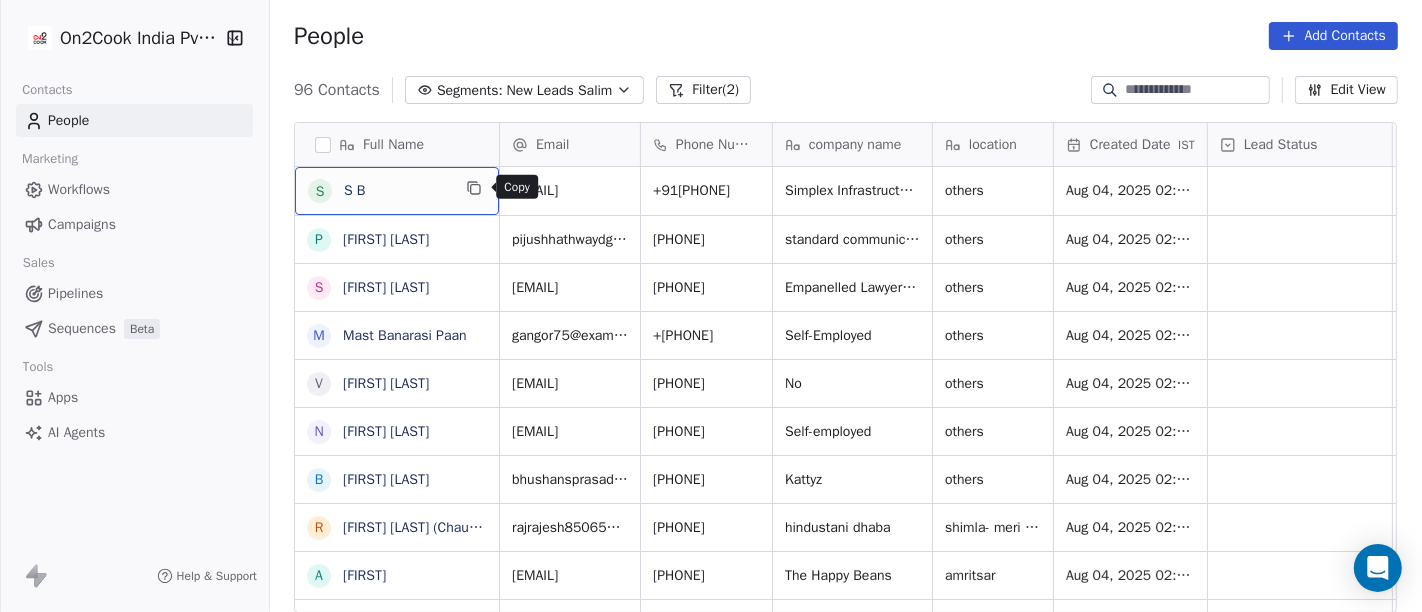click 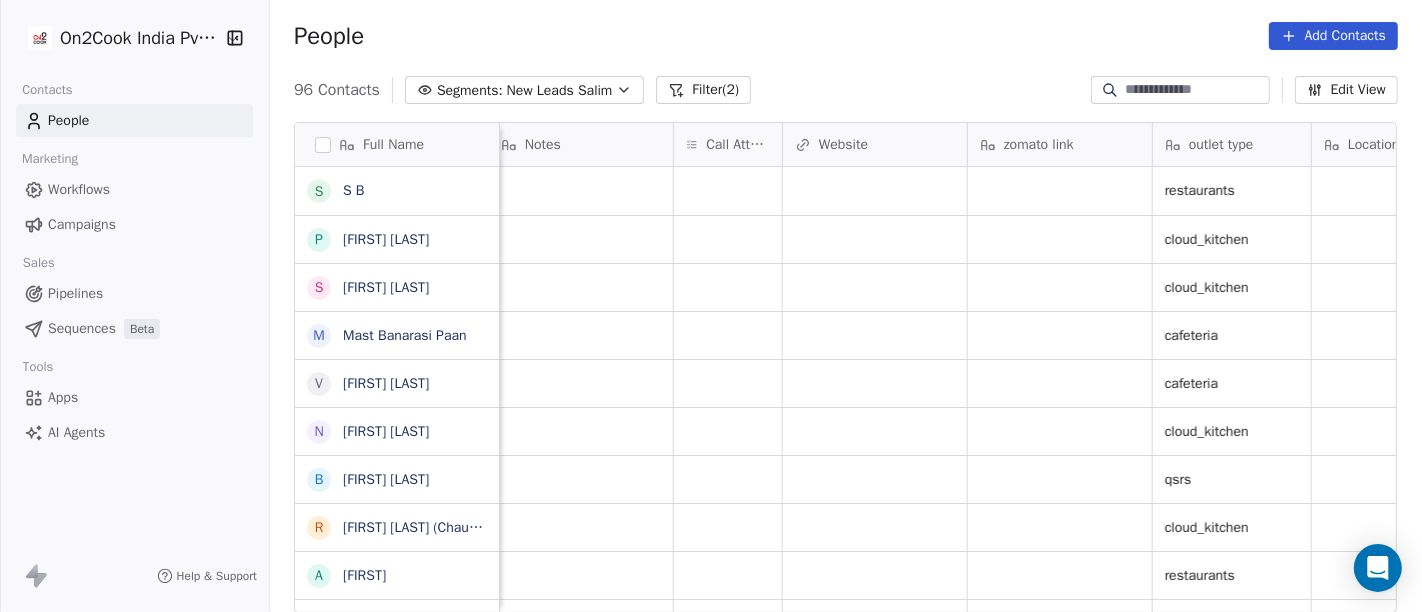 scroll, scrollTop: 0, scrollLeft: 1623, axis: horizontal 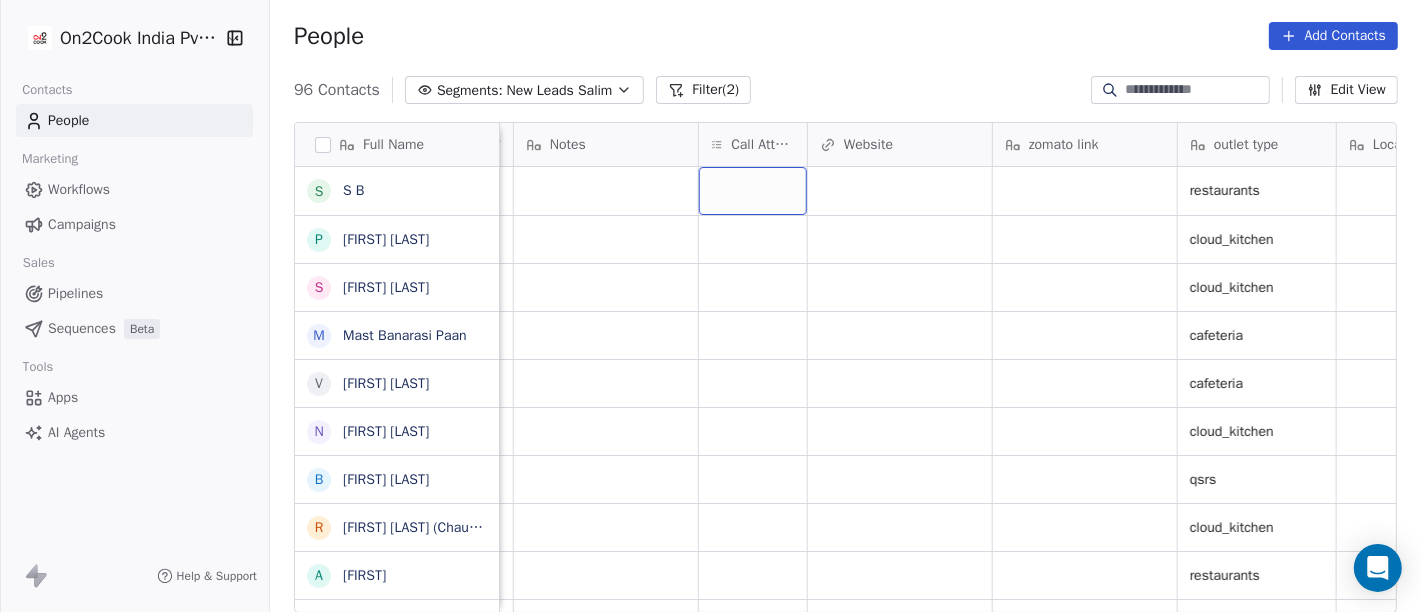 click at bounding box center (753, 191) 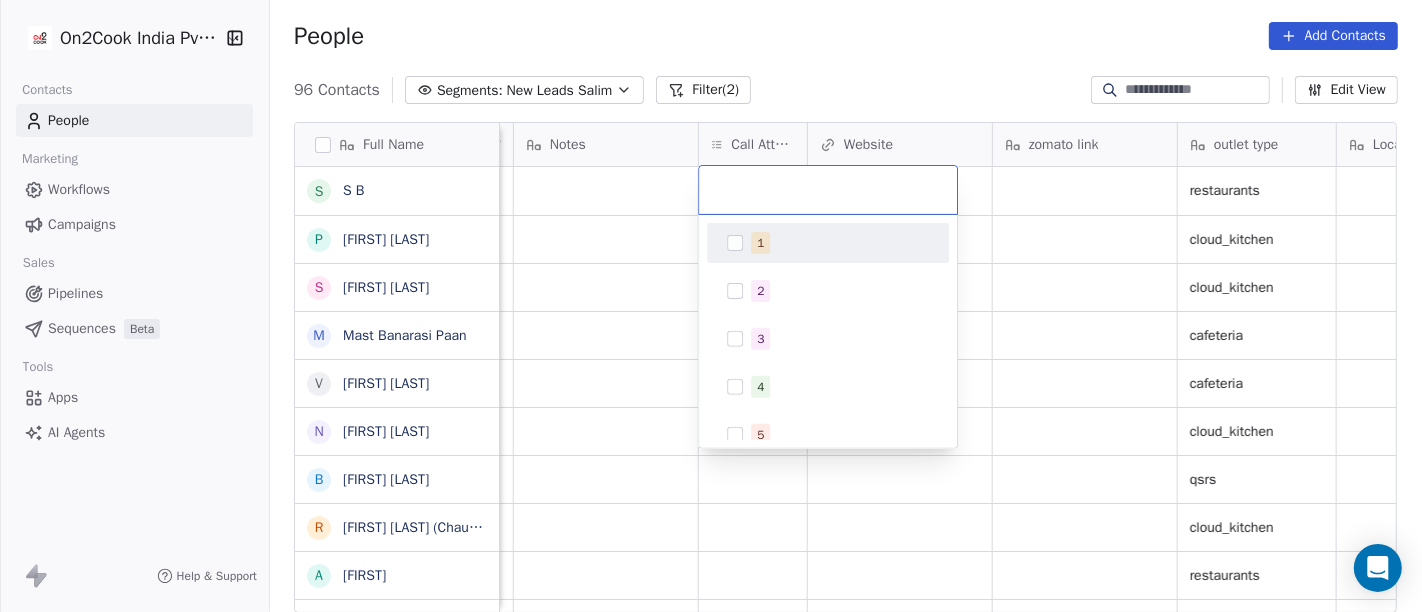 click on "1" at bounding box center [760, 243] 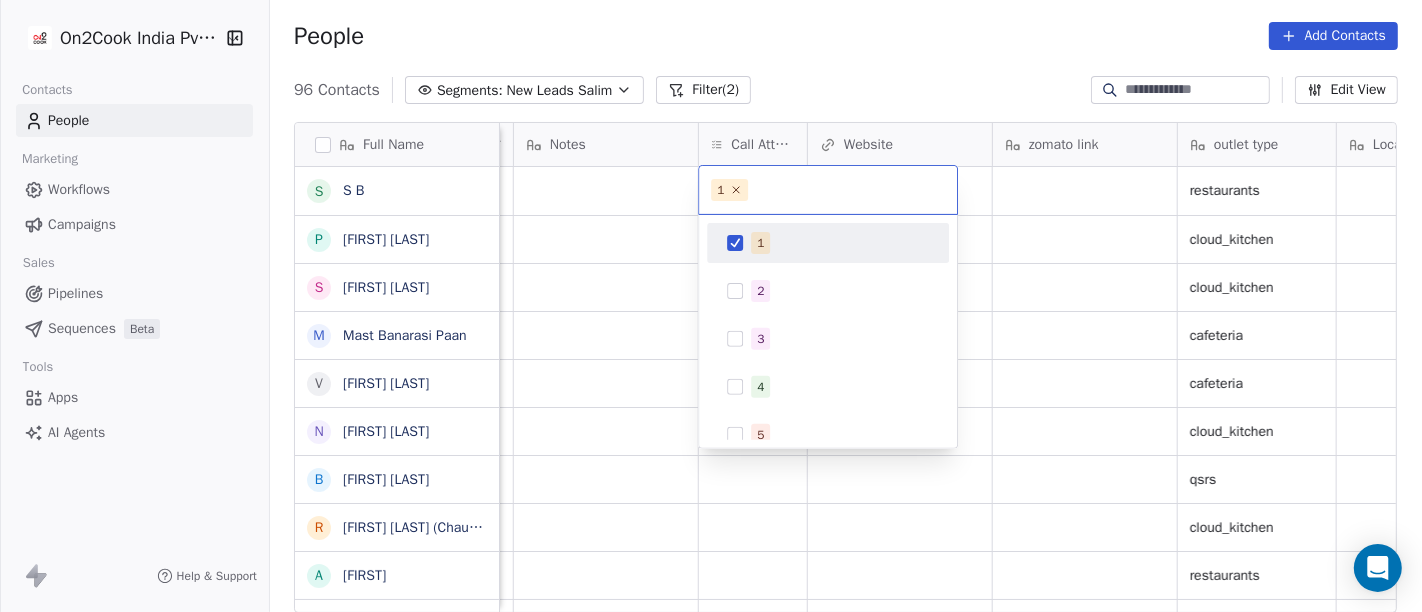 click on "On2Cook India Pvt. Ltd. Contacts People Marketing Workflows Campaigns Sales Pipelines Sequences Beta Tools Apps AI Agents Help & Support People  Add Contacts 96 Contacts Segments: New Leads Salim Filter  (2) Edit View Tag Add to Sequence Full Name S S B P Pijush Dutta S Satya Swarup Laha M Mast Banarasi Paan V Varun Agrawal N Naresh  Lakhotia B Bhushan Prasad R Rajesh Raj (ChauhaN Enterprises) A Abishek D Dastani Nasir S Sudhir Kumar S Subbrata Sarkar M Madhukar Pawan A Ashraf A Alekh Kumar S Sheikh Mohammad Arif A Abizer Hussain S Sudhakar Verma A Anuj Tyagi S Shishir Srivastava A Anuj Agarwal D Dyarangula Keshav N Nawab arora R Rohit Upadhyay M Munish Bamotra S Subhransu Rout Y Yogesh Sharma P Praveen nk K Kvijay Kemse G Gaurav kumar Assignee Sales Rep Last Activity Date IST Follow Up Date IST Notes Call Attempts Website zomato link outlet type Location Job Title Whastapp Message  Lead Source    Salim restaurants Meta   Salim cloud_kitchen Meta   Salim cloud_kitchen Meta   Salim cafeteria Meta   Salim" at bounding box center (711, 306) 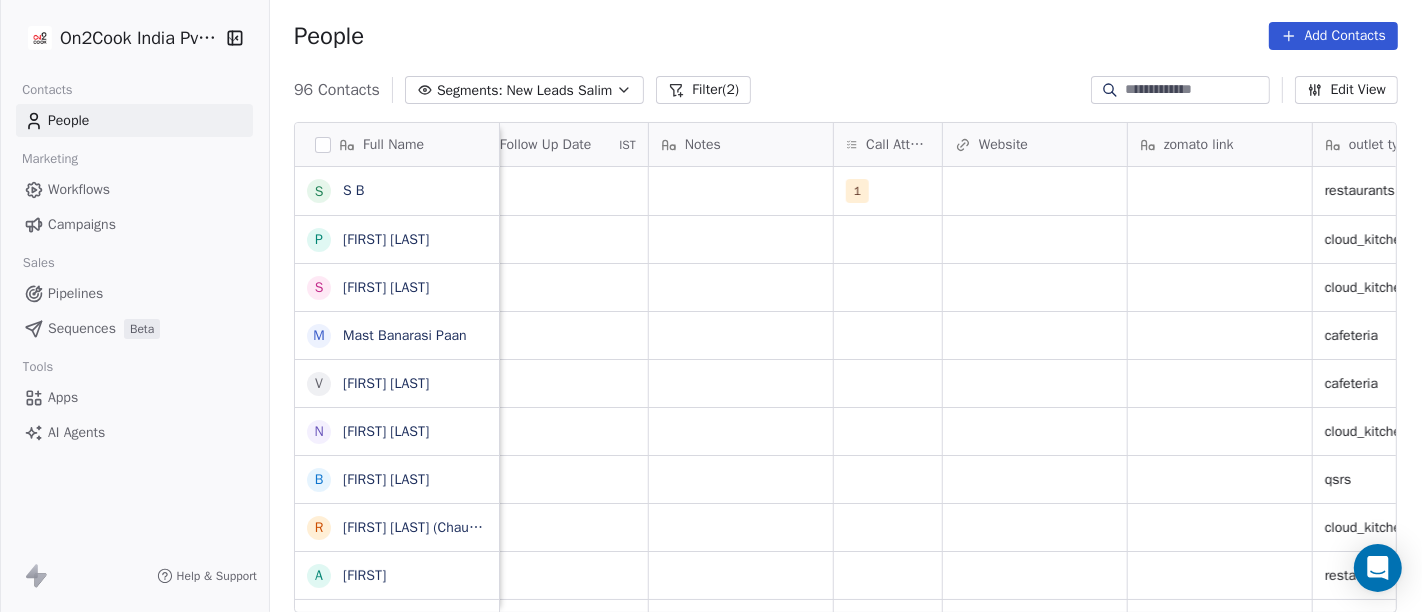 scroll, scrollTop: 0, scrollLeft: 1470, axis: horizontal 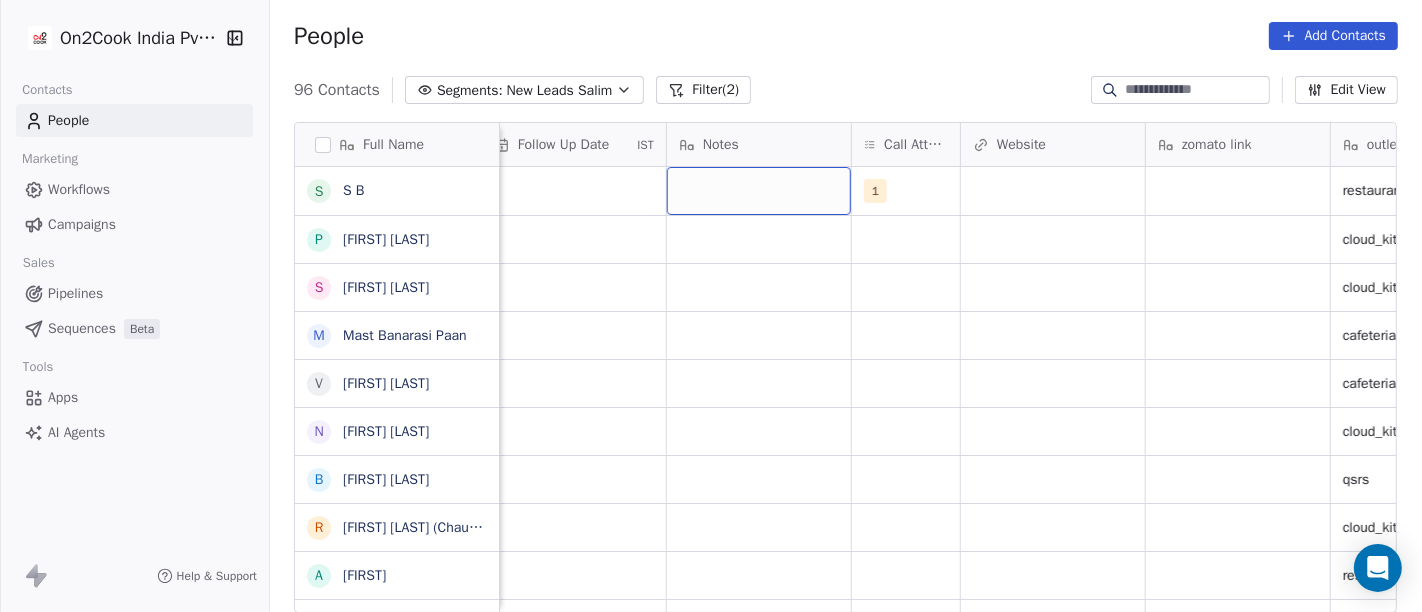 click at bounding box center (759, 191) 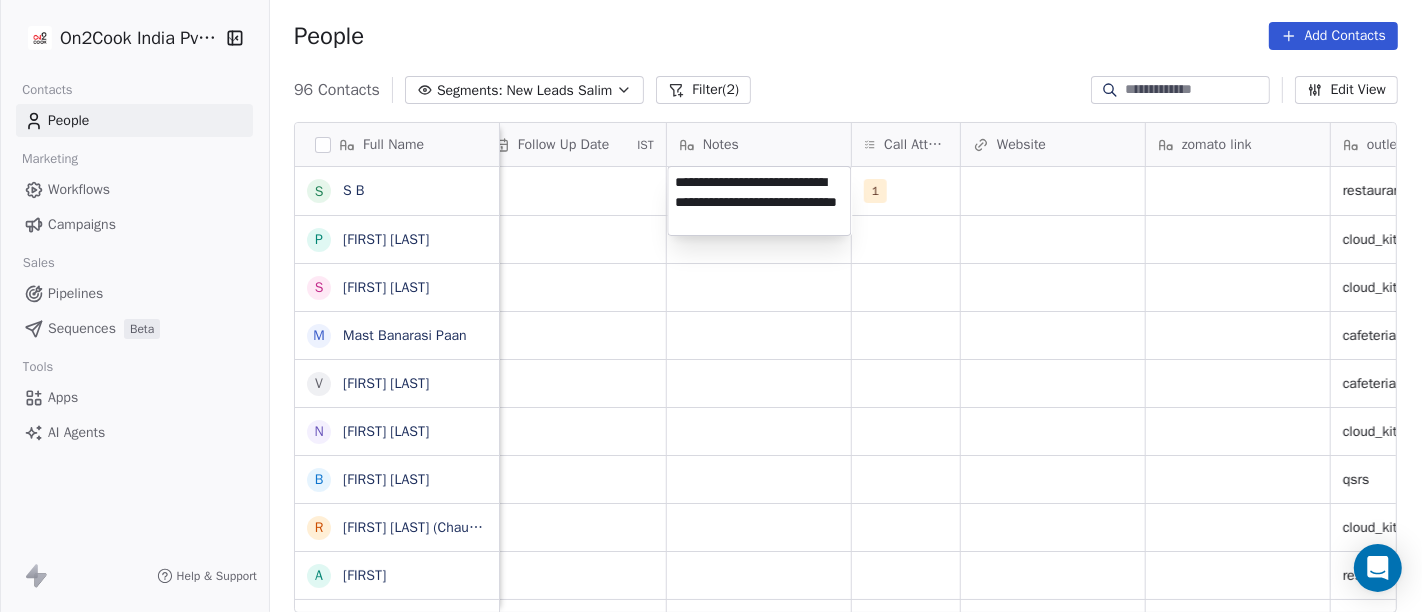 type on "**********" 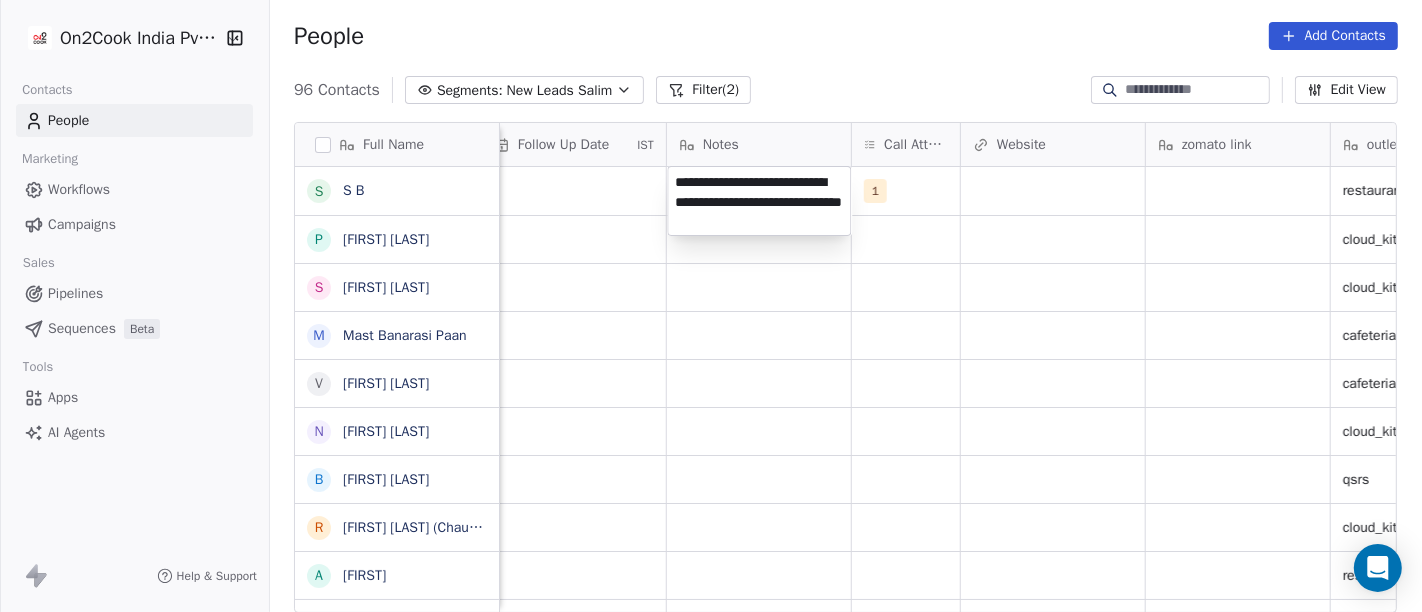 click on "On2Cook India Pvt. Ltd. Contacts People Marketing Workflows Campaigns Sales Pipelines Sequences Beta Tools Apps AI Agents Help & Support People  Add Contacts 96 Contacts Segments: New Leads Salim Filter  (2) Edit View Tag Add to Sequence Full Name S S B P Pijush Dutta S Satya Swarup Laha M Mast Banarasi Paan V Varun Agrawal N Naresh  Lakhotia B Bhushan Prasad R Rajesh Raj (ChauhaN Enterprises) A Abishek D Dastani Nasir S Sudhir Kumar S Subbrata Sarkar M Madhukar Pawan A Ashraf A Alekh Kumar S Sheikh Mohammad Arif A Abizer Hussain S Sudhakar Verma A Anuj Tyagi S Shishir Srivastava A Anuj Agarwal D Dyarangula Keshav N Nawab arora R Rohit Upadhyay M Munish Bamotra S Subhransu Rout Y Yogesh Sharma P Praveen nk K Kvijay Kemse G Gaurav kumar Assignee Sales Rep Last Activity Date IST Follow Up Date IST Notes Call Attempts Website zomato link outlet type Location Job Title Whastapp Message    Salim 1 restaurants   Salim cloud_kitchen   Salim cloud_kitchen   Salim cafeteria   Salim cafeteria   Salim cloud_kitchen" at bounding box center [711, 306] 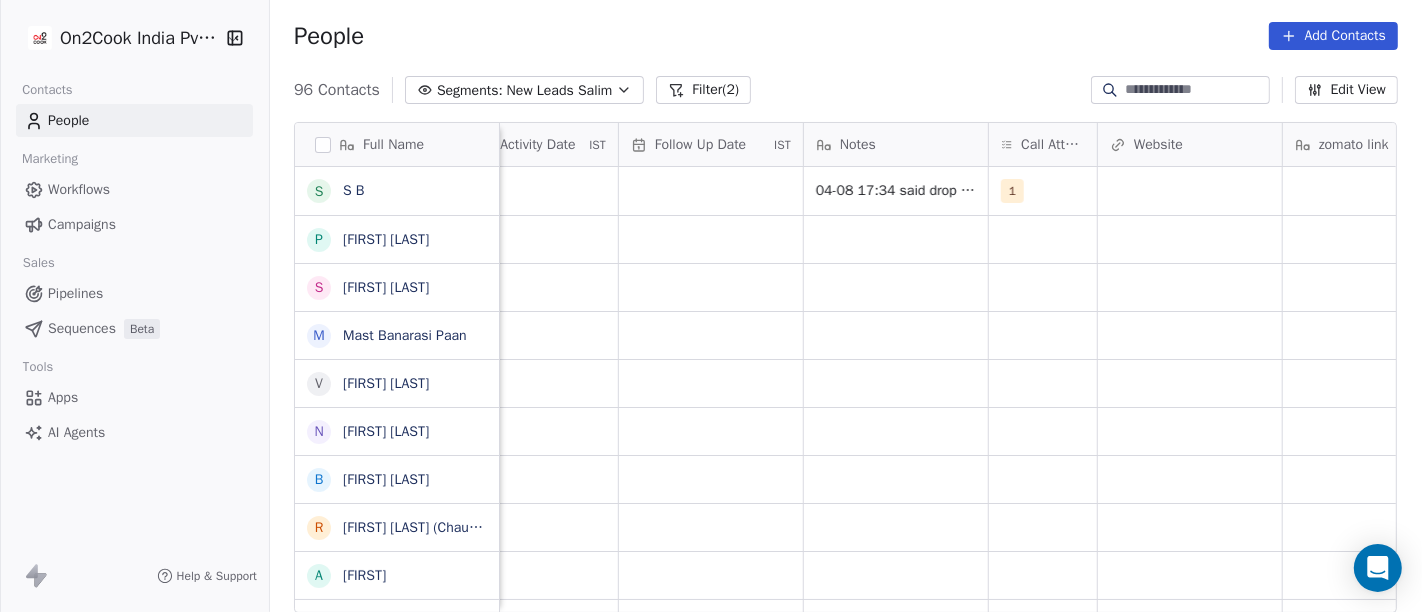 scroll, scrollTop: 0, scrollLeft: 1332, axis: horizontal 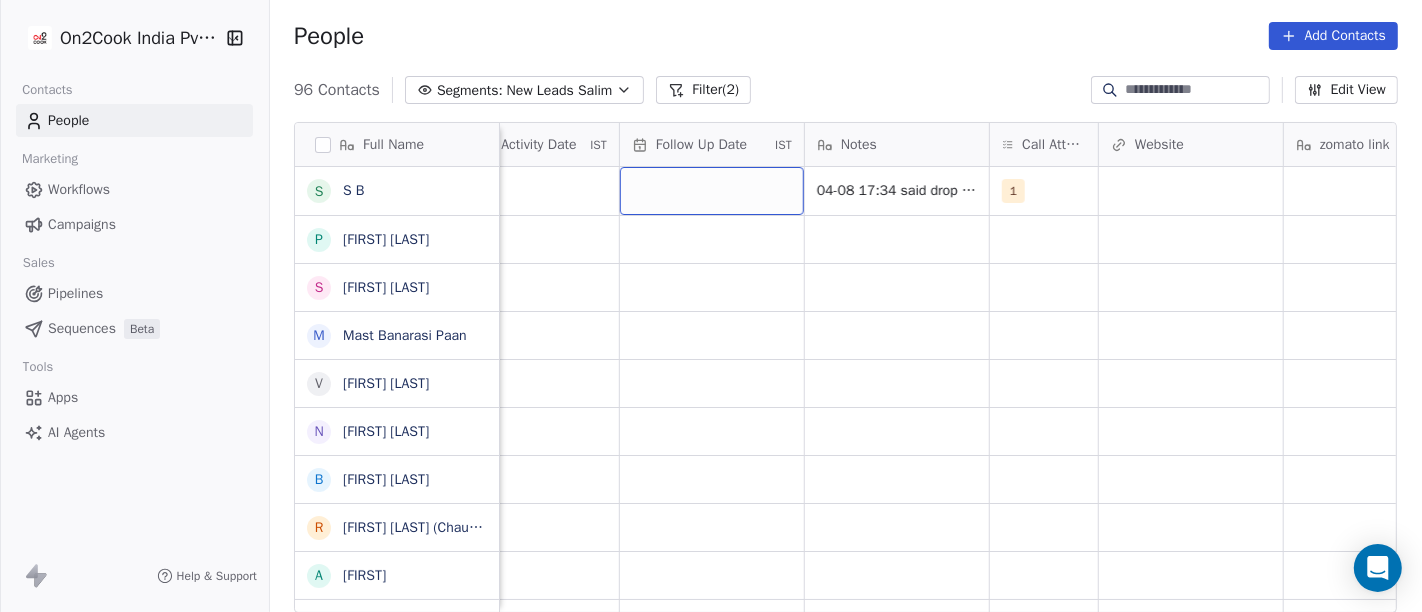 click at bounding box center (712, 191) 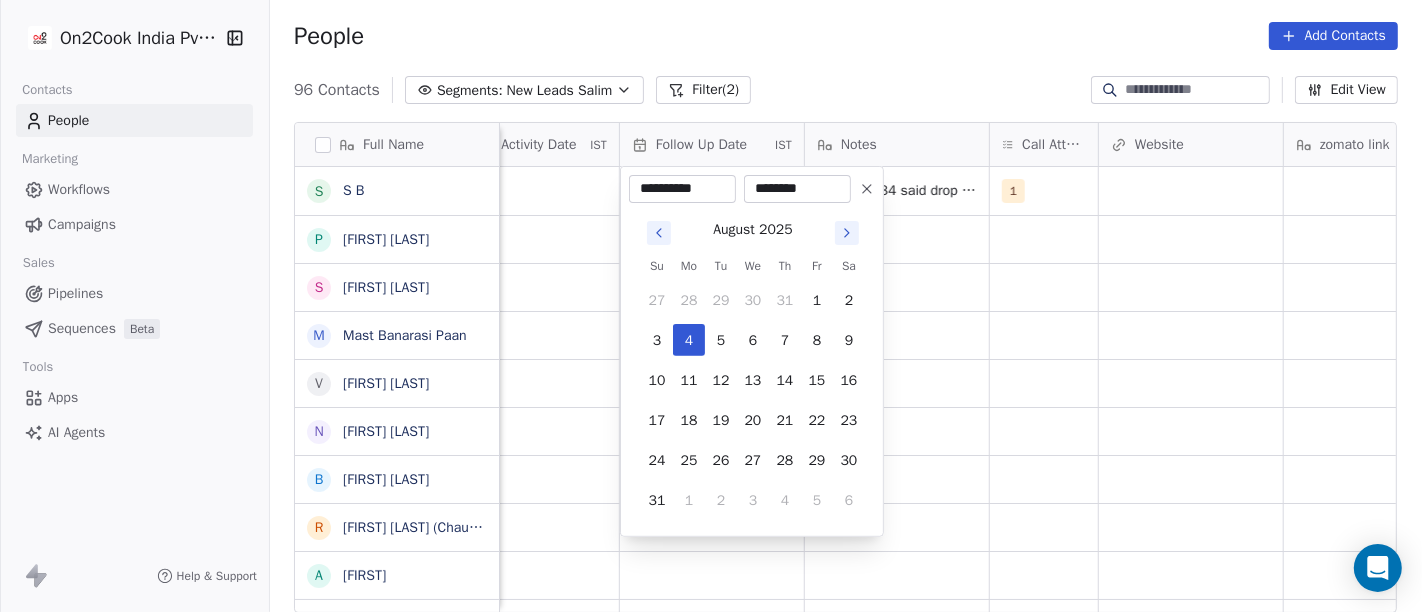click 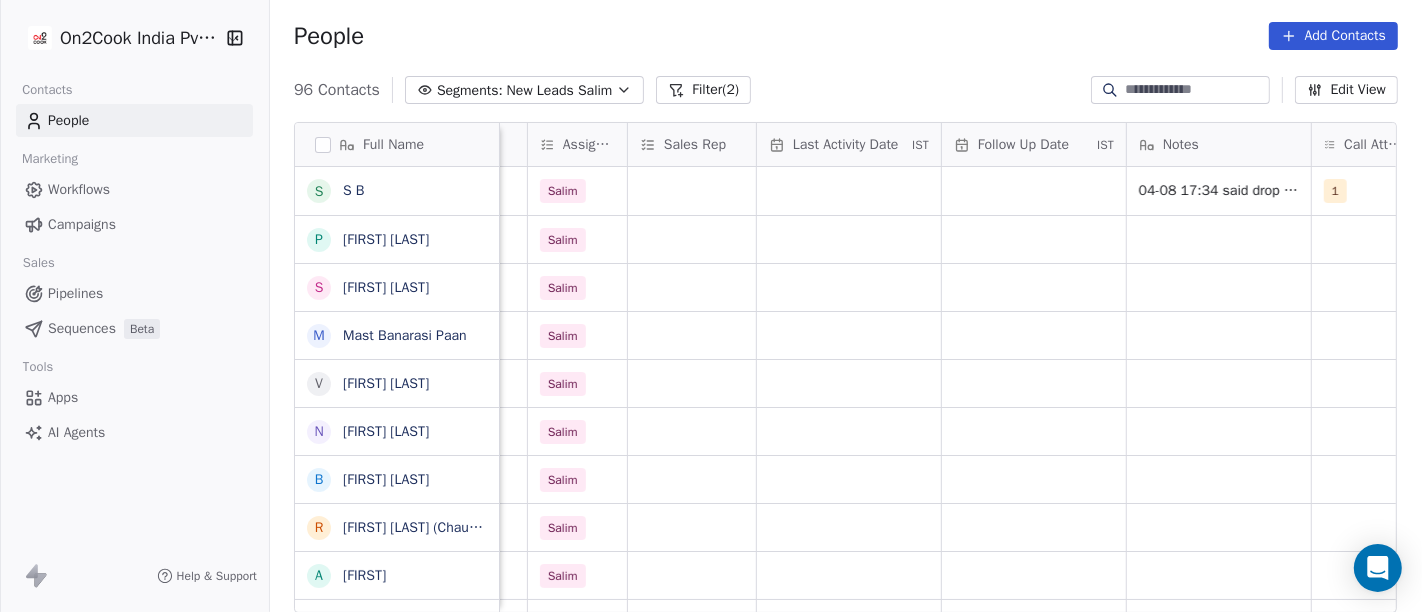 scroll, scrollTop: 0, scrollLeft: 1001, axis: horizontal 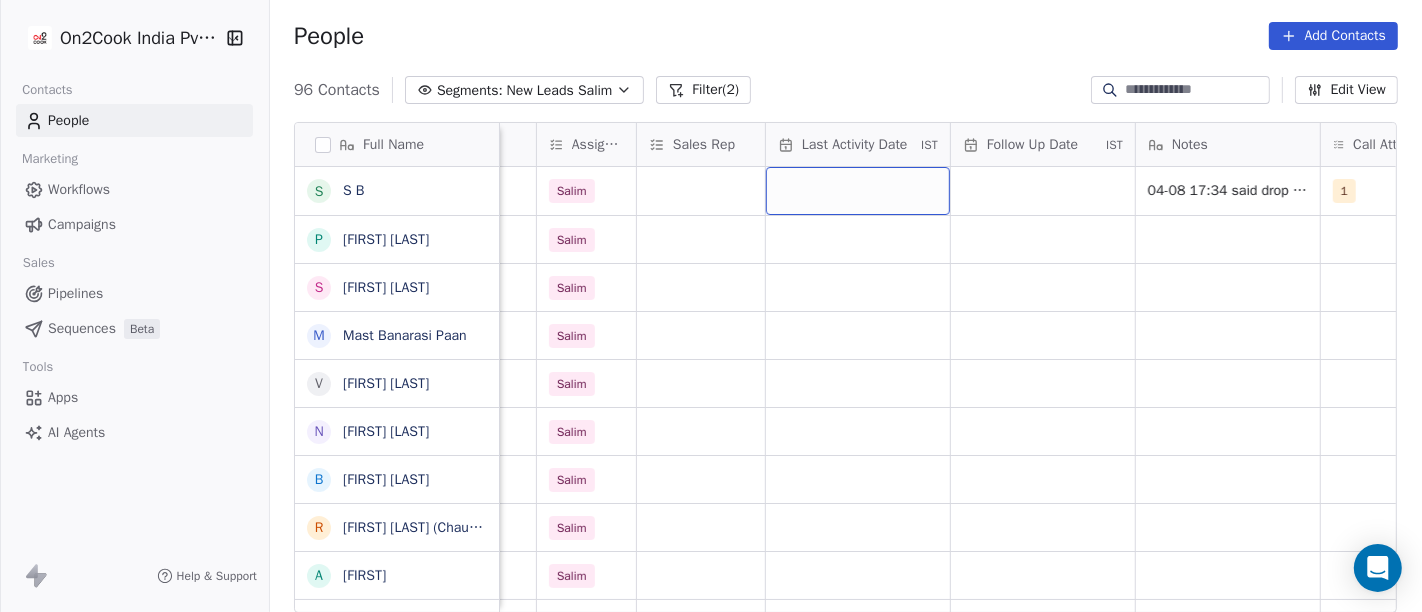 click at bounding box center [858, 191] 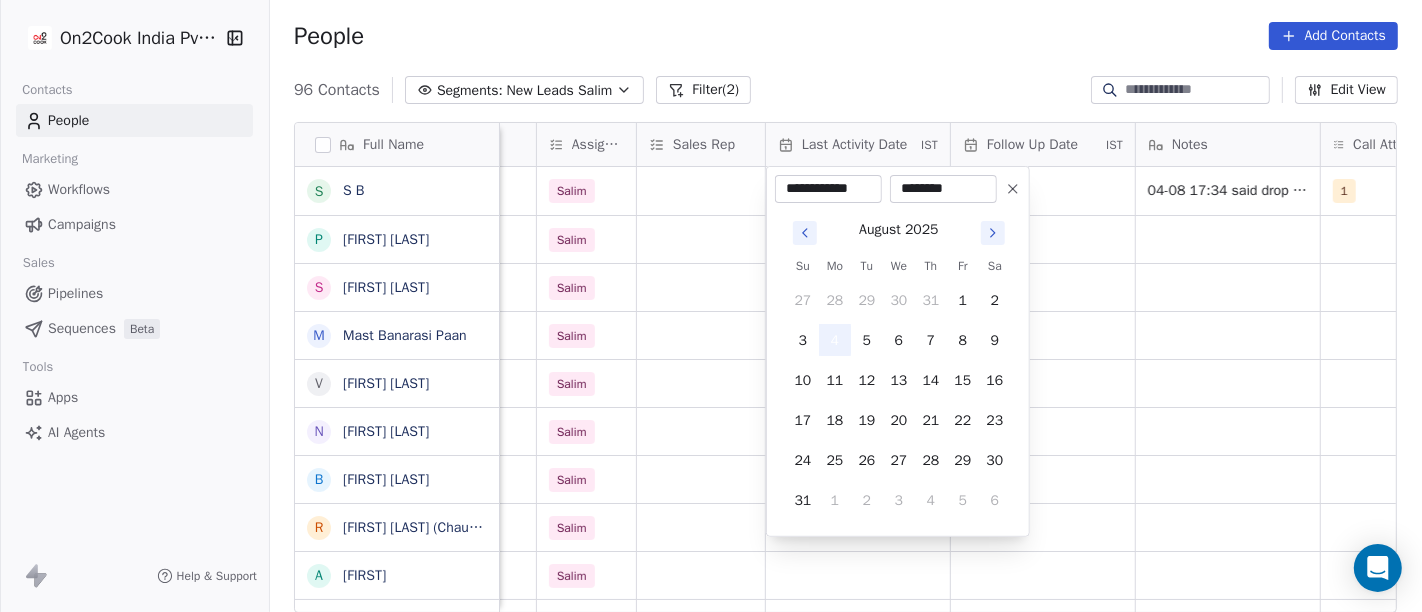 click on "4" at bounding box center (835, 340) 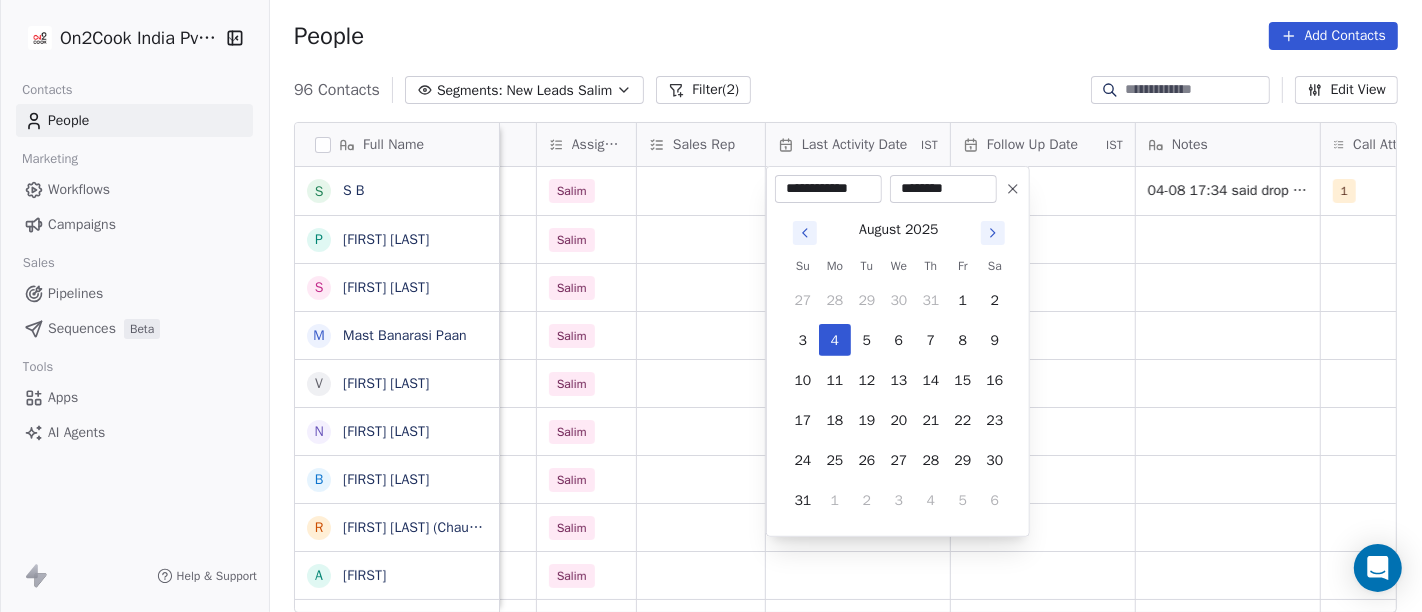 click on "On2Cook India Pvt. Ltd. Contacts People Marketing Workflows Campaigns Sales Pipelines Sequences Beta Tools Apps AI Agents Help & Support People  Add Contacts 96 Contacts Segments: New Leads Salim Filter  (2) Edit View Tag Add to Sequence Full Name S S B P Pijush Dutta S Satya Swarup Laha M Mast Banarasi Paan V Varun Agrawal N Naresh  Lakhotia B Bhushan Prasad R Rajesh Raj (ChauhaN Enterprises) A Abishek D Dastani Nasir S Sudhir Kumar S Subbrata Sarkar M Madhukar Pawan A Ashraf A Alekh Kumar S Sheikh Mohammad Arif A Abizer Hussain S Sudhakar Verma A Anuj Tyagi S Shishir Srivastava A Anuj Agarwal D Dyarangula Keshav N Nawab arora R Rohit Upadhyay M Munish Bamotra S Subhransu Rout Y Yogesh Sharma P Praveen nk K Kvijay Kemse G Gaurav kumar location Created Date IST Lead Status Tags Assignee Sales Rep Last Activity Date IST Follow Up Date IST Notes Call Attempts Website zomato link outlet type   others Aug 04, 2025 02:22 PM Salim 04-08 17:34 said drop plan to open now it will take 2-3 months 1 restaurants" at bounding box center (711, 306) 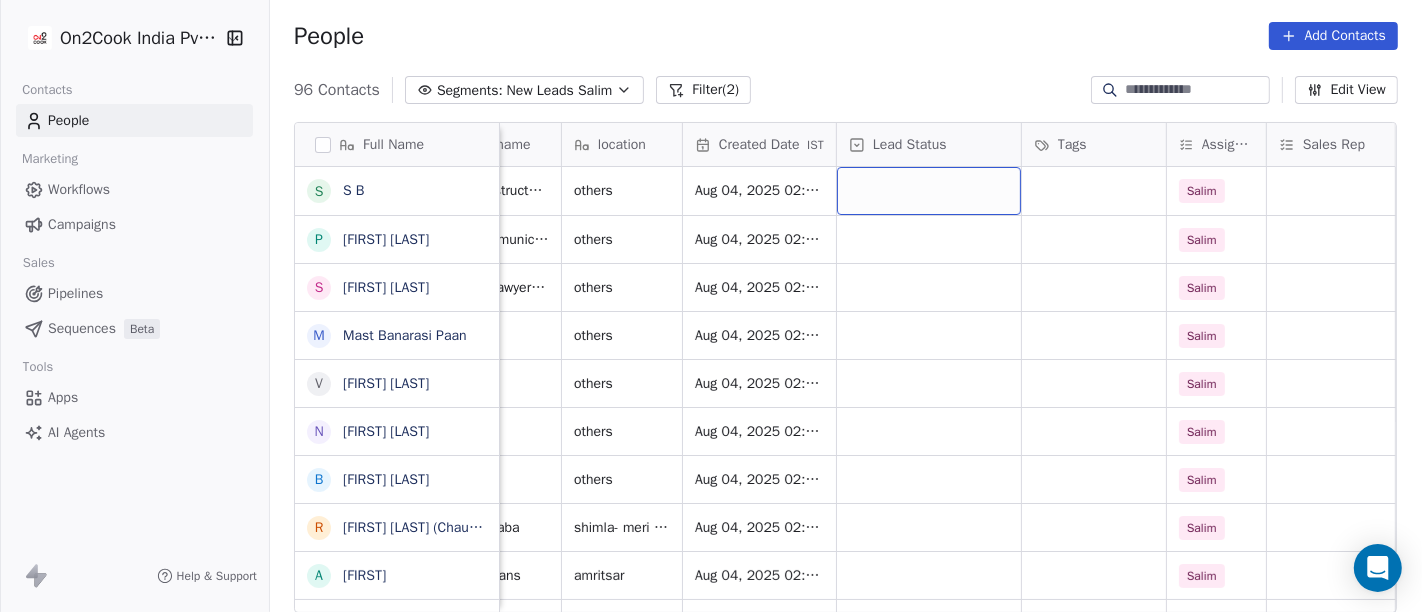 click at bounding box center (929, 191) 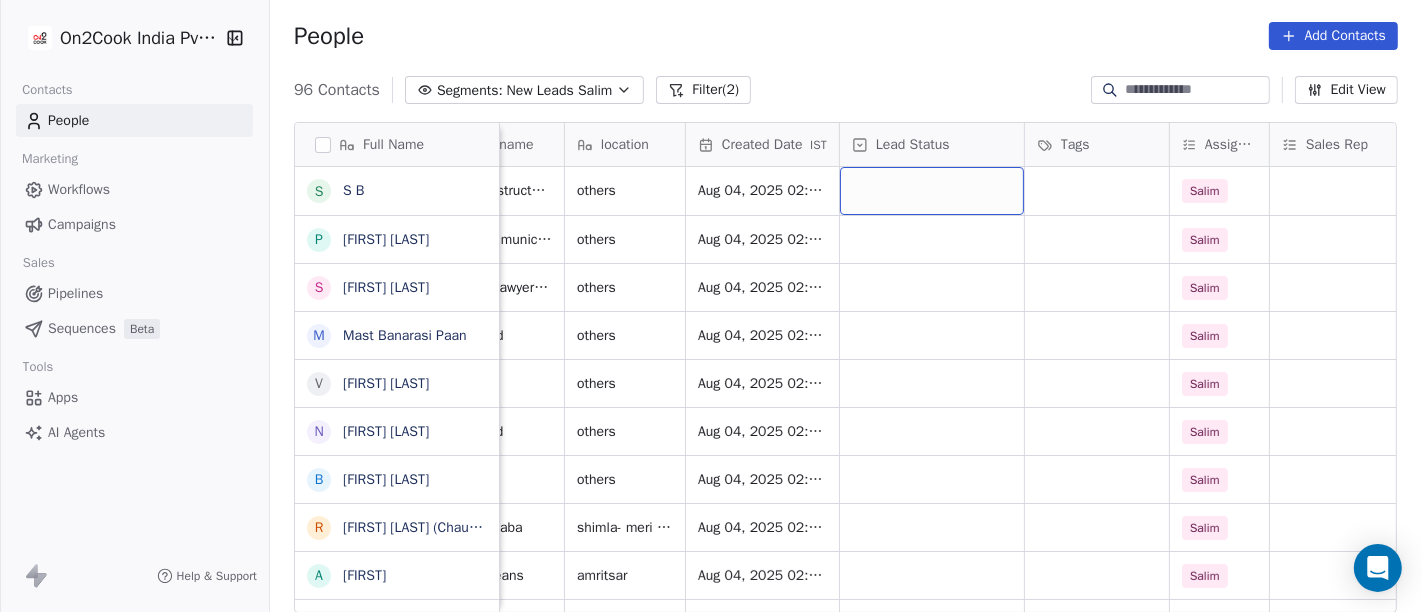 click at bounding box center (932, 191) 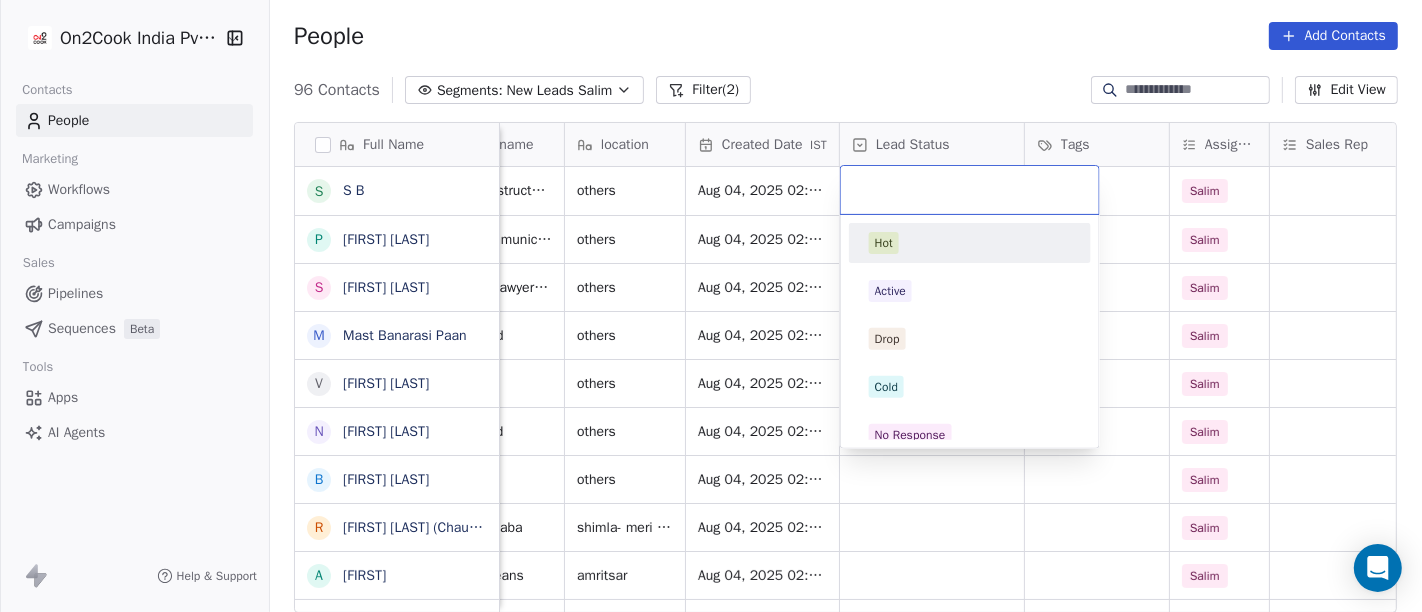 scroll, scrollTop: 0, scrollLeft: 368, axis: horizontal 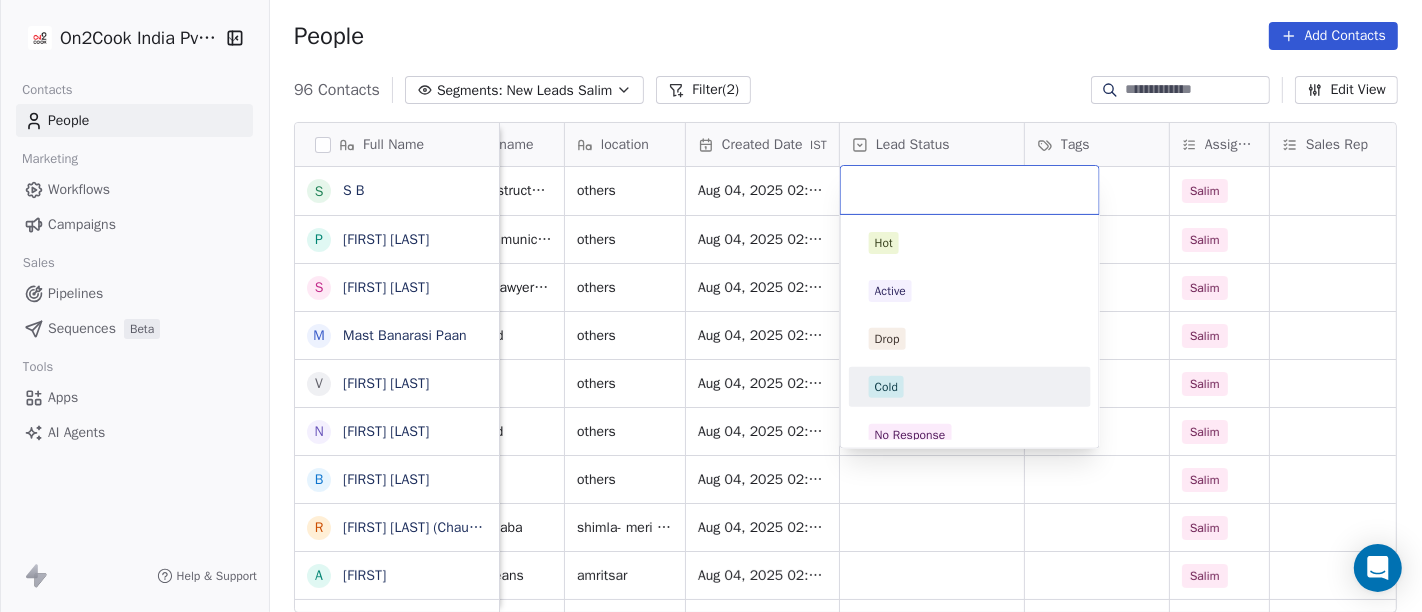 click on "Cold" at bounding box center (970, 387) 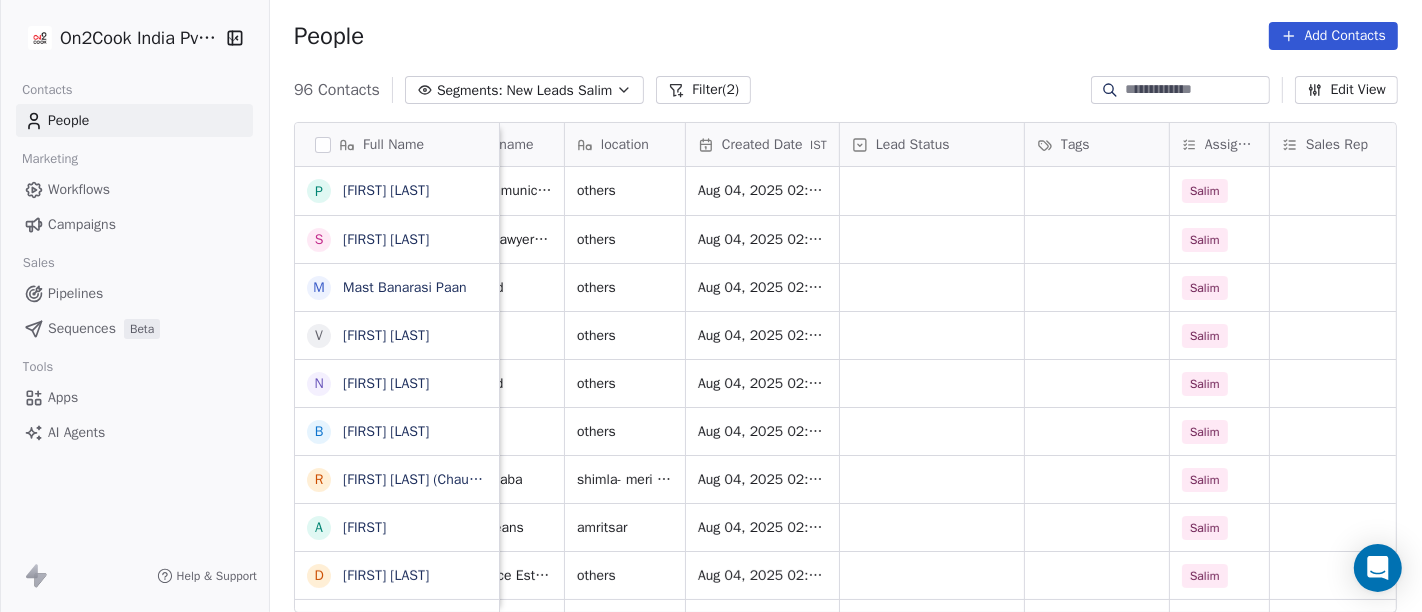 scroll, scrollTop: 0, scrollLeft: 0, axis: both 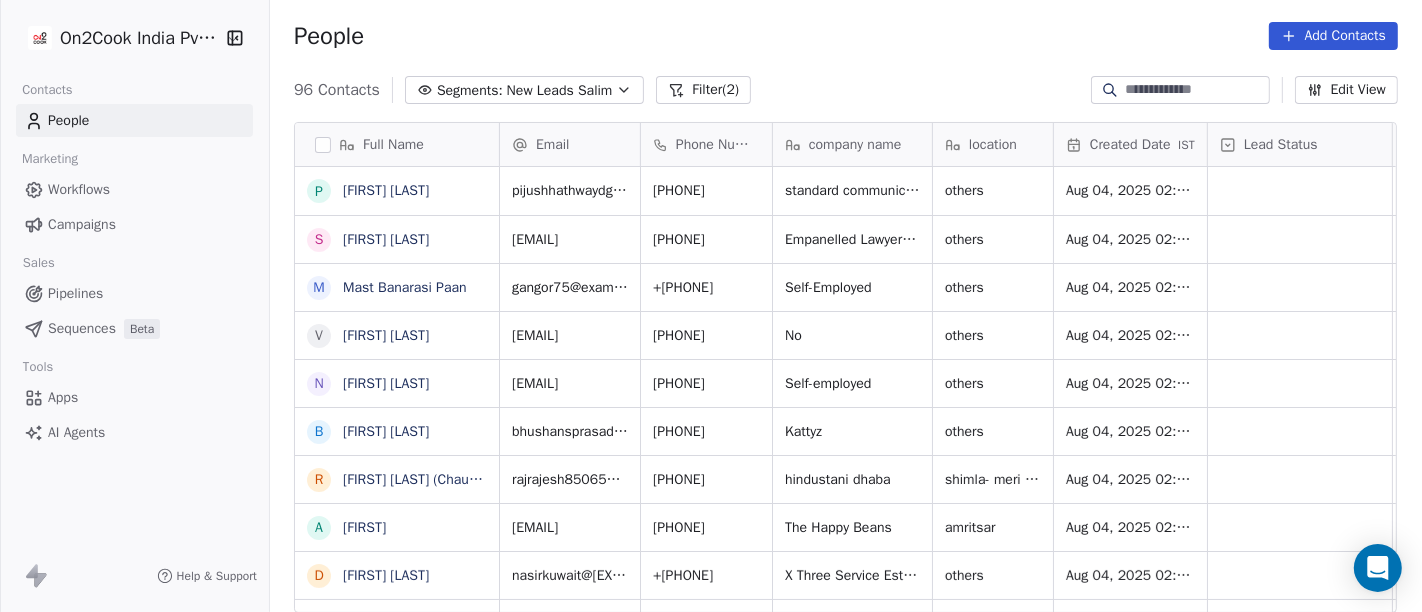 click on "96 Contacts Segments: New Leads Salim Filter (2) Edit View" at bounding box center [846, 90] 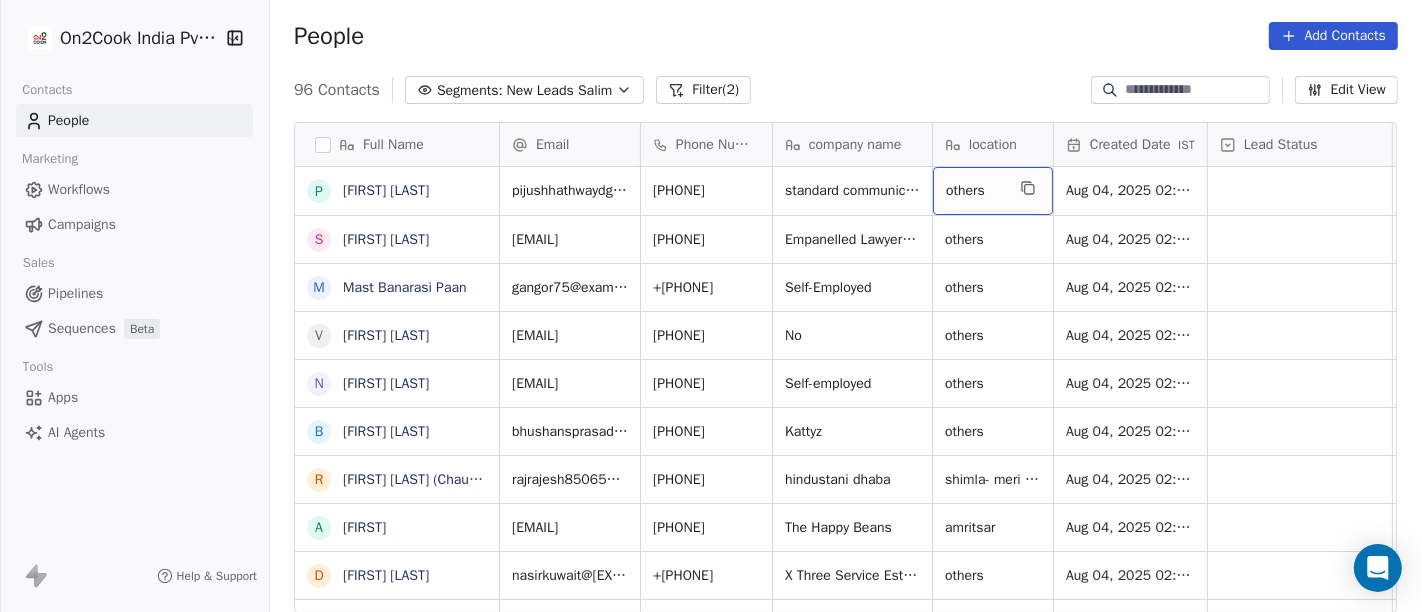 click on "others" at bounding box center (975, 191) 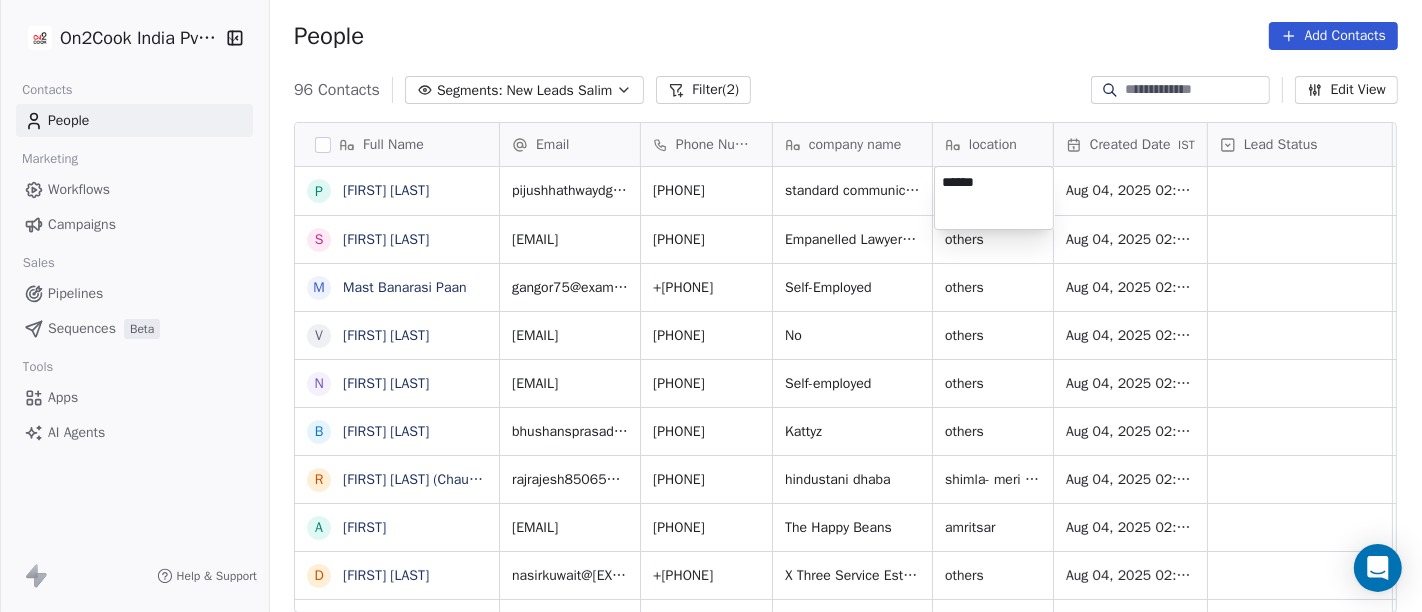 click on "******" at bounding box center [994, 198] 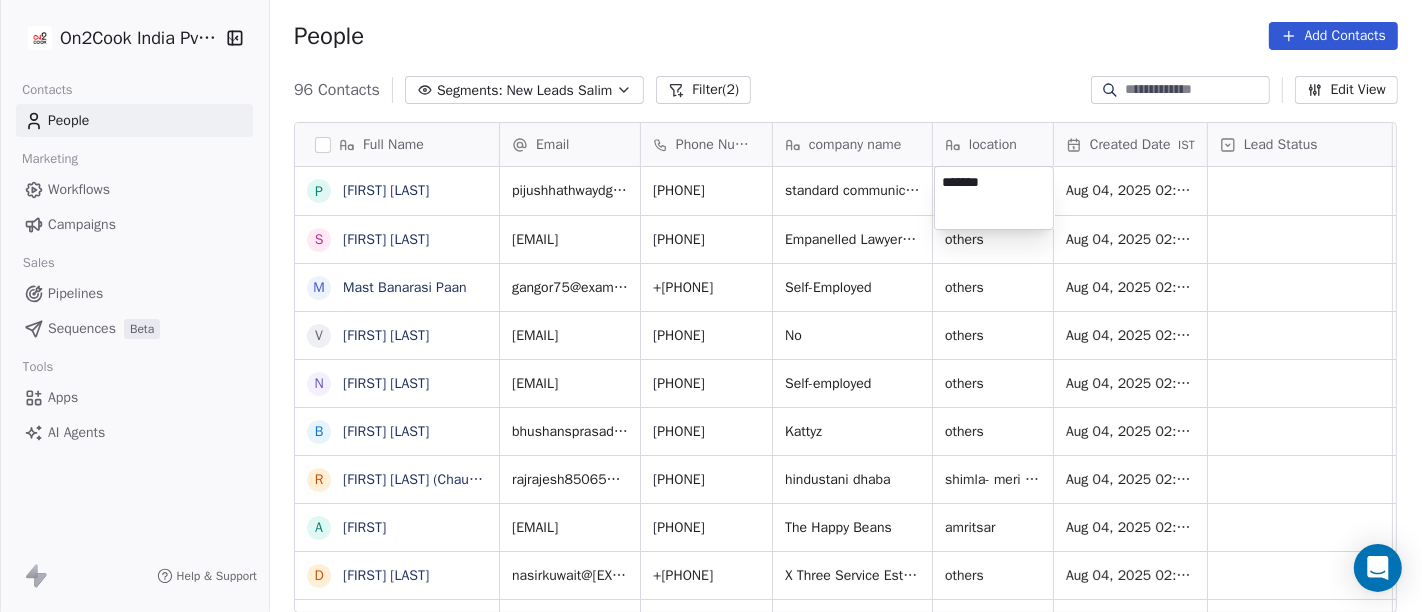 type on "********" 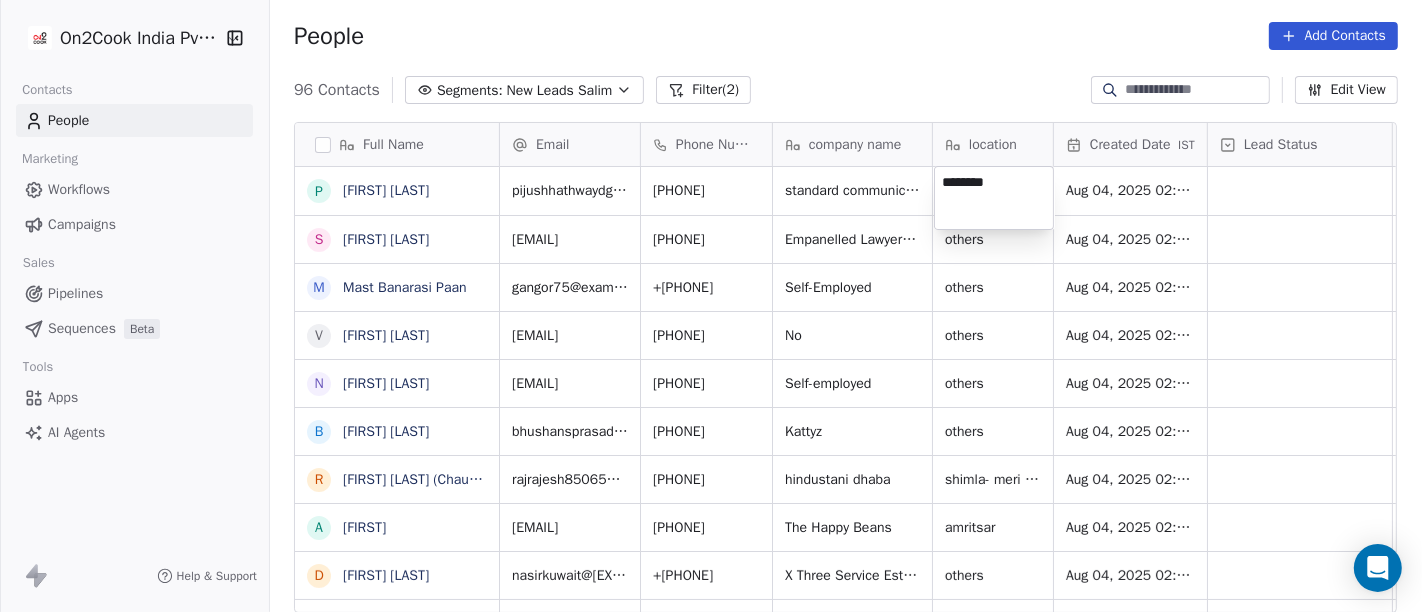 click on "On2Cook India Pvt. Ltd. Contacts People Marketing Workflows Campaigns Sales Pipelines Sequences Beta Tools Apps AI Agents Help & Support People Add Contacts 96 Contacts Segments: New Leads [FIRST] Filter (2) Edit View Tag Add to Sequence Full Name P [LAST] S [LAST] M [LAST] [LAST] V [LAST] [LAST] N [LAST] [LAST] B [LAST] [LAST] R [LAST] [LAST] (ChauhaN Enterprises) A [LAST] [LAST] D [LAST] [LAST] N [LAST] [LAST] S [LAST] [LAST] S [LAST] [LAST] M [LAST] [LAST] A [LAST] [LAST] A [LAST] [LAST] S [LAST] [LAST] M [LAST] [LAST] A [LAST] [LAST] A [LAST] [LAST] S [LAST] [LAST] A [LAST] [LAST] D [LAST] [LAST] N [LAST] [LAST] R [LAST] [LAST] M [LAST] [LAST] S [LAST] [LAST] Y [LAST] [LAST] P [LAST] [LAST] K [LAST] [LAST] G [LAST] [LAST] k konark video (mobiles sales & videos) Email Phone Number company name location Created Date IST Lead Status Tags Assignee Sales Rep Last Activity Date IST [EMAIL] [PHONE] standard communication others Aug 04, 2025 02:21 PM [FIRST] [PHONE] others [FIRST]" at bounding box center [711, 306] 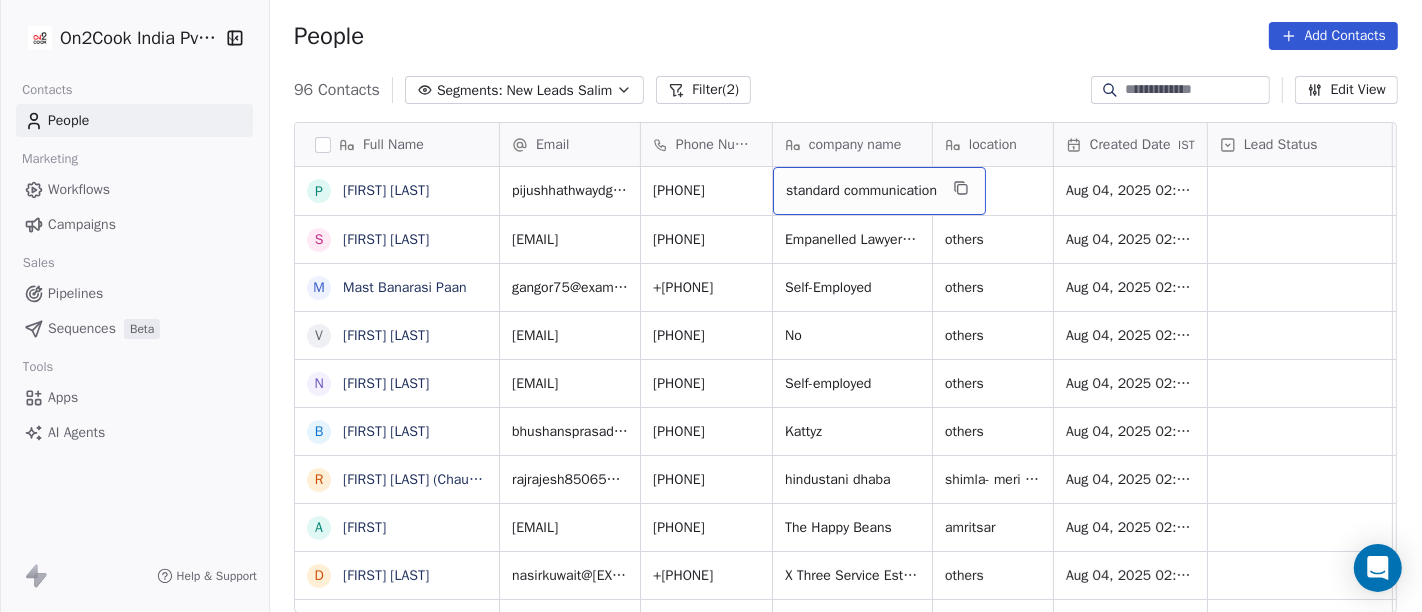 click on "standard communication" at bounding box center [861, 191] 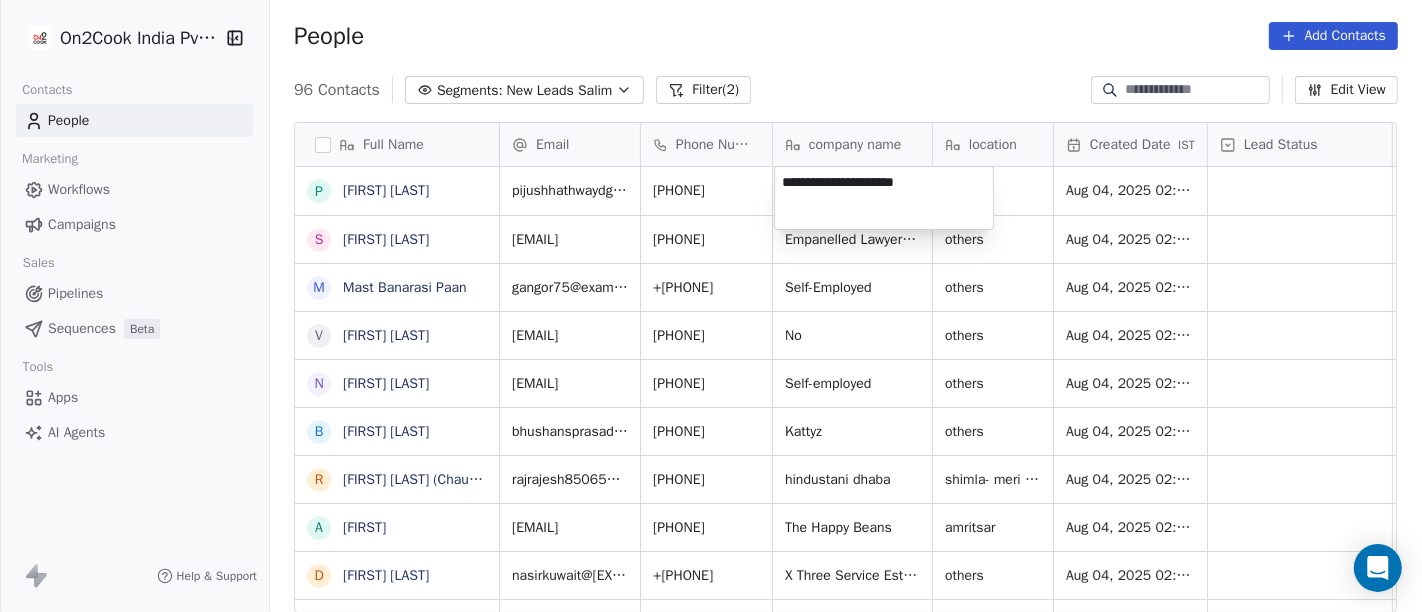 click on "**********" at bounding box center (884, 198) 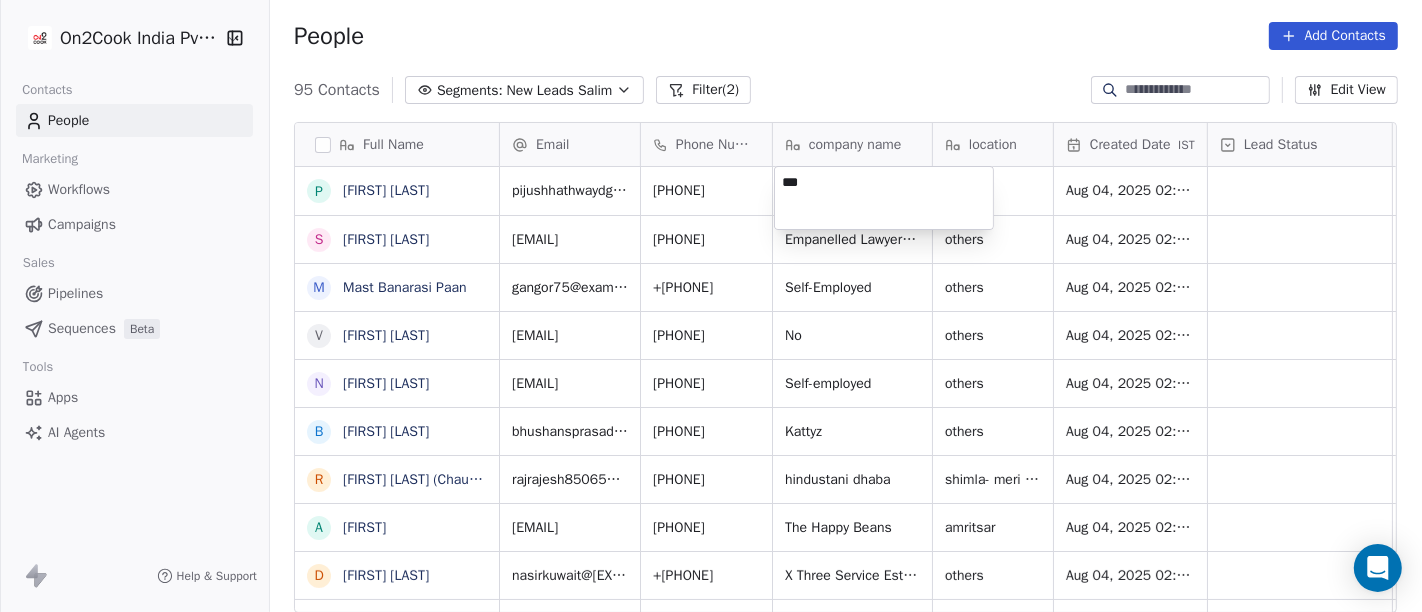 type on "***" 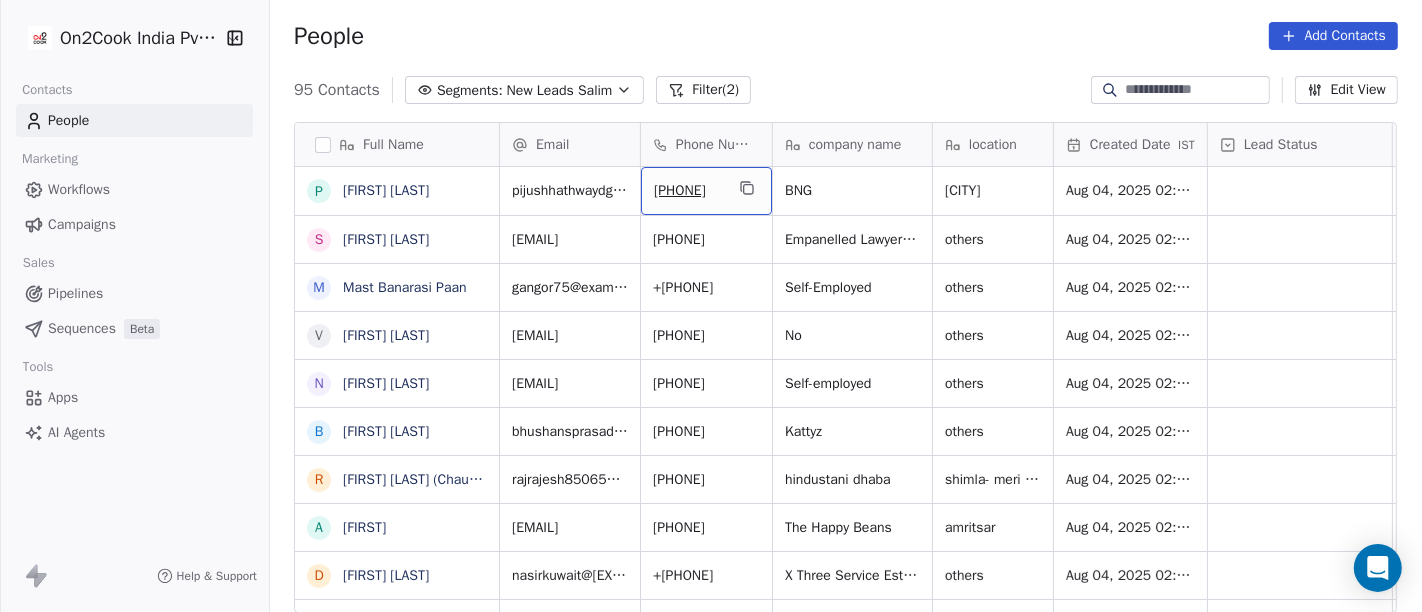 click on "[PHONE]" at bounding box center [706, 191] 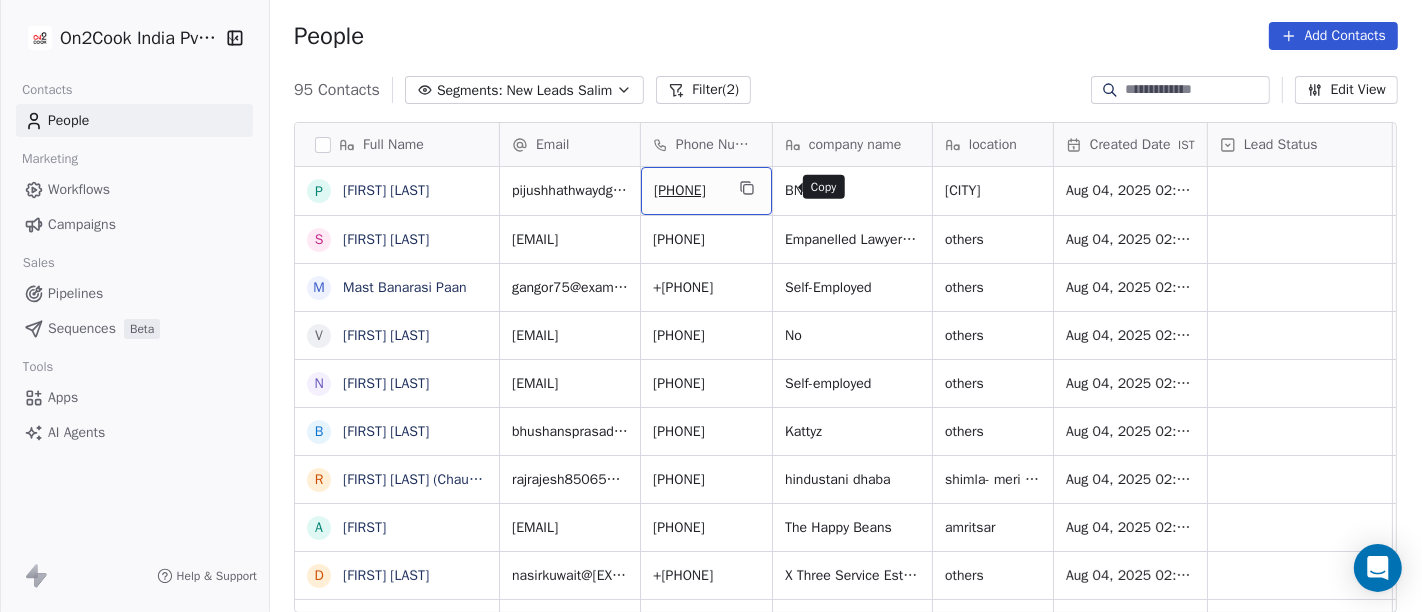 click 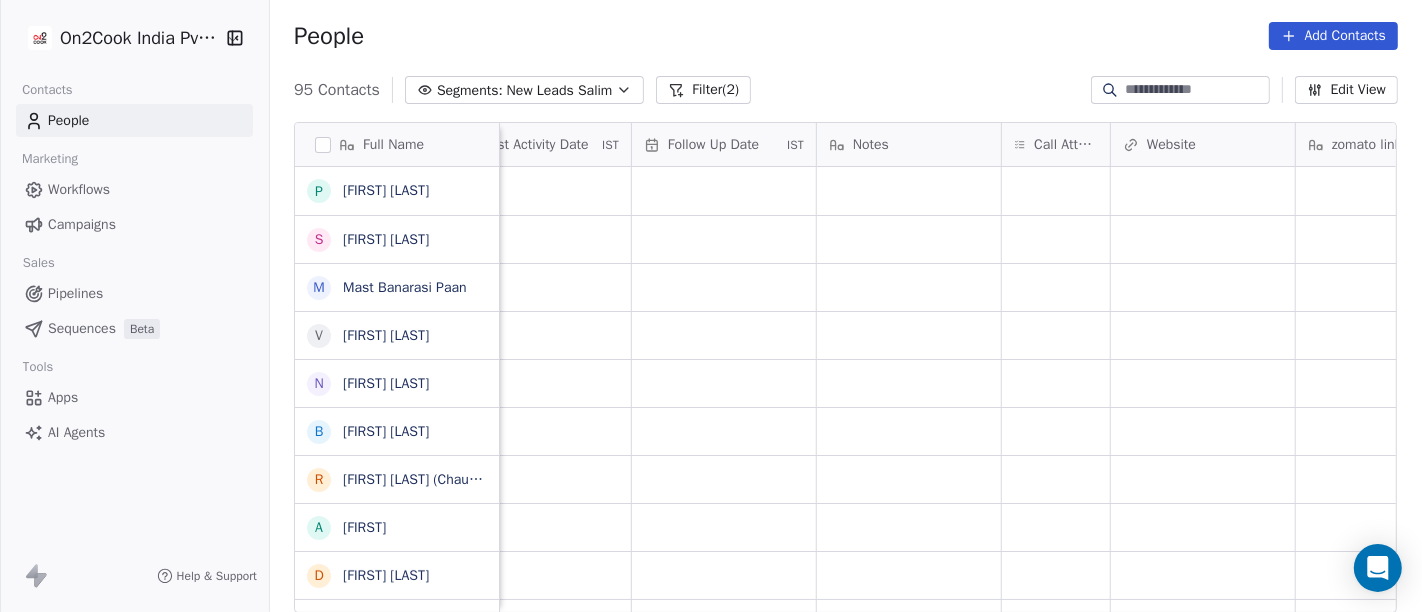 scroll, scrollTop: 0, scrollLeft: 1321, axis: horizontal 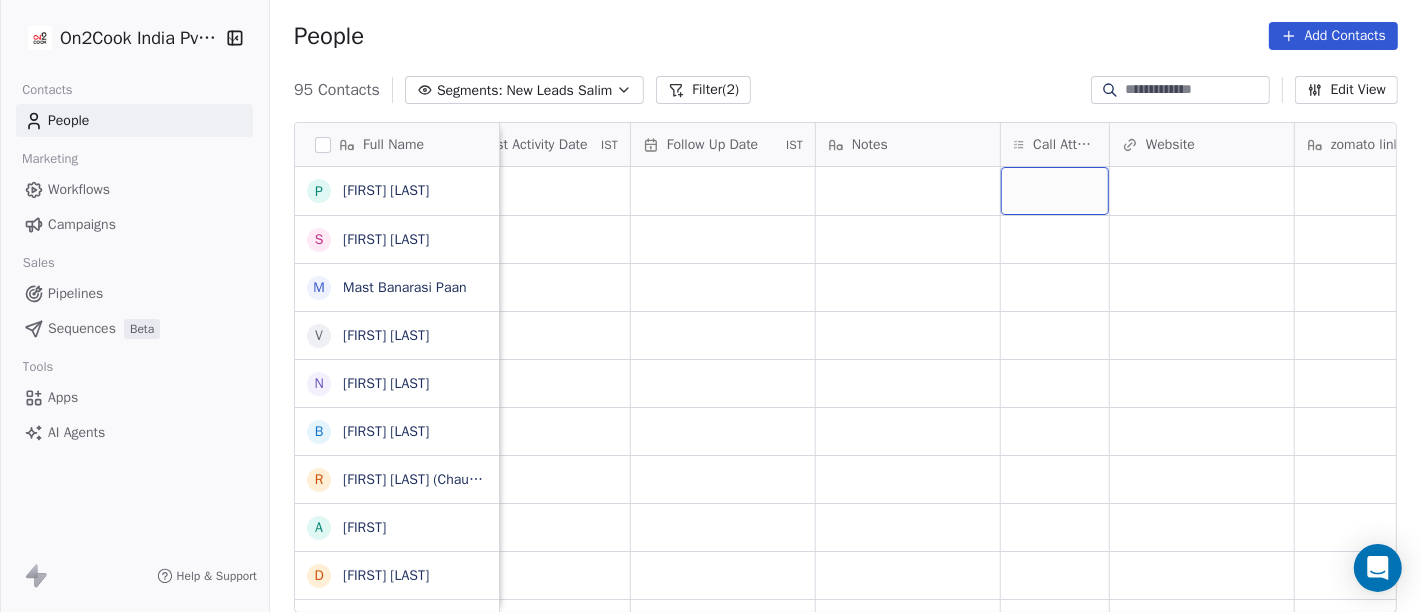 click at bounding box center [1055, 191] 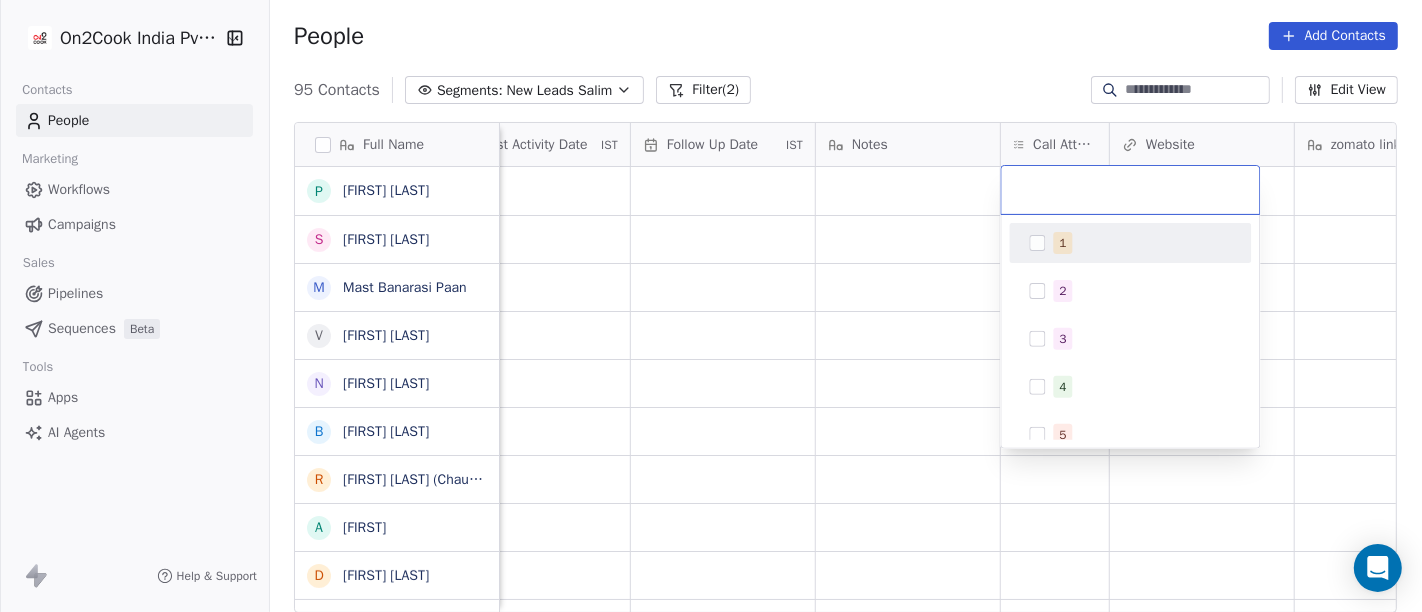 click on "1" at bounding box center [1130, 243] 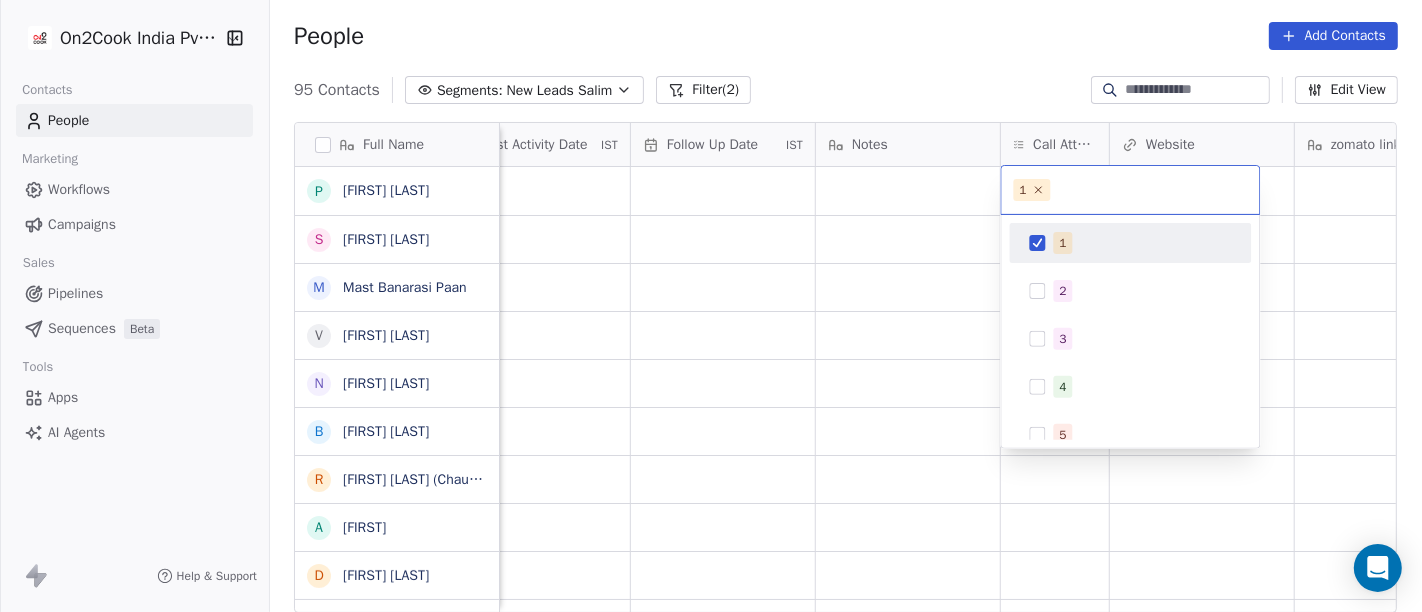 click on "On2Cook India Pvt. Ltd. Contacts People Marketing Workflows Campaigns Sales Pipelines Sequences Beta Tools Apps AI Agents Help & Support People Add Contacts 95 Contacts Segments: New Leads Salim Filter (2) Edit View Tag Add to Sequence Full Name P Pijush Dutta S Satya Swarup Laha M Mast Banarasi Paan V Varun Agrawal N Naresh Lakhotia B Bhushan Prasad R Rajesh Raj (ChauhaN Enterprises) A Abishek D Dastani Nasir S Sudhir Kumar S Subbrata Sarkar M Madhukar Pawan A Ashraf A Alekh Kumar S Sheikh Mohammad Arif A Abizer Hussain S Sudhakar Verma A Anuj Tyagi S Shishir Srivastava A Anuj Agarwal D Dyarangula Keshav N Nawab arora R Rohit Upadhyay M Munish Bamotra S Subhransu Rout Y Yogesh Sharma P Praveen nk K Kvijay Kemse G Gaurav kumar k konark video (mobiles sales & videos) Tags Assignee Sales Rep Last Activity Date IST Follow Up Date IST Notes Call Attempts Website zomato link outlet type Location Job Title Salim cloud_kitchen Salim cloud_kitchen Salim cafeteria Salim cafeteria Salim cloud_kitchen" at bounding box center [711, 306] 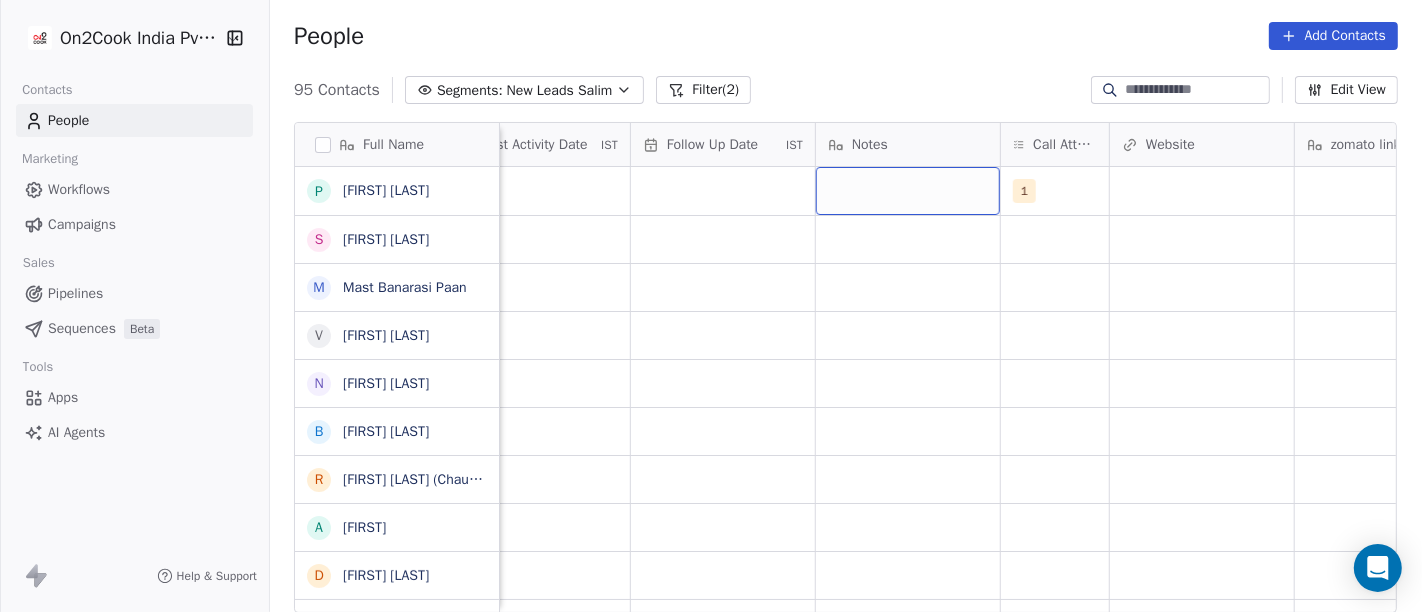 click at bounding box center (908, 191) 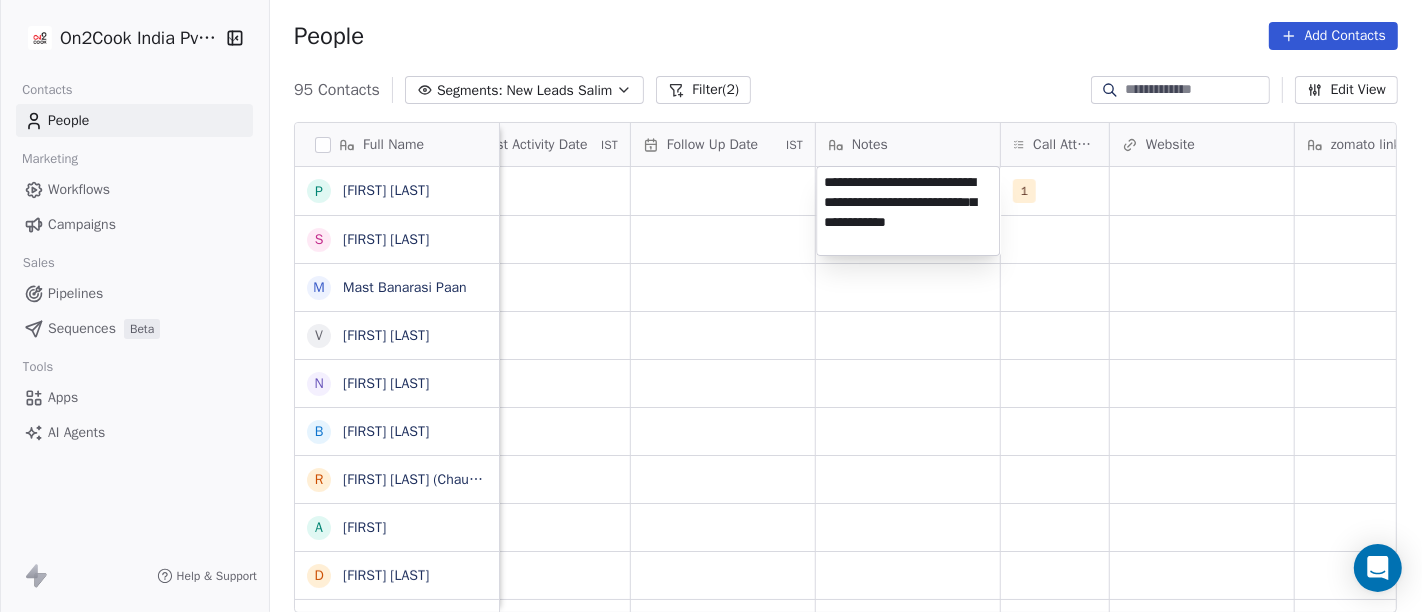 type on "**********" 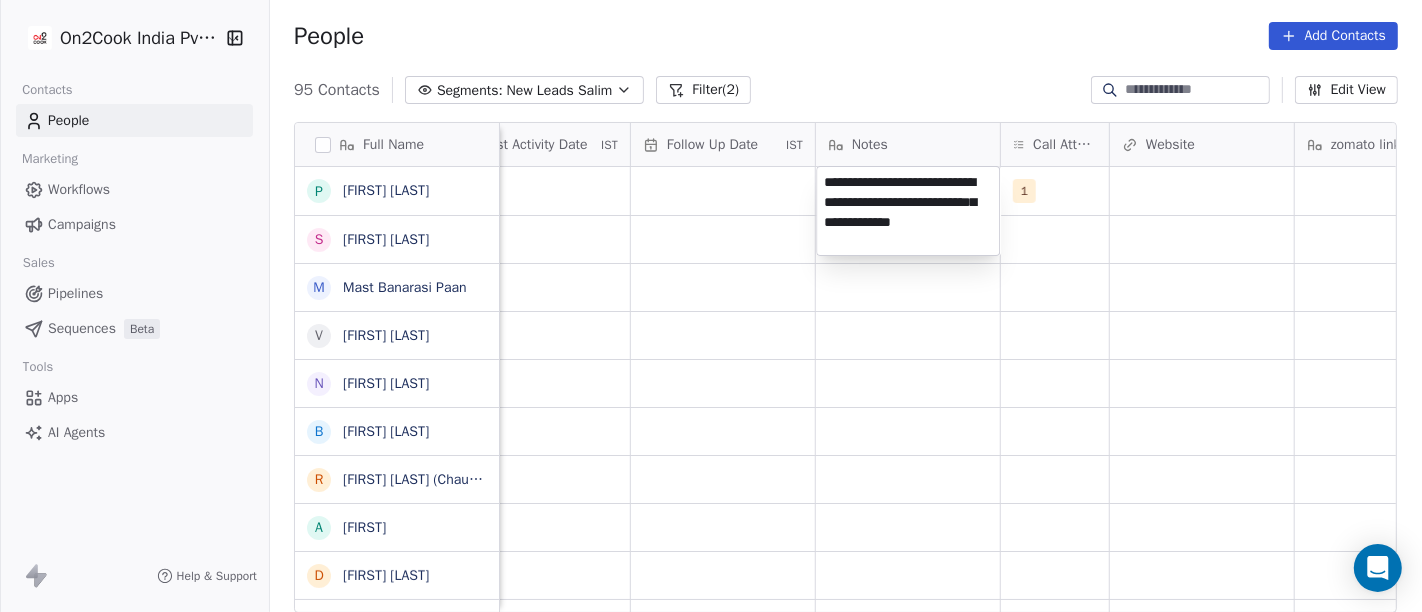 click on "On2Cook India Pvt. Ltd. Contacts People Marketing Workflows Campaigns Sales Pipelines Sequences Beta Tools Apps AI Agents Help & Support People Add Contacts 95 Contacts Segments: New Leads Salim Filter (2) Edit View Tag Add to Sequence Full Name P [LAST] S [LAST] L [LAST] M [LAST] B [LAST] P [LAST] V [LAST] A [LAST] N [LAST] L [LAST] B [LAST] P [LAST] R [LAST] R [LAST] (ChauhaN Enterprises) A [LAST] A [LAST] D [LAST] N [LAST] S [LAST] S [LAST] S [LAST] M [LAST] P [LAST] A [LAST] A [LAST] A [LAST] K [LAST] S [LAST] S [LAST] M [LAST] A [LAST] H [LAST] S [LAST] V [LAST] A [LAST] T [LAST] S [LAST] S [LAST] A [LAST] A [LAST] D [LAST] K [LAST] N [LAST] A [LAST] R [LAST] U [LAST] M [LAST] B [LAST] S [LAST] R [LAST] Y [LAST] S [LAST] P [LAST] N [LAST] K [LAST] K [LAST] K [LAST] G [LAST] k konark video (mobiles sales & videos) Tags Assignee Sales Rep Last Activity Date IST Follow Up Date IST Notes Call Attempts Website zomato link outlet type Location Job Title Salim 1 cloud_kitchen Salim cloud_kitchen Salim cafeteria Salim cafeteria Salim cloud_kitchen" at bounding box center (711, 306) 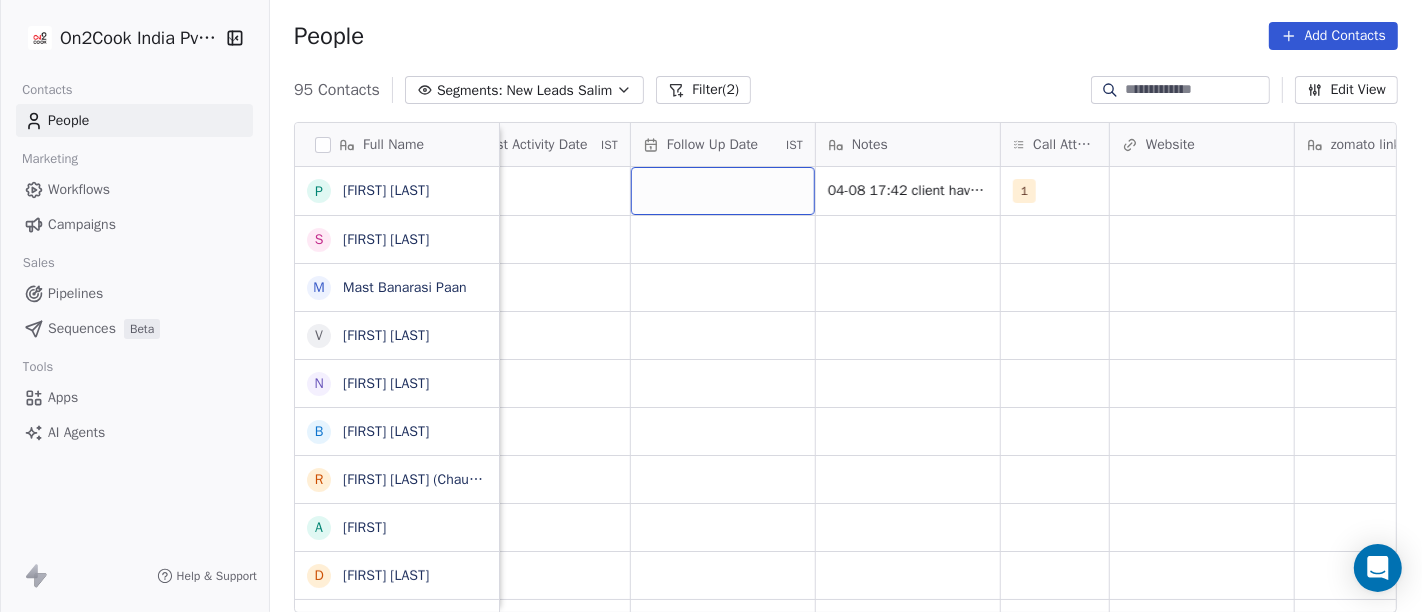 click at bounding box center [723, 191] 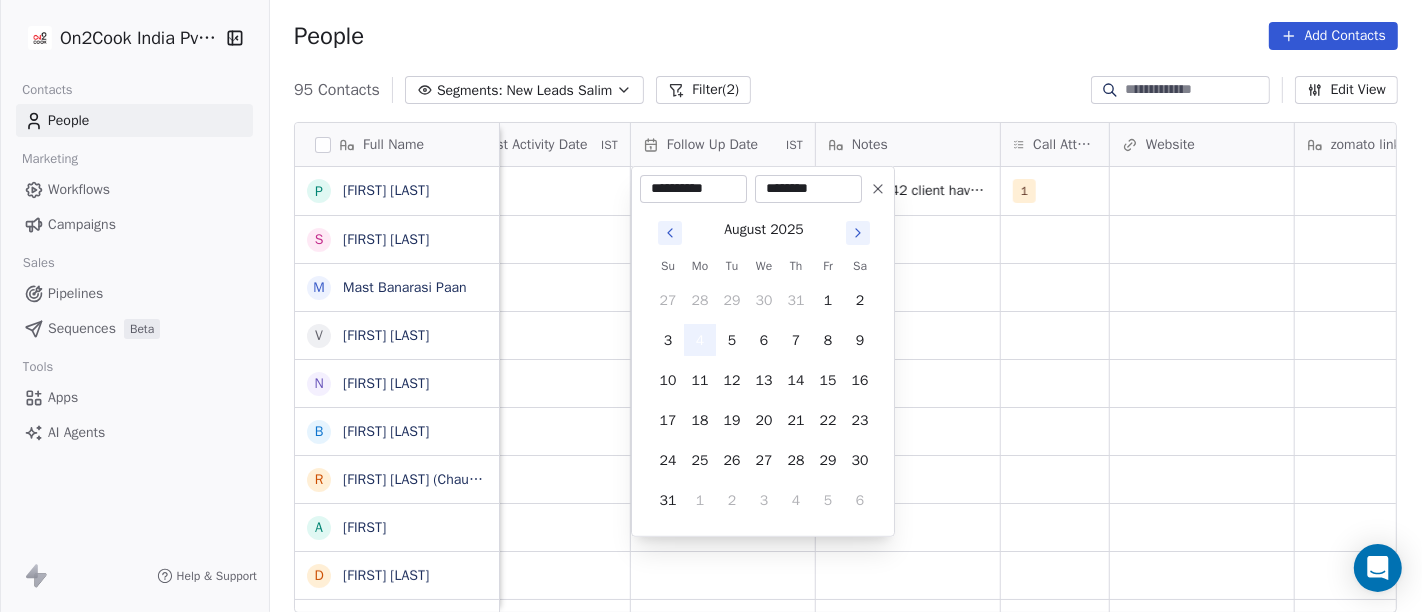 click on "4" at bounding box center (700, 340) 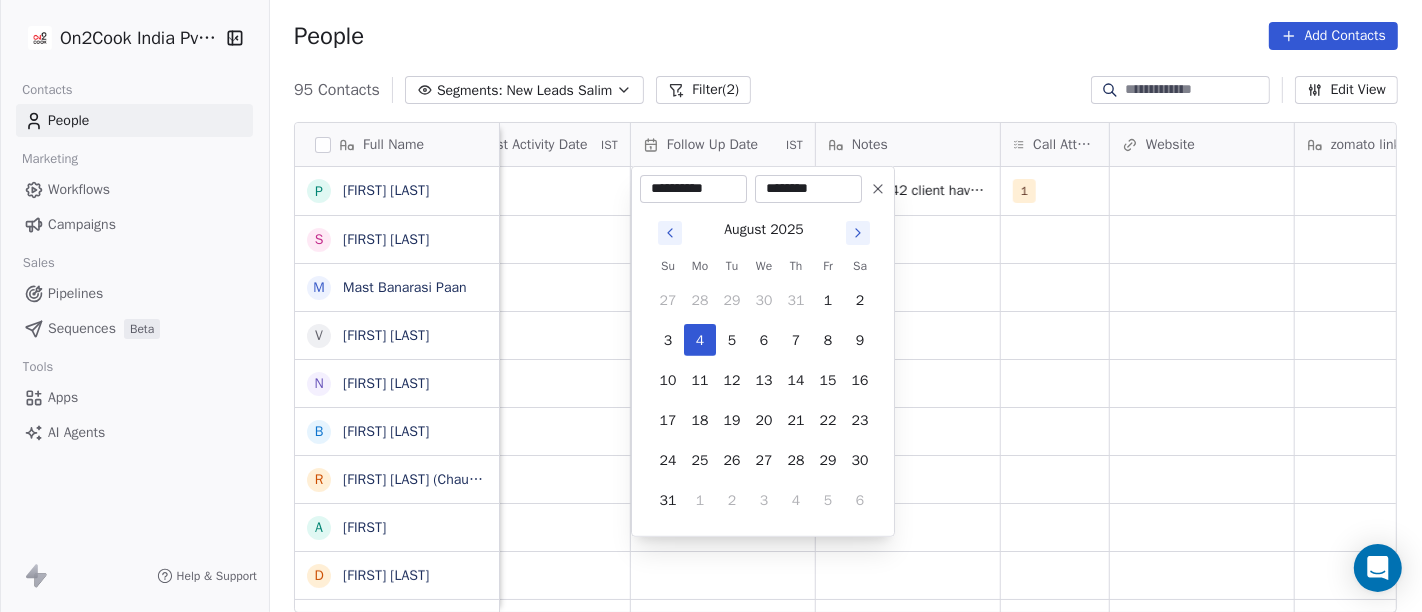click on "On2Cook India Pvt. Ltd. Contacts People Marketing Workflows Campaigns Sales Pipelines Sequences Beta Tools Apps AI Agents Help & Support People  Add Contacts 95 Contacts Segments: New Leads Salim Filter  (2) Edit View Tag Add to Sequence Full Name P Pijush Dutta S Satya Swarup Laha M Mast Banarasi Paan V Varun Agrawal N Naresh  Lakhotia B Bhushan Prasad R Rajesh Raj (ChauhaN Enterprises) A Abishek D Dastani Nasir S Sudhir Kumar S Subbrata Sarkar M Madhukar Pawan A Ashraf A Alekh Kumar S Sheikh Mohammad Arif A Abizer Hussain S Sudhakar Verma A Anuj Tyagi S Shishir Srivastava A Anuj Agarwal D Dyarangula Keshav N Nawab arora R Rohit Upadhyay M Munish Bamotra S Subhransu Rout Y Yogesh Sharma P Praveen nk K Kvijay Kemse G Gaurav kumar k konark video (mobiles sales & videos) Tags Assignee Sales Rep Last Activity Date IST Follow Up Date IST Notes Call Attempts Website zomato link outlet type Location Job Title   Salim 04-08 17:42 client have cloud kitchen asked details on WA details shared 1 cloud_kitchen   Salim" at bounding box center [711, 306] 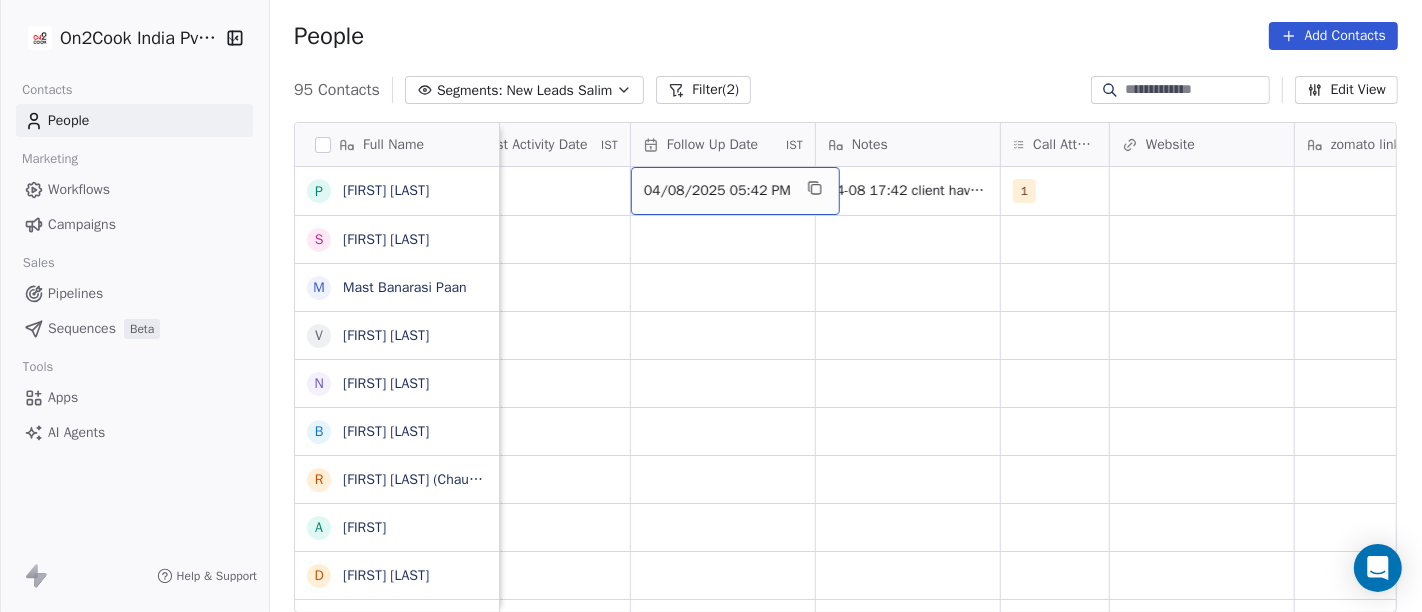 click on "04/08/2025 05:42 PM" at bounding box center [717, 191] 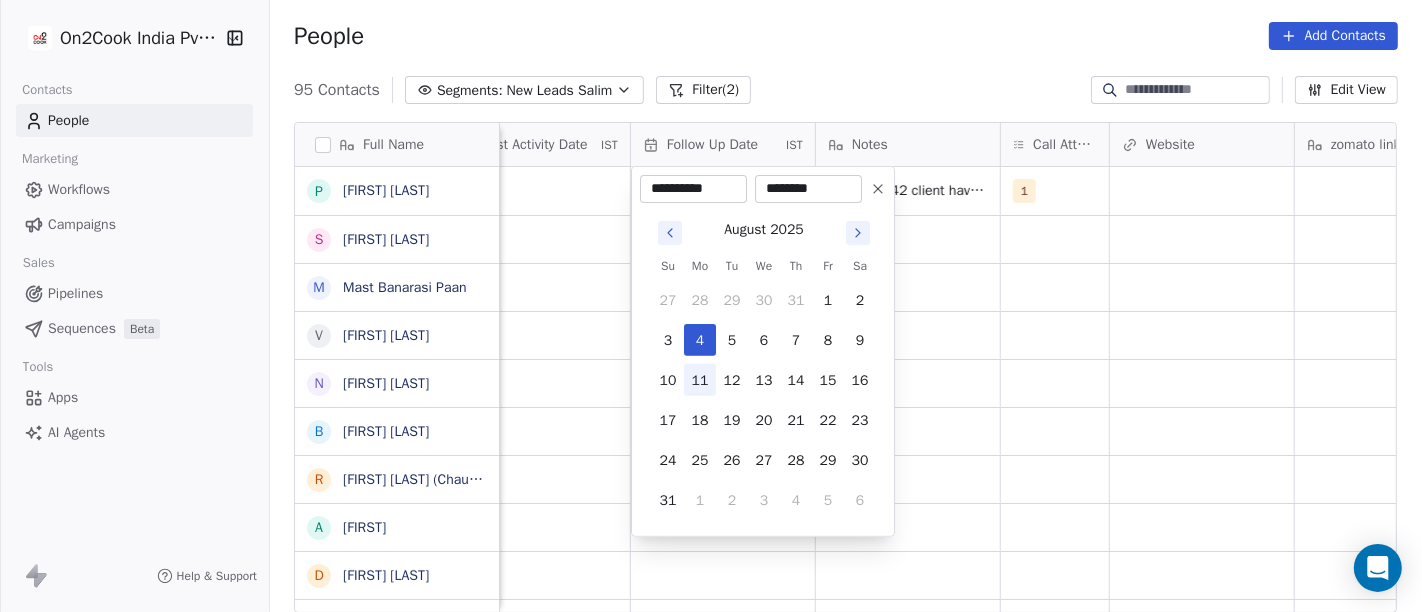 click on "11" at bounding box center (700, 380) 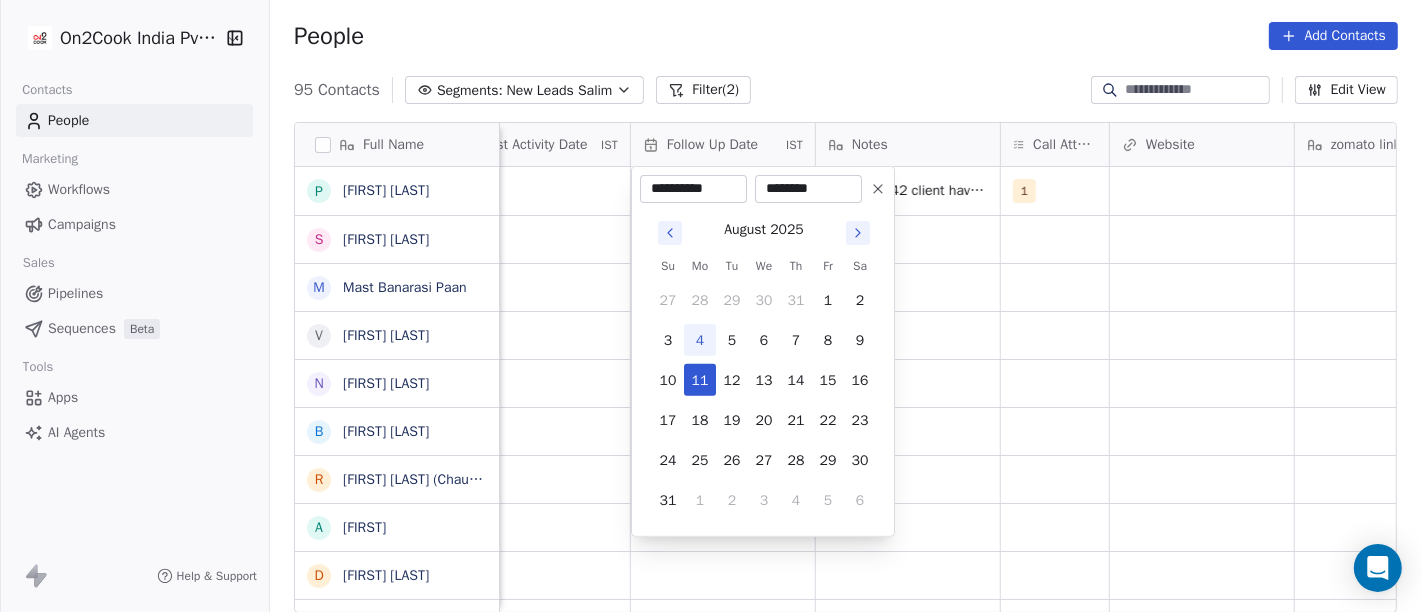 click on "On2Cook India Pvt. Ltd. Contacts People Marketing Workflows Campaigns Sales Pipelines Sequences Beta Tools Apps AI Agents Help & Support People  Add Contacts 95 Contacts Segments: New Leads Salim Filter  (2) Edit View Tag Add to Sequence Full Name P Pijush Dutta S Satya Swarup Laha M Mast Banarasi Paan V Varun Agrawal N Naresh  Lakhotia B Bhushan Prasad R Rajesh Raj (ChauhaN Enterprises) A Abishek D Dastani Nasir S Sudhir Kumar S Subbrata Sarkar M Madhukar Pawan A Ashraf A Alekh Kumar S Sheikh Mohammad Arif A Abizer Hussain S Sudhakar Verma A Anuj Tyagi S Shishir Srivastava A Anuj Agarwal D Dyarangula Keshav N Nawab arora R Rohit Upadhyay M Munish Bamotra S Subhransu Rout Y Yogesh Sharma P Praveen nk K Kvijay Kemse G Gaurav kumar k konark video (mobiles sales & videos) Tags Assignee Sales Rep Last Activity Date IST Follow Up Date IST Notes Call Attempts Website zomato link outlet type Location Job Title   Salim 04/08/2025 05:42 PM 04-08 17:42 client have cloud kitchen asked details on WA details shared 1" at bounding box center [711, 306] 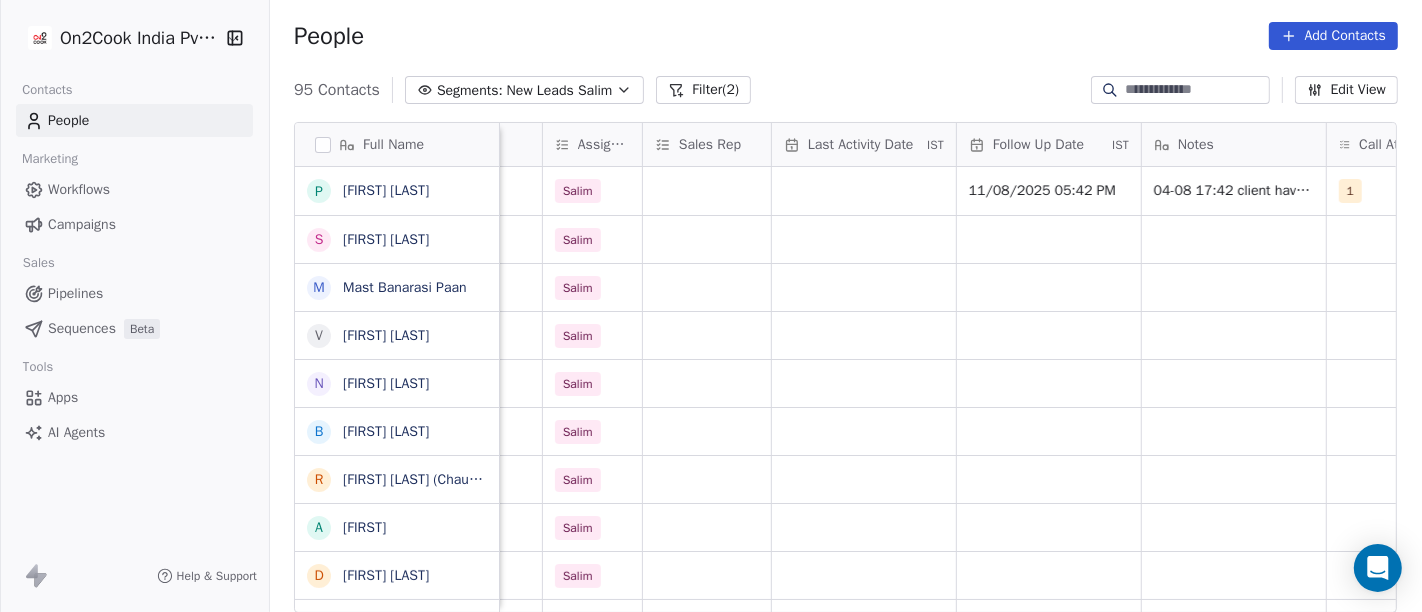 scroll, scrollTop: 0, scrollLeft: 994, axis: horizontal 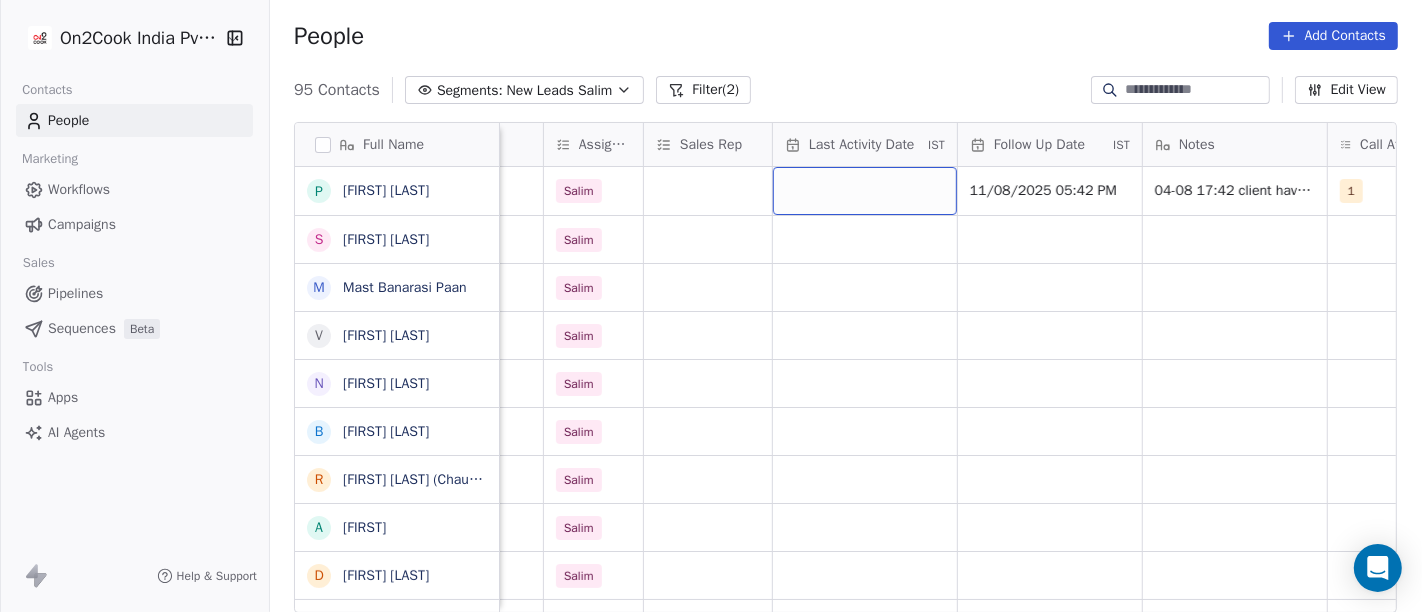click at bounding box center [865, 191] 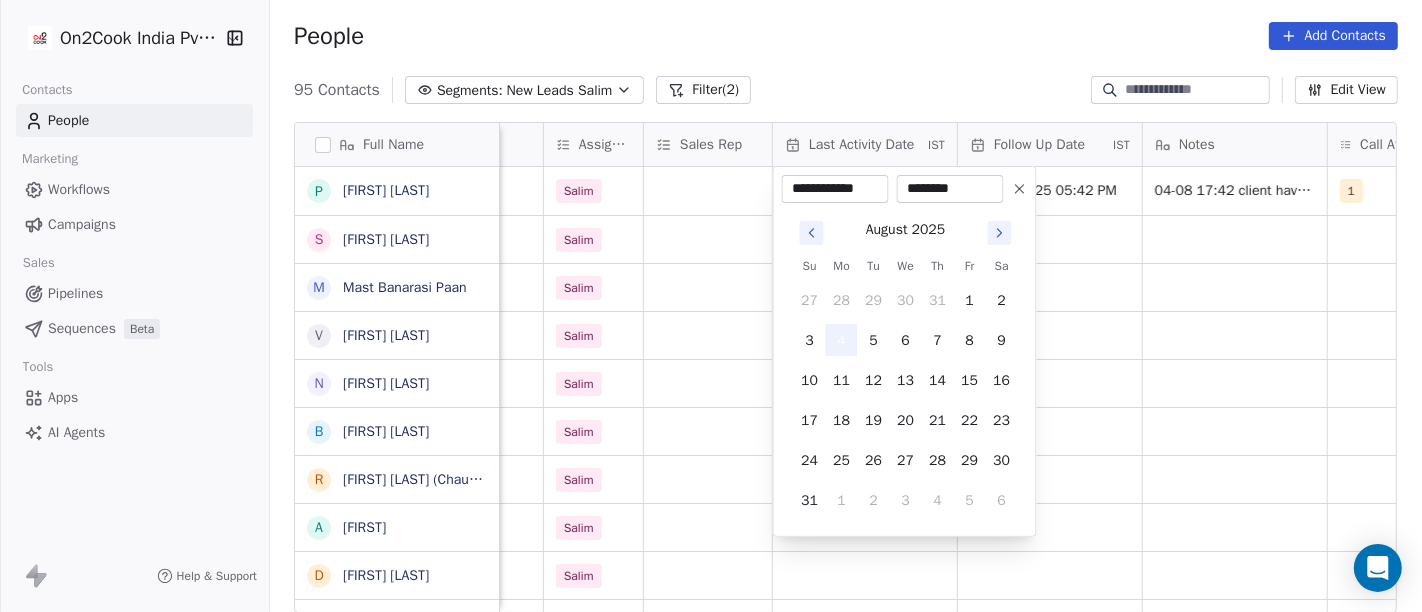 click on "4" at bounding box center (842, 340) 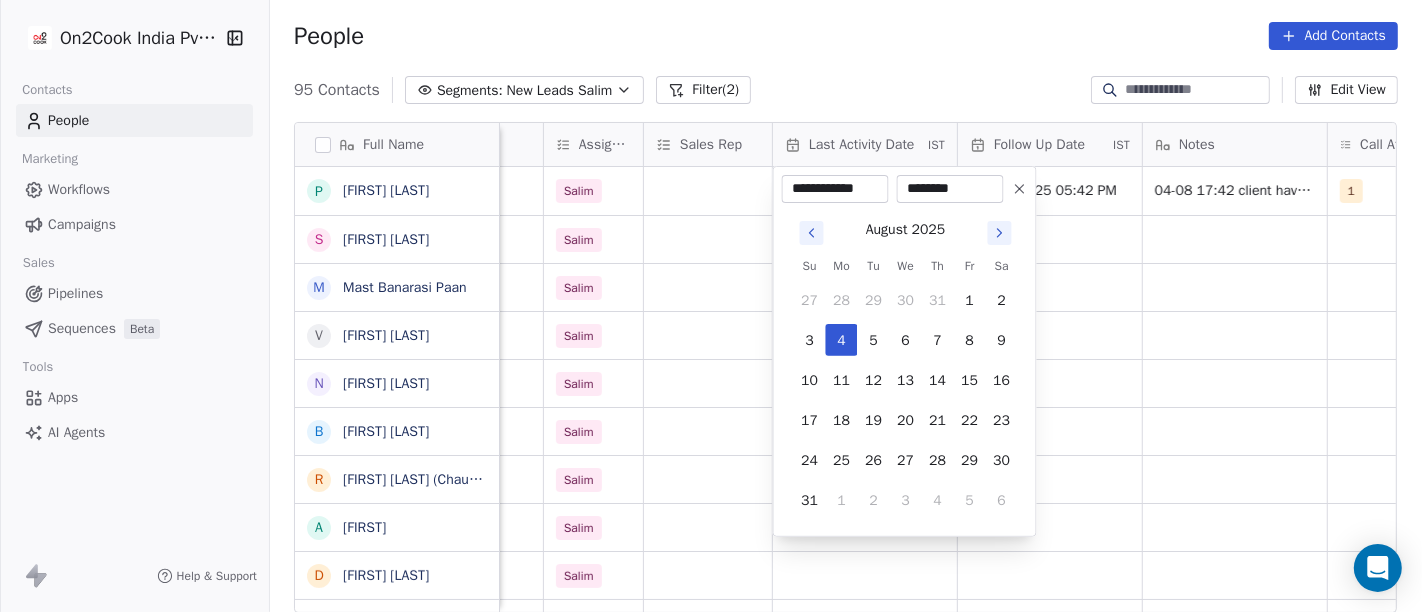 click on "On2Cook India Pvt. Ltd. Contacts People Marketing Workflows Campaigns Sales Pipelines Sequences Beta Tools Apps AI Agents Help & Support People  Add Contacts 95 Contacts Segments: New Leads Salim Filter  (2) Edit View Tag Add to Sequence Full Name P Pijush Dutta S Satya Swarup Laha M Mast Banarasi Paan V Varun Agrawal N Naresh  Lakhotia B Bhushan Prasad R Rajesh Raj (ChauhaN Enterprises) A Abishek D Dastani Nasir S Sudhir Kumar S Subbrata Sarkar M Madhukar Pawan A Ashraf A Alekh Kumar S Sheikh Mohammad Arif A Abizer Hussain S Sudhakar Verma A Anuj Tyagi S Shishir Srivastava A Anuj Agarwal D Dyarangula Keshav N Nawab arora R Rohit Upadhyay M Munish Bamotra S Subhransu Rout Y Yogesh Sharma P Praveen nk K Kvijay Kemse G Gaurav kumar k konark video (mobiles sales & videos) location Created Date IST Lead Status Tags Assignee Sales Rep Last Activity Date IST Follow Up Date IST Notes Call Attempts Website zomato link outlet type   durgapur Aug 04, 2025 02:21 PM Salim 11/08/2025 05:42 PM 1 cloud_kitchen   others" at bounding box center (711, 306) 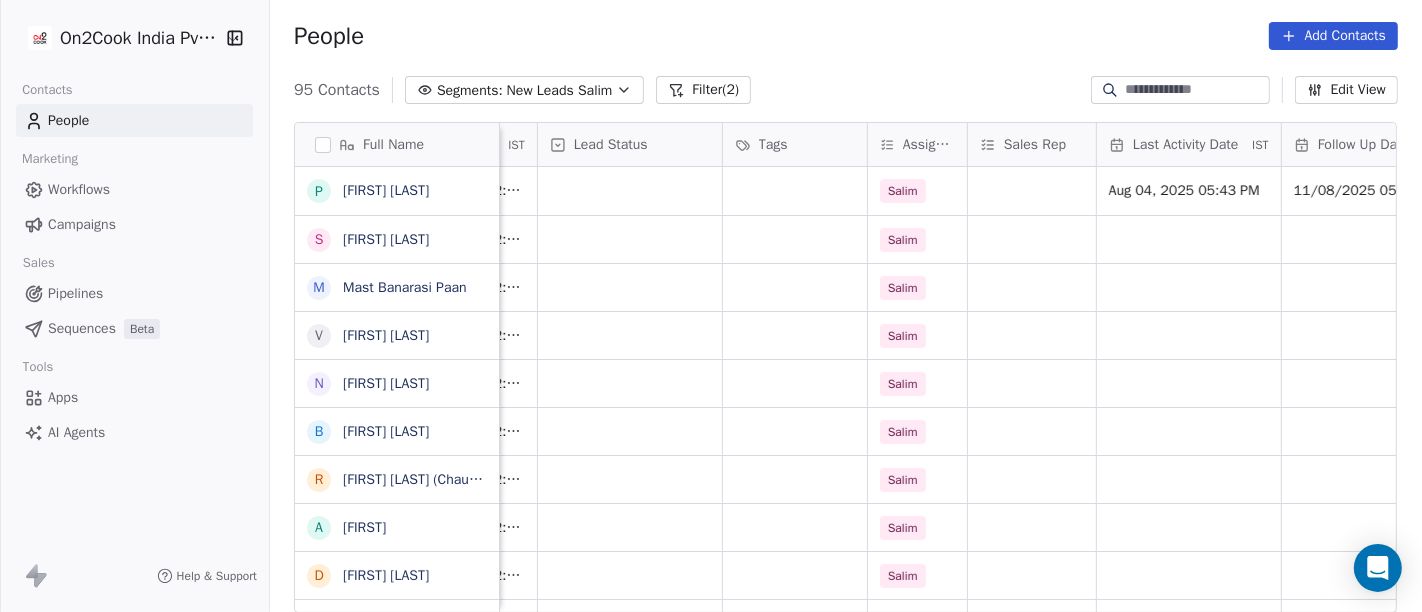 scroll, scrollTop: 0, scrollLeft: 672, axis: horizontal 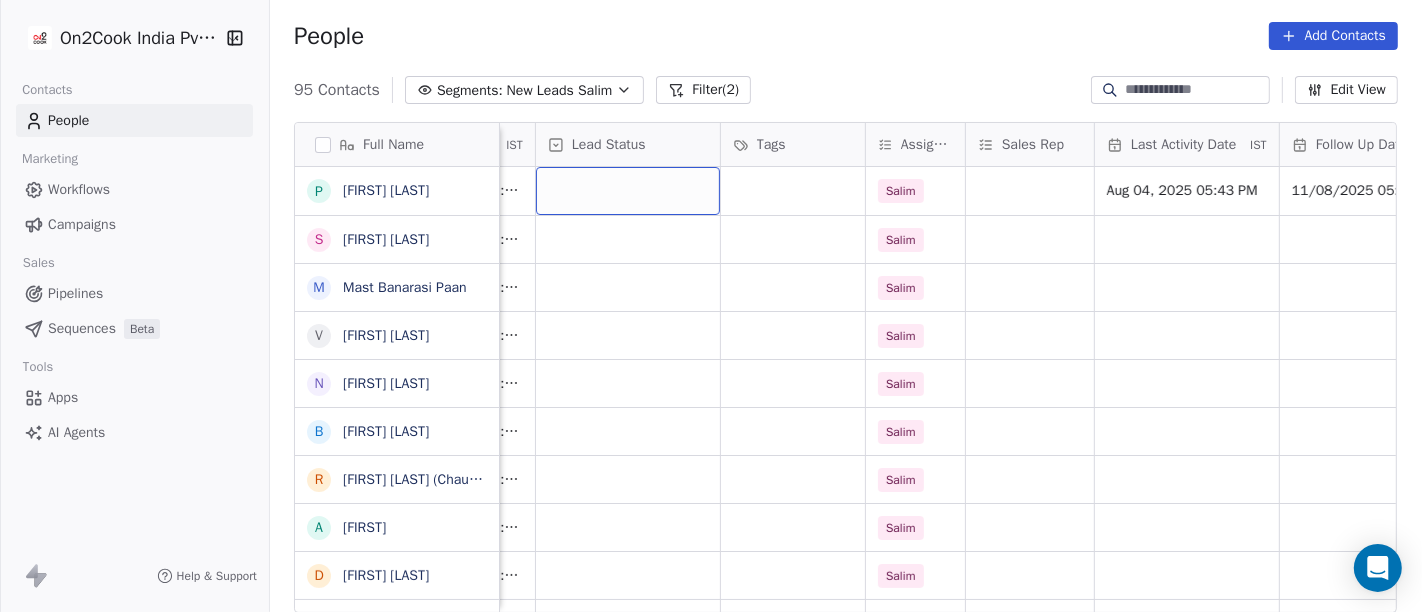 click at bounding box center [628, 191] 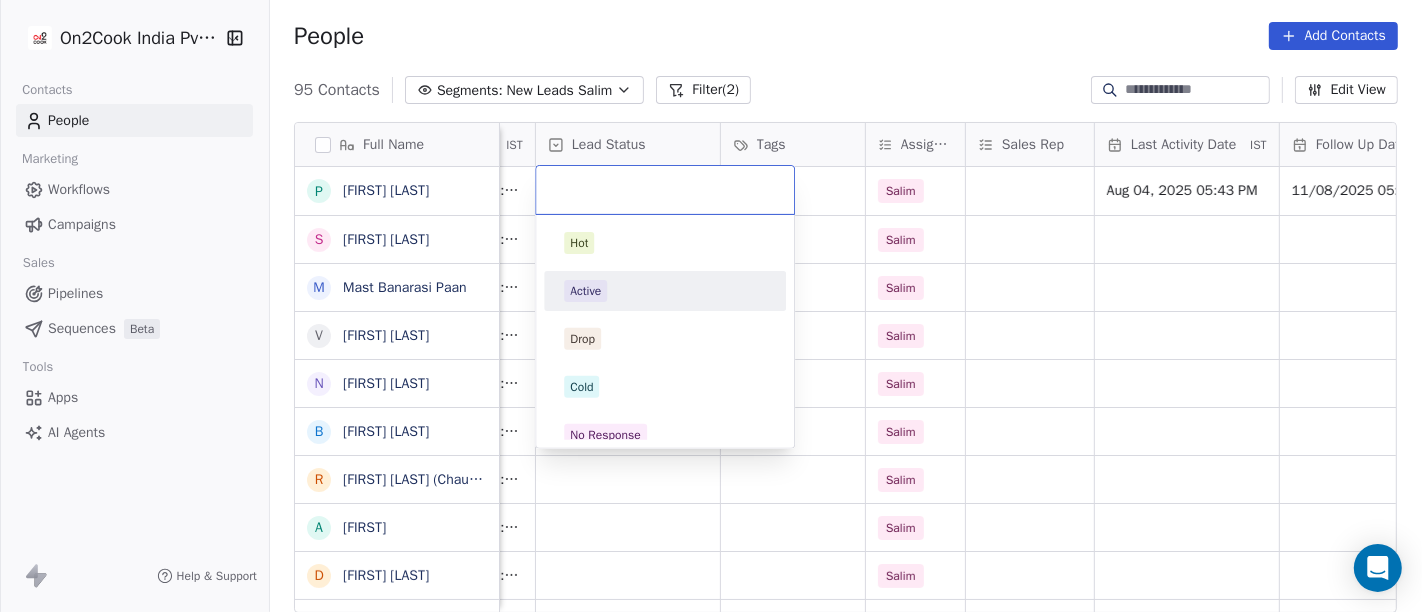 click on "Active" at bounding box center [665, 291] 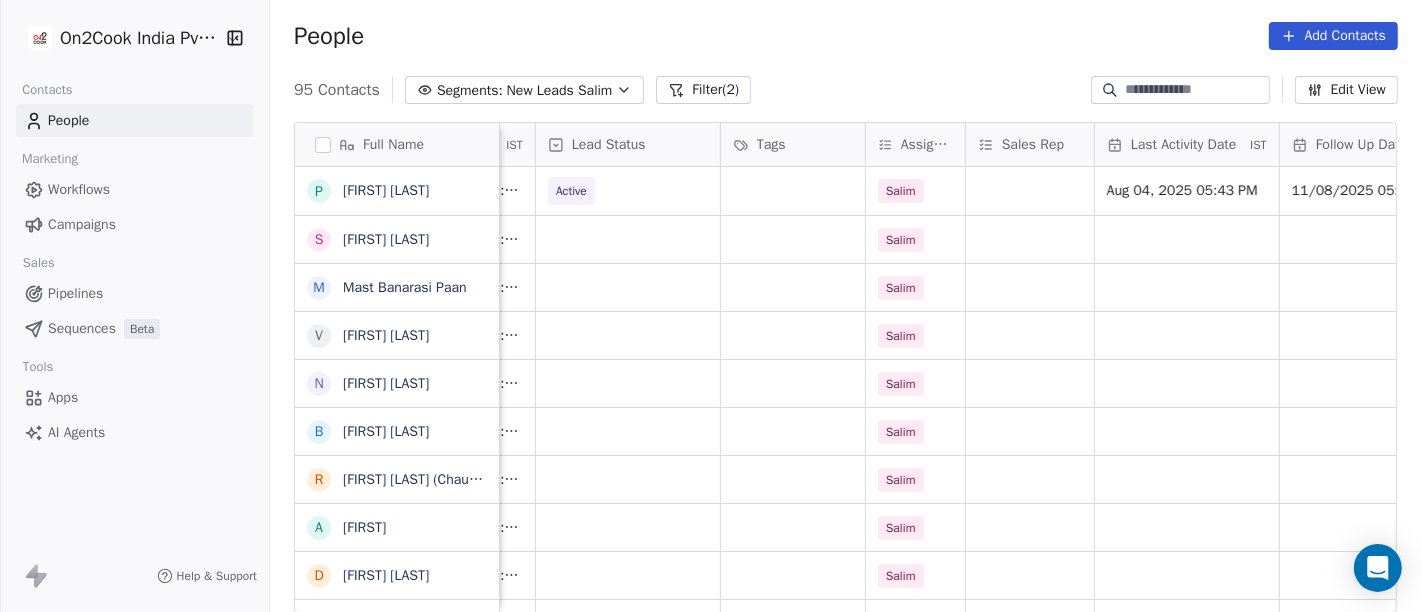 click on "People  Add Contacts" at bounding box center [846, 36] 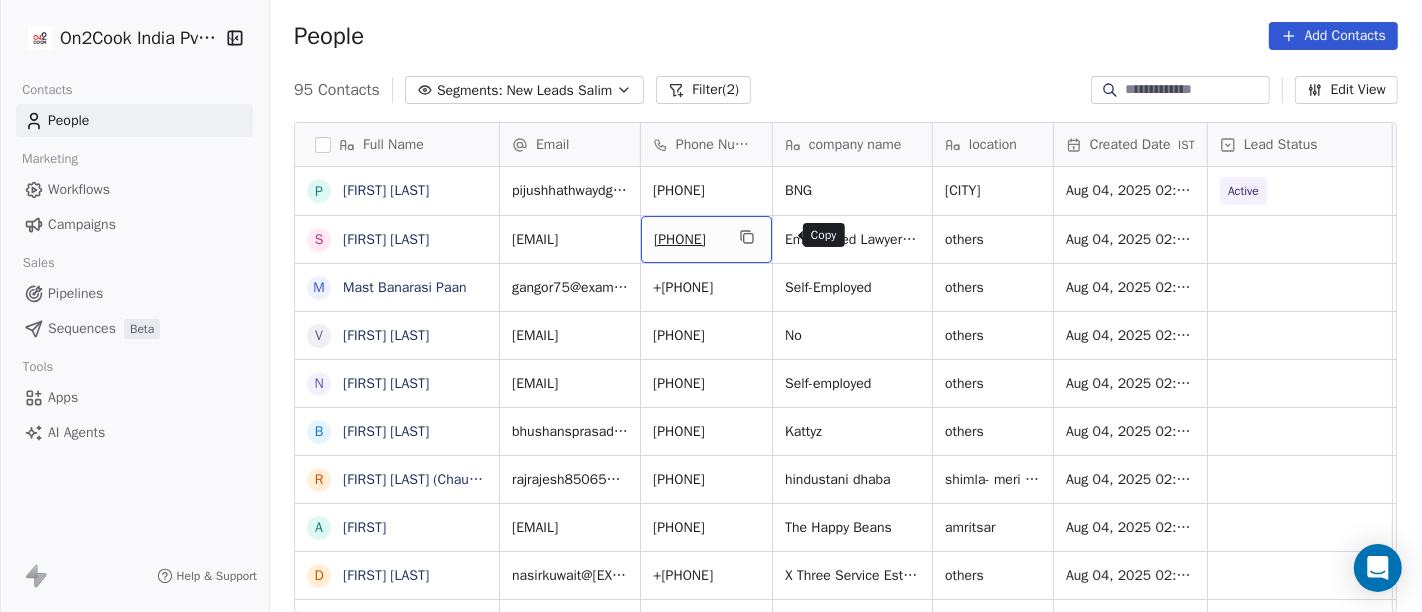 click 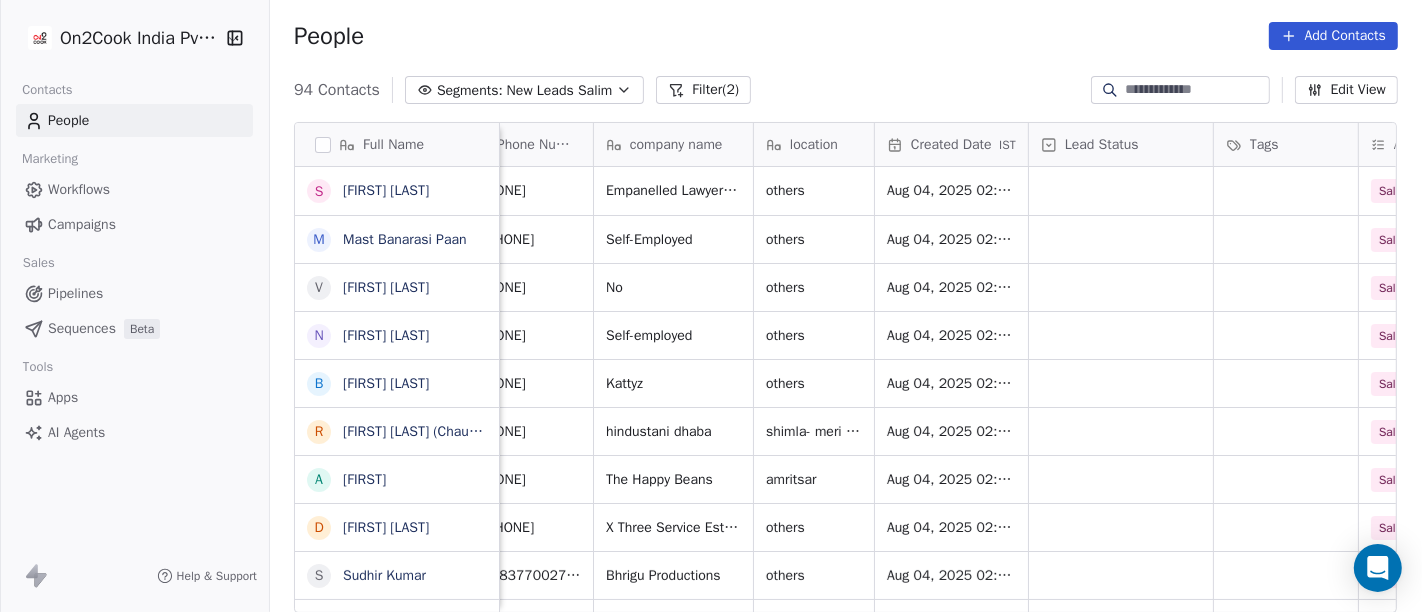 scroll, scrollTop: 0, scrollLeft: 92, axis: horizontal 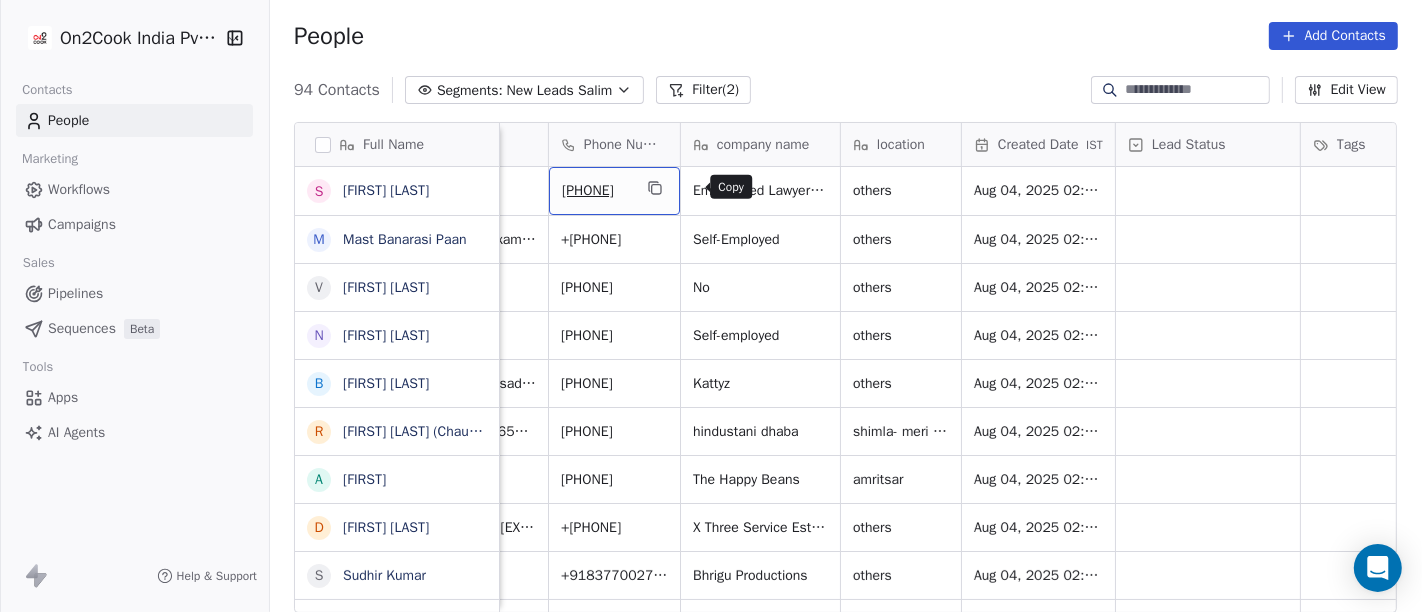 click 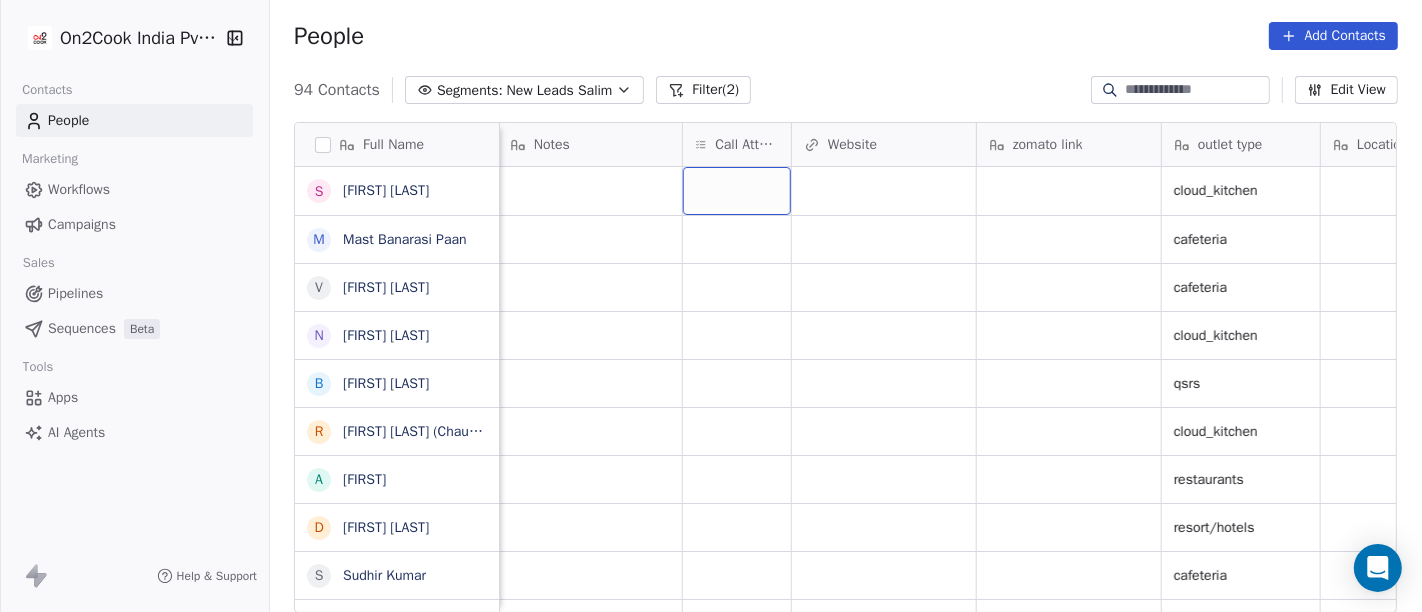 scroll, scrollTop: 0, scrollLeft: 1639, axis: horizontal 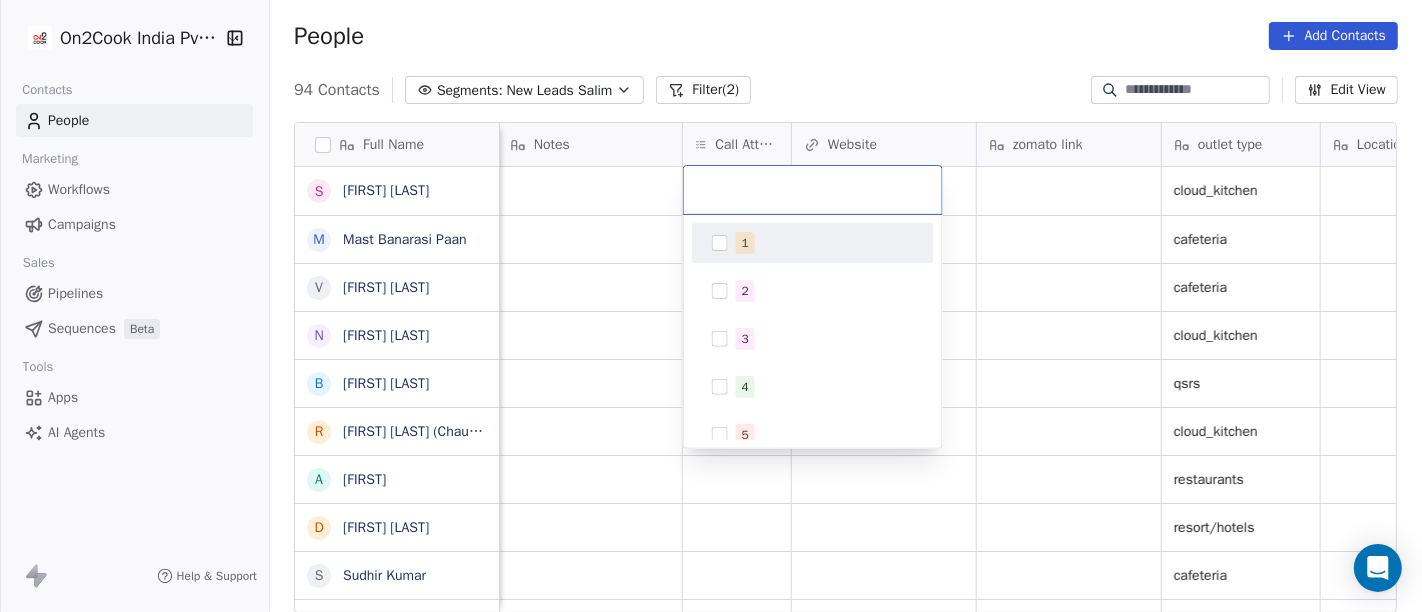 click on "1" at bounding box center [813, 243] 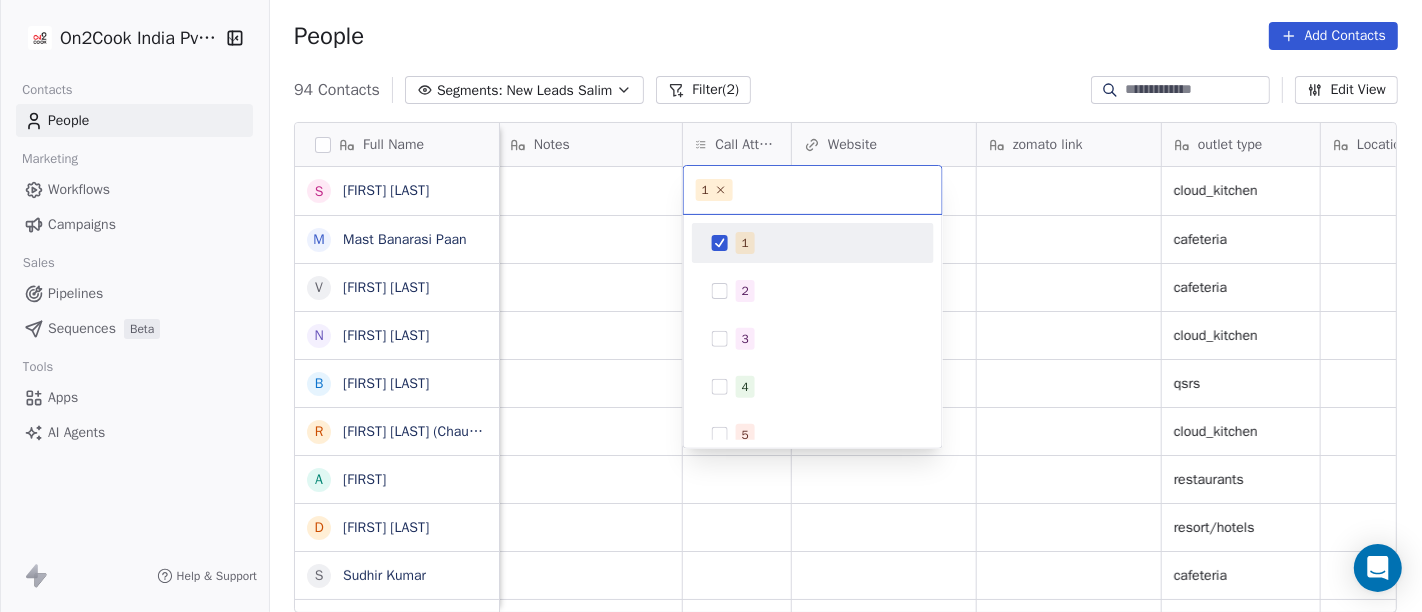 click on "On2Cook India Pvt. Ltd. Contacts People Marketing Workflows Campaigns Sales Pipelines Sequences Beta Tools Apps AI Agents Help & Support People Add Contacts 94 Contacts Segments: New Leads Salim Filter (2) Edit View Tag Add to Sequence Full Name S Satya Swarup Laha M Mast Banarasi Paan V Varun Agrawal N Naresh Lakhotia B Bhushan Prasad R Rajesh Raj (ChauhaN Enterprises) A Abishek D Dastani Nasir S Sudhir Kumar S Subbrata Sarkar M Madhukar Pawan A Ashraf A Alekh Kumar S Sheikh Mohammad Arif A Abizer Hussain S Sudhakar Verma A Anuj Tyagi S Shishir Srivastava A Anuj Agarwal D Dyarangula Keshav N Nawab arora R Rohit Upadhyay M Munish Bamotra S Subhransu Rout Y Yogesh Sharma P Praveen nk K Kvijay Kemse G Gaurav kumar k konark video (mobiles sales & videos) L Lalan Kumar Sales Rep Last Activity Date IST Follow Up Date IST Notes Call Attempts Website zomato link outlet type Location Job Title Whastapp Message Lead Source cloud_kitchen Meta cafeteria Meta cafeteria Meta cloud_kitchen Meta qsrs Meta" at bounding box center [711, 306] 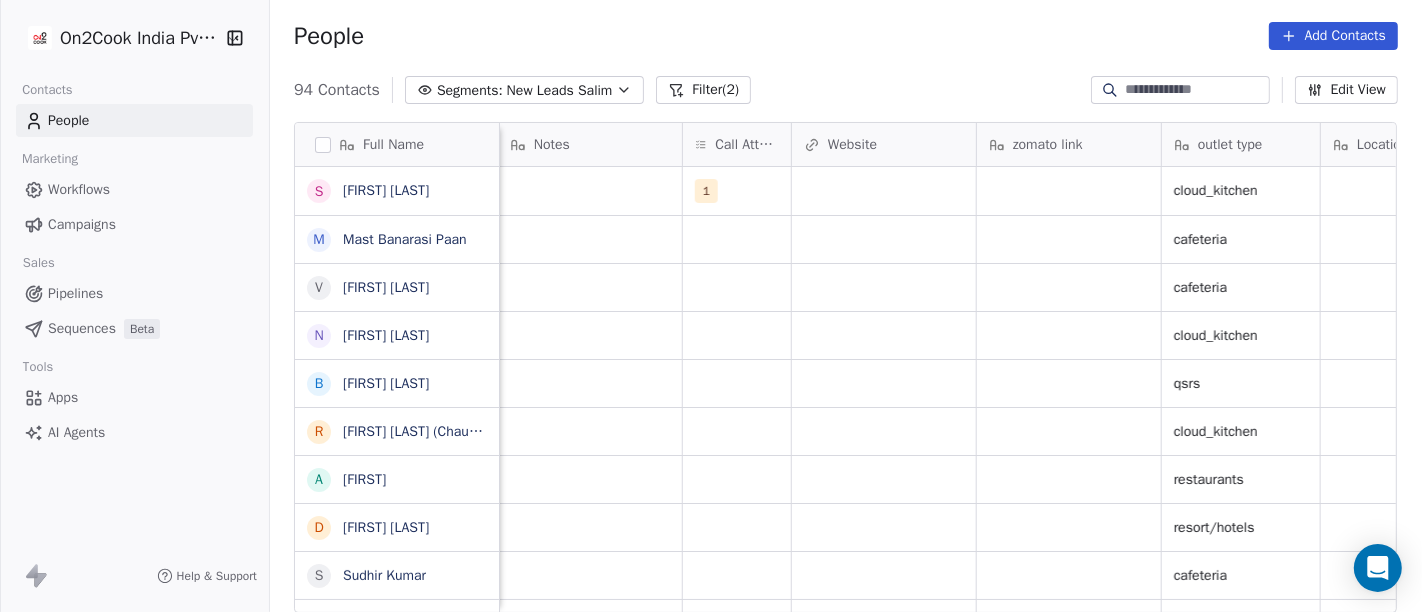 scroll, scrollTop: 0, scrollLeft: 1504, axis: horizontal 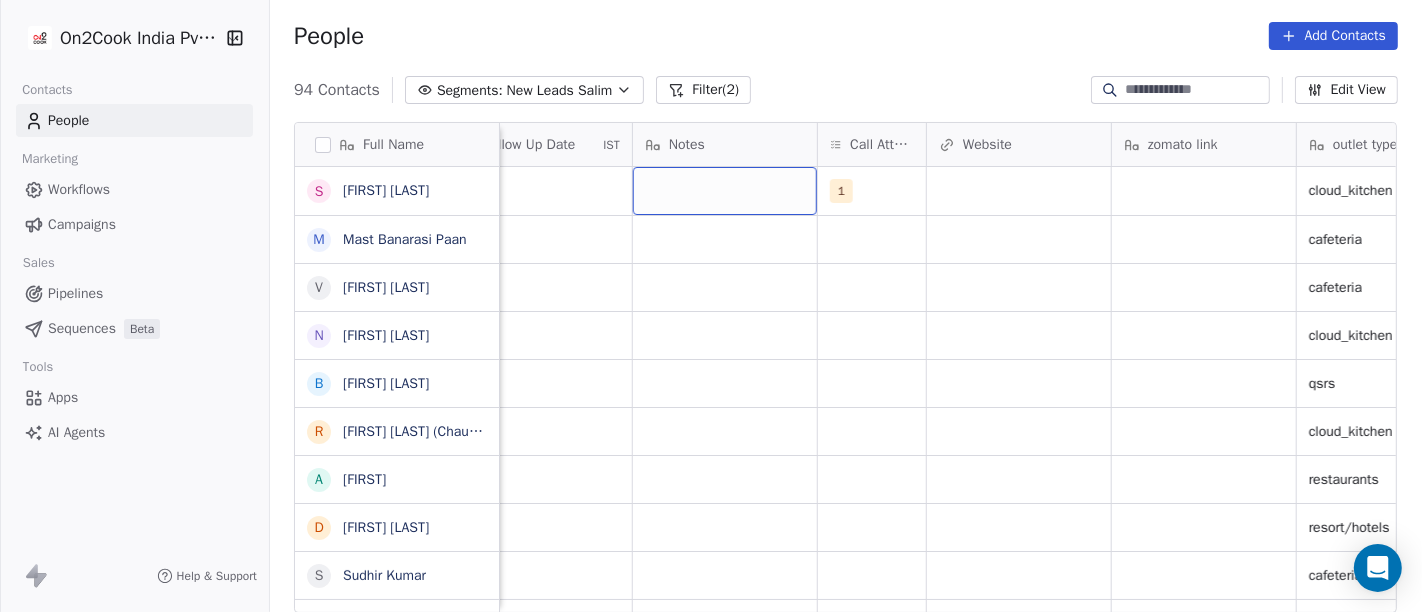 click at bounding box center (725, 191) 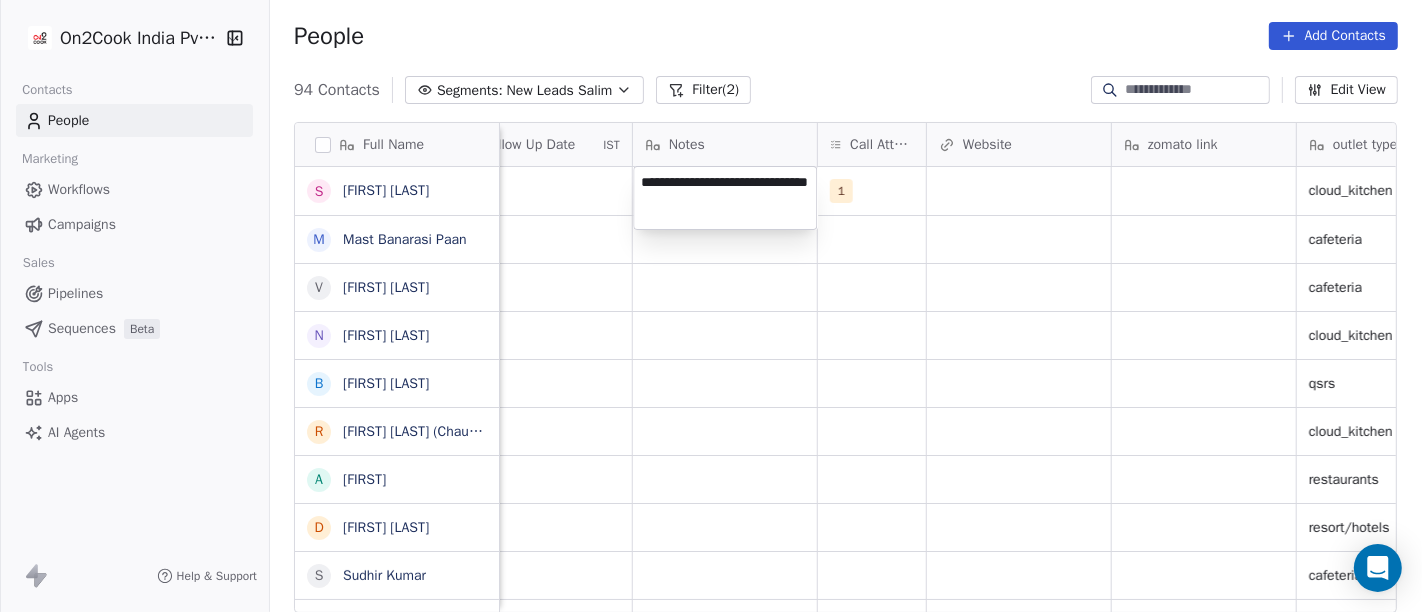 type on "**********" 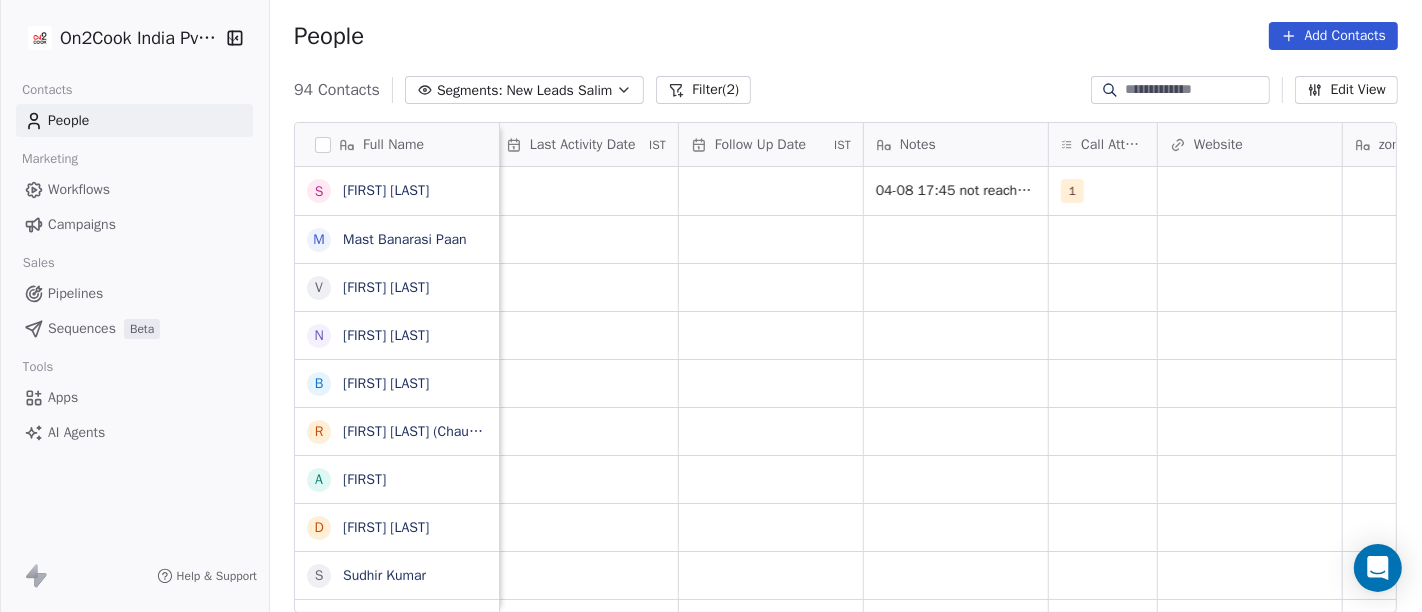 scroll, scrollTop: 0, scrollLeft: 1265, axis: horizontal 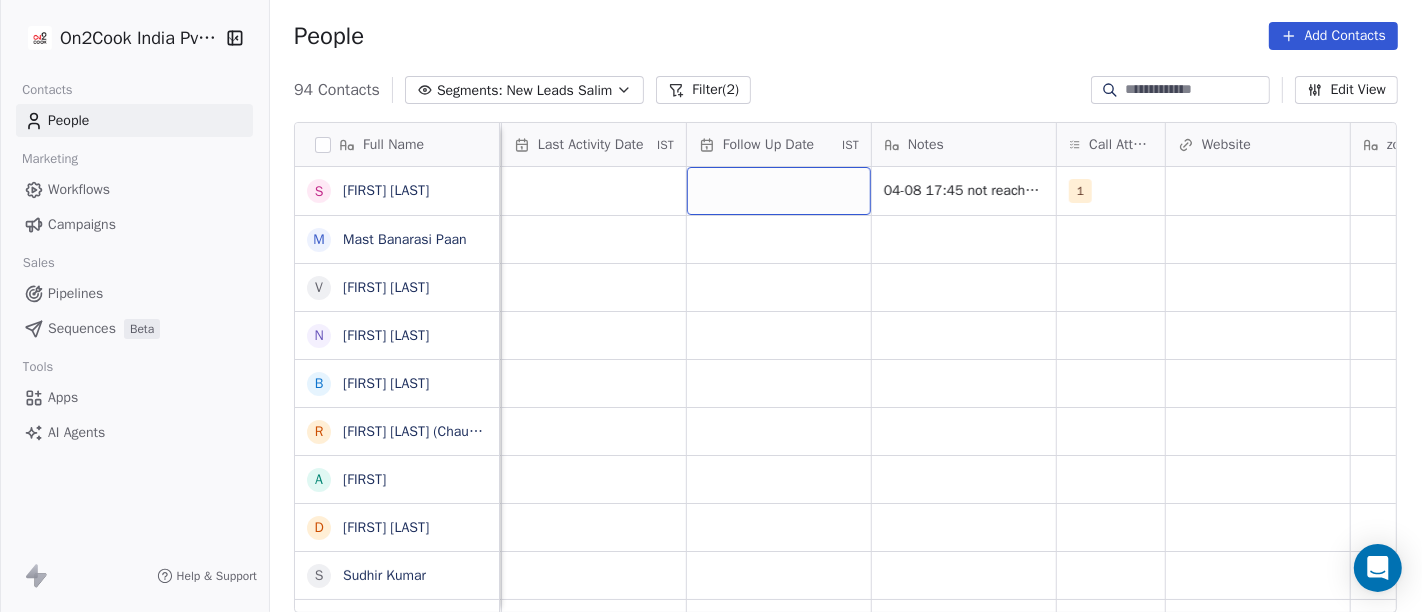 click at bounding box center [779, 191] 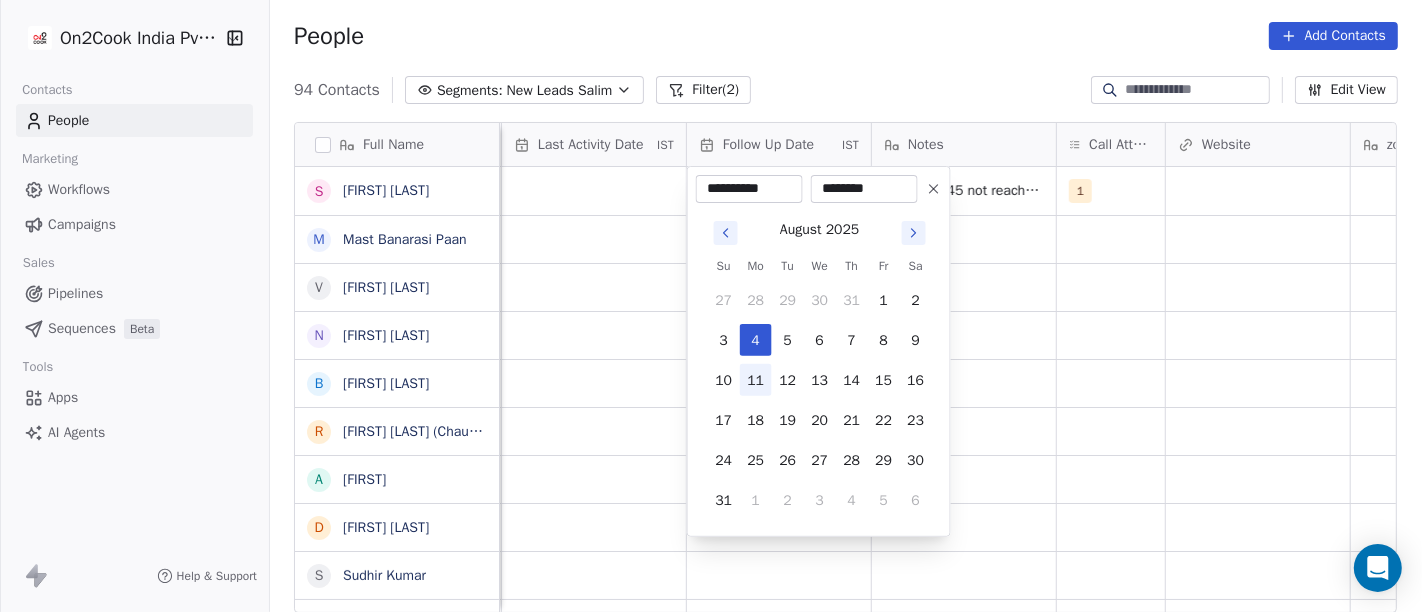 click on "11" at bounding box center (756, 380) 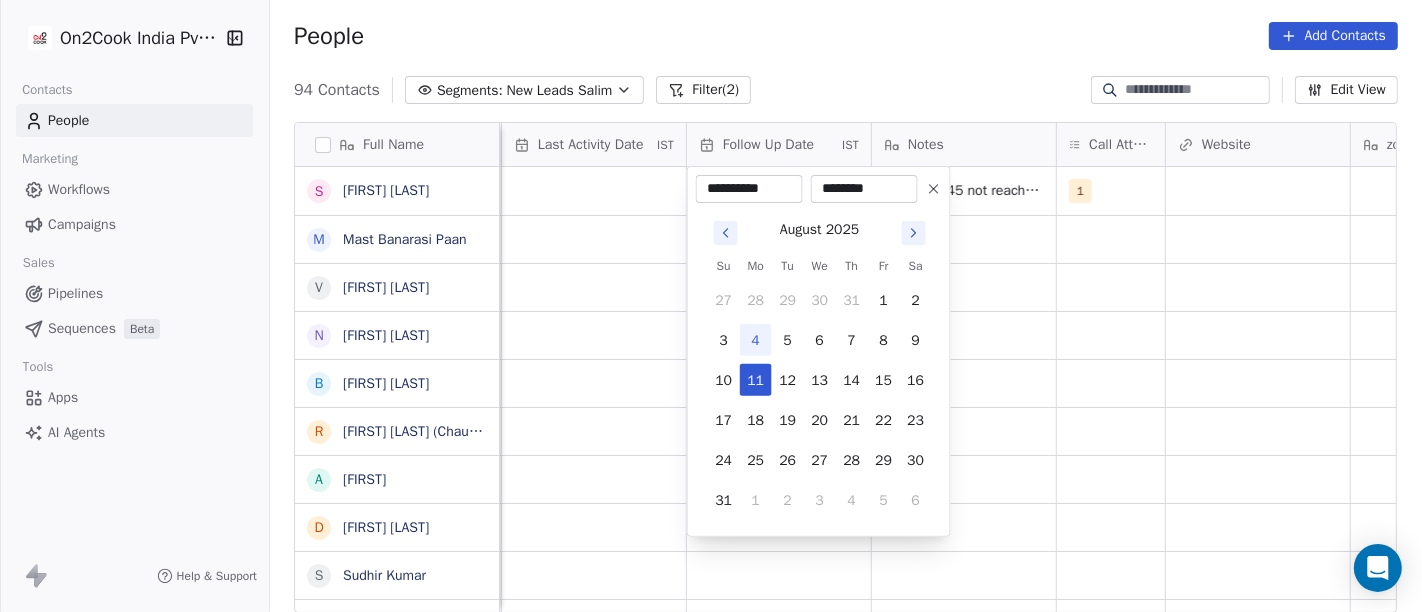 click on "On2Cook India Pvt. Ltd. Contacts People Marketing Workflows Campaigns Sales Pipelines Sequences Beta Tools Apps AI Agents Help & Support People  Add Contacts 94 Contacts Segments: New Leads Salim Filter  (2) Edit View Tag Add to Sequence Full Name S [LAST] L [LAST] V [LAST] N [LAST] B [LAST] R [LAST] A [LAST] D [LAST] N [LAST] S [LAST] S [LAST] M [LAST] [FIRST] A [LAST] A [LAST] S [LAST] S [LAST] A [LAST] S [LAST] A [LAST] D [LAST] N [LAST] R [LAST] M [LAST] S [LAST] Y [LAST] P [LAST] K [LAST] G [LAST] k [LAST] L [LAST] Lead Status Tags Assignee Sales Rep Last Activity Date IST Follow Up Date IST Notes Call Attempts Website zomato link outlet type Location Job Title   Salim 04-08 17:45 not reachable WA sent 1 cloud_kitchen   Salim cafeteria   Salim cafeteria" at bounding box center (711, 306) 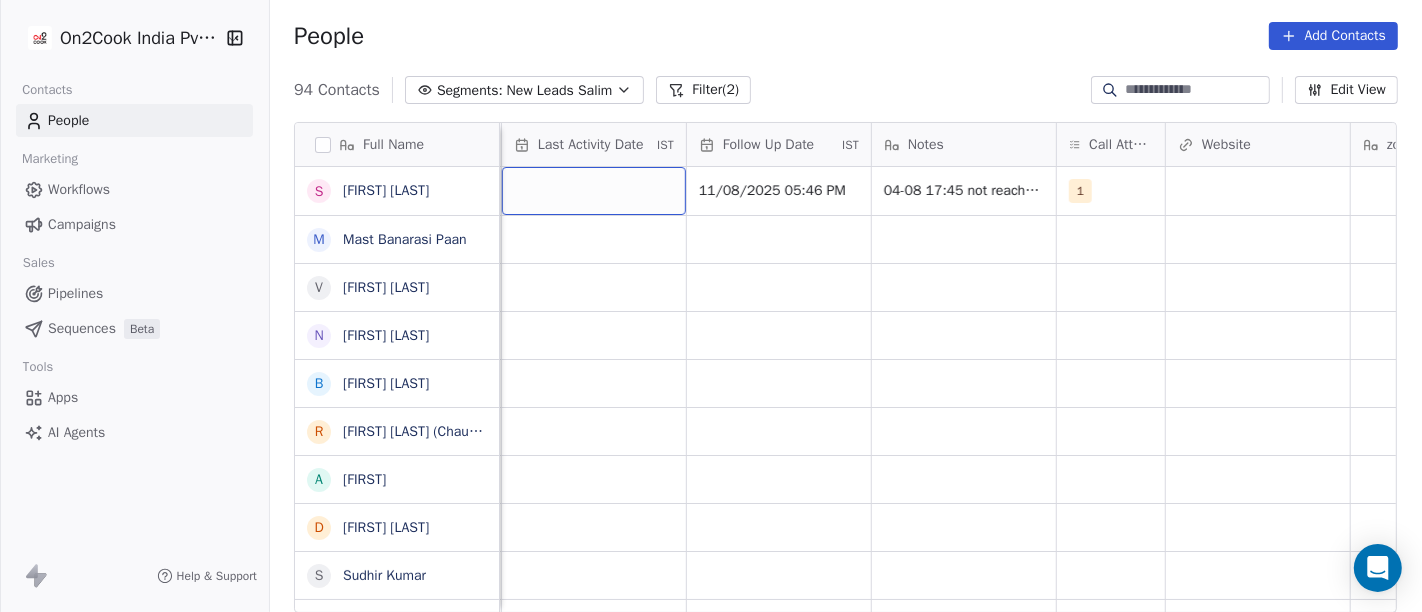 click at bounding box center [594, 191] 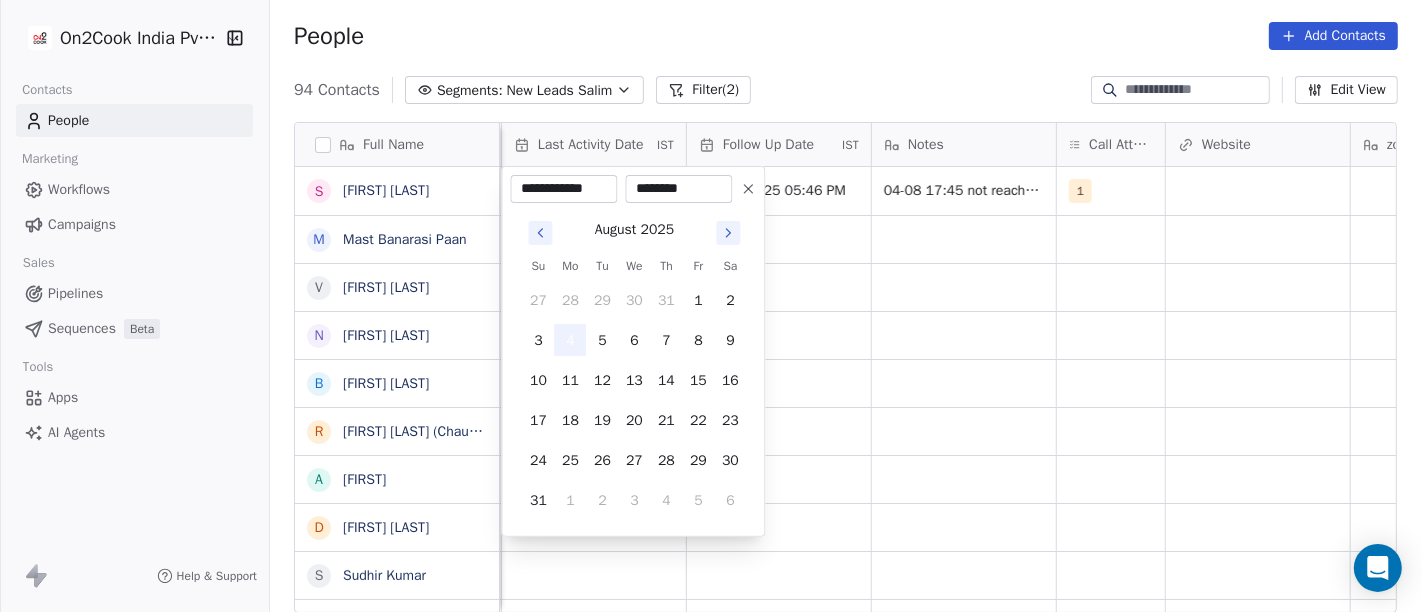 click on "4" at bounding box center [570, 340] 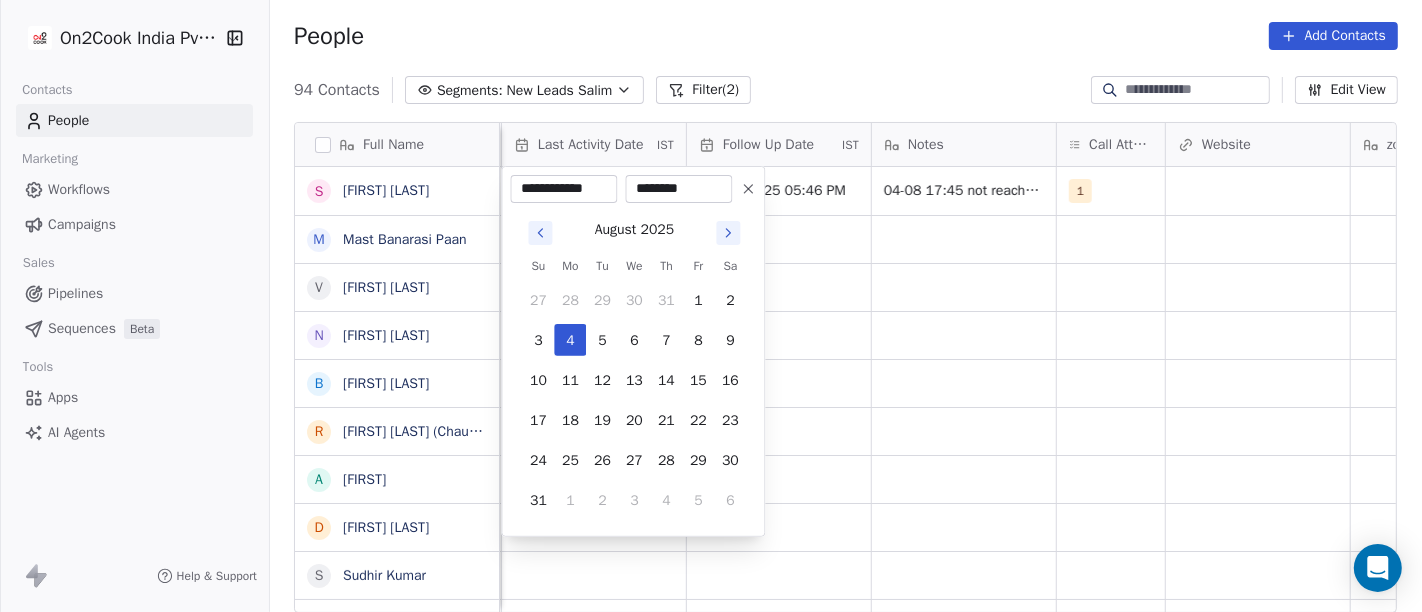 click on "On2Cook India Pvt. Ltd. Contacts People Marketing Workflows Campaigns Sales Pipelines Sequences Beta Tools Apps AI Agents Help & Support People  Add Contacts 94 Contacts Segments: New Leads Salim Filter  (2) Edit View Tag Add to Sequence Full Name S Satya Swarup Laha M Mast Banarasi Paan V Varun Agrawal N Naresh  Lakhotia B Bhushan Prasad R Rajesh Raj (ChauhaN Enterprises) A Abishek D Dastani Nasir S Sudhir Kumar S Subbrata Sarkar M Madhukar Pawan A Ashraf A Alekh Kumar S Sheikh Mohammad Arif A Abizer Hussain S Sudhakar Verma A Anuj Tyagi S Shishir Srivastava A Anuj Agarwal D Dyarangula Keshav N Nawab arora R Rohit Upadhyay M Munish Bamotra S Subhransu Rout Y Yogesh Sharma P Praveen nk K Kvijay Kemse G Gaurav kumar k konark video (mobiles sales & videos) L Lalan Kumar Lead Status Tags Assignee Sales Rep Last Activity Date IST Follow Up Date IST Notes Call Attempts Website zomato link outlet type Location Job Title   Salim 11/08/2025 05:46 PM 04-08 17:45 not reachable WA sent 1 cloud_kitchen   Salim   Salim" at bounding box center [711, 306] 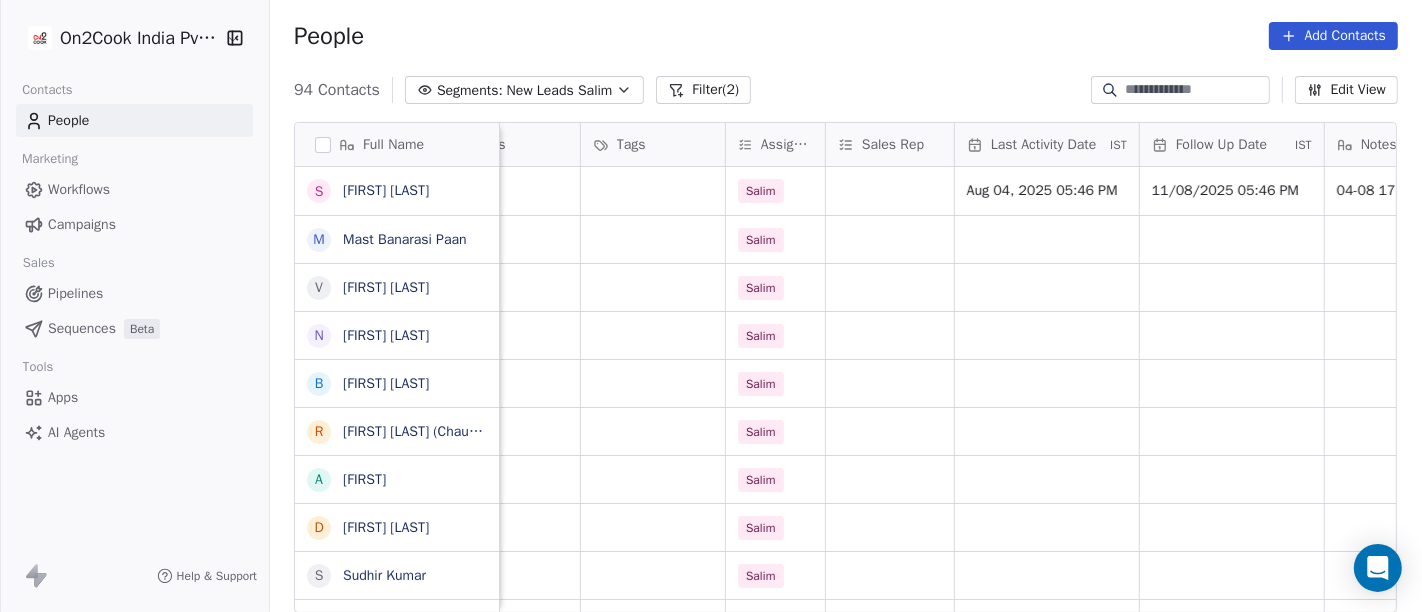scroll, scrollTop: 0, scrollLeft: 572, axis: horizontal 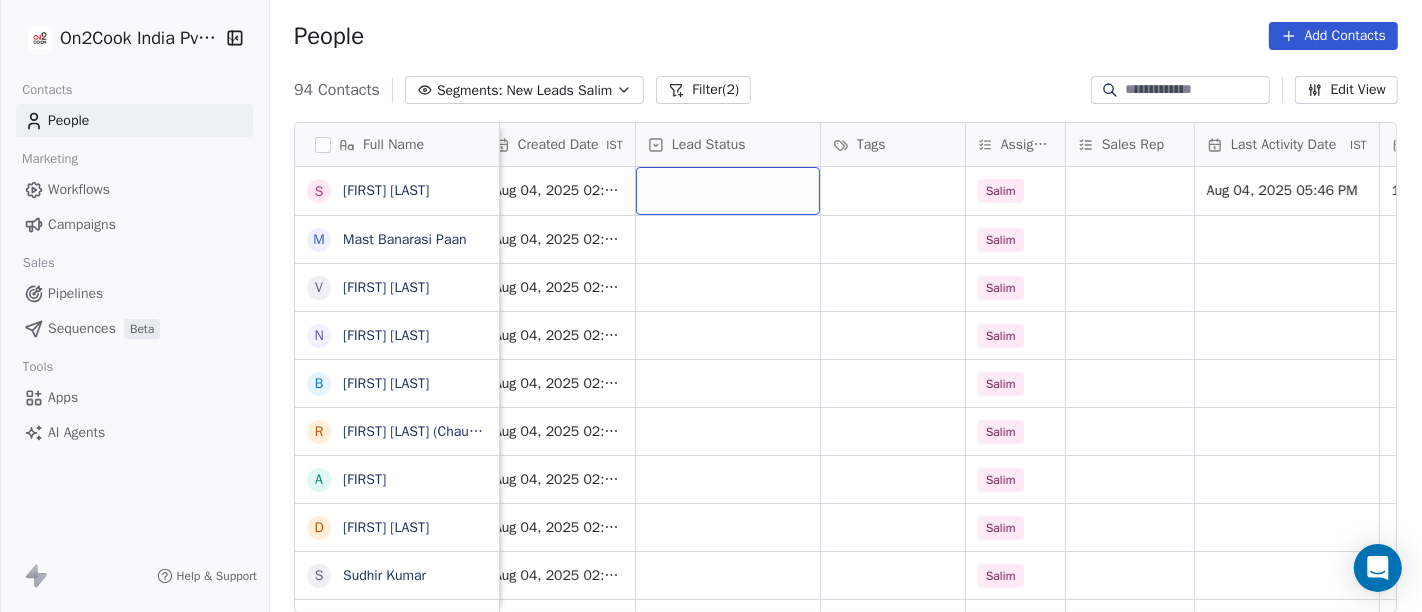 click at bounding box center (728, 191) 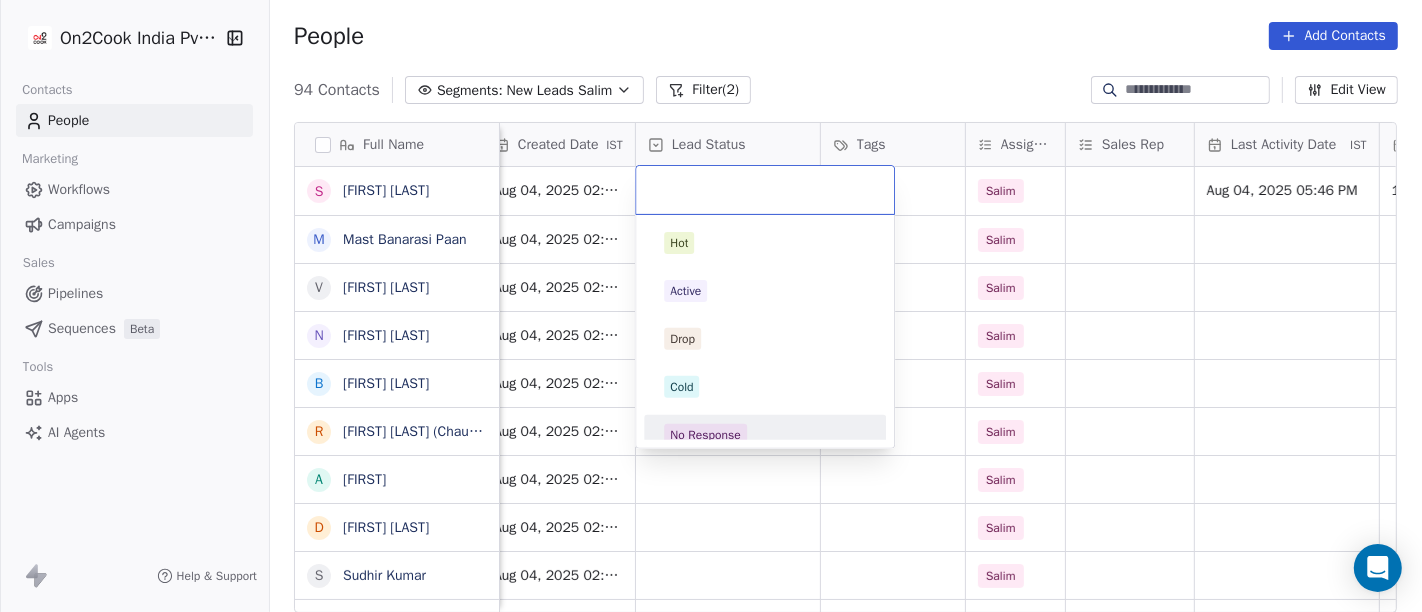 click on "No Response" at bounding box center [705, 435] 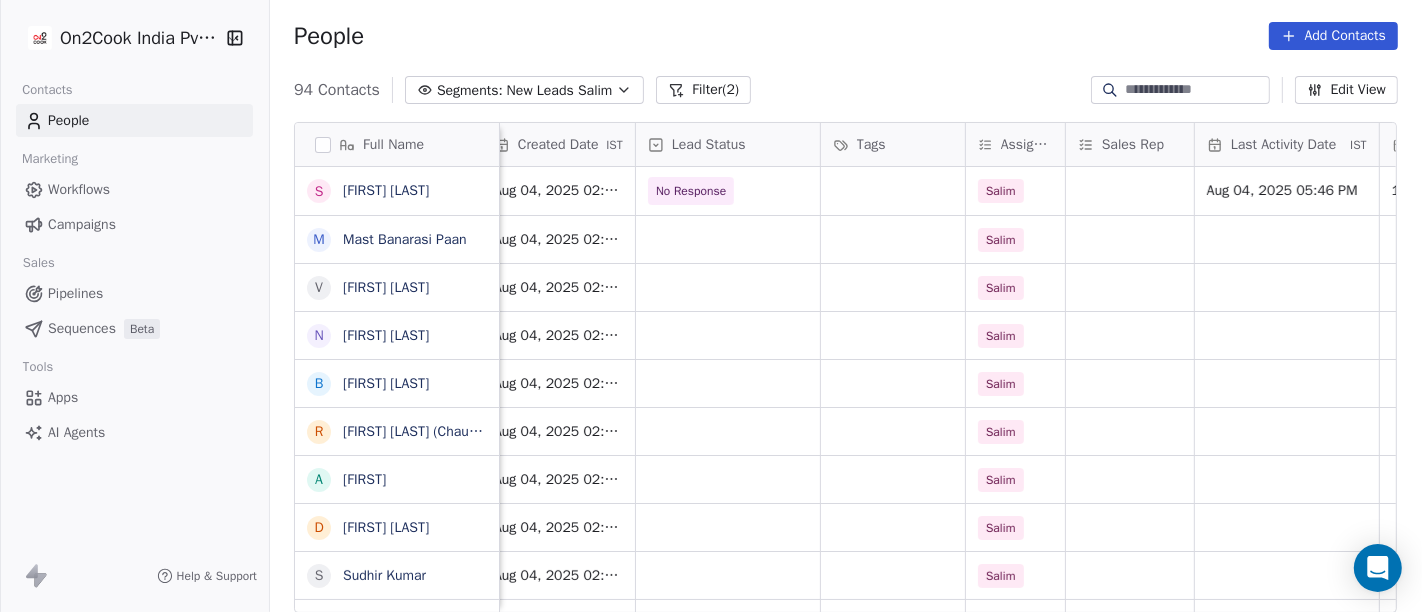 click on "94 Contacts Segments: New Leads Salim Filter  (2) Edit View" at bounding box center [846, 90] 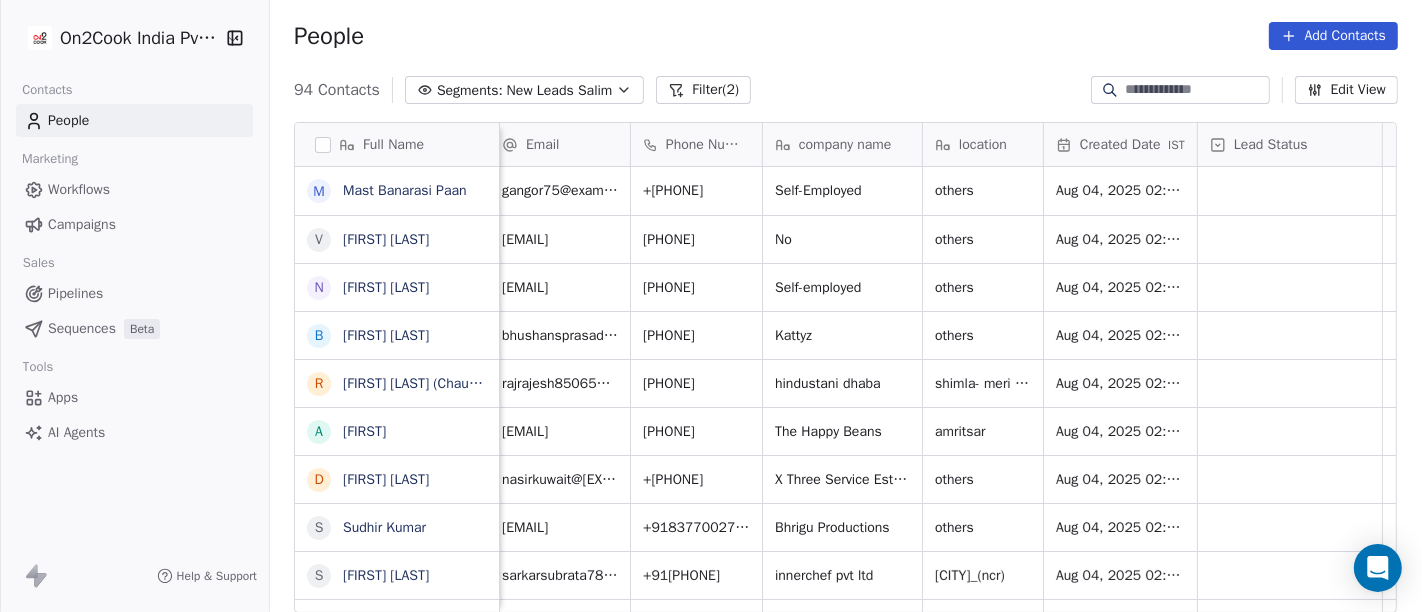 scroll, scrollTop: 0, scrollLeft: 0, axis: both 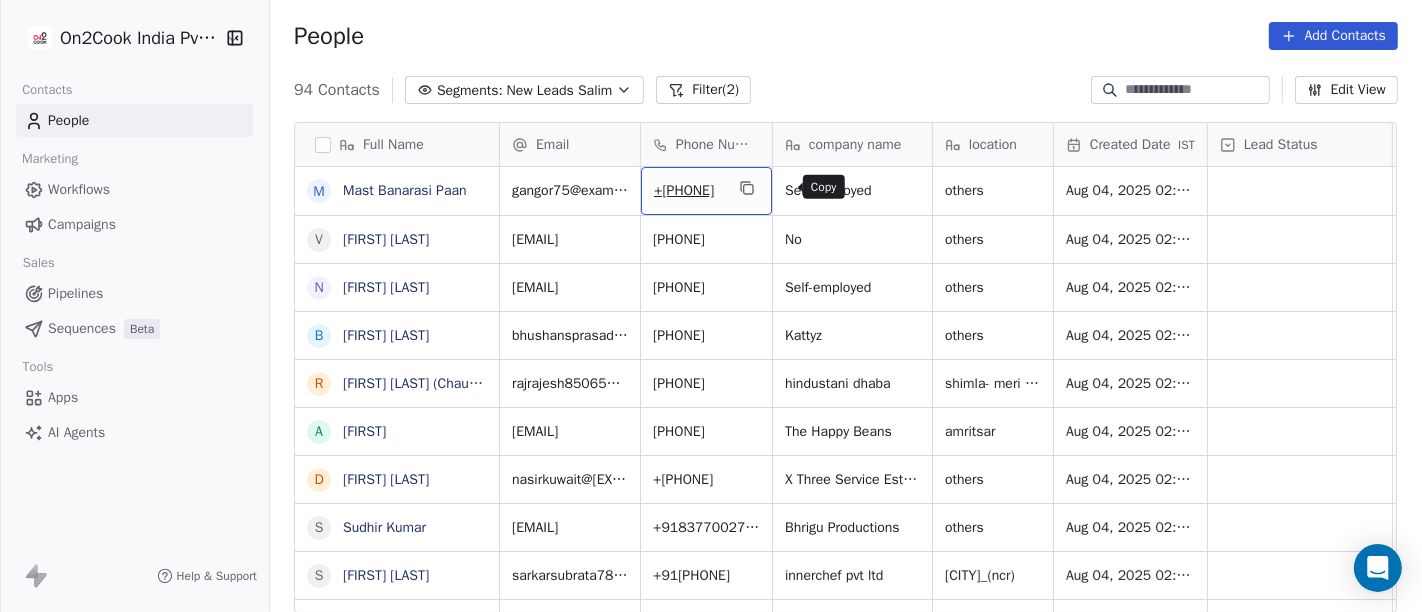 click 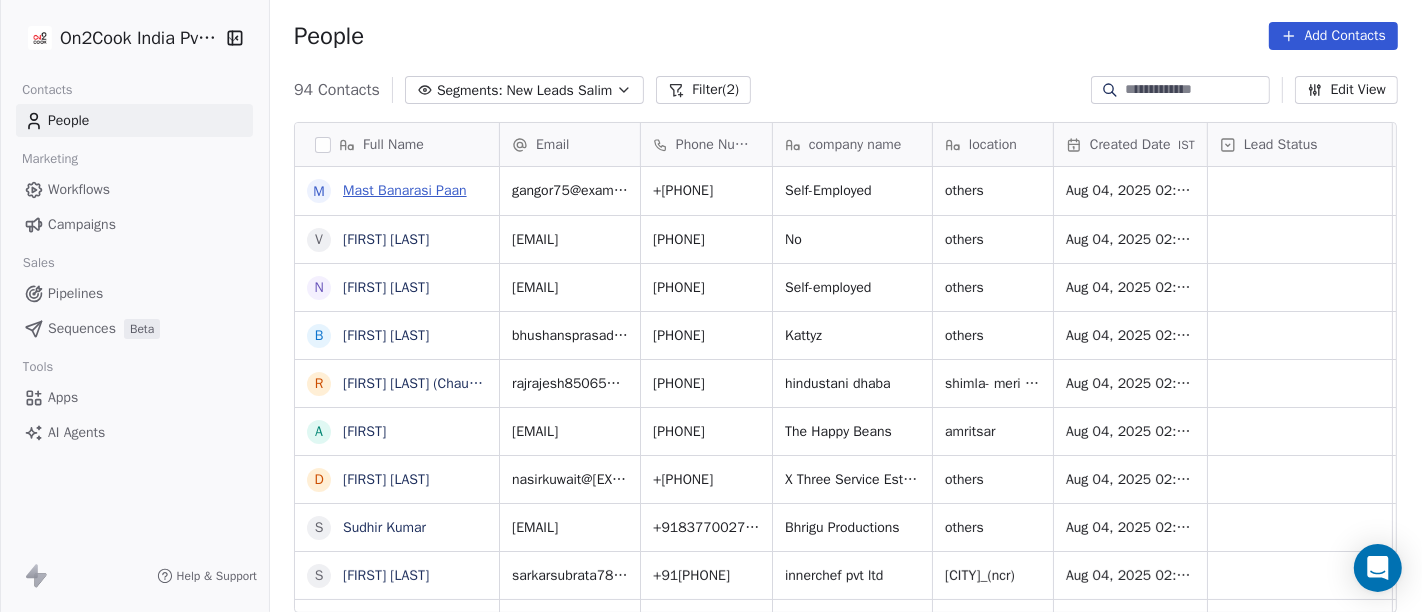 click on "Mast Banarasi Paan" at bounding box center [405, 190] 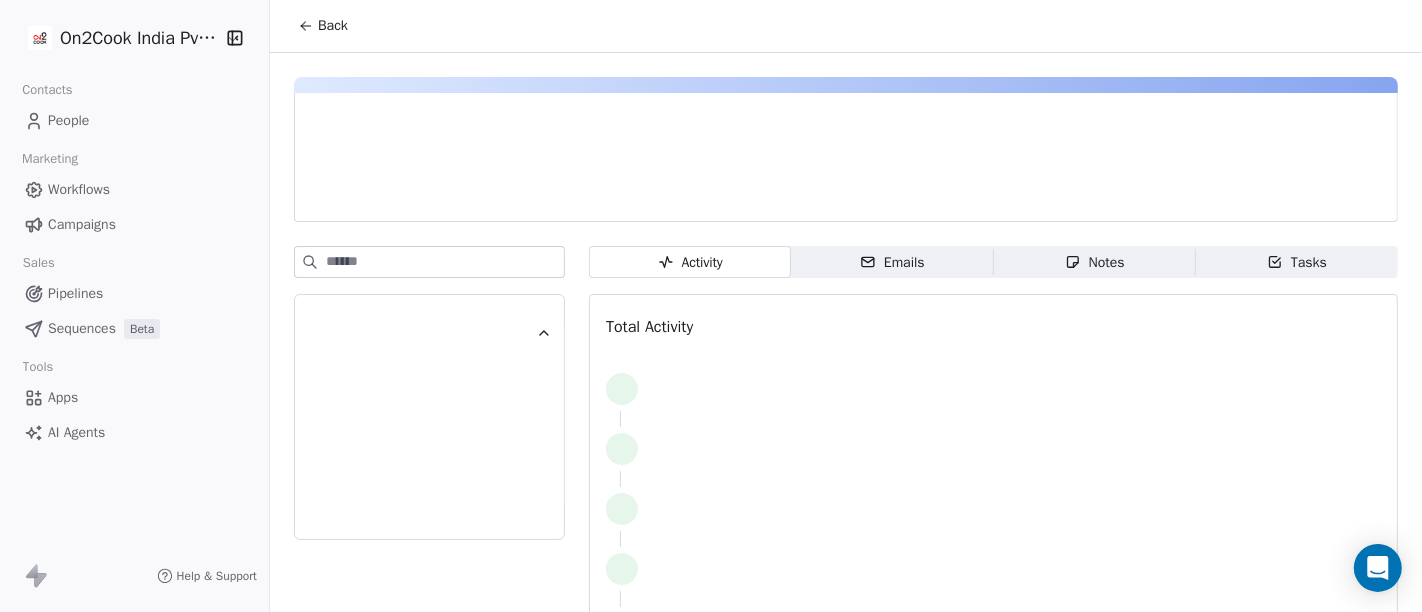 click at bounding box center (523, 193) 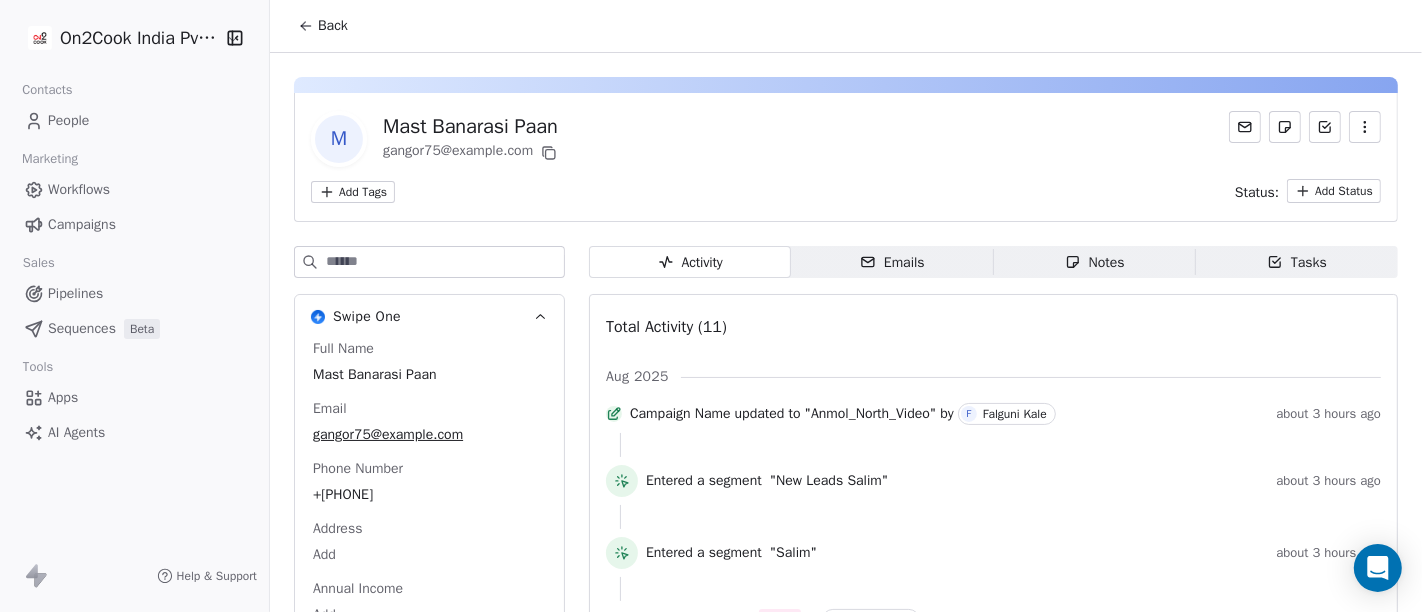 click on "Back" at bounding box center (323, 26) 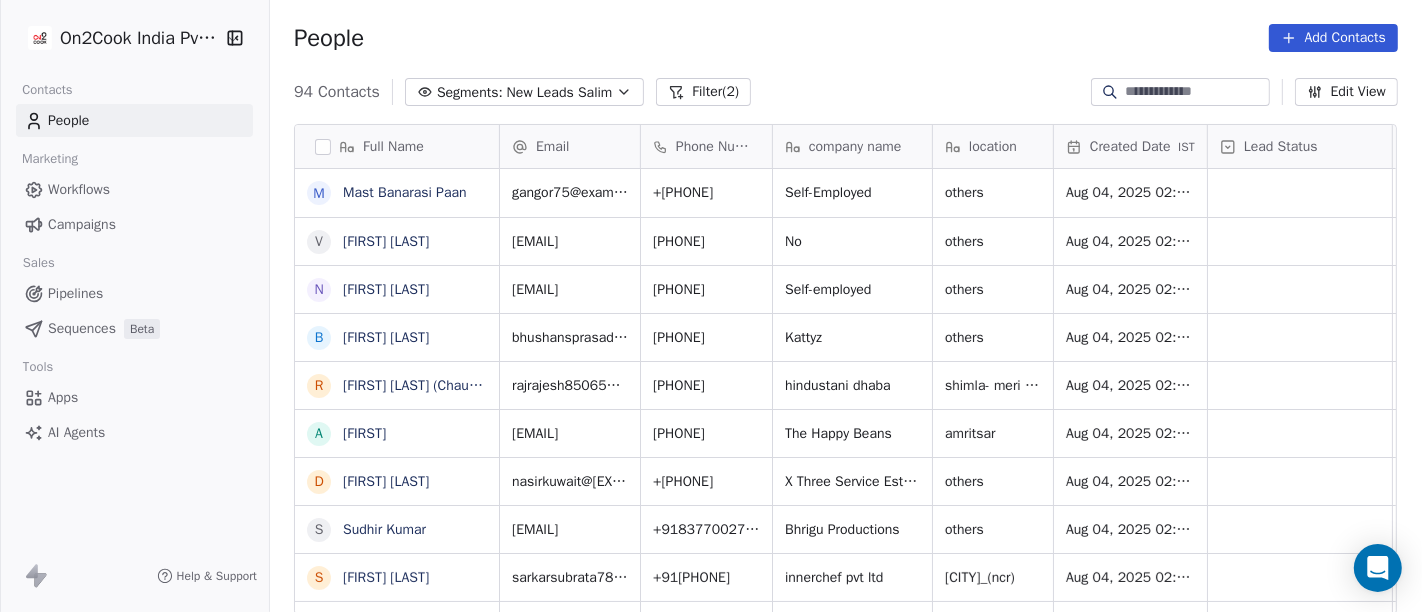 scroll, scrollTop: 17, scrollLeft: 17, axis: both 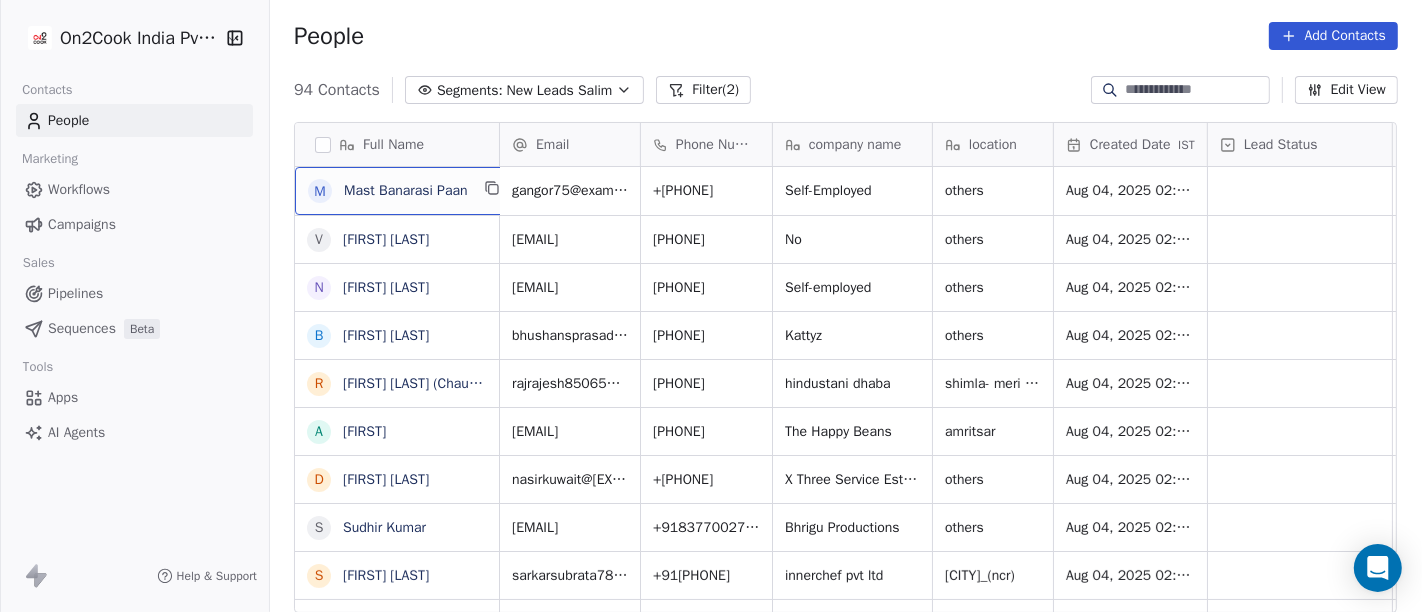 click on "M Mast Banarasi Paan" at bounding box center (406, 191) 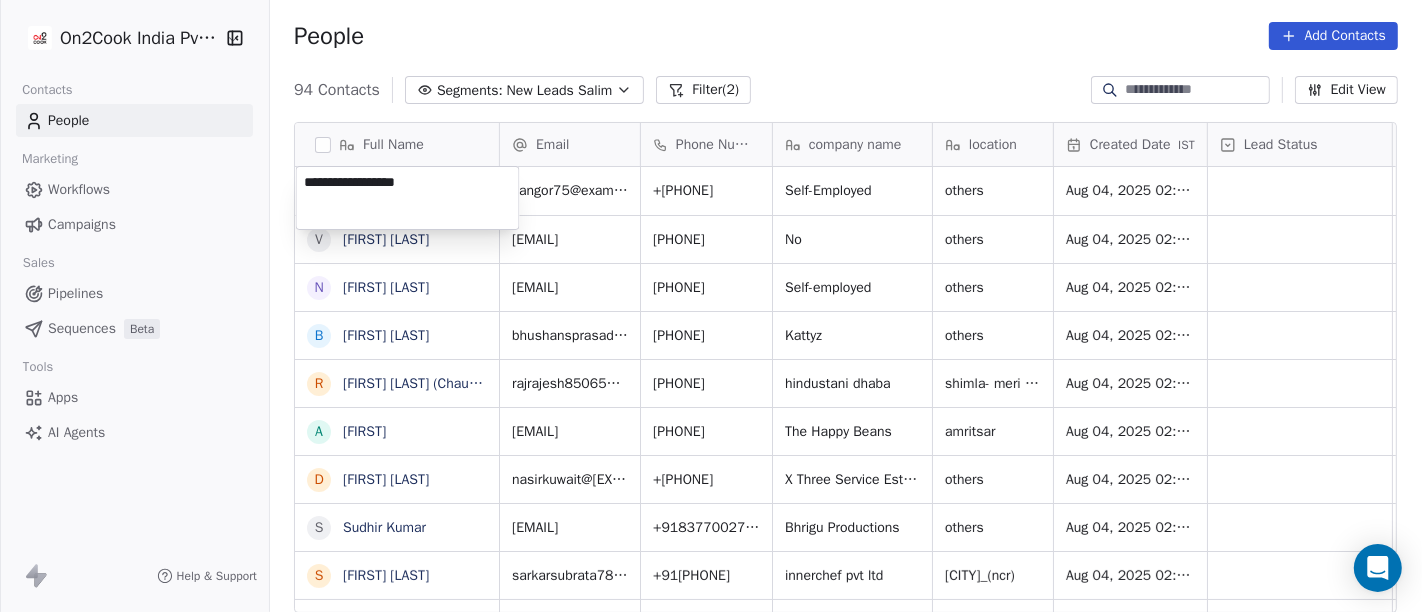 click on "**********" at bounding box center (408, 198) 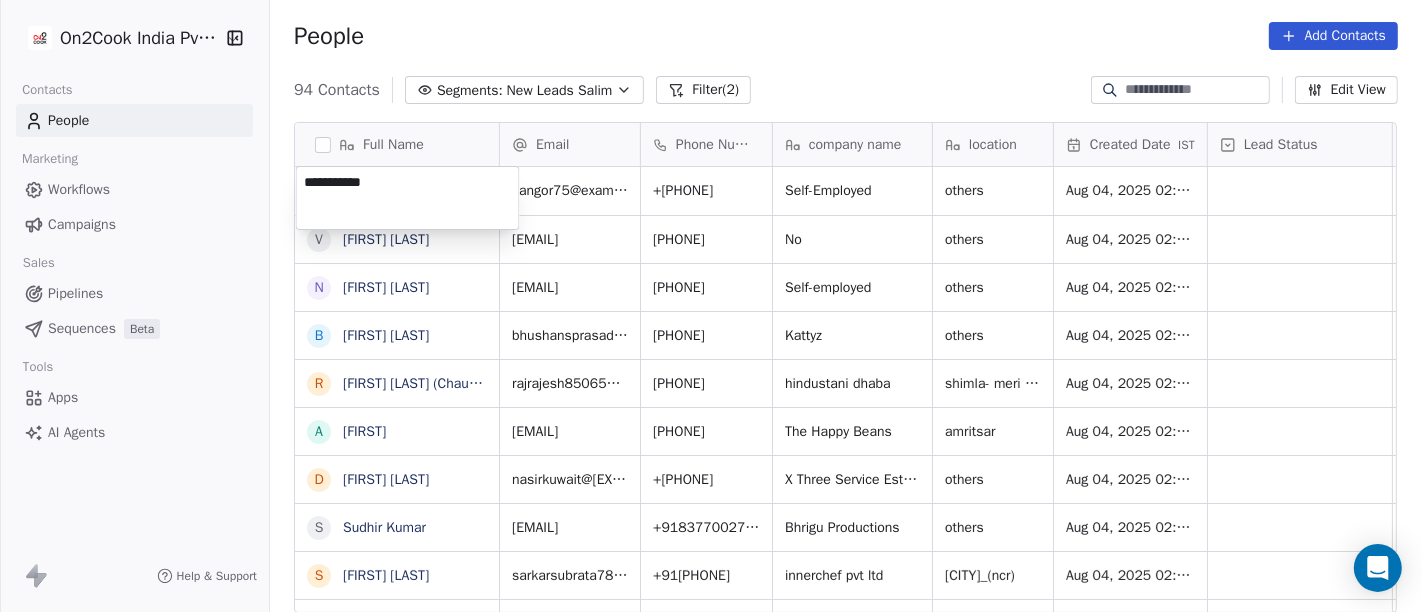 type on "**********" 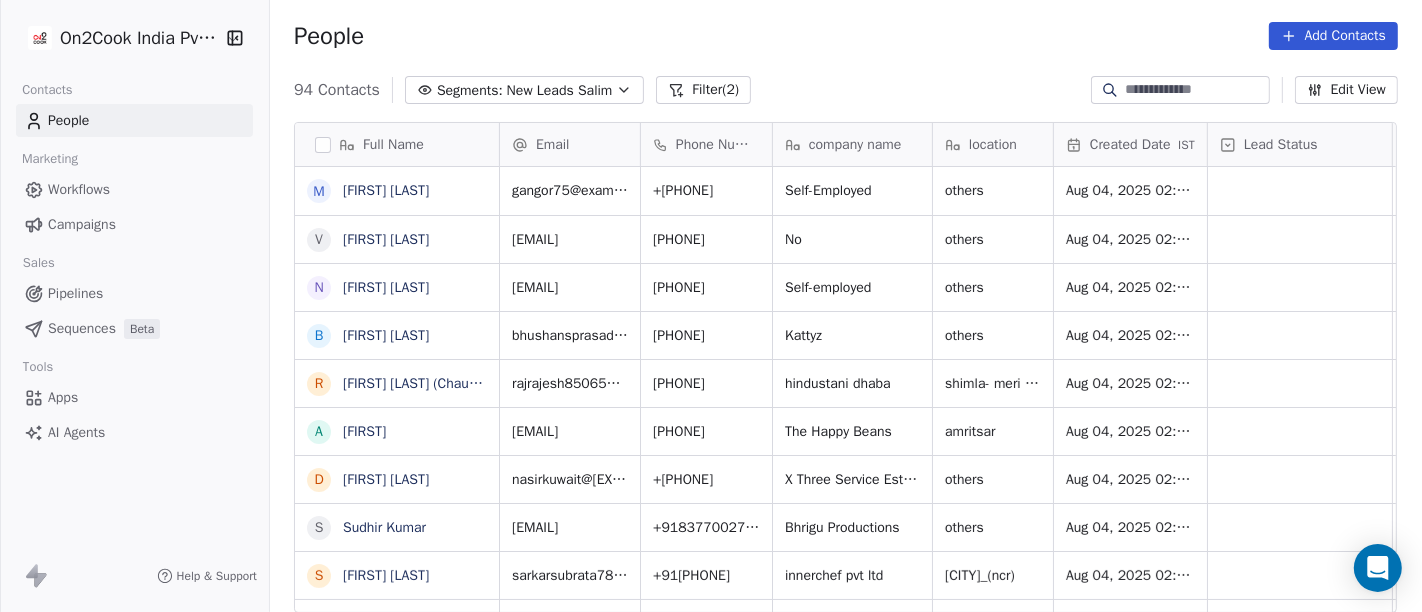 click on "People  Add Contacts" at bounding box center [846, 36] 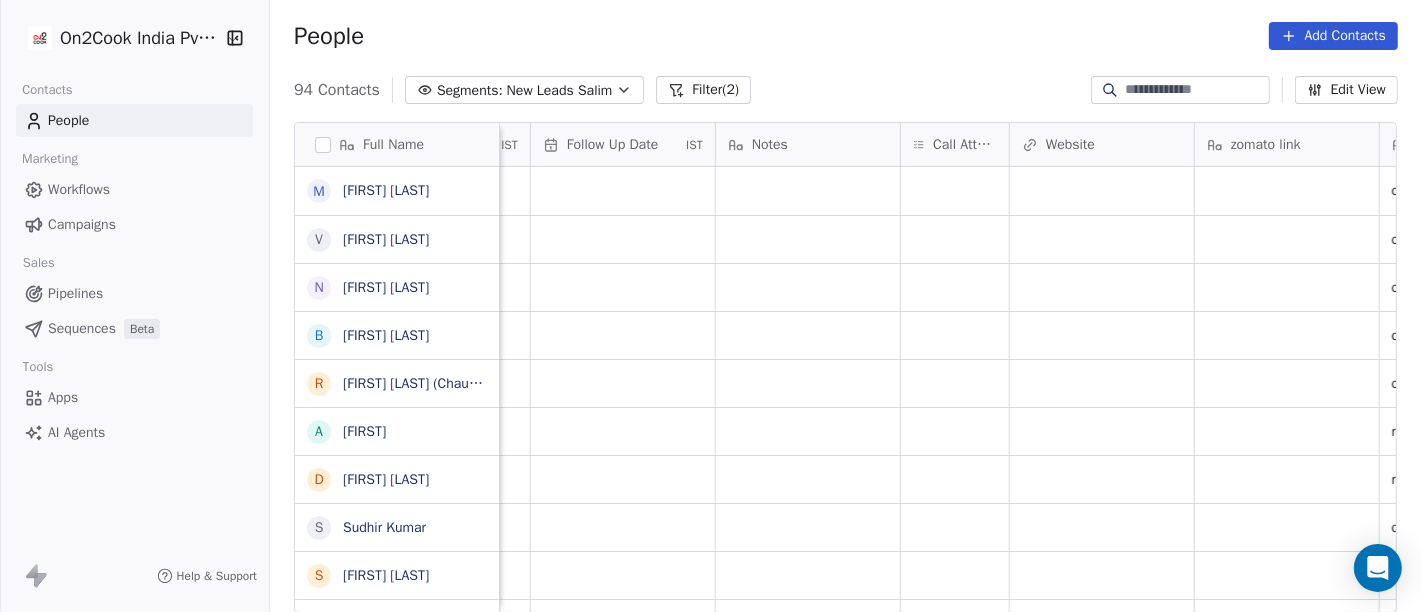 scroll, scrollTop: 0, scrollLeft: 1408, axis: horizontal 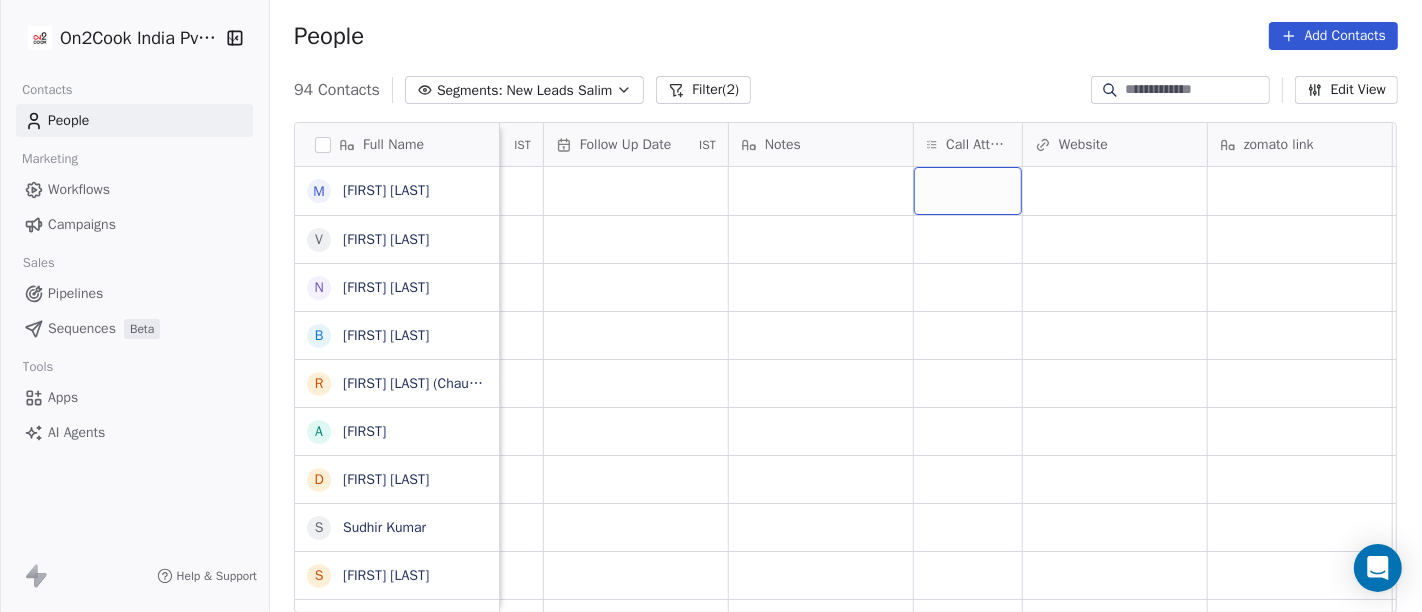click at bounding box center (968, 191) 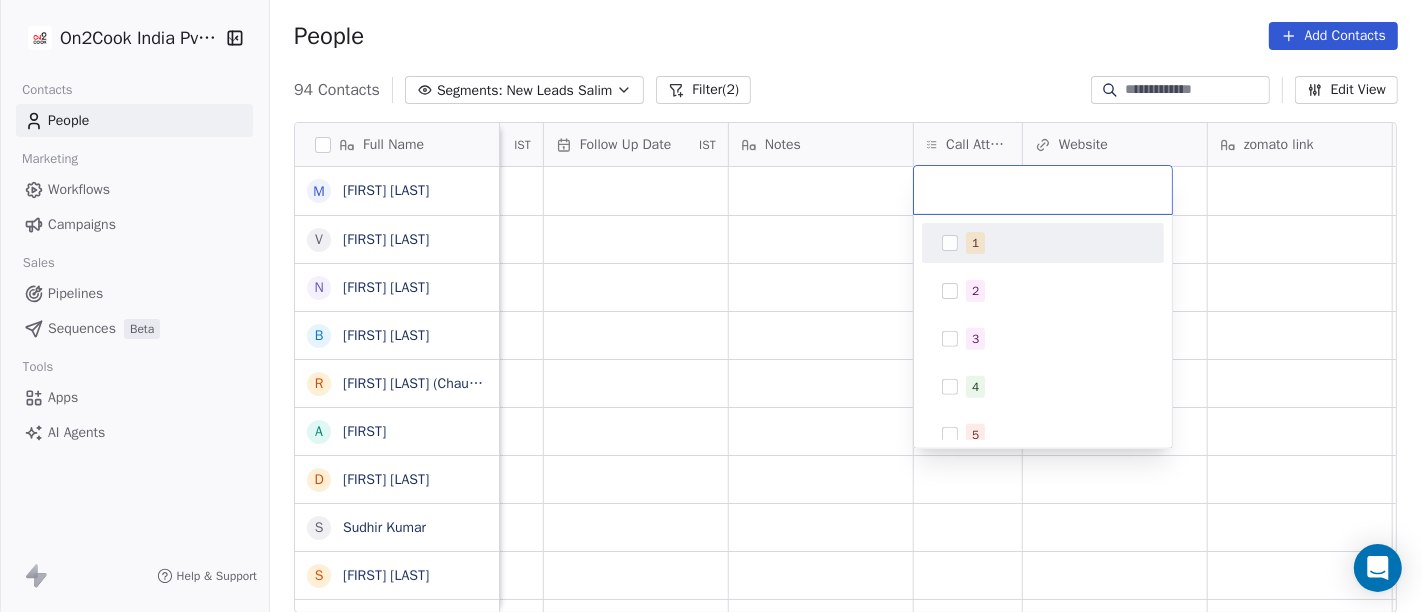 click on "1" at bounding box center (1043, 243) 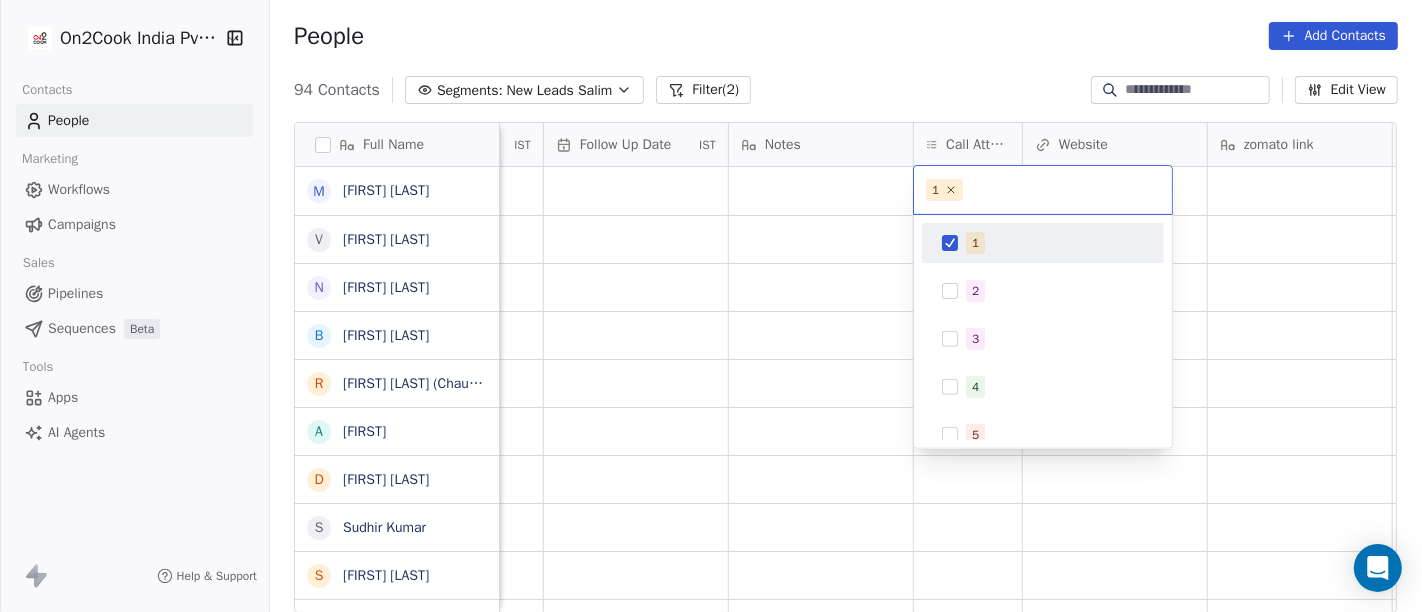 click on "On2Cook India Pvt. Ltd. Contacts People Marketing Workflows Campaigns Sales Pipelines Sequences Beta Tools Apps AI Agents Help & Support People Add Contacts 94 Contacts Segments: New Leads Salim Filter (2) Edit View Tag Add to Sequence Full Name M [LAST] [FIRST] V [LAST] [FIRST] N [LAST] [FIRST] B [LAST] [FIRST] R [LAST] [FIRST] (ChauhaN Enterprises) A [LAST] [FIRST] D [LAST] [FIRST] S [LAST] [FIRST] S [LAST] [FIRST] M [LAST] [FIRST] A [LAST] [FIRST] A [LAST] [FIRST] S [LAST] [LAST] [FIRST] A [LAST] [FIRST] S [LAST] [FIRST] [FIRST] A [LAST] [FIRST] D [LAST] [LAST] [FIRST] N [LAST] R [LAST] [FIRST] M [LAST] [FIRST] S [LAST] [FIRST] Y [LAST] P [LAST] K K [LAST] [FIRST] G [LAST] k [LAST] (mobiles sales & videos) L [LAST] [FIRST] V [LAST] [FIRST] Tags Assignee Sales Rep Last Activity Date IST Follow Up Date IST Notes Call Attempts Website zomato link outlet type Location Job Title Whastapp Message Salim cafeteria Salim cafeteria Salim cloud_kitchen Salim qsrs Salim cloud_kitchen Salim" at bounding box center (711, 306) 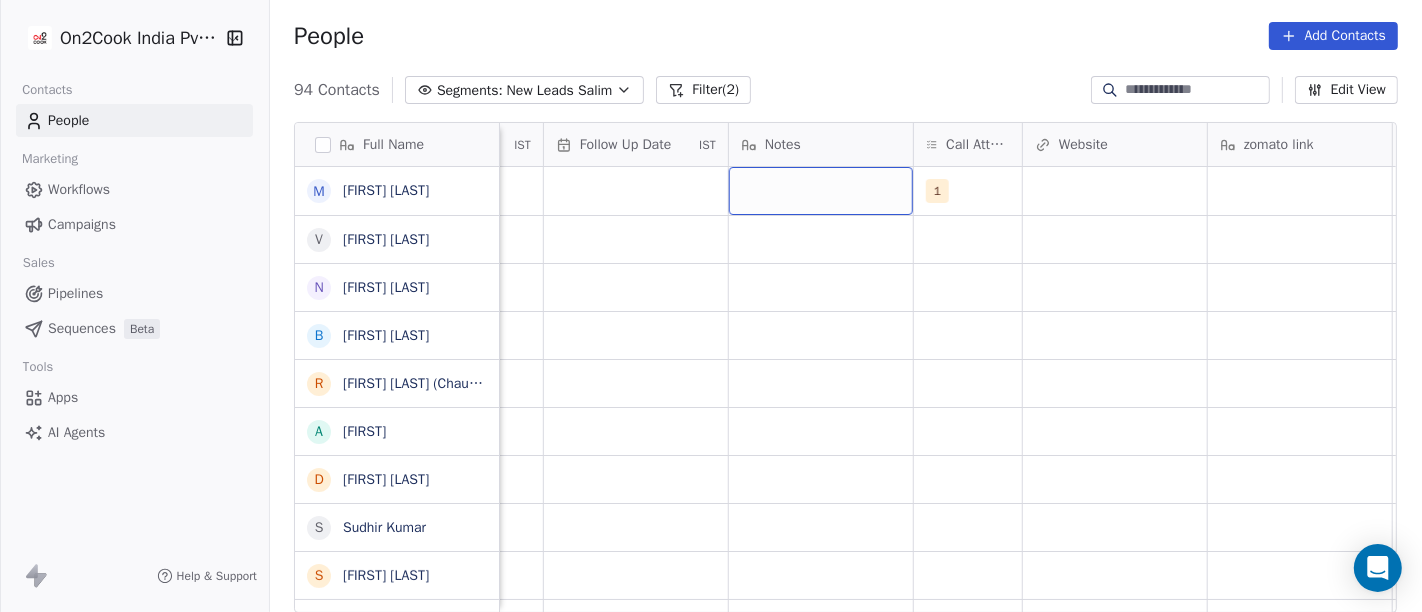 click at bounding box center [821, 191] 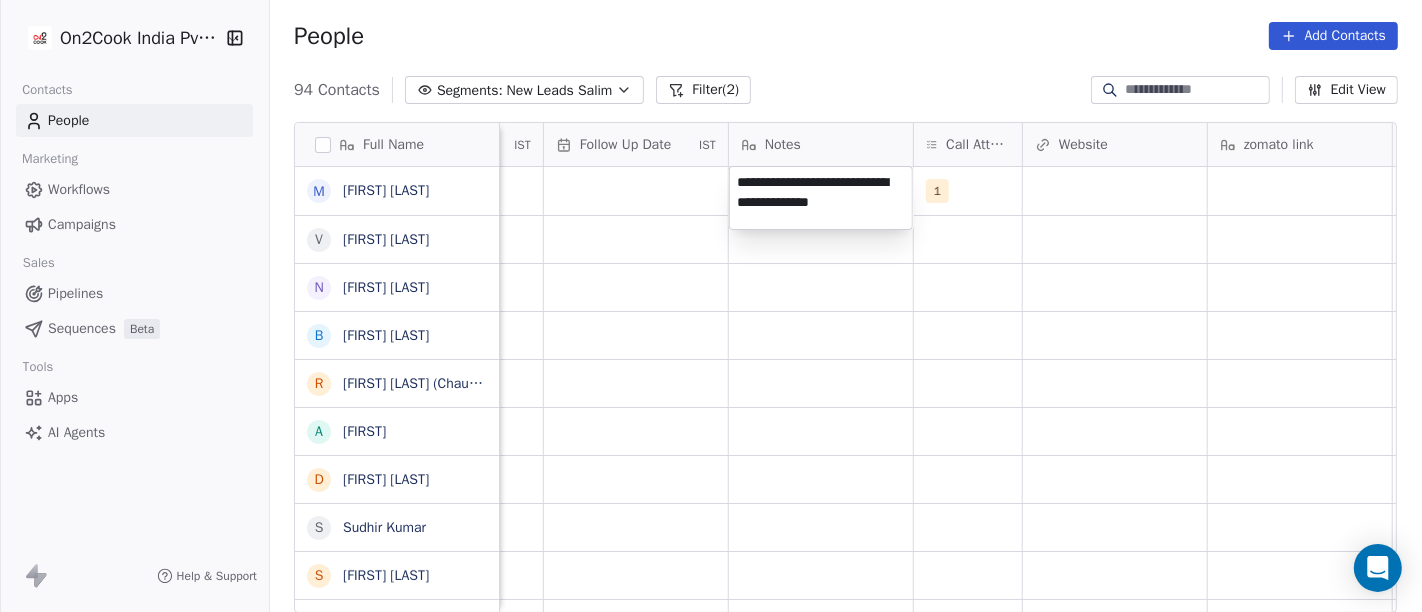 type on "**********" 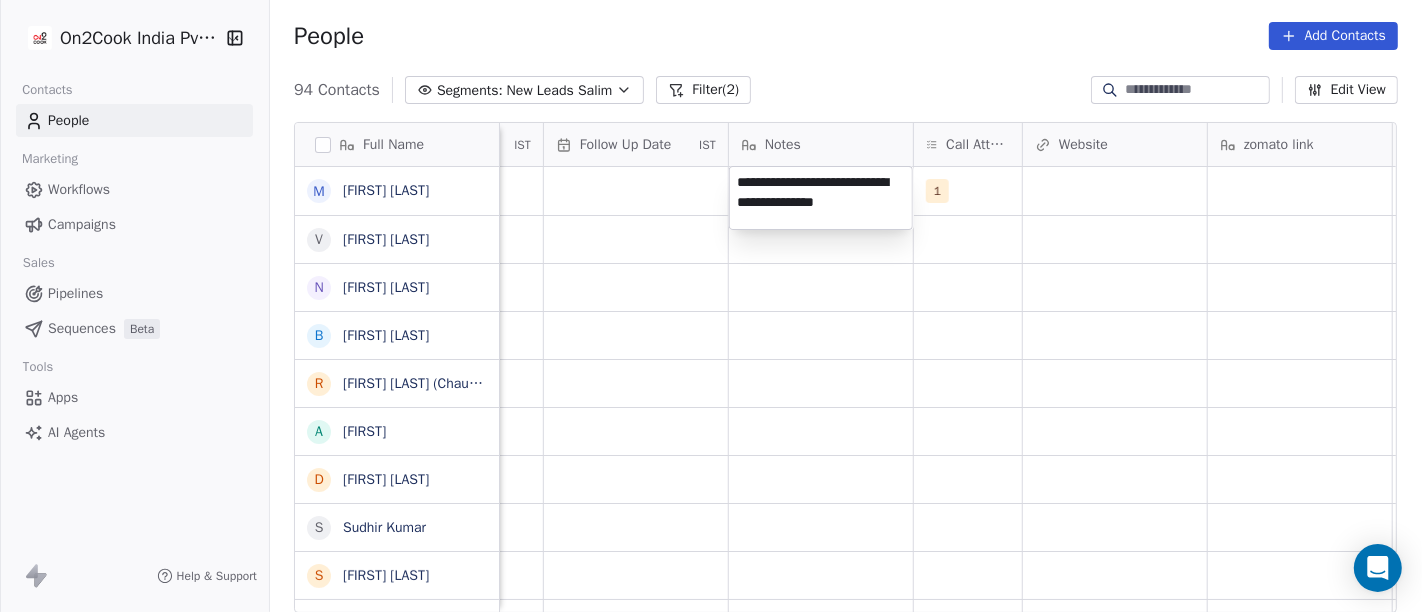 click on "On2Cook India Pvt. Ltd. Contacts People Marketing Workflows Campaigns Sales Pipelines Sequences Beta Tools Apps AI Agents Help & Support People Add Contacts 94 Contacts Segments: New Leads Salim Filter (2) Edit View Tag Add to Sequence Full Name M Manoj Dugad V Varun Agrawal N Naresh Lakhotia B Bhushan Prasad R Rajesh Raj (ChauhaN Enterprises) A Abishek D Dastani Nasir S Sudhir Kumar S Subbrata Sarkar M Madhukar Pawan A Ashraf A Alekh Kumar S Sheikh Mohammad Arif A Abizer Hussain S Sudhakar Verma A Anuj Tyagi S Shishir Srivastava A Anuj Agarwal D Dyarangula Keshav N Nawab arora R Rohit Upadhyay M Munish Bamotra S Subhransu Rout Y Yogesh Sharma P Praveen nk K Kvijay Kemse G Gaurav kumar k konark video (mobiles sales & videos) L Lalan Kumar V Vinod Luthra Tags Assignee Sales Rep Last Activity Date IST Follow Up Date IST Notes Call Attempts Website zomato link outlet type Location Job Title Whastapp Message Salim 1 cafeteria Salim cafeteria Salim cloud_kitchen Salim qsrs Salim cloud_kitchen" at bounding box center (711, 306) 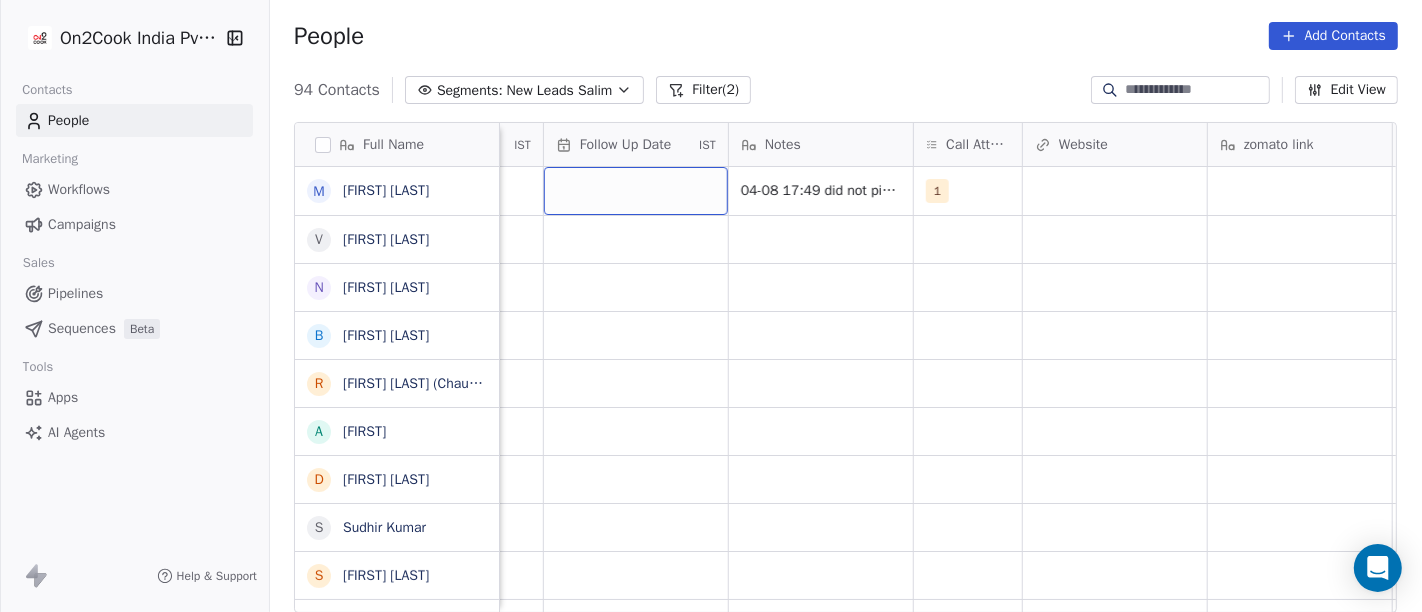 click at bounding box center [636, 191] 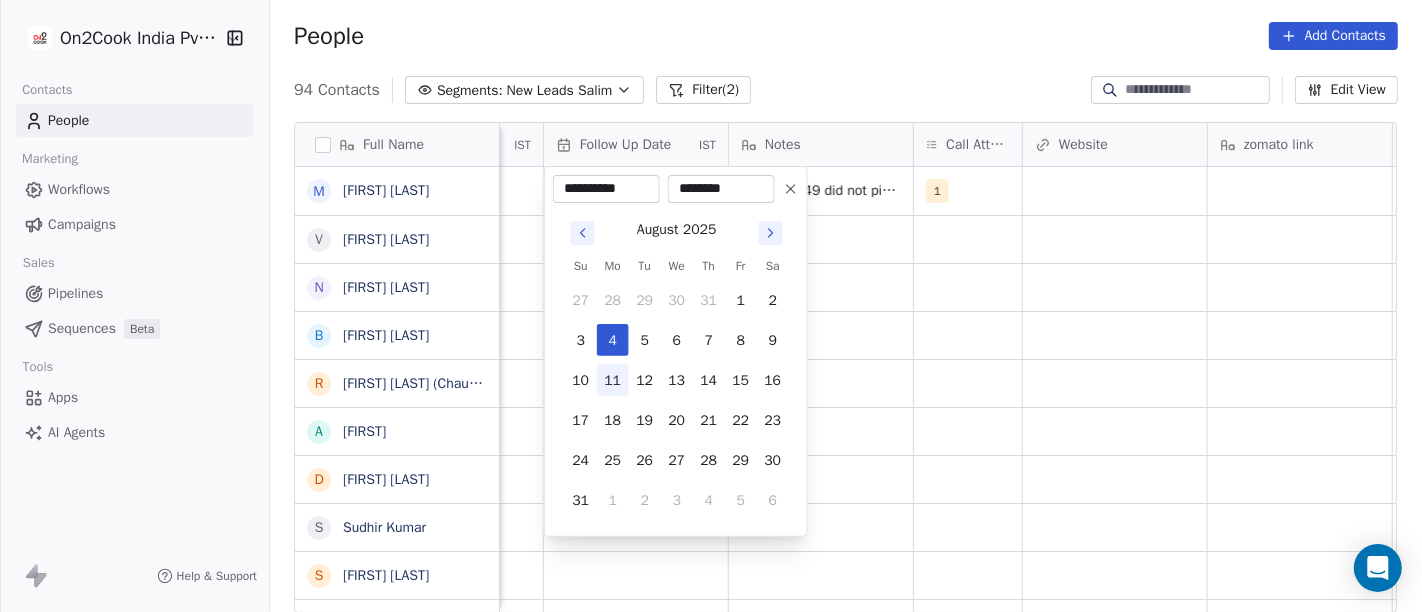 click on "11" at bounding box center (613, 380) 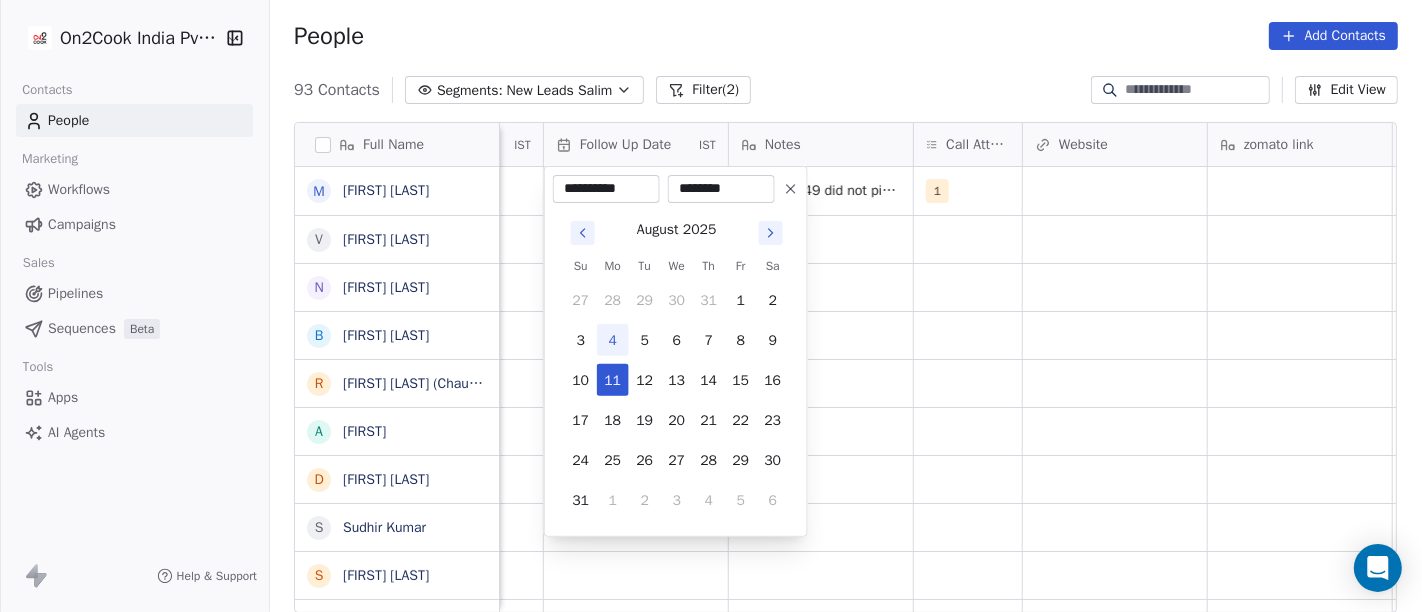 click on "On2Cook India Pvt. Ltd. Contacts People Marketing Workflows Campaigns Sales Pipelines Sequences Beta Tools Apps AI Agents Help & Support People Add Contacts 93 Contacts Segments: New Leads Salim Filter (2) Edit View Tag Add to Sequence Full Name M [LAST] V [LAST] N [LAST] L [LAST] B [LAST] P [LAST] R [LAST] R [LAST] (ChauhaN Enterprises) A [LAST] D [LAST] N [LAST] S [LAST] S [LAST] M [LAST] P [LAST] A [LAST] A [LAST] S [LAST] A [LAST] H [LAST] S [LAST] V [LAST] A [LAST] T [LAST] S [LAST] S [LAST] A [LAST] A [LAST] D [LAST] K [LAST] N [LAST] R [LAST] U [LAST] M [LAST] B [LAST] S [LAST] R [LAST] Y [LAST] S [LAST] P [LAST] N [LAST] K [LAST] K [LAST] G [LAST] K [LAST] k konark video (mobiles sales & videos) L [LAST] K [LAST] V [LAST] L [LAST] a [LAST] v [LAST] s [LAST] s [LAST] D [LAST] U [LAST] G [LAST] (Shortly Opning) Tags Assignee Sales Rep Last Activity Date IST Follow Up Date IST Notes Call Attempts Website zomato link outlet type Location Job Title Whastapp Message Salim 04-08 17:49 did not pick up call WA msg sent 1 cafeteria Salim cafeteria Salim Salim" at bounding box center [711, 306] 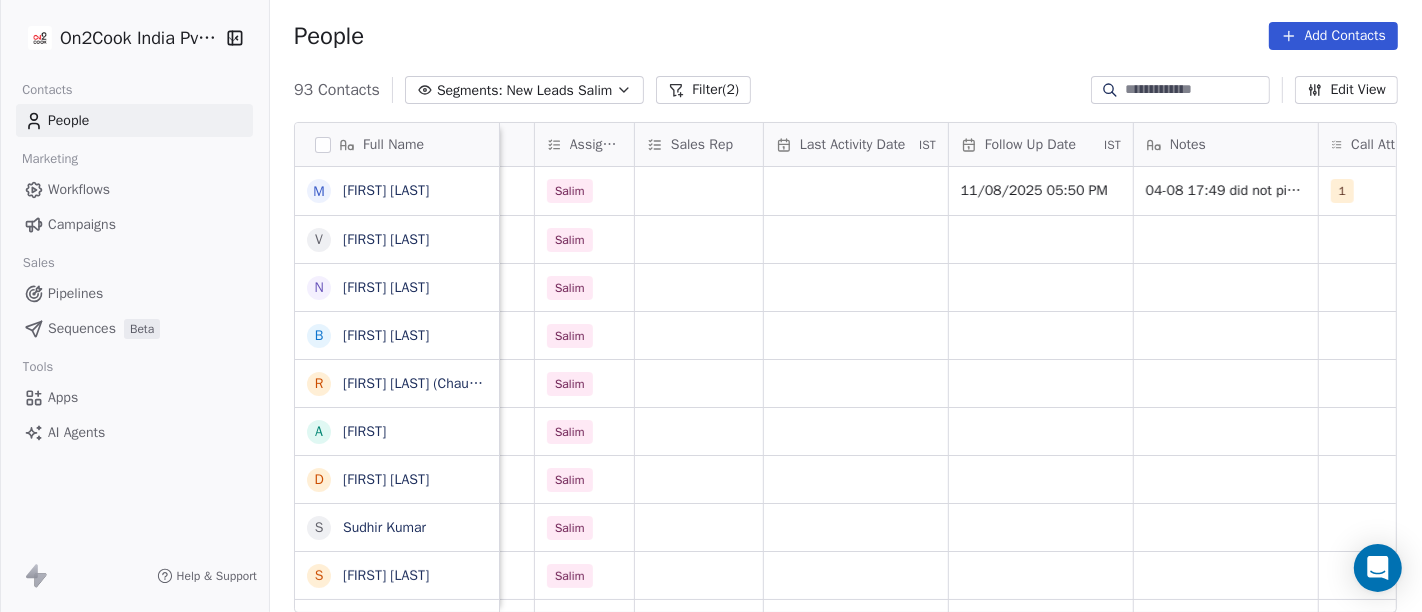 scroll, scrollTop: 0, scrollLeft: 1001, axis: horizontal 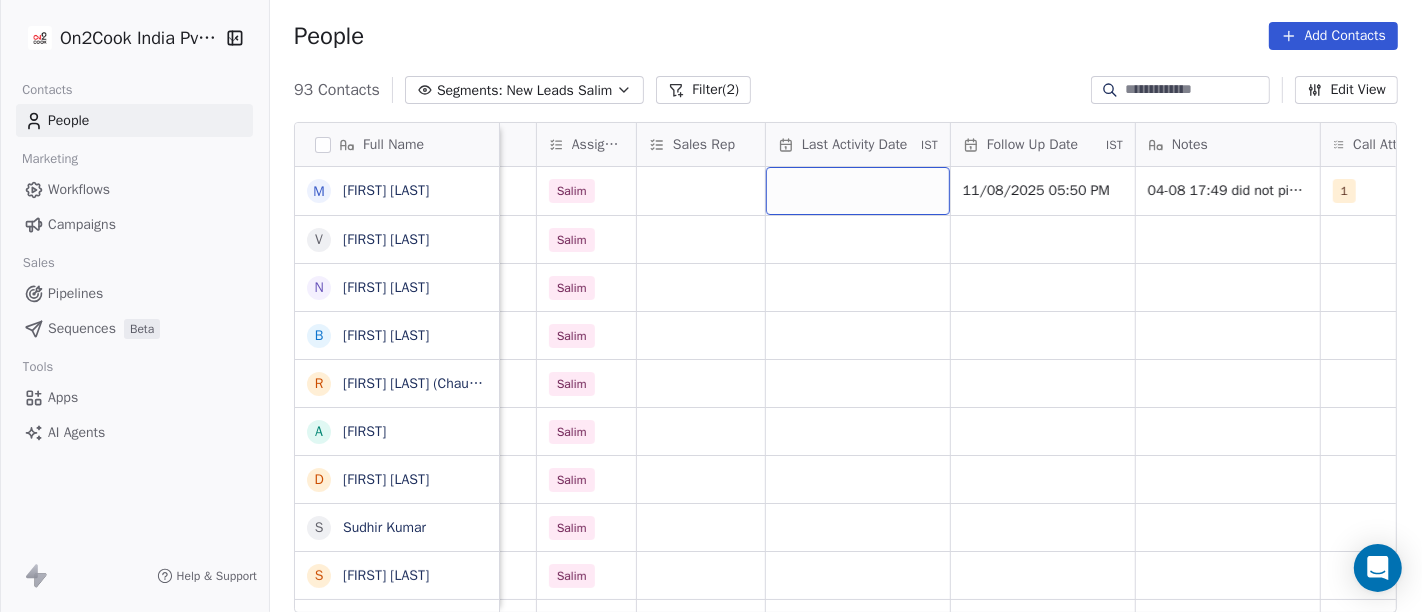 click at bounding box center (858, 191) 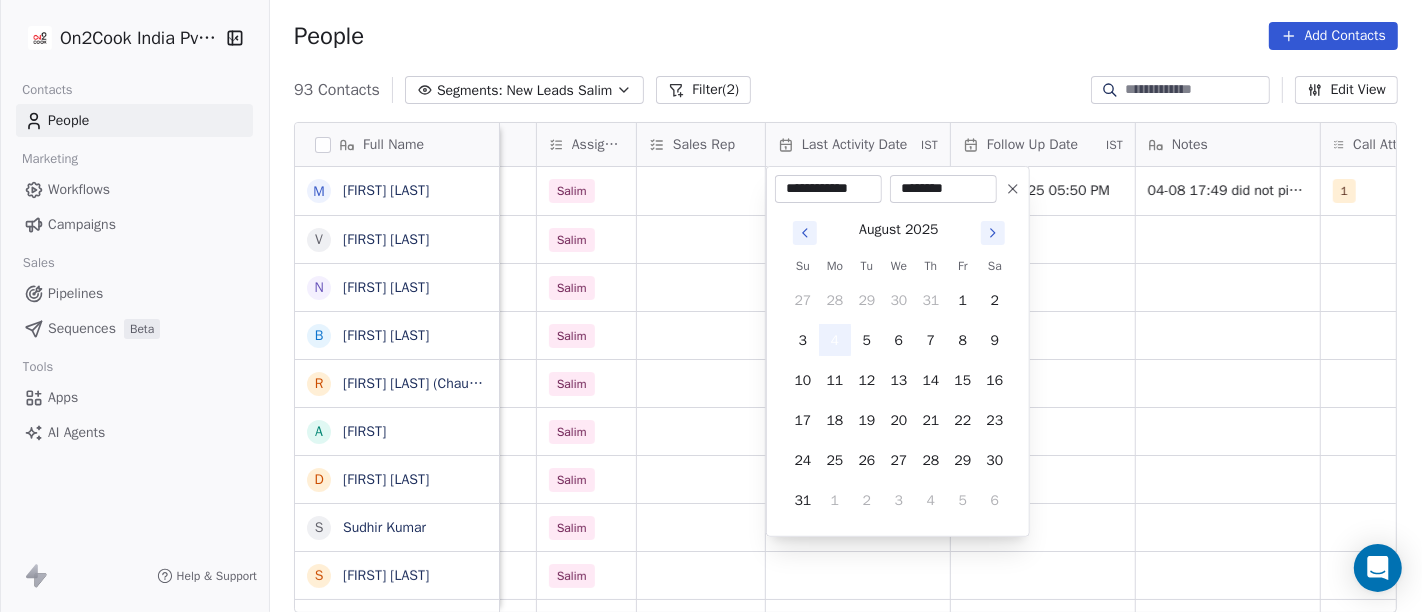 click on "4" at bounding box center [835, 340] 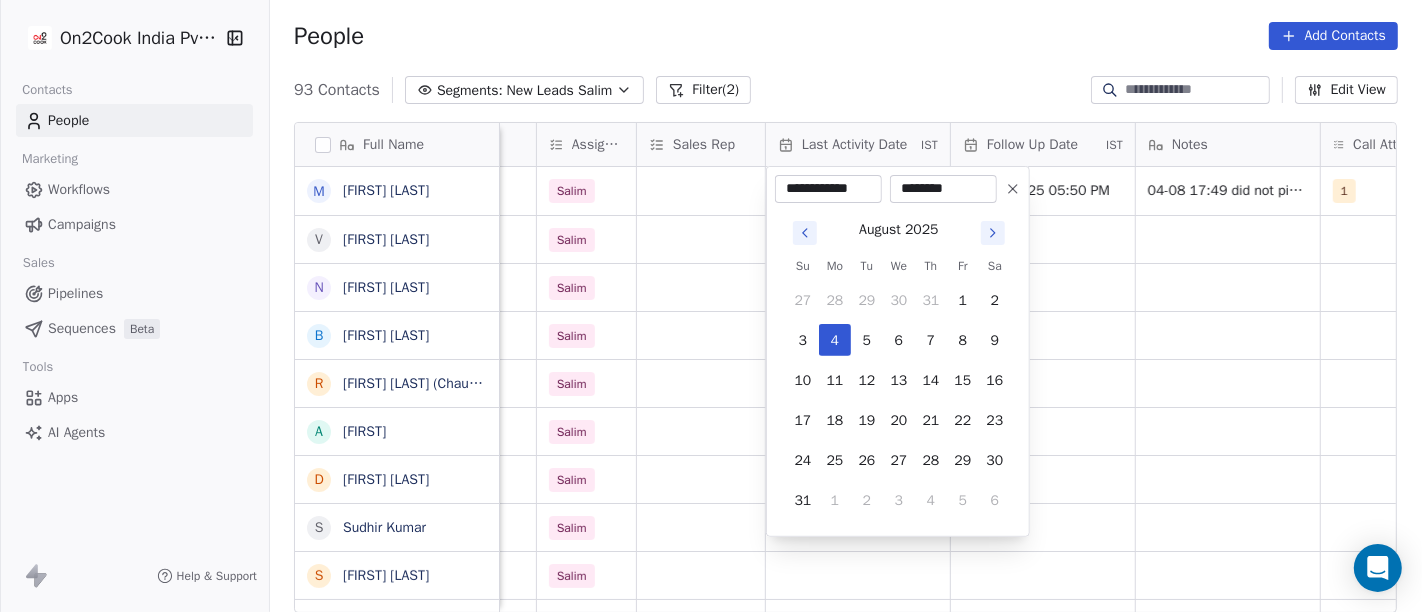click on "On2Cook India Pvt. Ltd. Contacts People Marketing Workflows Campaigns Sales Pipelines Sequences Beta Tools Apps AI Agents Help & Support People Add Contacts 93 Contacts Segments: New Leads Salim Filter (2) Edit View Tag Add to Sequence Full Name M [LAST] V [LAST] A [LAST] N [LAST] L [LAST] B [LAST] P [LAST] R [LAST] R [LAST] (ChauhaN Enterprises) A [LAST] A [LAST] D [LAST] N [LAST] S [LAST] S [LAST] S [LAST] M [LAST] P [LAST] A [LAST] A [LAST] A [LAST] K [LAST] S [LAST] S [LAST] M [LAST] A [LAST] H [LAST] S [LAST] V [LAST] A [LAST] T [LAST] S [LAST] S [LAST] A [LAST] A [LAST] D [LAST] K [LAST] N [LAST] A [LAST] R [LAST] U [LAST] M [LAST] B [LAST] S [LAST] R [LAST] Y [LAST] S [LAST] P [LAST] N [LAST] K [LAST] K [LAST] K [LAST] G [LAST] k konark video (mobiles sales & videos) L [LAST] K [LAST] V [LAST] L [LAST] location Created Date IST Lead Status Tags Assignee Sales Rep Last Activity Date IST Follow Up Date IST Notes Call Attempts Website zomato link outlet type others Aug 04, 2025 02:18 PM Salim 11/08/2025 05:50 PM 1 cafeteria others Aug 04, 2025 02:17 PM" at bounding box center [711, 306] 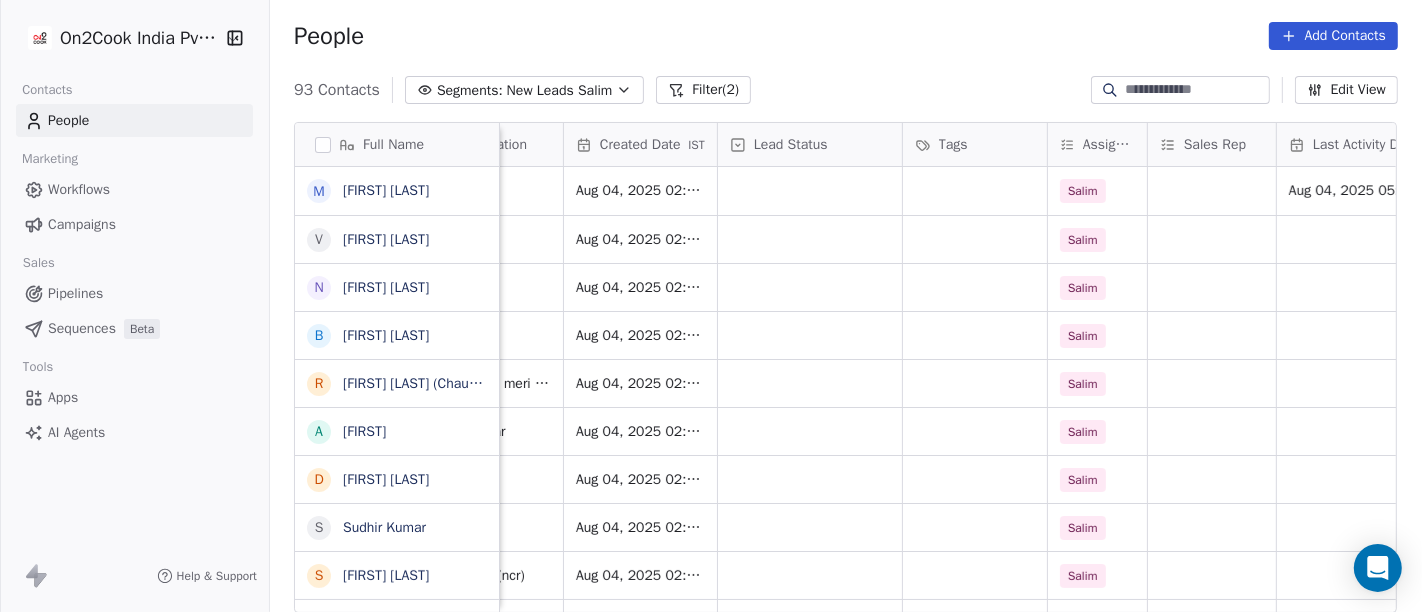 scroll, scrollTop: 1, scrollLeft: 490, axis: both 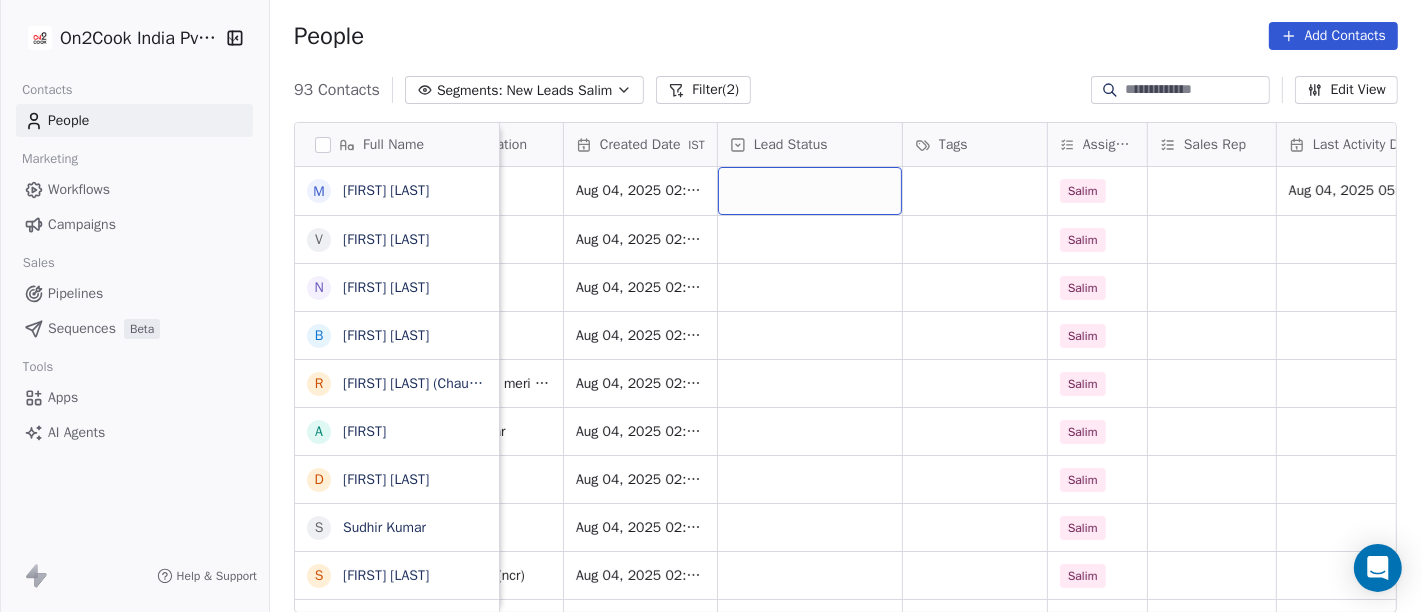 click at bounding box center (810, 191) 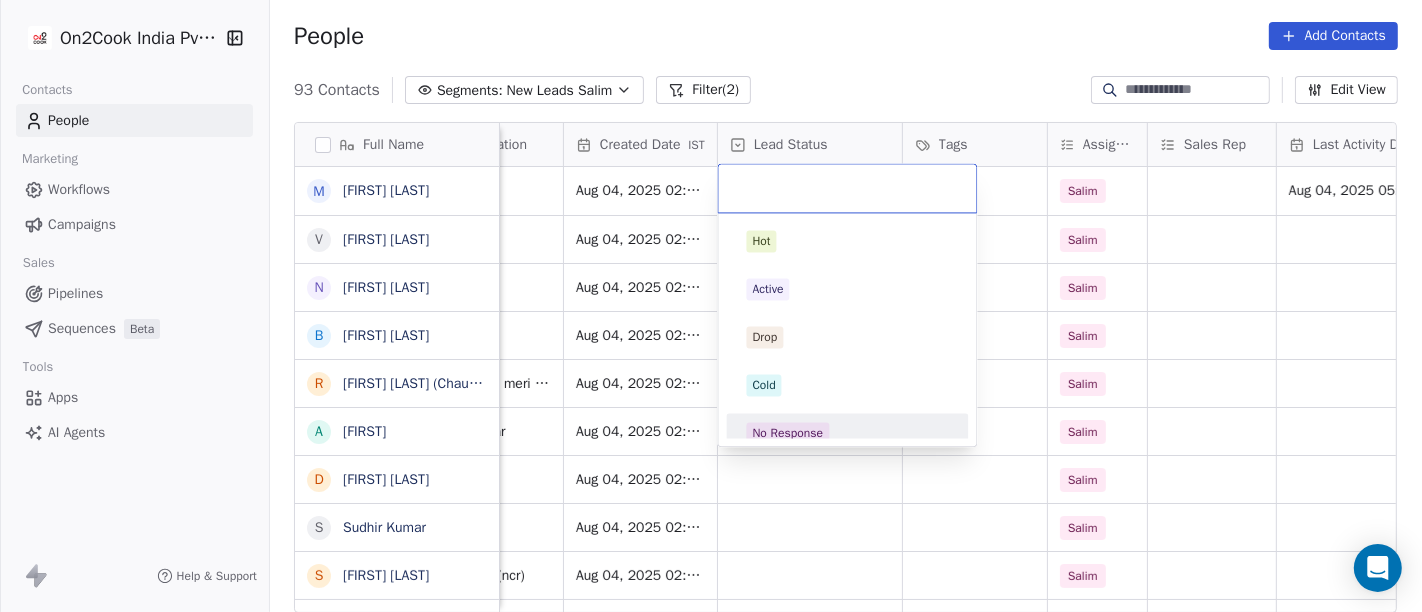 click on "No Response" at bounding box center (848, 433) 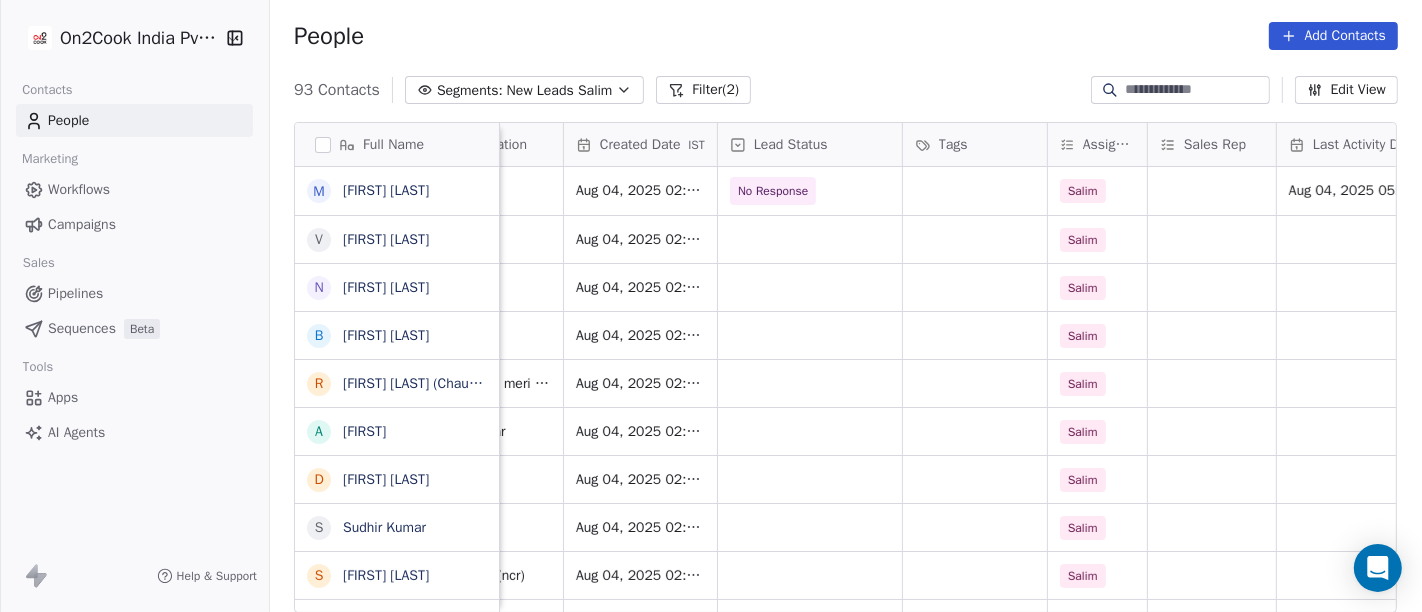 click on "People  Add Contacts" at bounding box center [846, 36] 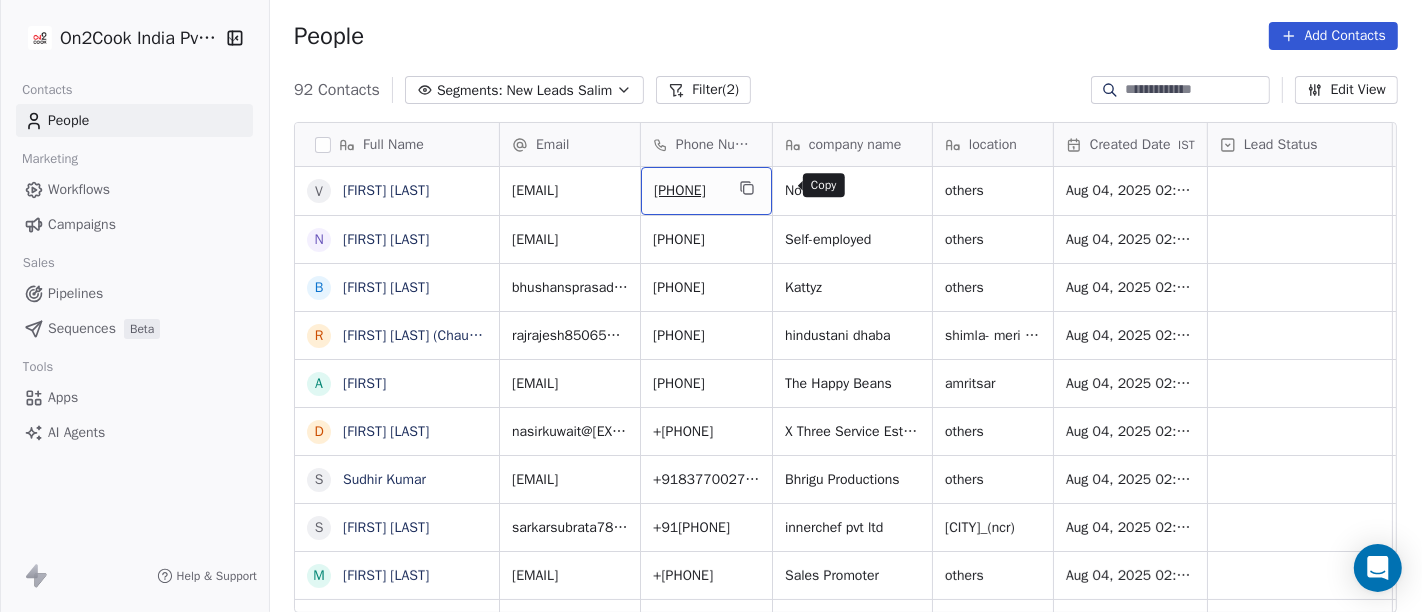 click 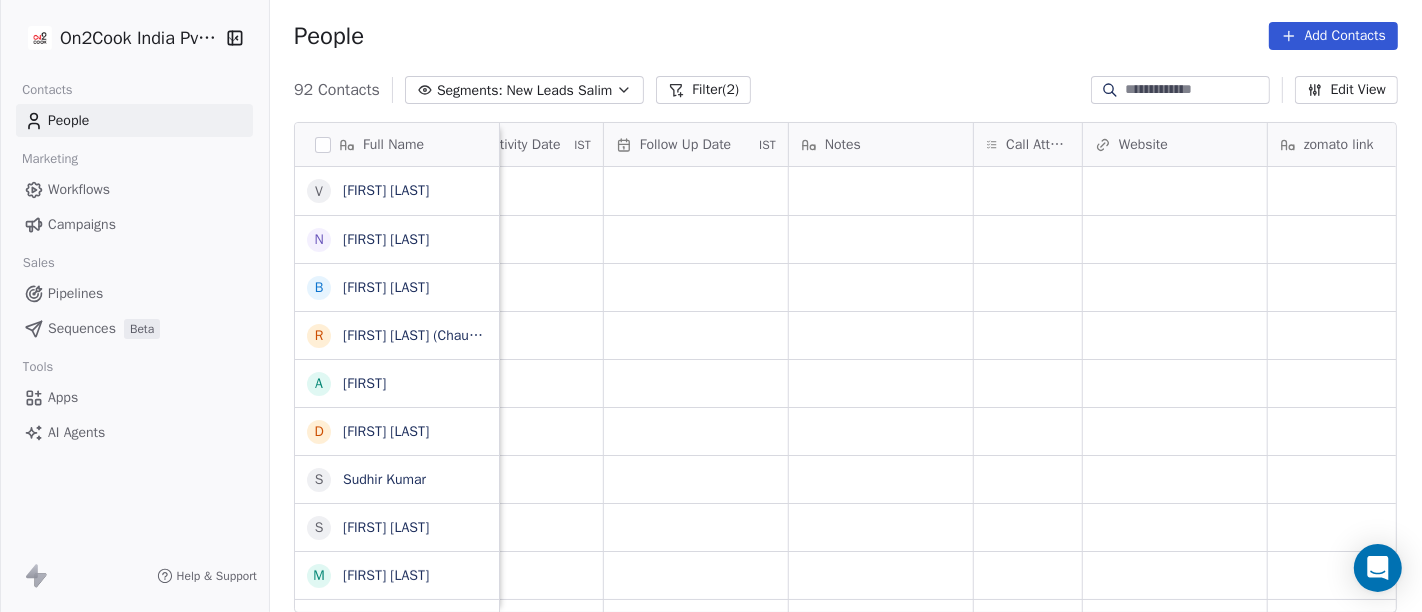 scroll, scrollTop: 1, scrollLeft: 1351, axis: both 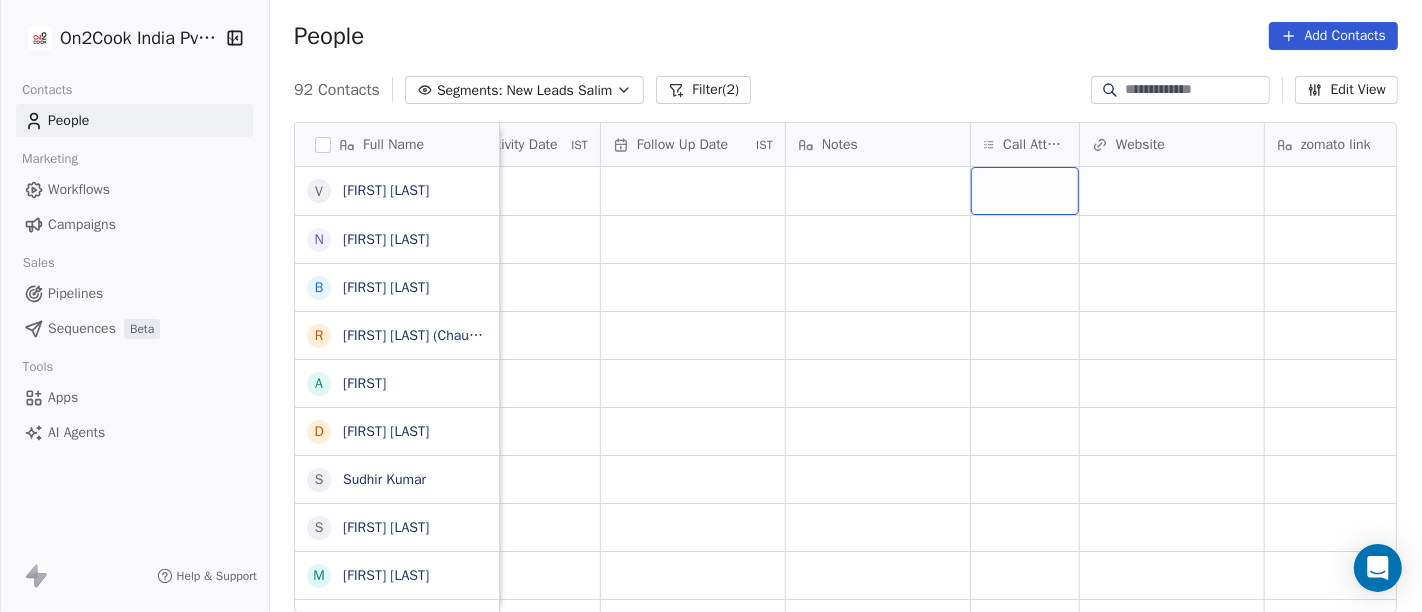 click at bounding box center [1025, 191] 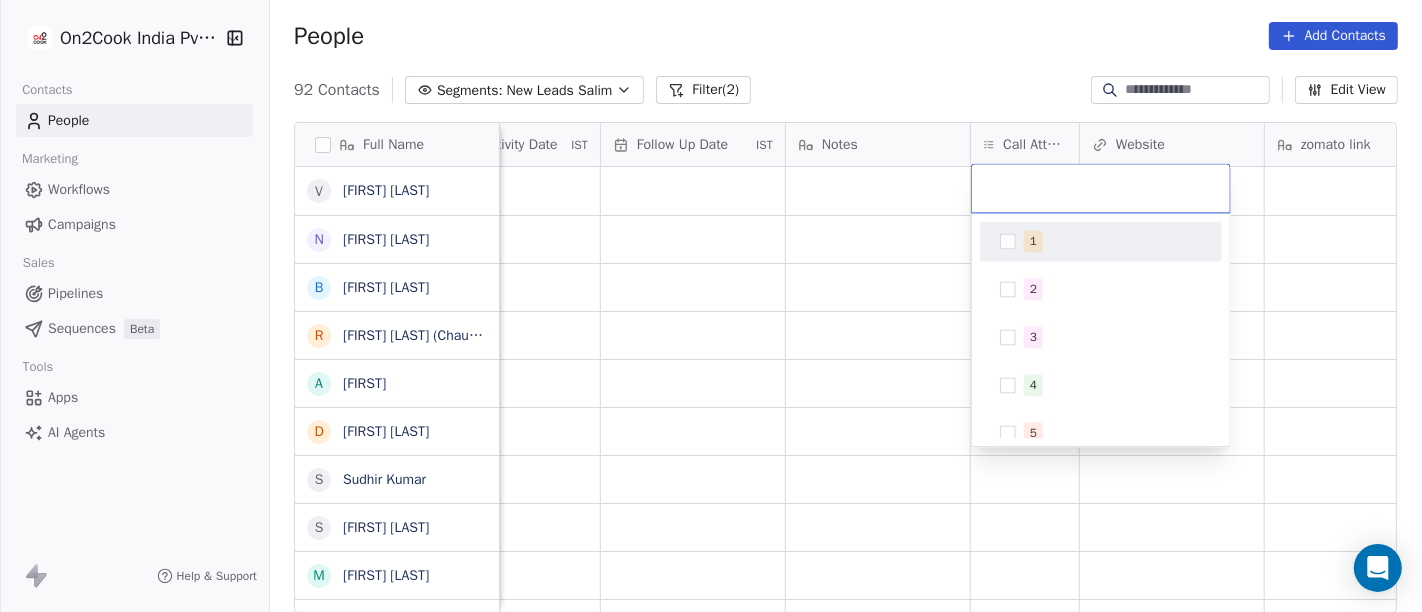 click at bounding box center [1008, 241] 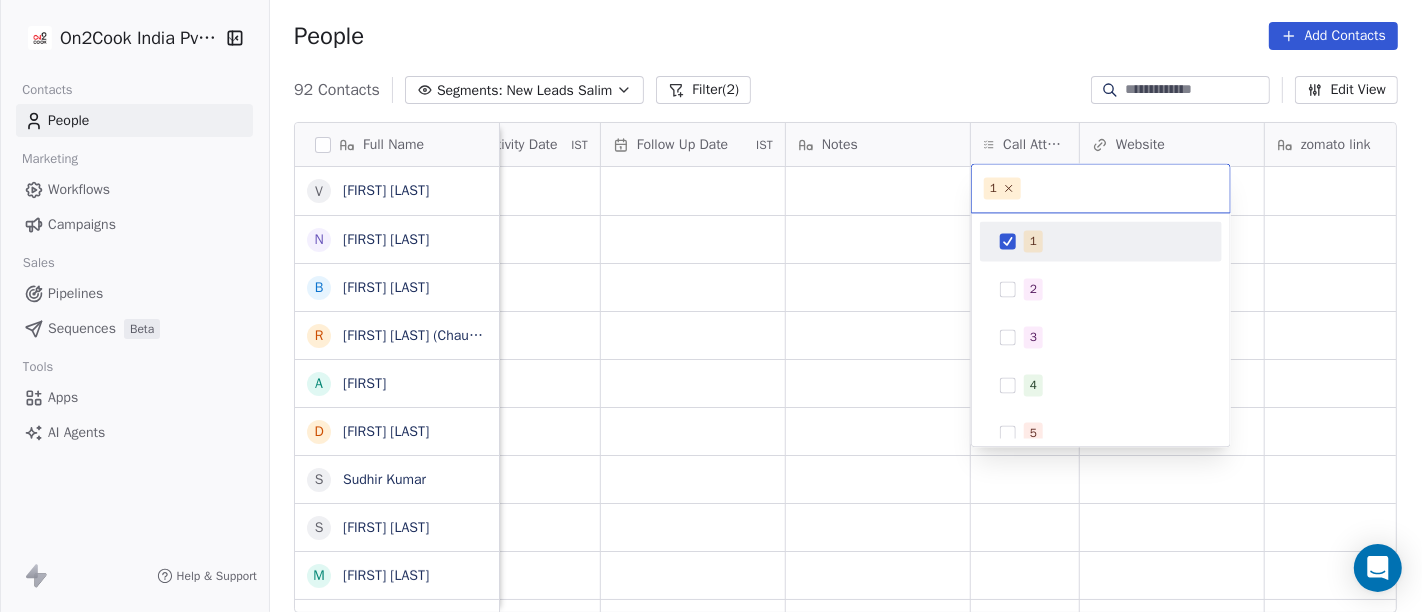 click on "On2Cook India Pvt. Ltd. Contacts People Marketing Workflows Campaigns Sales Pipelines Sequences Beta Tools Apps AI Agents Help & Support People Add Contacts 92 Contacts Segments: New Leads Salim Filter (2) Edit View Tag Add to Sequence Full Name V [LAST] N [LAST] L [LAST] B [LAST] P [LAST] R [LAST] R [LAST] (ChauhaN Enterprises) A [LAST] A [LAST] D [LAST] N [LAST] S [LAST] S [LAST] S [LAST] M [LAST] P [LAST] A [LAST] A [LAST] A [LAST] K [LAST] S [LAST] S [LAST] M [LAST] A [LAST] H [LAST] S [LAST] V [LAST] A [LAST] T [LAST] S [LAST] S [LAST] A [LAST] A [LAST] D [LAST] K [LAST] N [LAST] A [LAST] R [LAST] U [LAST] M [LAST] B [LAST] S [LAST] R [LAST] Y [LAST] S [LAST] P [LAST] N [LAST] K [LAST] K [LAST] K [LAST] G [LAST] k konark video (mobiles sales & videos) L [LAST] K [LAST] V [LAST] L [LAST] a [LAST] v [LAST] s [LAST] s [LAST] Tags Assignee Sales Rep Last Activity Date IST Follow Up Date IST Notes Call Attempts Website zomato link outlet type Location Job Title Salim cafeteria Salim cloud_kitchen Salim qsrs Salim cloud_kitchen Salim restaurants Salim" at bounding box center (711, 306) 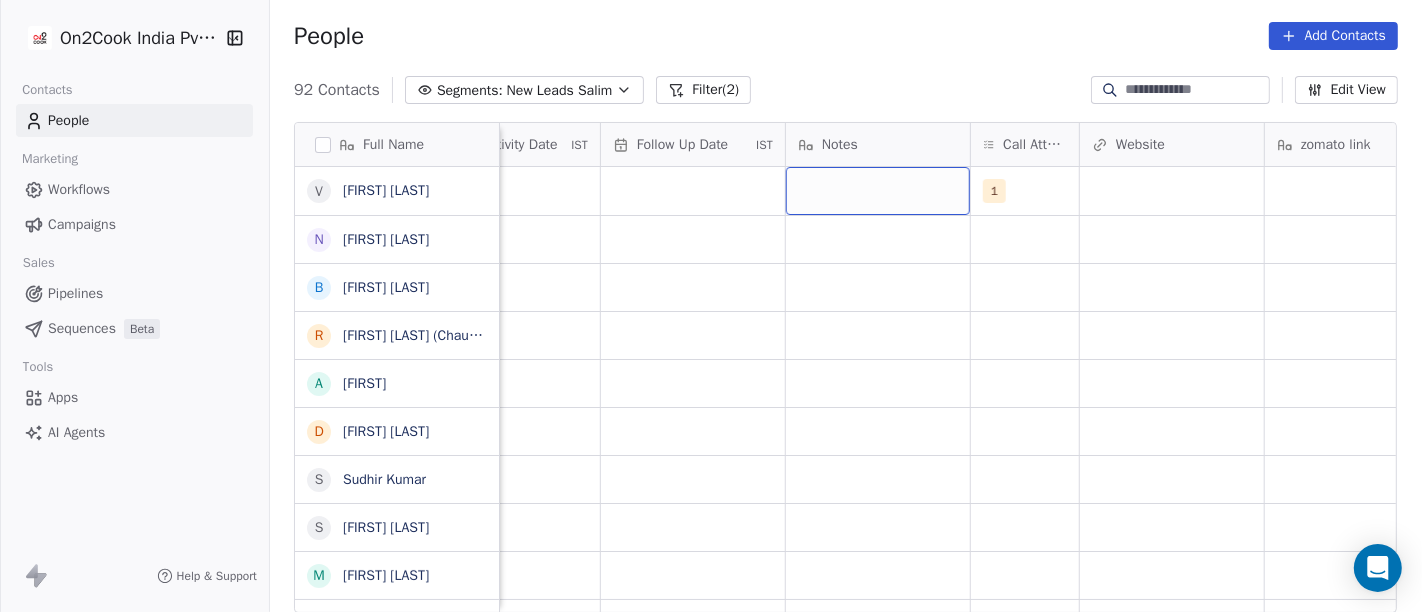click at bounding box center [878, 191] 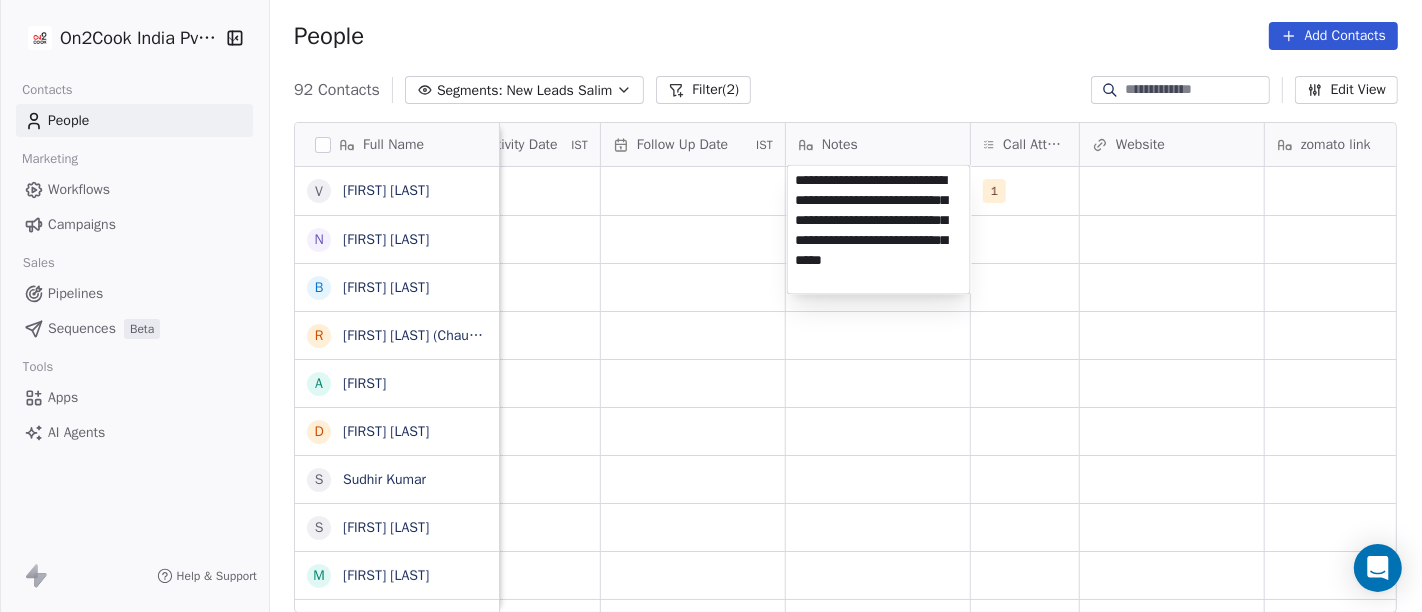 type on "**********" 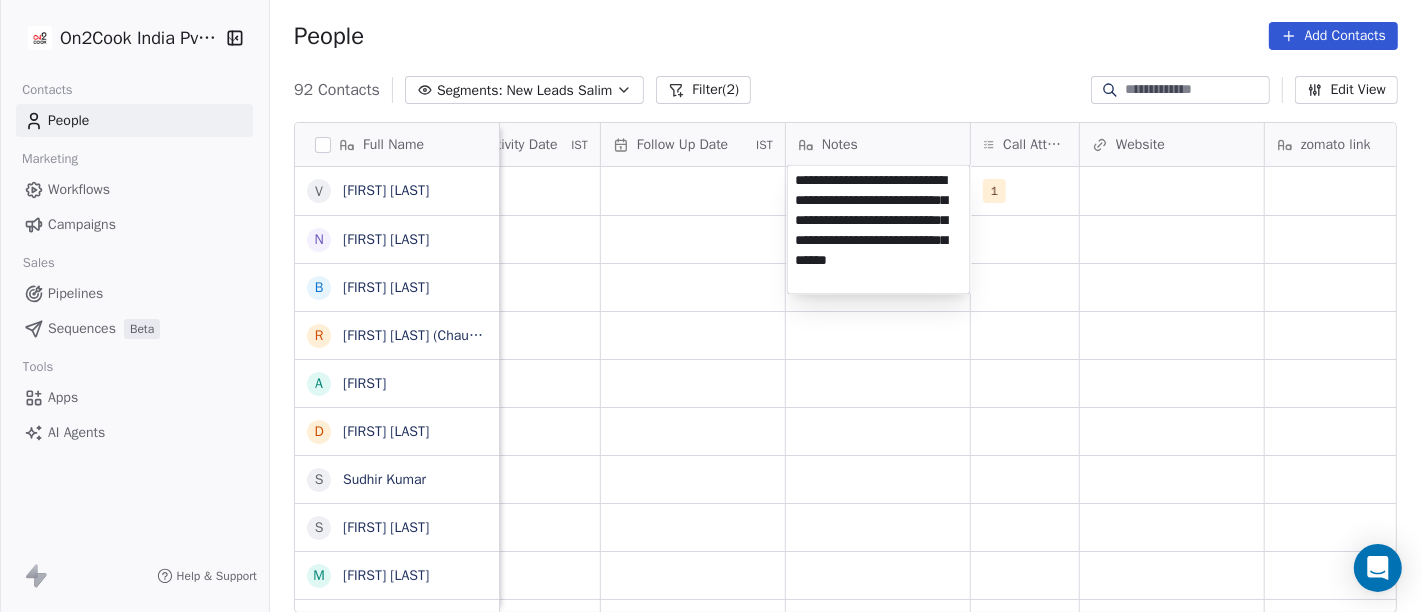 click on "On2Cook India Pvt. Ltd. Contacts People Marketing Workflows Campaigns Sales Pipelines Sequences Beta Tools Apps AI Agents Help & Support People Add Contacts 92 Contacts Segments: New Leads Salim Filter (2) Edit View Tag Add to Sequence Full Name V [LAST] N [LAST] B [LAST] R [LAST] ([COMPANY]) A [LAST] D [LAST] [LAST] S [LAST] M [LAST] P [LAST] A [LAST] A [LAST] S [LAST] A [LAST] A [LAST] D [LAST] N [LAST] R [LAST] M [LAST] S [LAST] Y [LAST] P [LAST] K [LAST] G [LAST] ([COMPANY]) L [LAST] V [LAST] a [LAST] Tags Assignee Sales Rep Last Activity Date IST Follow Up Date IST Notes Call Attempts Website zomato link outlet type Location Job Title Salim 1 cafeteria Salim cloud_kitchen Salim qsrs Salim cloud_kitchen Salim restaurants Salim" at bounding box center [711, 306] 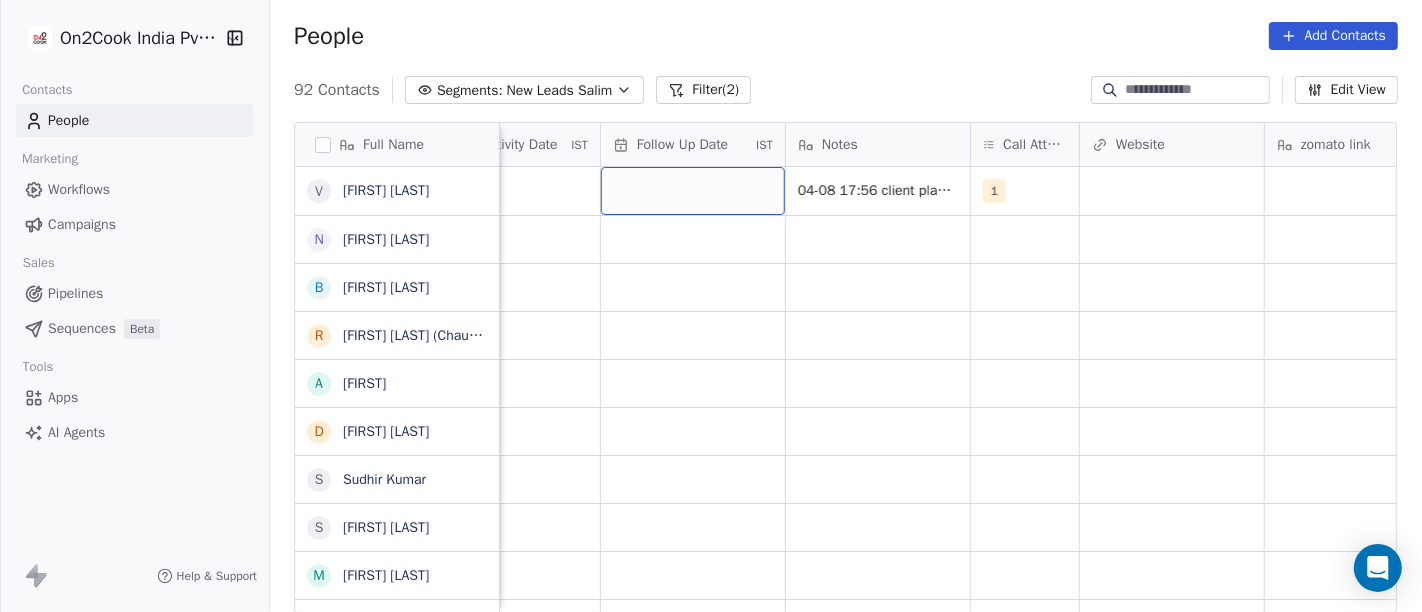click at bounding box center [693, 191] 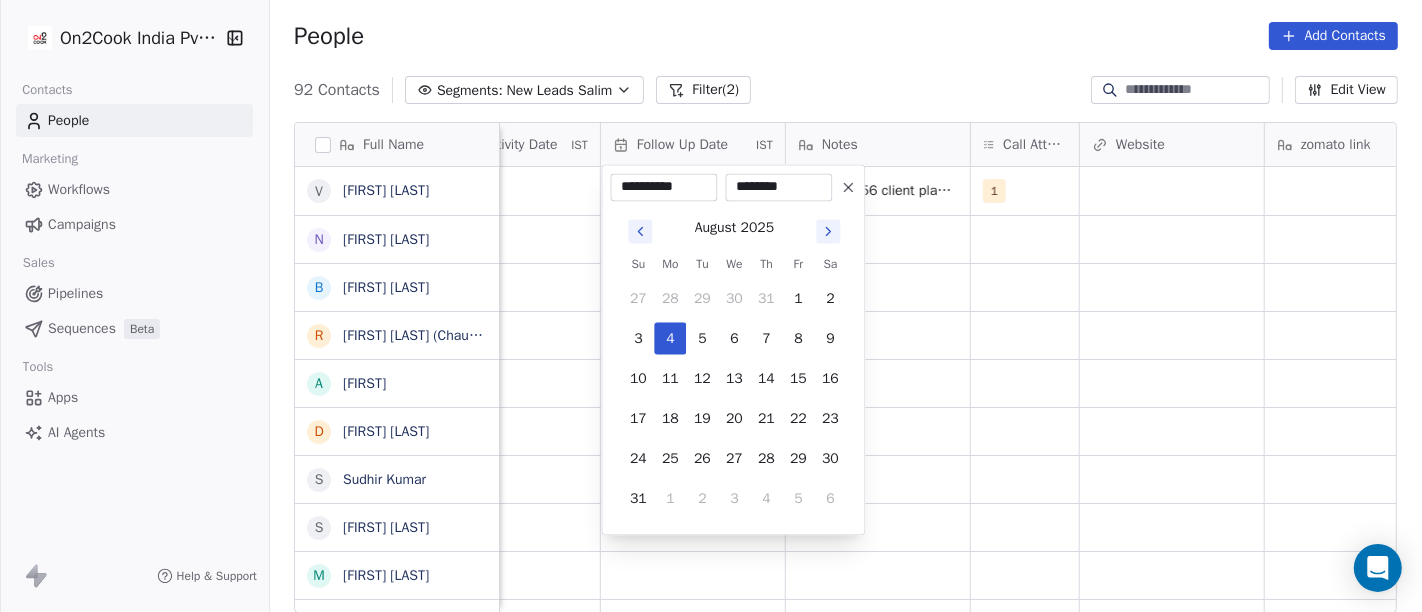 click 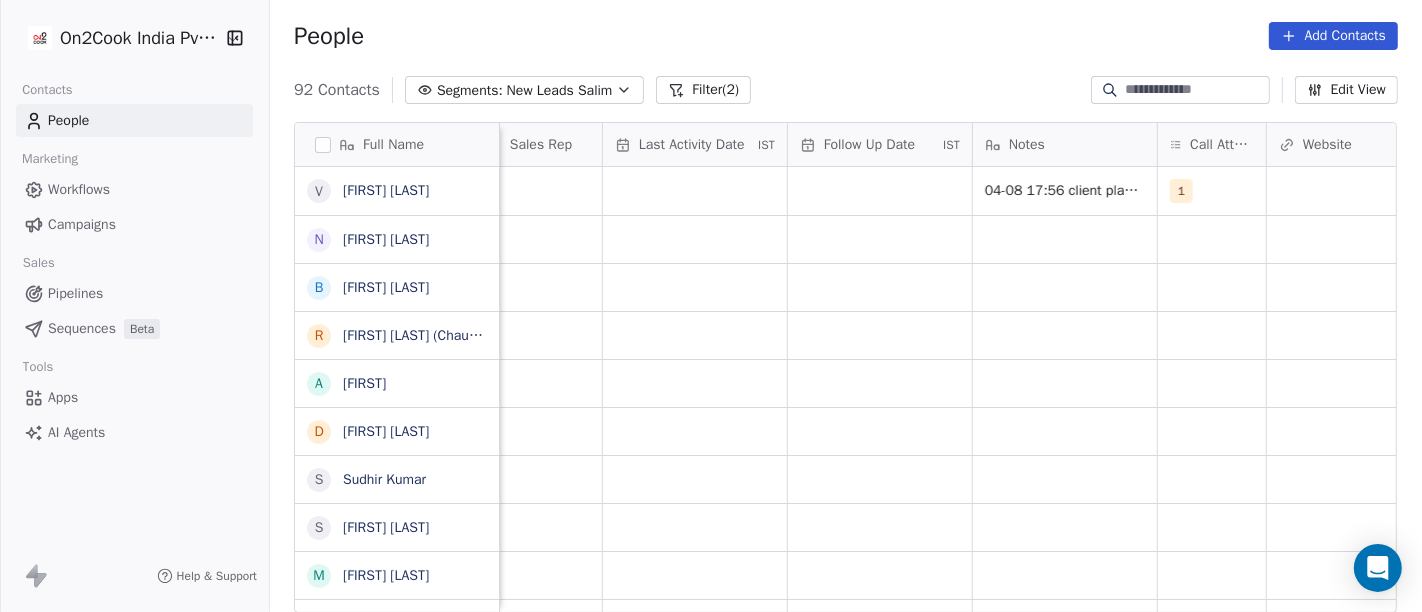 scroll, scrollTop: 1, scrollLeft: 1164, axis: both 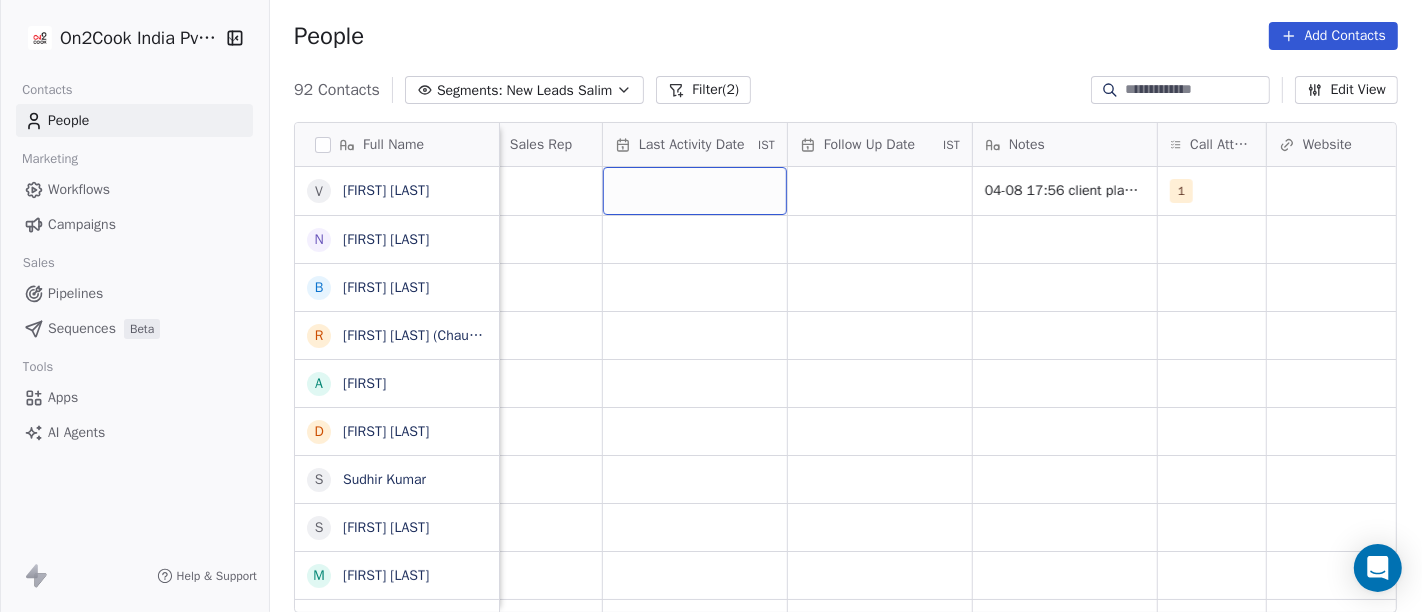 click at bounding box center (695, 191) 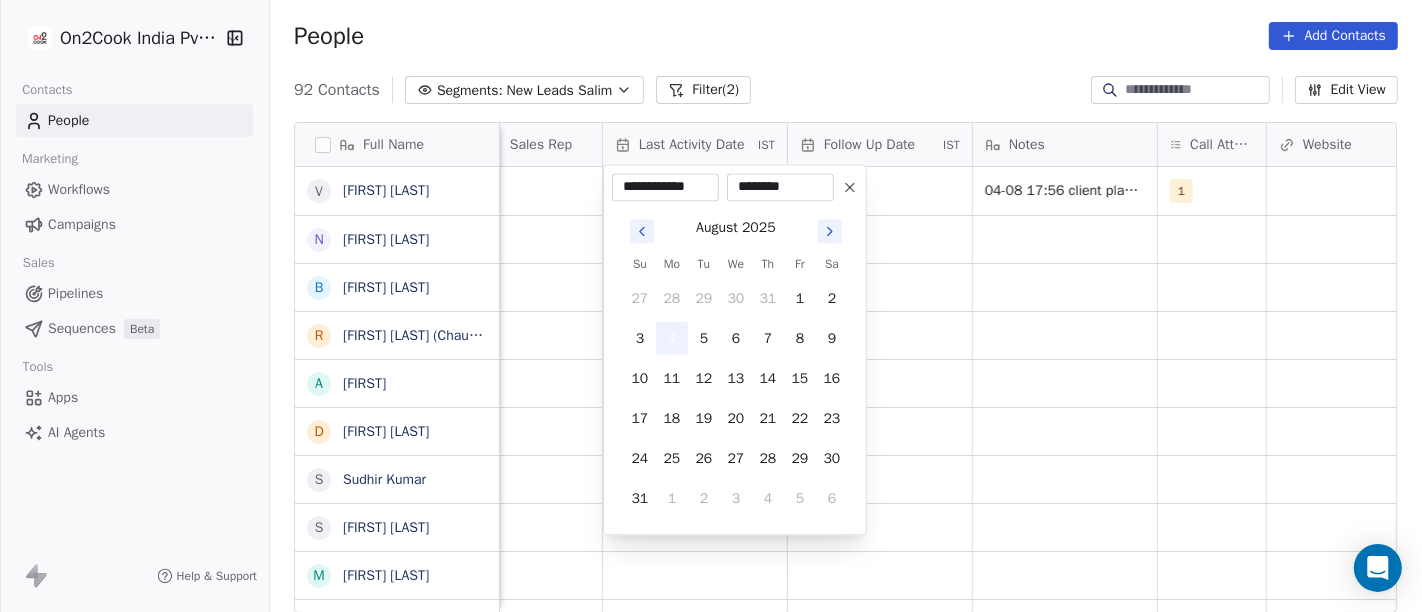 click on "4" at bounding box center (672, 338) 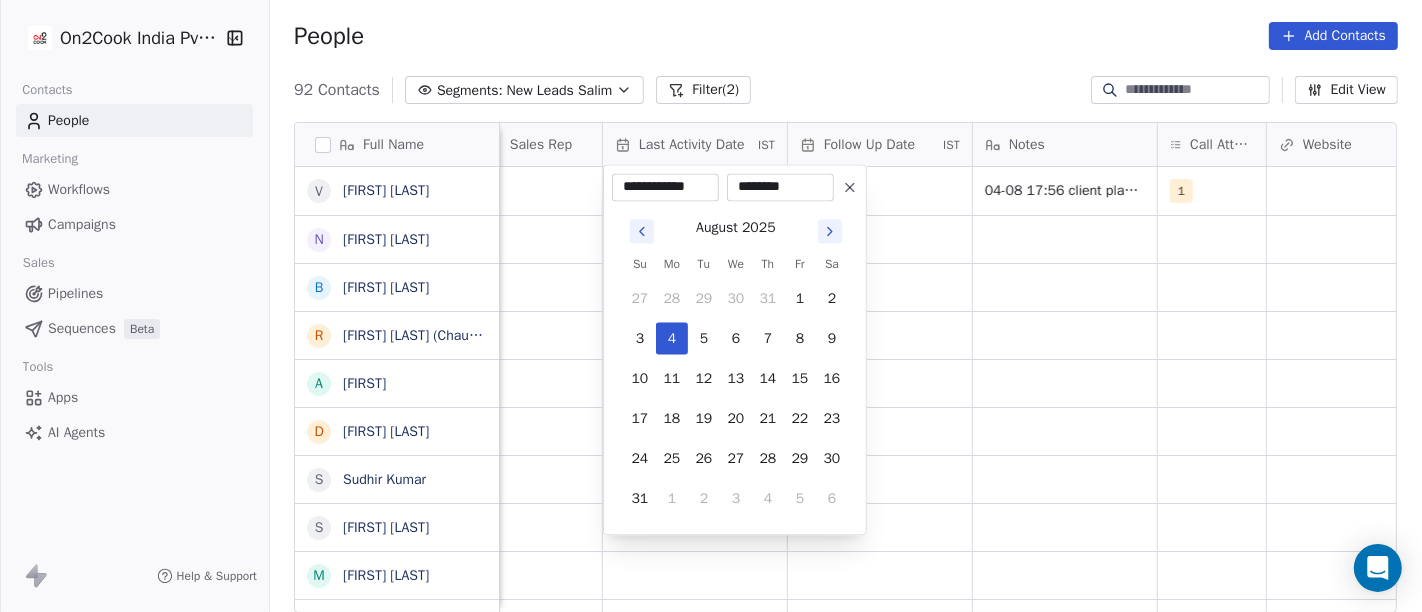 click on "On2Cook India Pvt. Ltd. Contacts People Marketing Workflows Campaigns Sales Pipelines Sequences Beta Tools Apps AI Agents Help & Support People Add Contacts 92 Contacts Segments: New Leads Salim Filter (2) Edit View Tag Add to Sequence Full Name V [LAST] N [LAST] B [LAST] R [LAST] (ChauhaN Enterprises) A [LAST] D [LAST] N [LAST] S [LAST] S [LAST] M [LAST] P [LAST] A [LAST] A [LAST] S [LAST] A [LAST] H [LAST] S [LAST] V [LAST] A [LAST] T [LAST] S [LAST] S [LAST] A [LAST] A [LAST] D [LAST] K [LAST] N [LAST] R [LAST] U [LAST] M [LAST] B [LAST] S [LAST] R [LAST] Y [LAST] S [LAST] P [LAST] N [LAST] K [LAST] K [LAST] G [LAST] K [LAST] k konark video (mobiles sales & videos) L [LAST] K [LAST] V [LAST] L [LAST] a [LAST] v [LAST] s [LAST] s [LAST] D [LAST] U [LAST] G [LAST] (Shortly Opning) S [LAST] B [LAST] A [LAST] C [LAST] Assignee Sales Rep Last Activity Date IST Follow Up Date IST Notes Call Attempts Website zomato link outlet type Location Salim 1 cafeteria Salim cloud_kitchen Salim qsrs Salim cloud_kitchen Salim restaurants Salim" at bounding box center [711, 306] 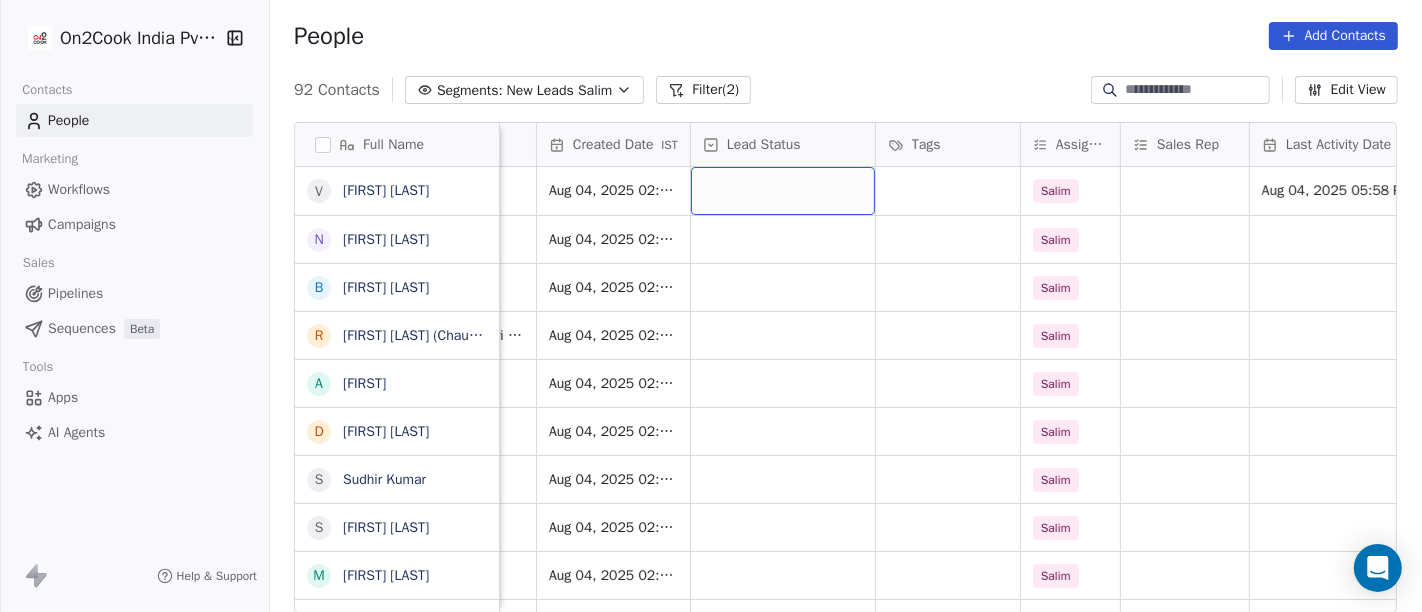 click at bounding box center [783, 191] 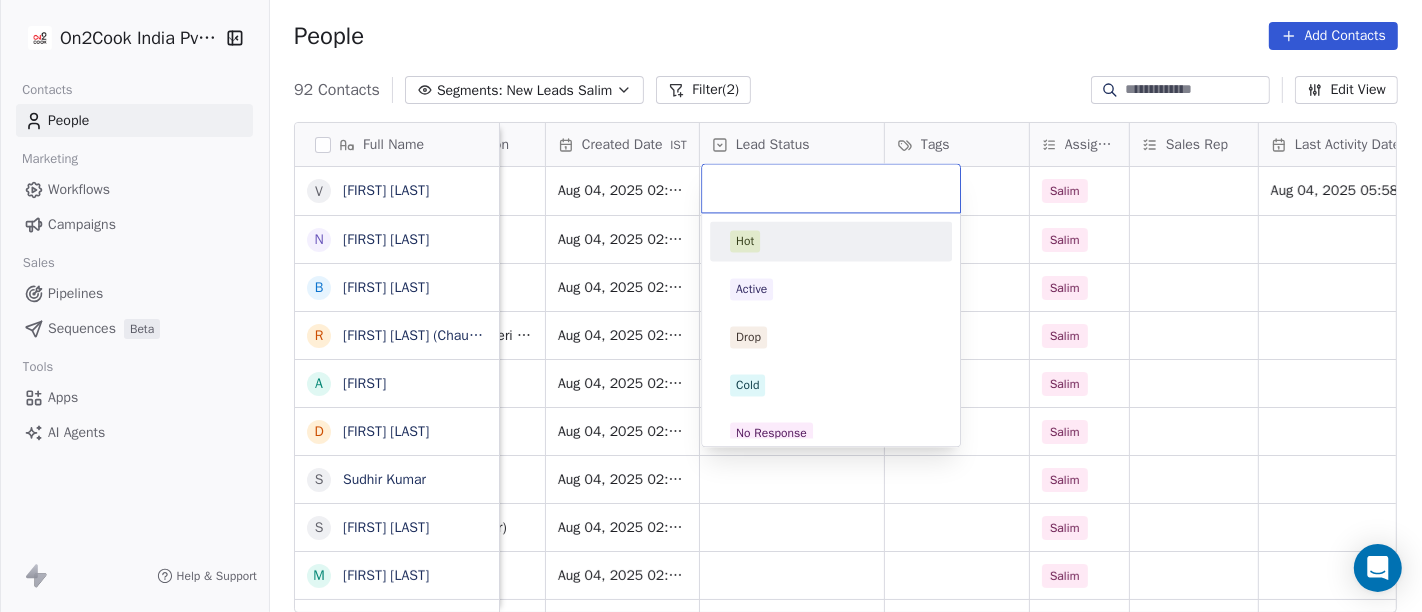 scroll, scrollTop: 1, scrollLeft: 506, axis: both 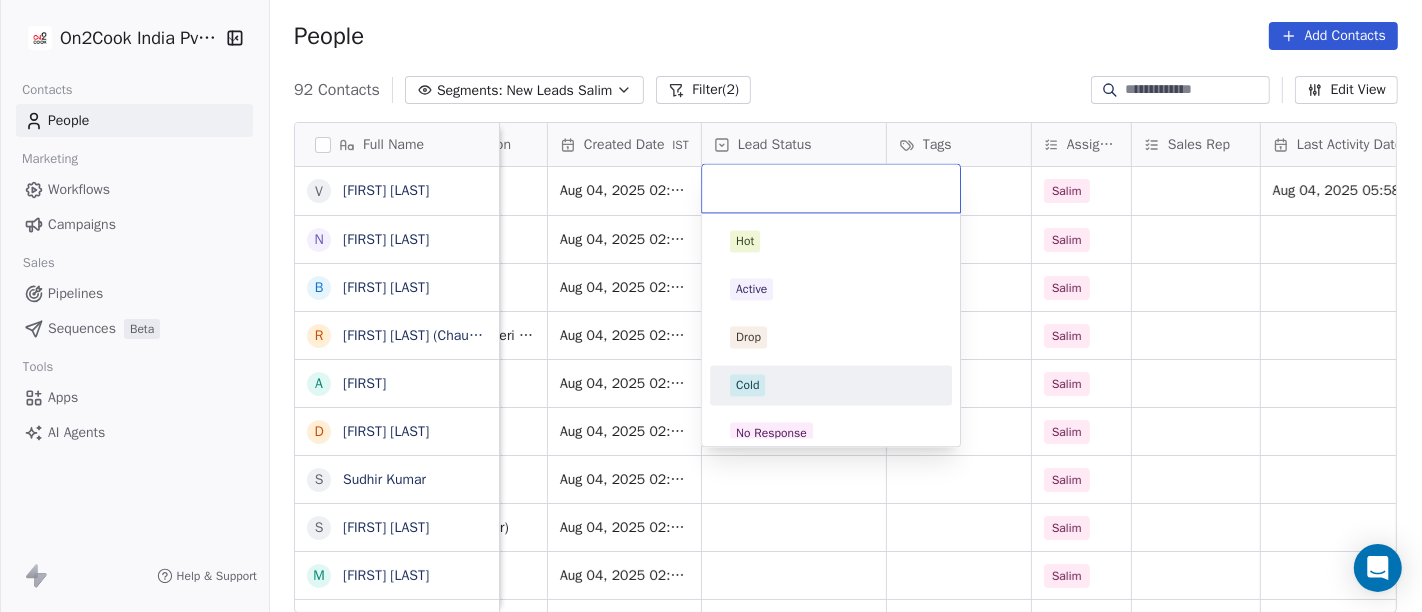 click on "Cold" at bounding box center (831, 385) 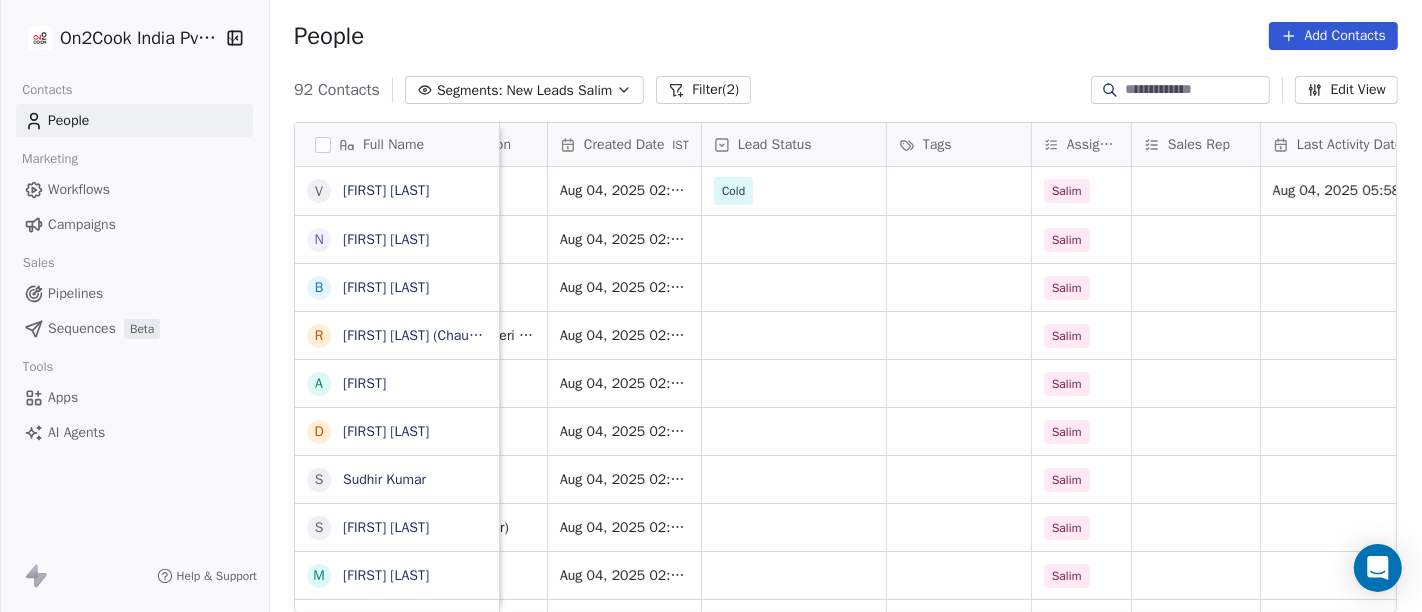 click on "People  Add Contacts" at bounding box center [846, 36] 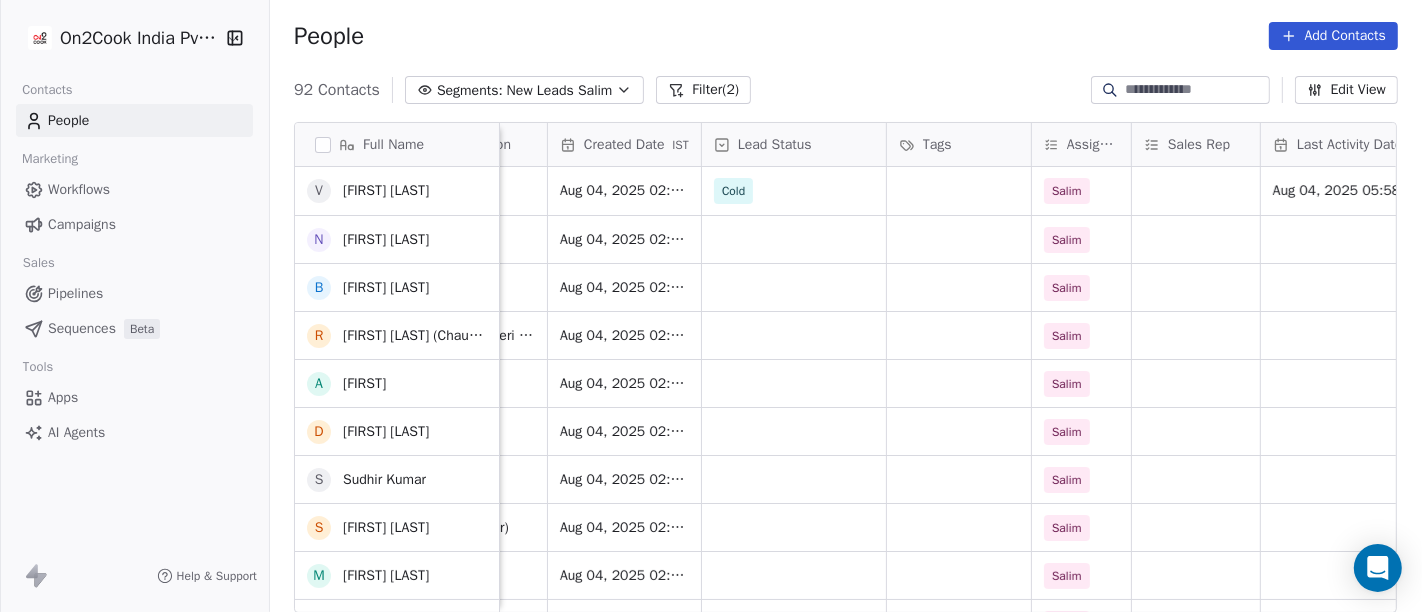 scroll, scrollTop: 33, scrollLeft: 0, axis: vertical 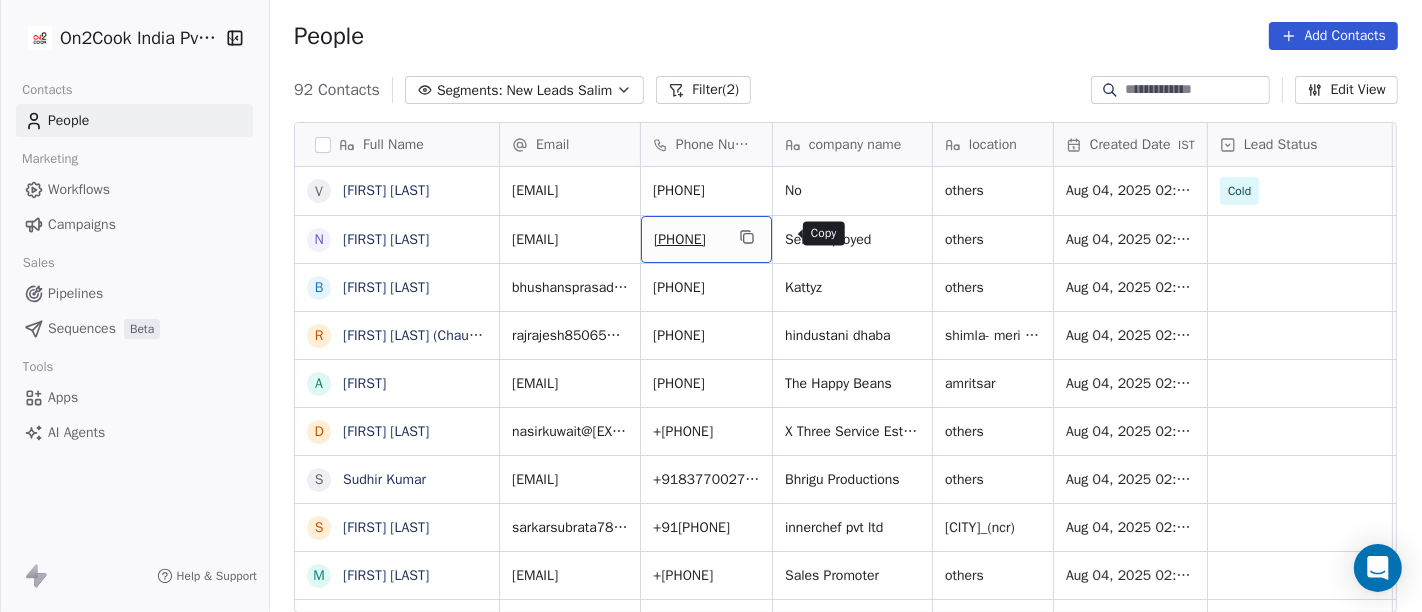 click 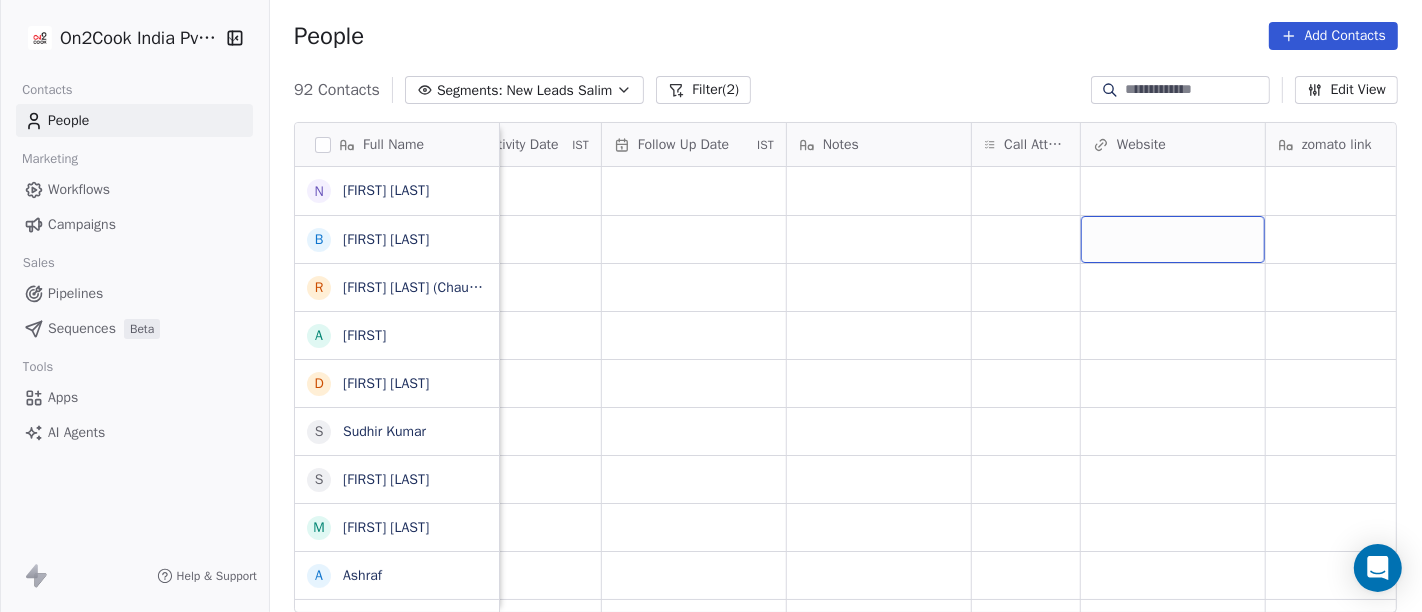 scroll, scrollTop: 1, scrollLeft: 1348, axis: both 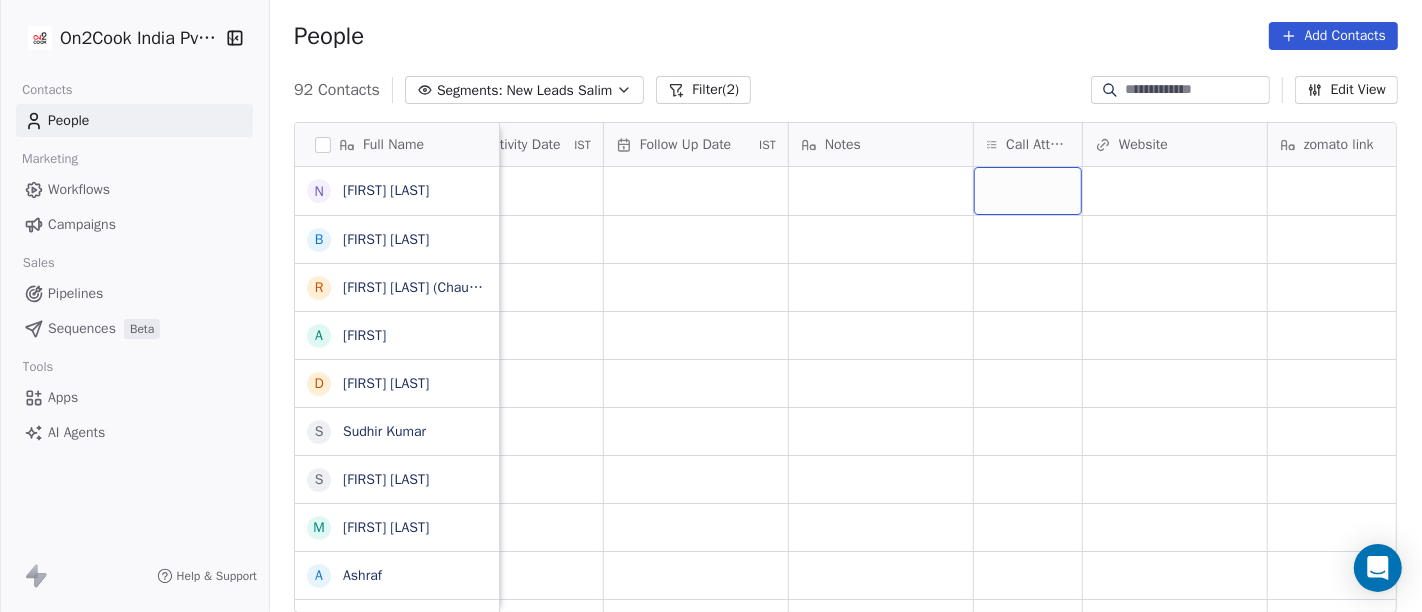 click at bounding box center [1028, 191] 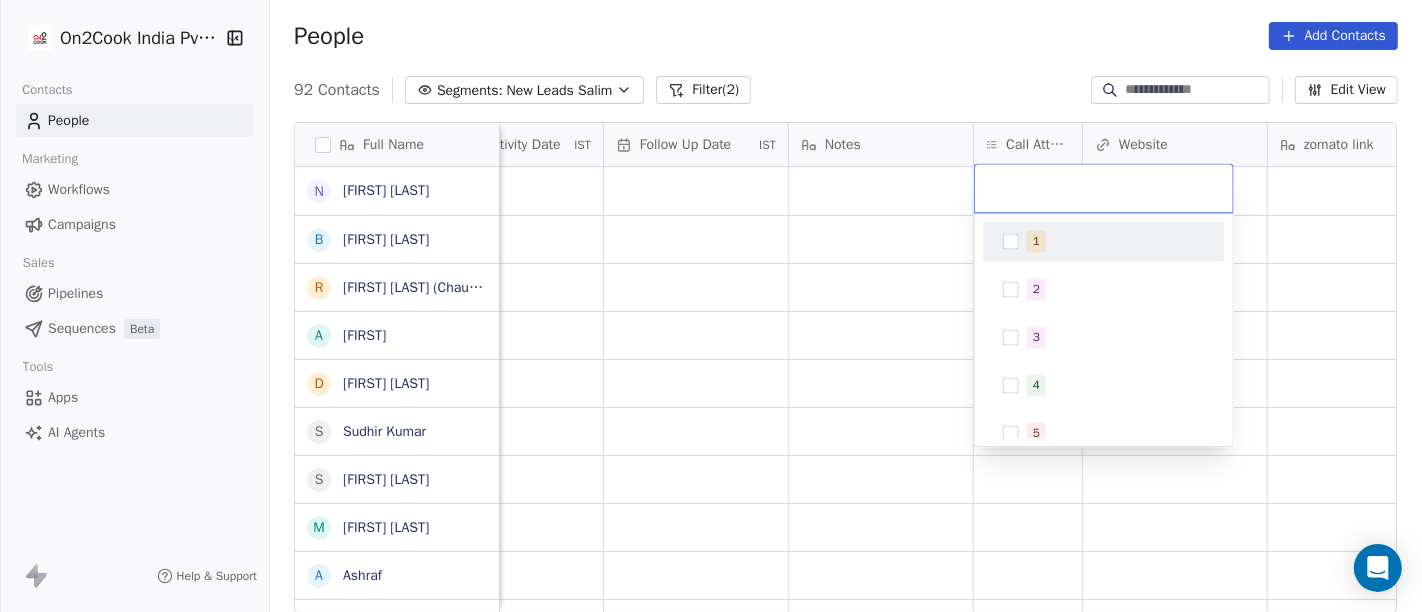 click on "1" at bounding box center [1104, 241] 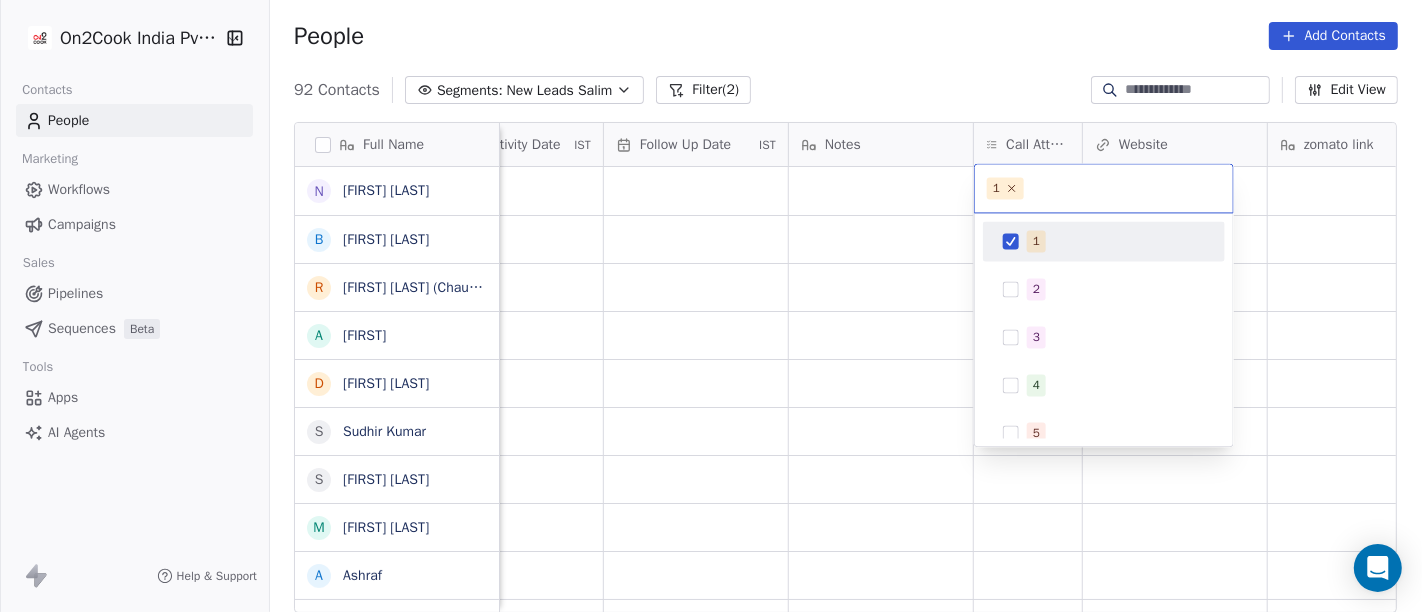 click on "On2Cook India Pvt. Ltd. Contacts People Marketing Workflows Campaigns Sales Pipelines Sequences Beta Tools Apps AI Agents Help & Support People  Add Contacts 92 Contacts Segments: New Leads Salim Filter  (2) Edit View Tag Add to Sequence Full Name N [FIRST]  [LAST] B [FIRST] [LAST] R [FIRST] [LAST] (ChauhaN Enterprises) A [FIRST] D [LAST] N [LAST] S [FIRST] [LAST] S [FIRST] [LAST] M [FIRST] [LAST] A [FIRST] A [FIRST] [LAST] S [FIRST] [LAST] A [FIRST] [LAST] S [FIRST] [LAST] A [FIRST] [LAST] D [FIRST] [LAST] N [LAST] [LAST] R [FIRST] [LAST] M [FIRST] [LAST] S [FIRST] [LAST] Y [FIRST] [LAST] P [FIRST] [LAST] K [FIRST] [LAST] G [FIRST] [LAST] k [FIRST] [LAST] (mobiles sales & videos) L [FIRST] [LAST] V [FIRST] [LAST] a [FIRST] [LAST] s [FIRST] [LAST] Tags Assignee Sales Rep Last Activity Date IST Follow Up Date IST Notes Call Attempts Website zomato link outlet type Location Job Title   Salim cloud_kitchen   Salim qsrs   Salim cloud_kitchen   Salim restaurants   Salim resort/hotels   Salim" at bounding box center [711, 306] 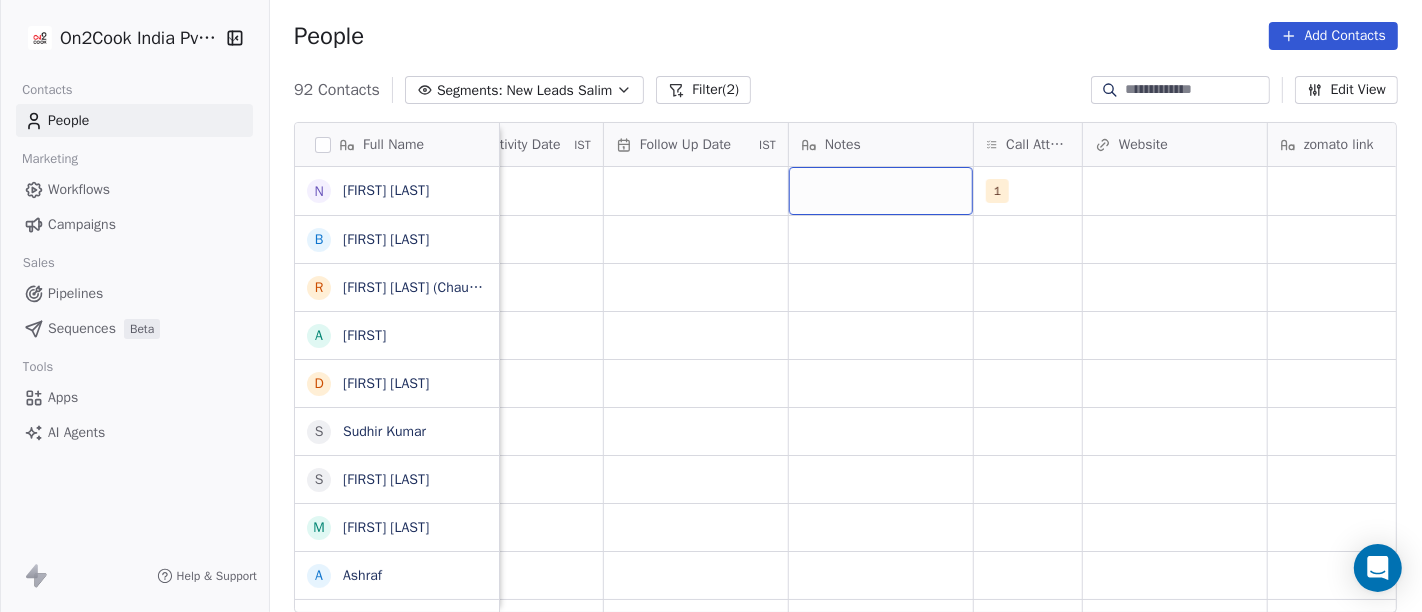 click at bounding box center (881, 191) 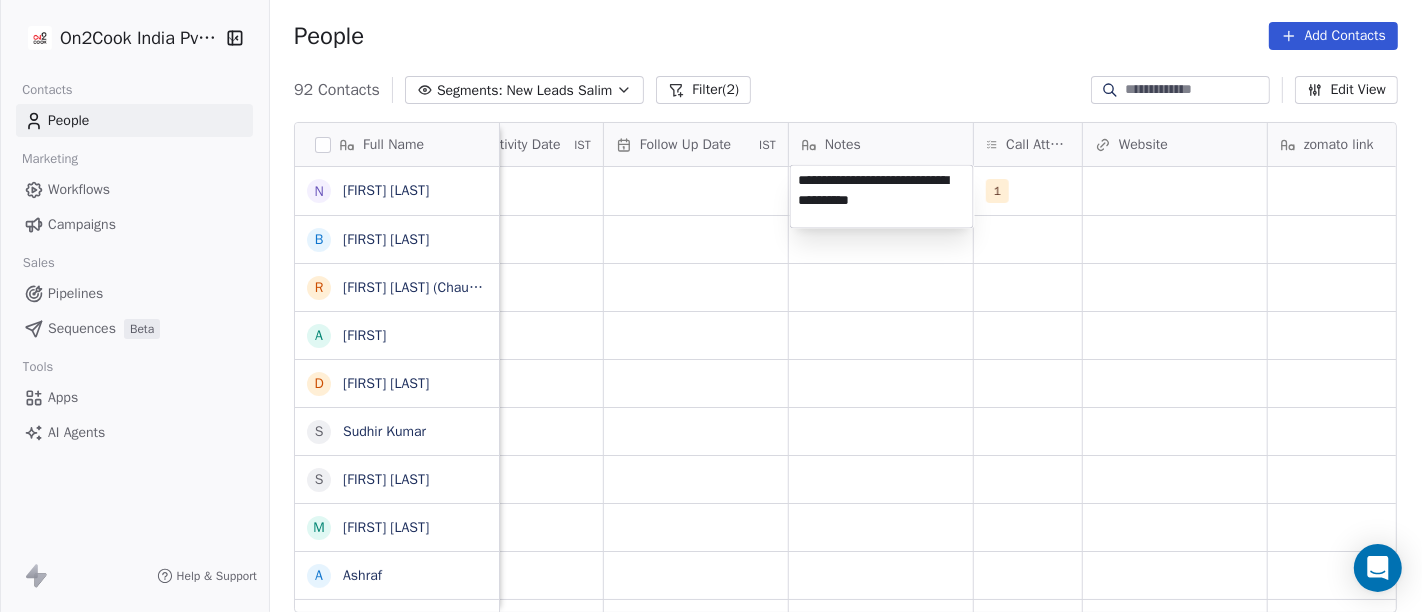 type on "**********" 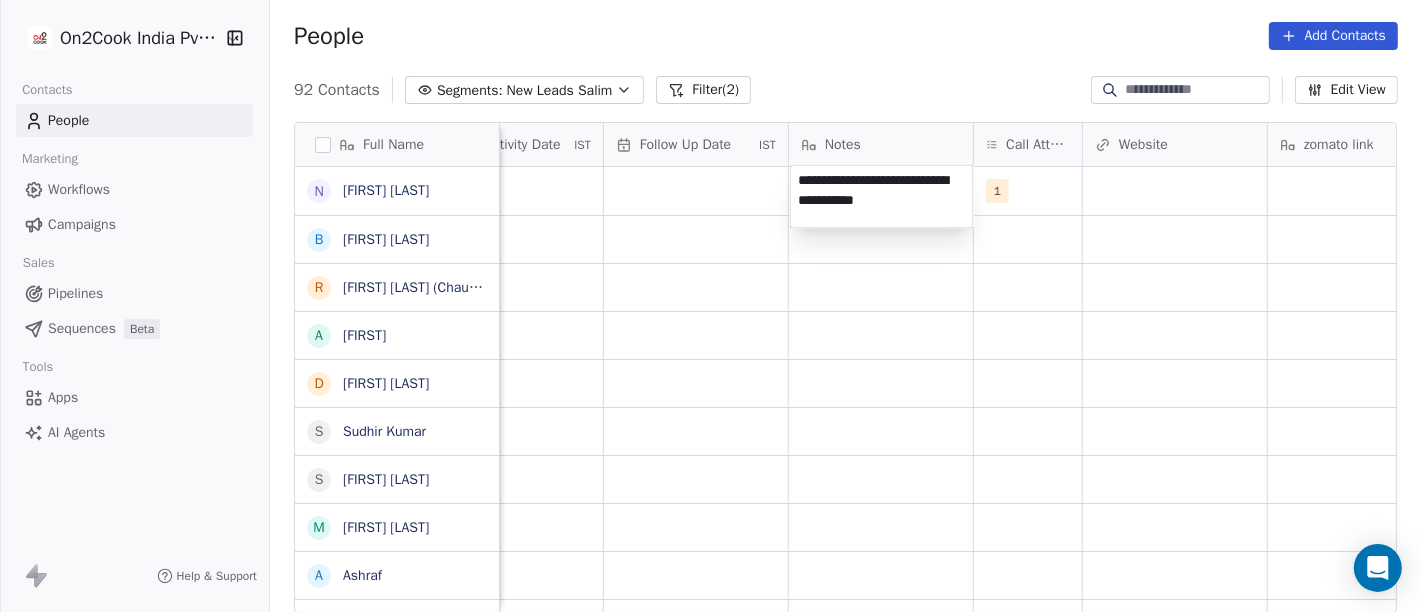 click on "On2Cook India Pvt. Ltd. Contacts People Marketing Workflows Campaigns Sales Pipelines Sequences Beta Tools Apps AI Agents Help & Support People Add Contacts 92 Contacts Segments: New Leads Salim Filter (2) Edit View Tag Add to Sequence Full Name N [LAST] B [LAST] R [LAST] ([COMPANY]) A [LAST] D [LAST] [LAST] S [LAST] M [LAST] P [LAST] A [LAST] A [LAST] S [LAST] A [LAST] A [LAST] D [LAST] N [LAST] R [LAST] M [LAST] S [LAST] Y [LAST] P [LAST] K [LAST] G [LAST] ([COMPANY]) L [LAST] V [LAST] a [LAST] s [LAST] D [LAST] ([COMPANY]) S [LAST] A [LAST] Tags Assignee Sales Rep Last Activity Date IST Follow Up Date IST Notes Call Attempts Website zomato link outlet type Location Job Title Salim 1 cloud_kitchen Salim qsrs Salim cloud_kitchen Salim restaurants Salim resort/hotels Salim" at bounding box center (711, 306) 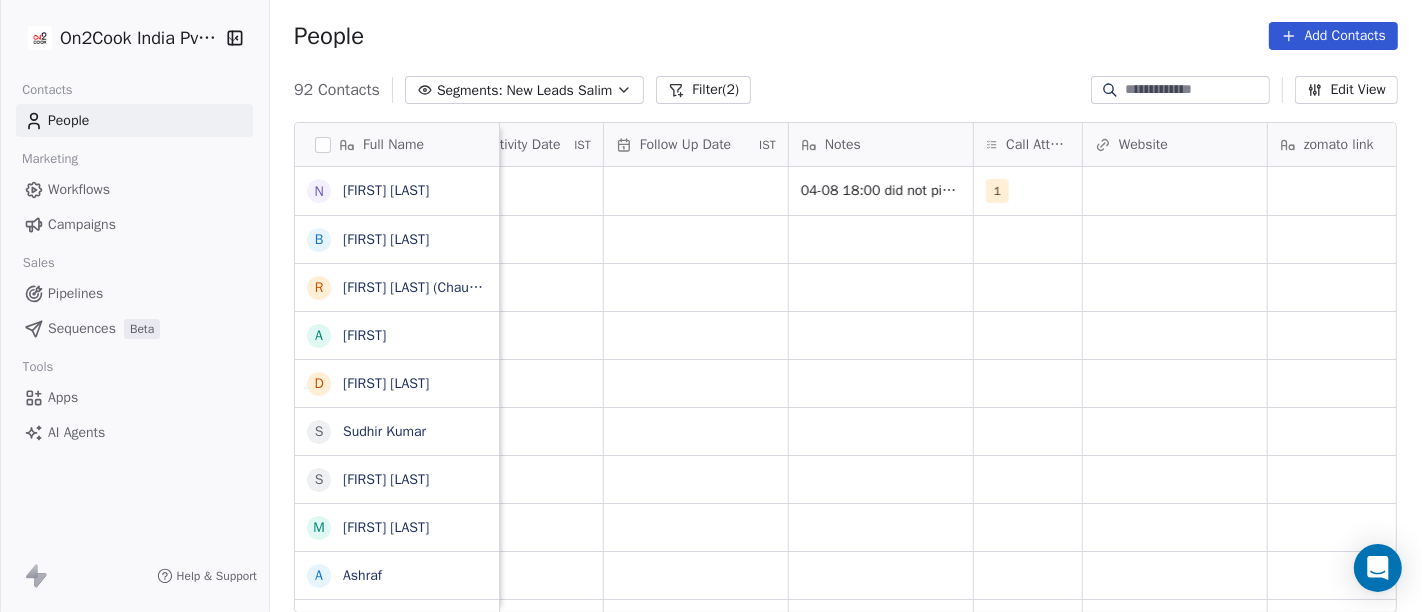 click on "Follow Up Date" at bounding box center (685, 145) 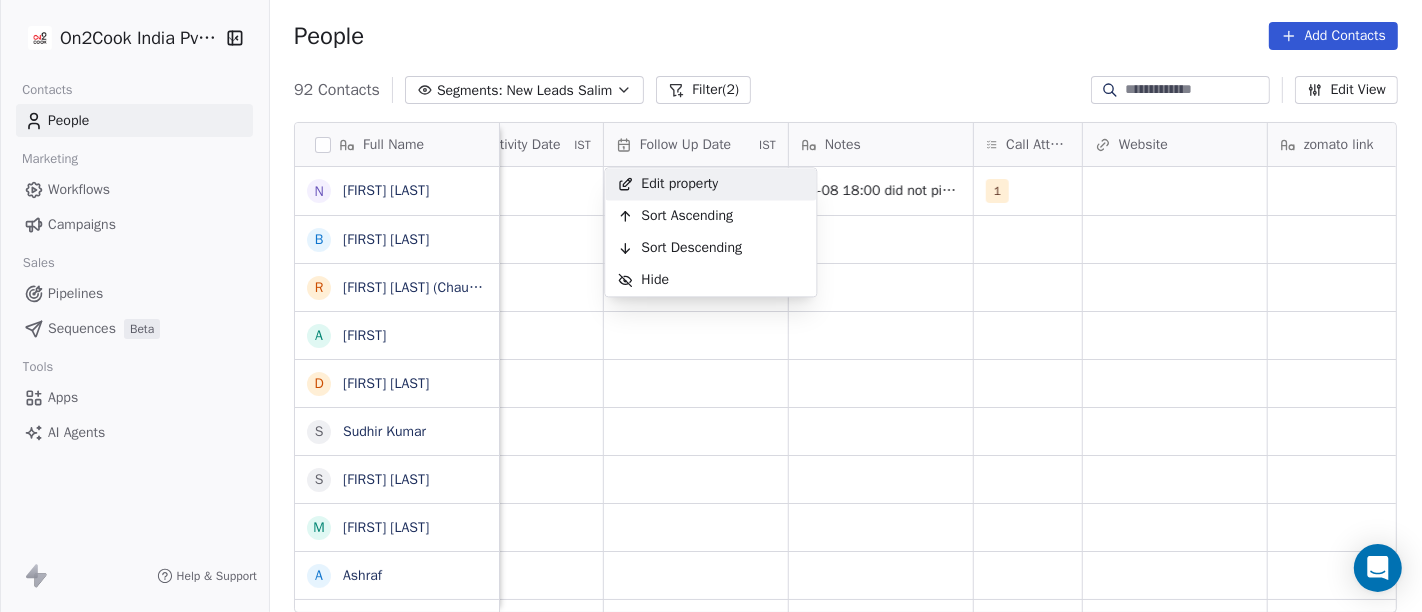 click on "On2Cook India Pvt. Ltd. Contacts People Marketing Workflows Campaigns Sales Pipelines Sequences Beta Tools Apps AI Agents Help & Support People Add Contacts 92 Contacts Segments: New Leads Salim Filter (2) Edit View Tag Add to Sequence Full Name N [LAST] B [LAST] P [LAST] R [LAST] R [LAST] (ChauhaN Enterprises) A [LAST] A [LAST] D [LAST] N [LAST] S [LAST] S [LAST] S [LAST] M [LAST] P [LAST] A [LAST] A [LAST] A [LAST] K [LAST] S [LAST] S [LAST] M [LAST] A [LAST] H [LAST] S [LAST] V [LAST] A [LAST] T [LAST] S [LAST] S [LAST] A [LAST] A [LAST] D [LAST] K [LAST] N [LAST] A [LAST] R [LAST] U [LAST] M [LAST] B [LAST] S [LAST] R [LAST] Y [LAST] S [LAST] P [LAST] N [LAST] K [LAST] K [LAST] K [LAST] G [LAST] k konark video (mobiles sales & videos) L [LAST] K [LAST] V [LAST] L [LAST] a [LAST] v [LAST] s [LAST] s [LAST] Tags Assignee Sales Rep Last Activity Date IST Follow Up Date IST Notes Call Attempts Website zomato link outlet type Location Job Title Salim 04-08 18:00 did not pick up call WA sent 1 cloud_kitchen Salim qsrs Salim cloud_kitchen Salim" at bounding box center (711, 306) 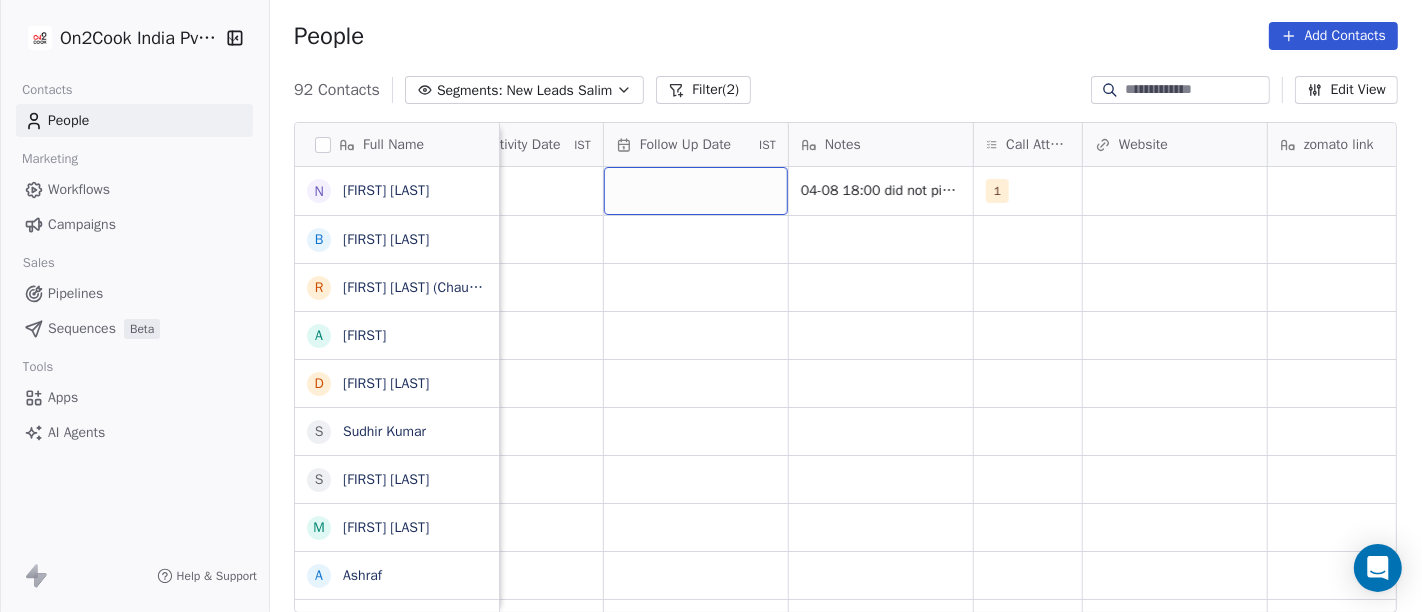 click at bounding box center (696, 191) 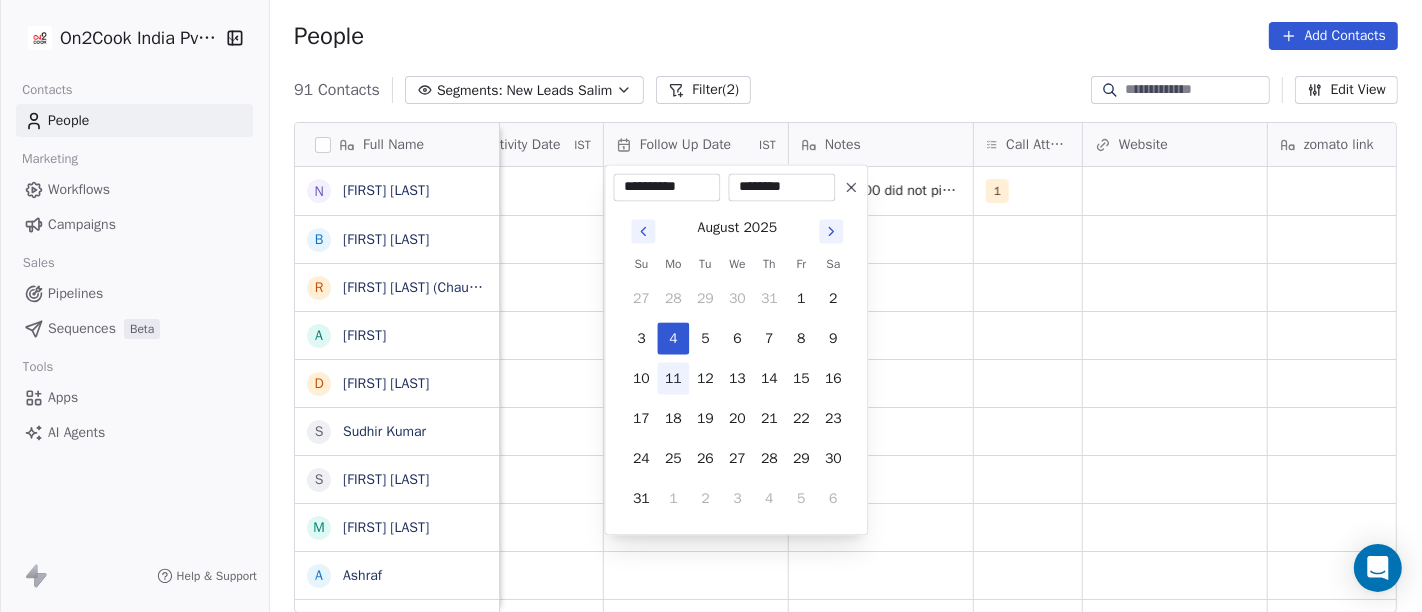 click on "11" at bounding box center [673, 378] 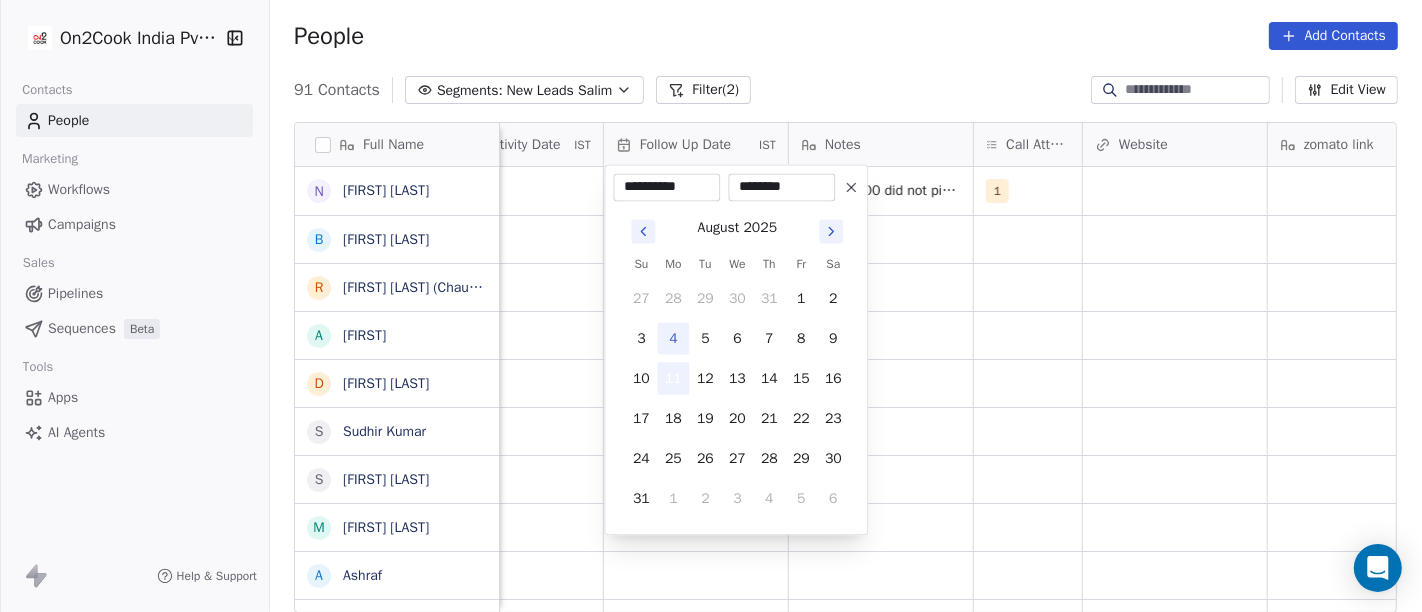 type on "**********" 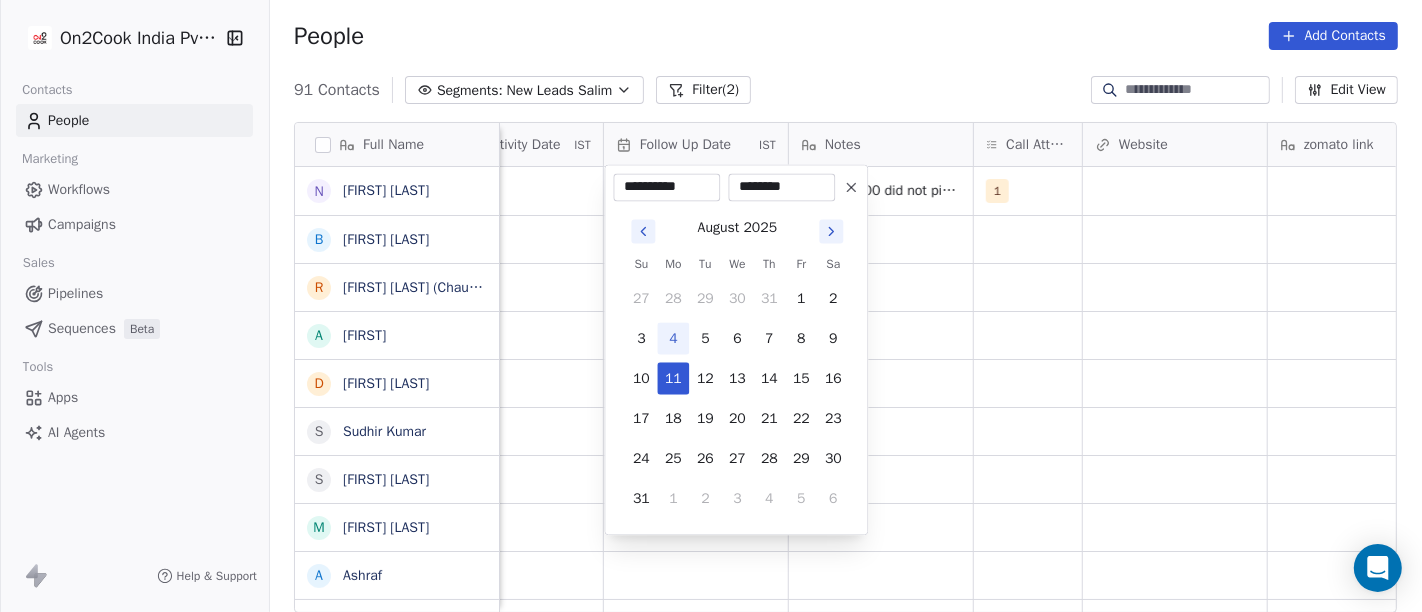 click on "On2Cook India Pvt. Ltd. Contacts People Marketing Workflows Campaigns Sales Pipelines Sequences Beta Tools Apps AI Agents Help & Support People Add Contacts 91 Contacts Segments: New Leads Salim Filter (2) Edit View Tag Add to Sequence Full Name N [LAST] B [LAST] R [LAST] (ChauhaN Enterprises) A [LAST] D [LAST] N [LAST] S [LAST] S [LAST] M [LAST] P [LAST] A [LAST] A [LAST] S [LAST] M [LAST] A [LAST] H [LAST] S [LAST] V [LAST] A [LAST] T [LAST] S [LAST] S [LAST] A [LAST] A [LAST] D [LAST] K [LAST] N [LAST] A [LAST] R [LAST] U [LAST] M [LAST] B [LAST] S [LAST] R [LAST] Y [LAST] S [LAST] P [LAST] N [LAST] K [LAST] K [LAST] K [LAST] G [LAST] k konark video (mobiles sales & videos) L [LAST] K [LAST] V [LAST] L [LAST] a [LAST] v [LAST] s [LAST] s [LAST] Tags Assignee Sales Rep Last Activity Date IST Follow Up Date IST Notes Call Attempts Website zomato link outlet type Location Job Title Salim 04-08 18:00 did not pick up call WA sent 1 cloud_kitchen Salim qsrs Salim cloud_kitchen Salim" at bounding box center (711, 306) 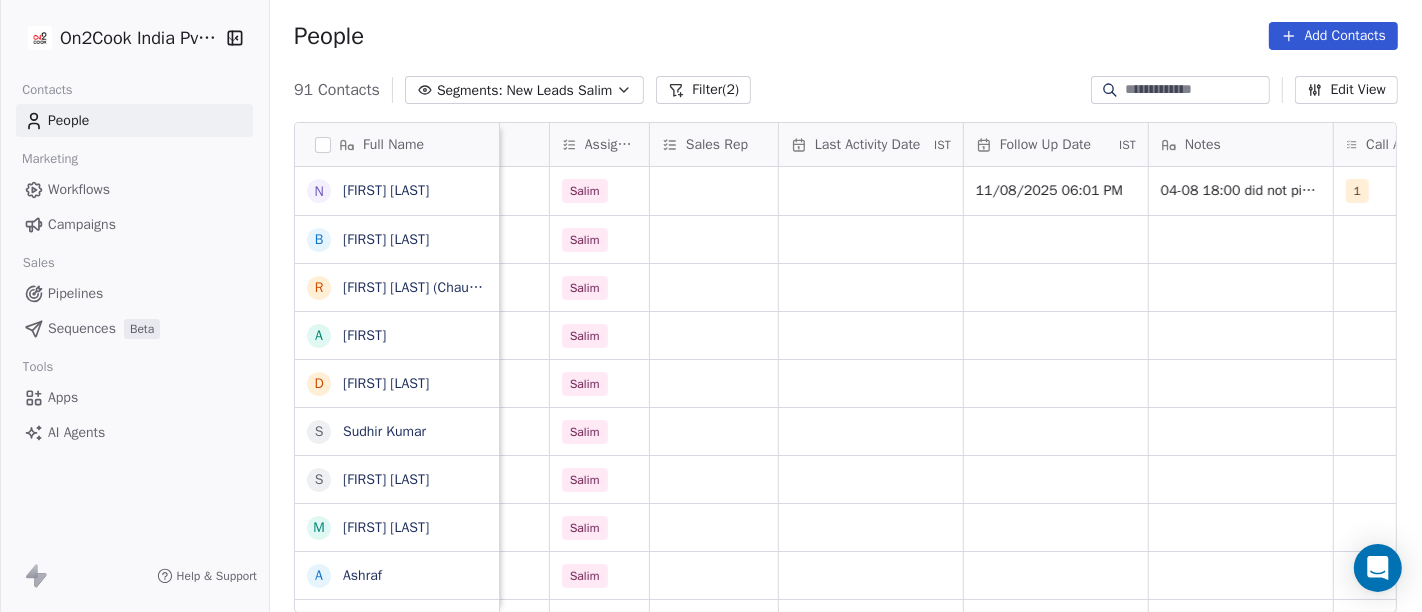 scroll, scrollTop: 1, scrollLeft: 986, axis: both 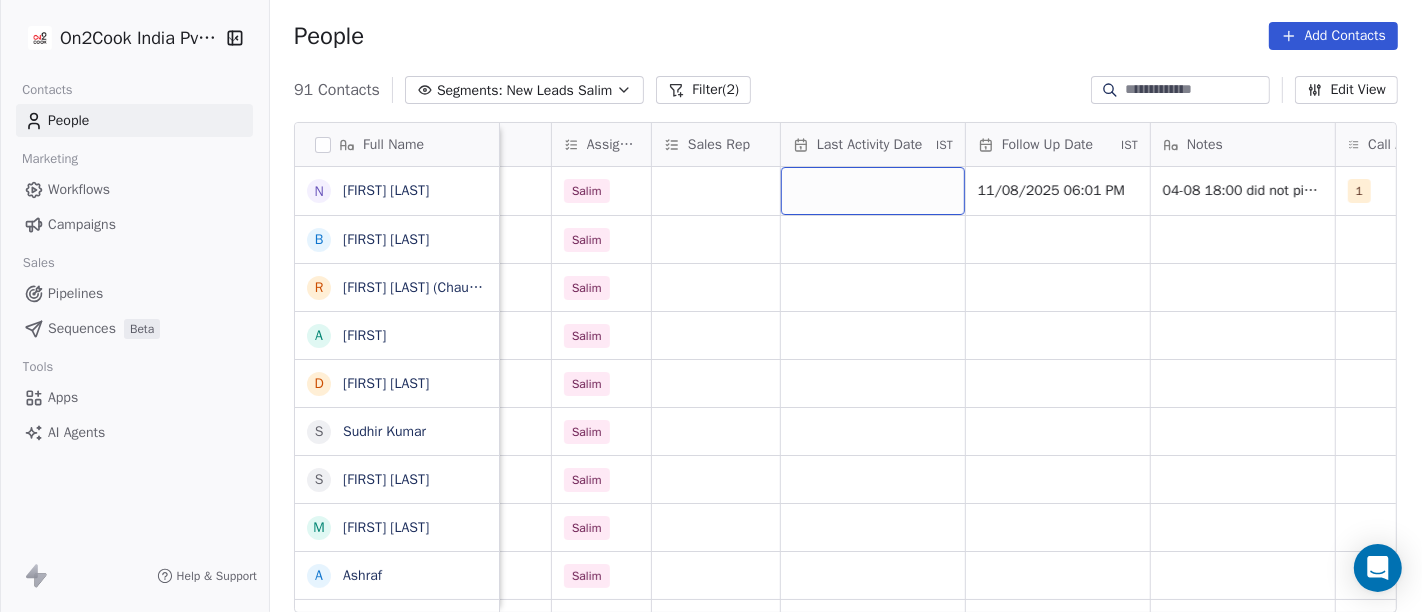click at bounding box center [873, 191] 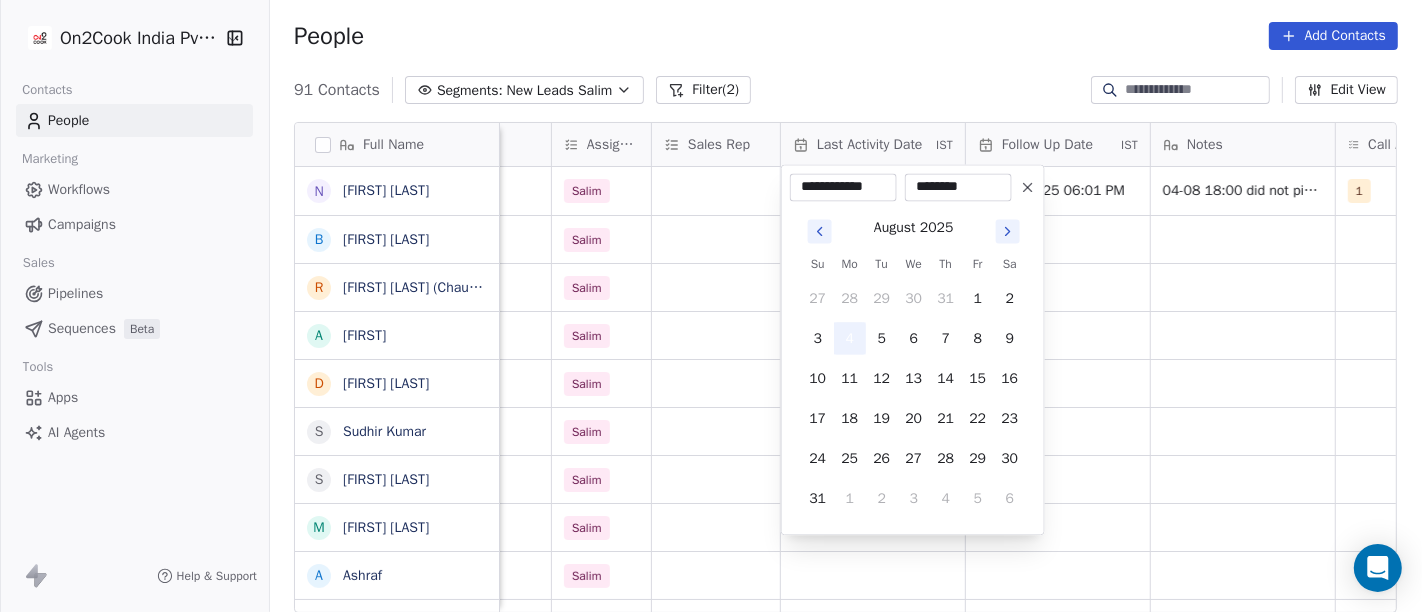 click on "4" at bounding box center [850, 338] 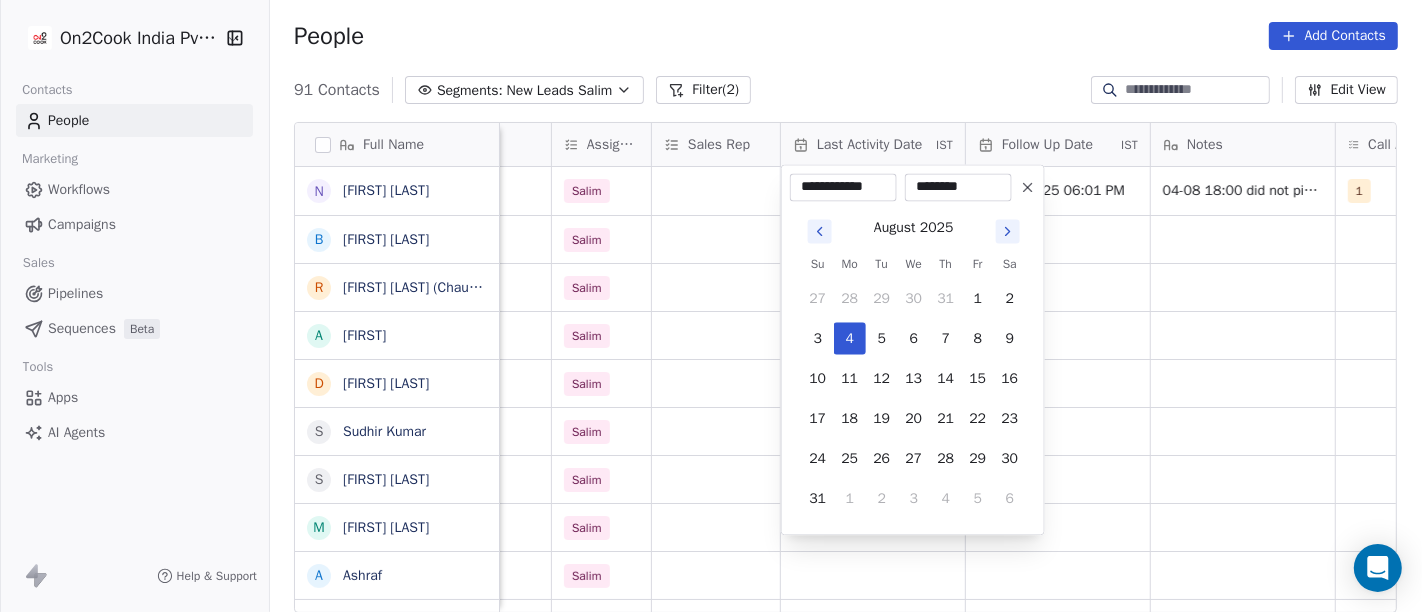 click on "On2Cook India Pvt. Ltd. Contacts People Marketing Workflows Campaigns Sales Pipelines Sequences Beta Tools Apps AI Agents Help & Support People  Add Contacts 91 Contacts Segments: New Leads Salim Filter  (2) Edit View Tag Add to Sequence Full Name N [FIRST]  [LAST] B [FIRST] [LAST] R [FIRST] [LAST] (ChauhaN Enterprises) A [FIRST] D [LAST] N [LAST] S [FIRST] [LAST] S [FIRST] [LAST] M [FIRST] [LAST] A [FIRST] A [FIRST] [LAST] S [FIRST] [LAST] A [FIRST] [LAST] S [FIRST] [LAST] A [FIRST] [LAST] D [FIRST] [LAST] N [LAST] [LAST] R [FIRST] [LAST] M [FIRST] [LAST] S [FIRST] [LAST] Y [FIRST] [LAST] P [FIRST] [LAST] K [FIRST] [LAST] G [FIRST] [LAST] k [FIRST] [LAST] (mobiles sales & videos) L [FIRST] [LAST] V [FIRST] [LAST] a [FIRST] [LAST] s [FIRST] [LAST] location Created Date IST Lead Status Tags Assignee Sales Rep Last Activity Date IST Follow Up Date IST Notes Call Attempts Website zomato link outlet type   others Aug 04, 2025 02:16 PM Salim 11/08/2025 06:01 PM 1 cloud_kitchen   others Salim qsrs" at bounding box center (711, 306) 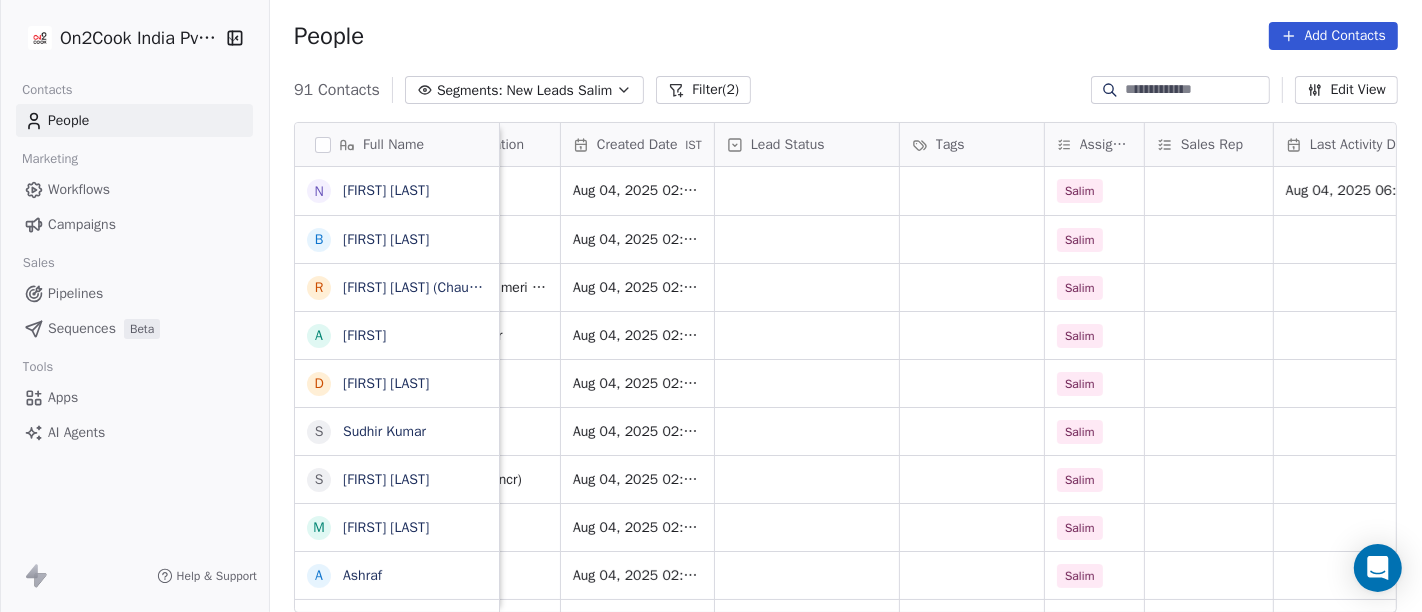 scroll, scrollTop: 0, scrollLeft: 493, axis: horizontal 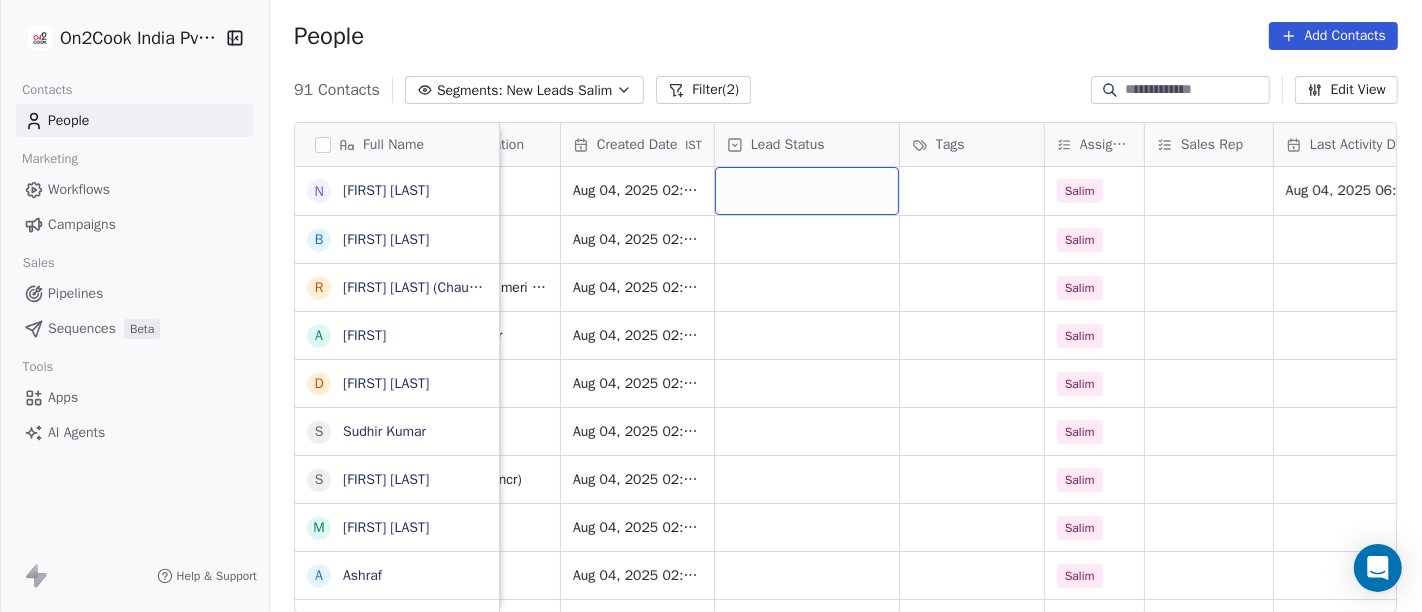 click at bounding box center [807, 191] 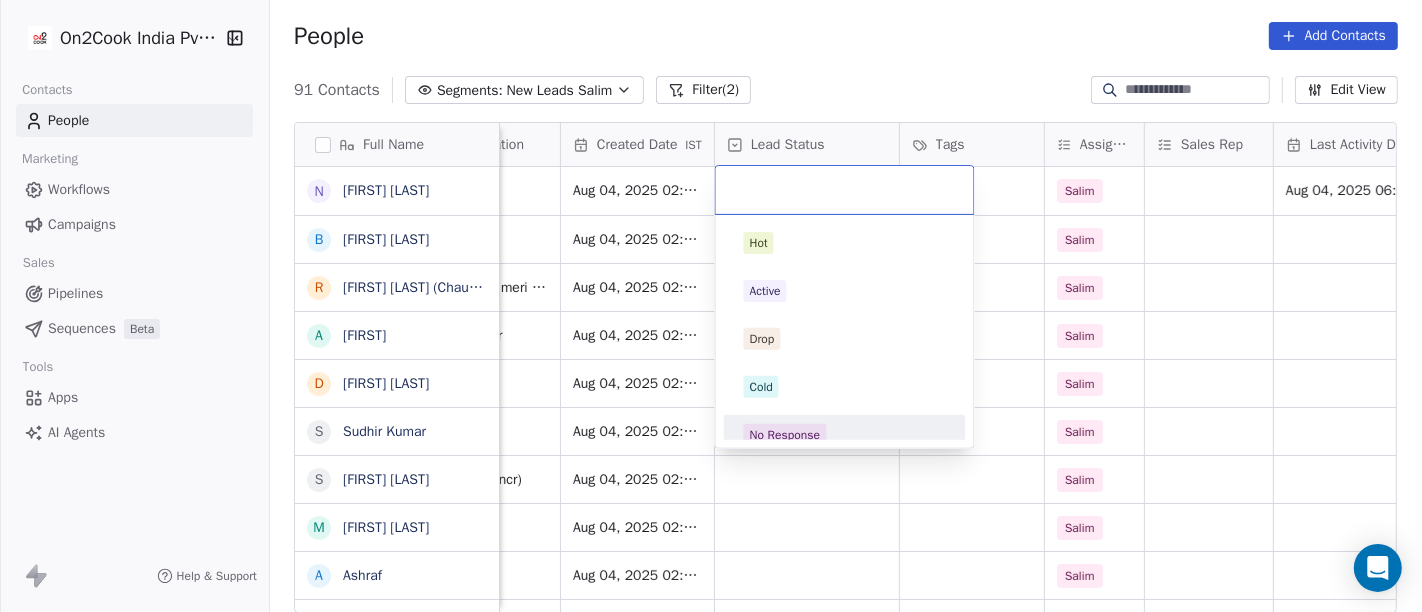 click on "No Response" at bounding box center [785, 435] 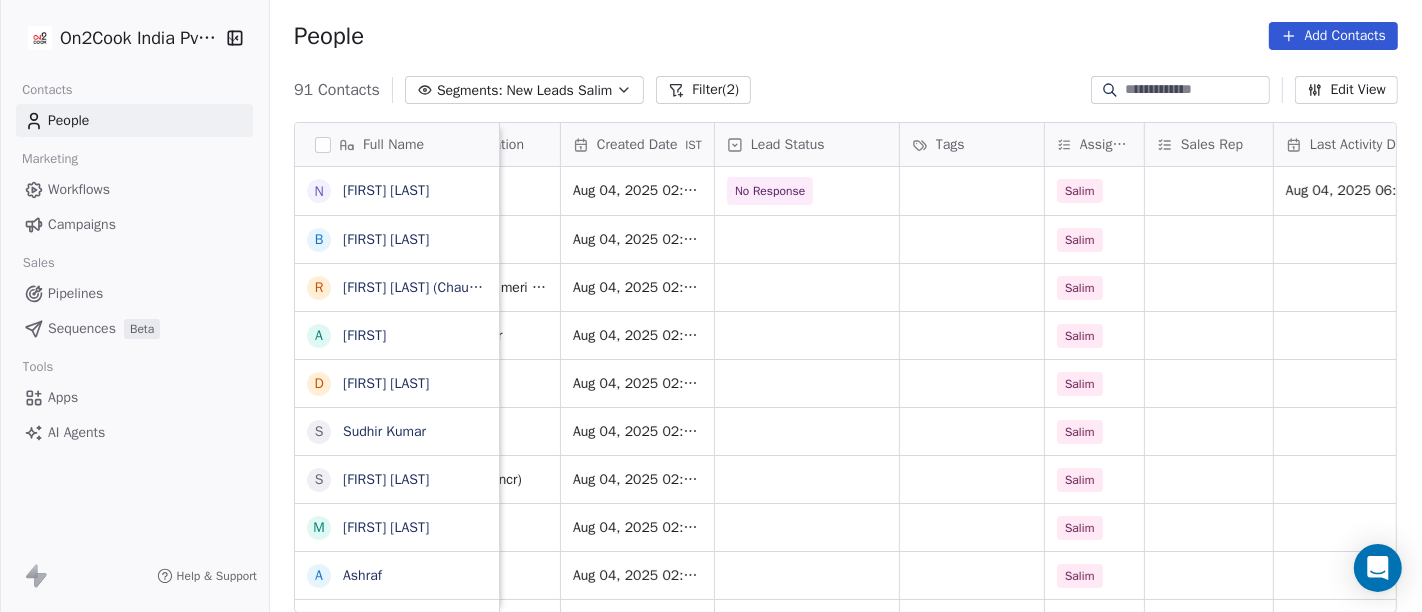 click on "People  Add Contacts" at bounding box center (846, 36) 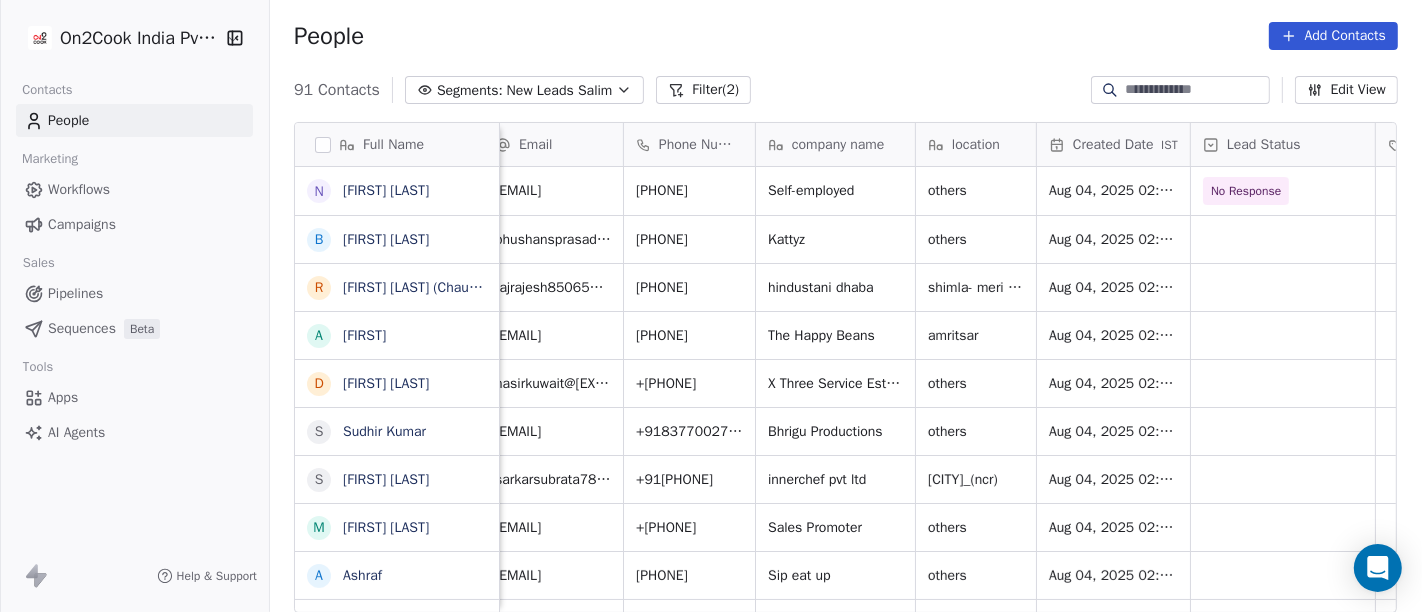 scroll, scrollTop: 0, scrollLeft: 15, axis: horizontal 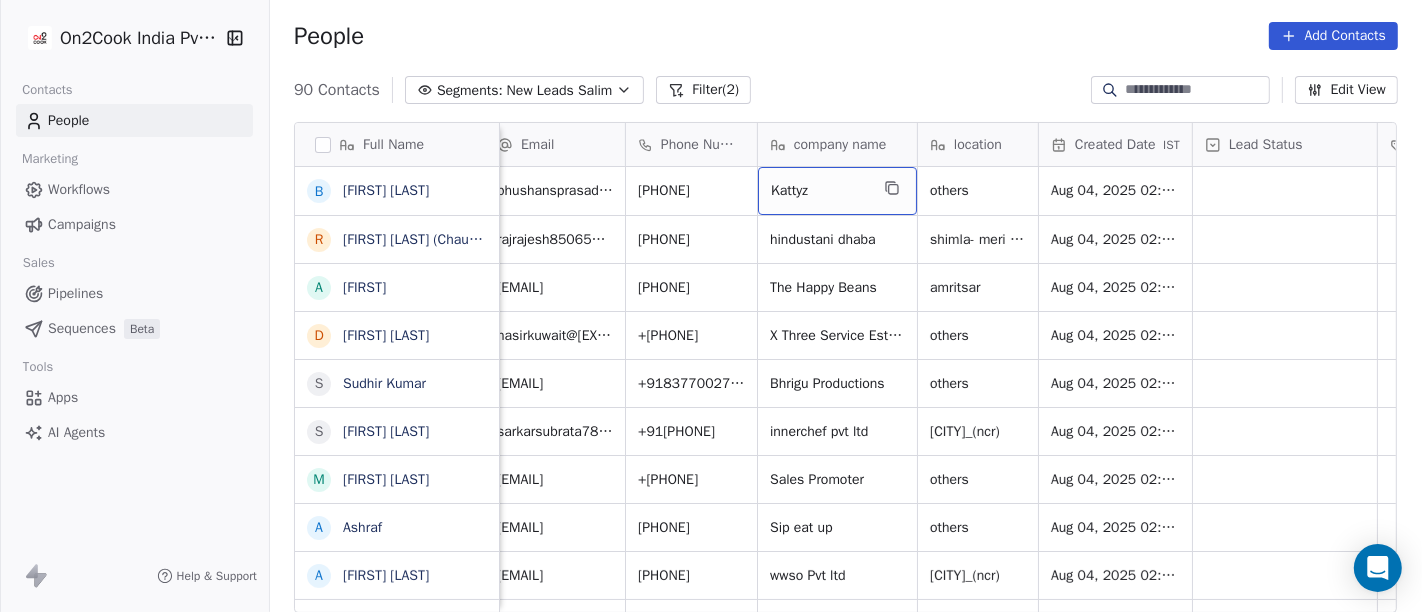 click on "Kattyz" at bounding box center [819, 191] 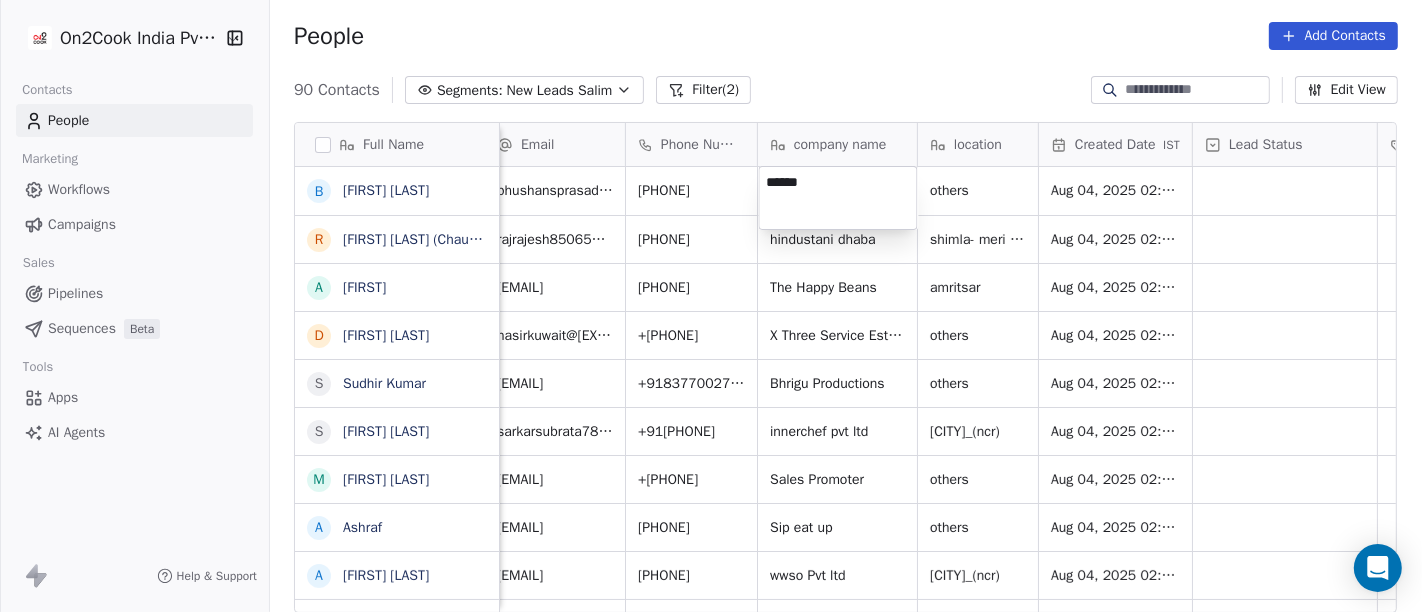 click on "On2Cook India Pvt. Ltd. Contacts People Marketing Workflows Campaigns Sales Pipelines Sequences Beta Tools Apps AI Agents Help & Support People  Add Contacts 90 Contacts Segments: New Leads Salim Filter  (2) Edit View Tag Add to Sequence Full Name B [FIRST] [LAST] R [FIRST] [LAST] (ChauhaN Enterprises) A [FIRST] D [LAST] N [LAST] S [FIRST] [LAST] S [FIRST] [LAST] M [FIRST] [LAST] A [FIRST] A [FIRST] [LAST] S [FIRST] [LAST] A [FIRST] [LAST] S [FIRST] [LAST] A [FIRST] [LAST] D [FIRST] [LAST] N [LAST] [LAST] R [FIRST] [LAST] M [FIRST] [LAST] S [FIRST] [LAST] Y [FIRST] [LAST] P [FIRST] [LAST] K [FIRST] [LAST] G [FIRST] [LAST] k [FIRST] [LAST] (mobiles sales & videos) L [FIRST] [LAST] V [FIRST] [LAST] a [FIRST] [LAST] s [FIRST] [LAST] D [FIRST] [LAST] Uphar Gruh (Shortly Opning) location Created Date IST Lead Status Tags Assignee Sales Rep Last Activity Date IST Follow Up Date IST Notes Call Attempts Website zomato link   [CITY] Aug 04, 2025 02:15 PM Salim Aug 04, 2025 06:21 PM 05/08/2025 06:21 PM 1" at bounding box center [711, 306] 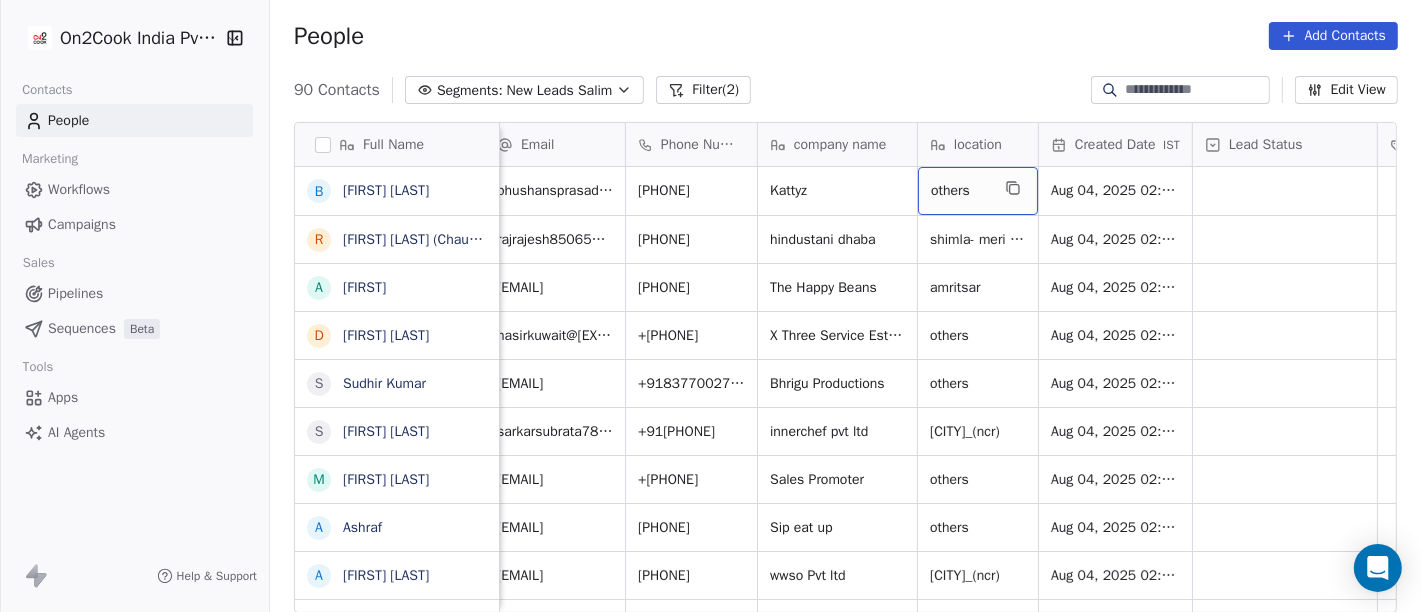 click on "others" at bounding box center (978, 191) 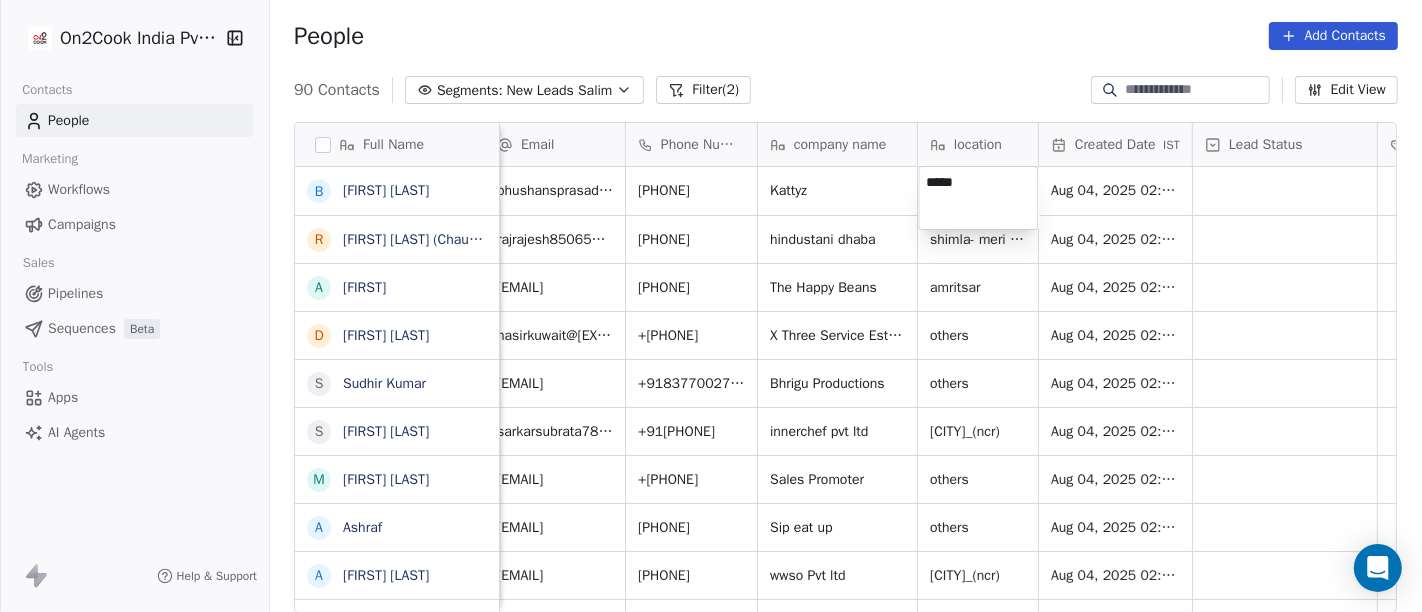 type on "*****" 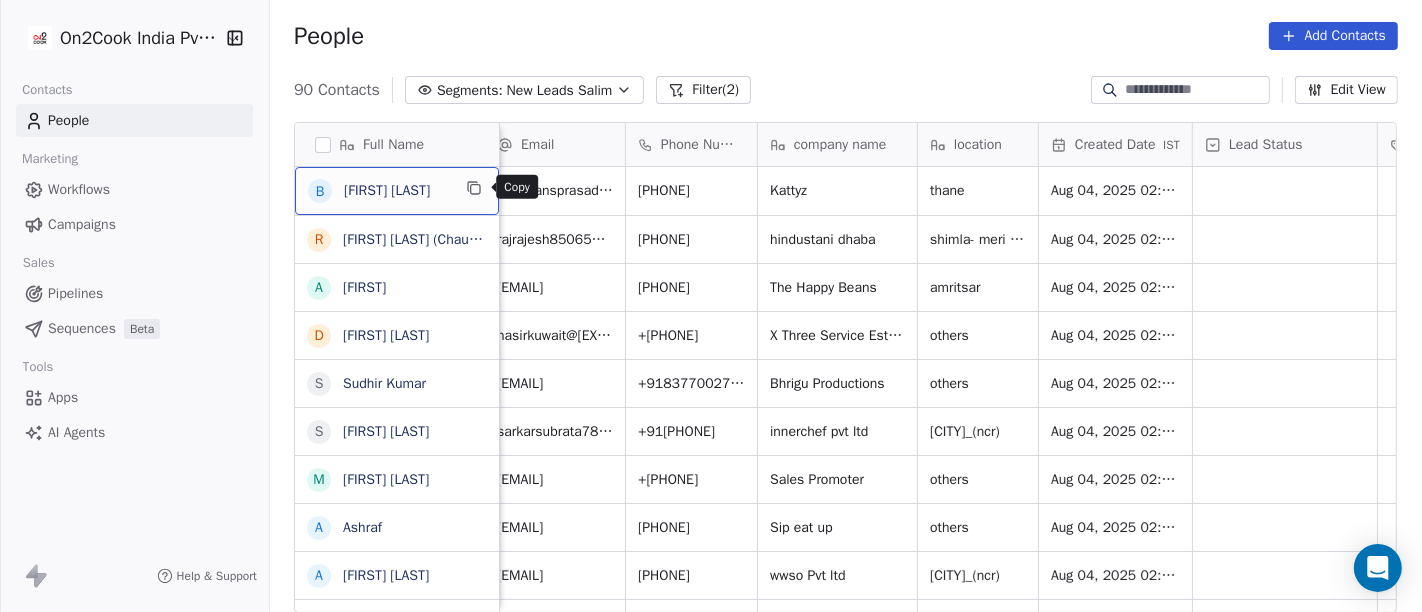 click at bounding box center (474, 188) 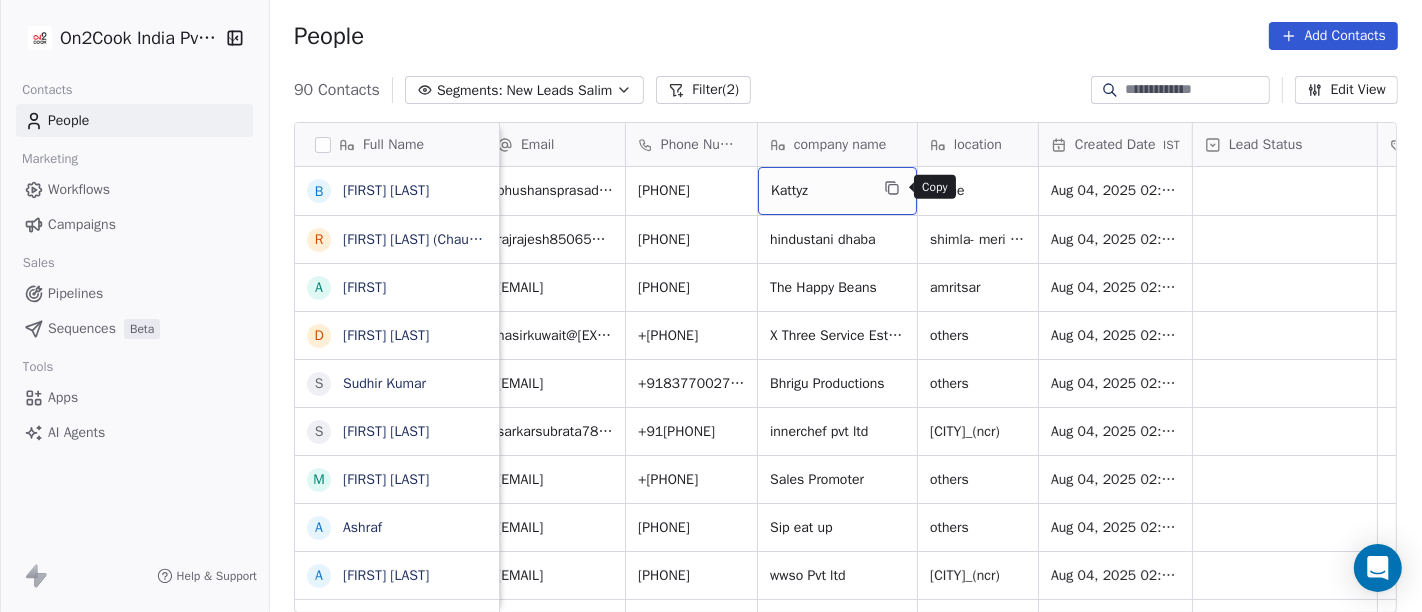 click 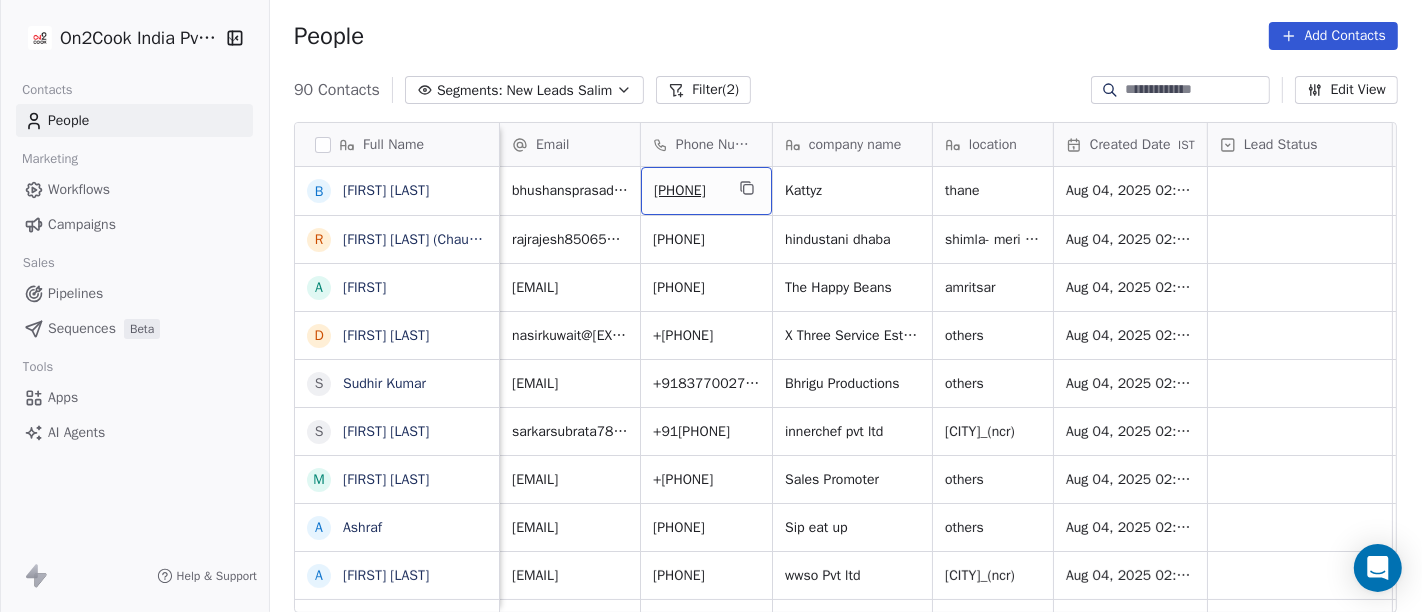 scroll, scrollTop: 0, scrollLeft: 0, axis: both 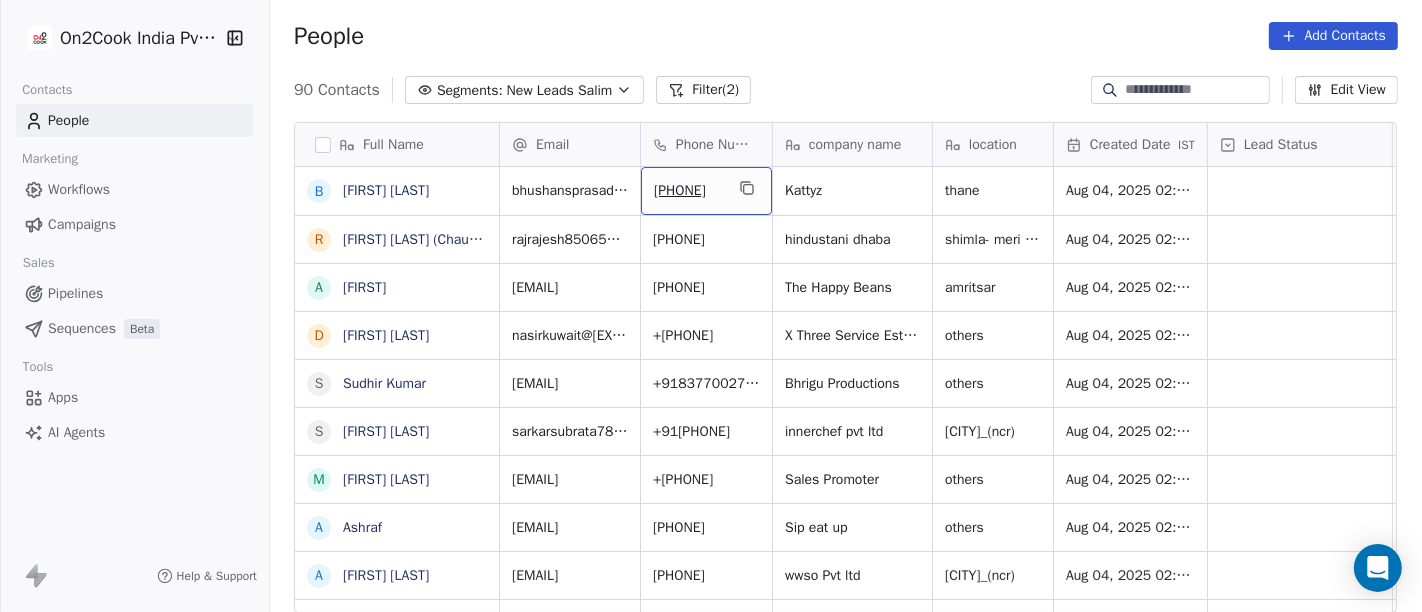click on "[PHONE]" at bounding box center [688, 191] 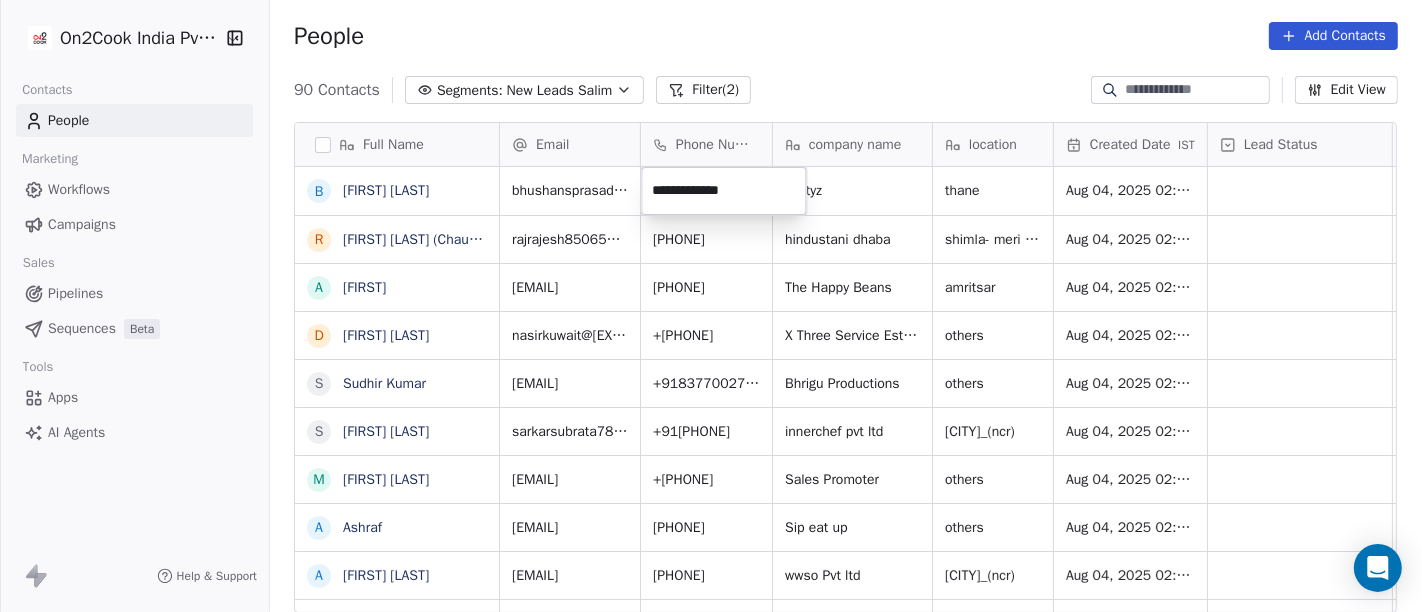 click on "**********" at bounding box center (723, 191) 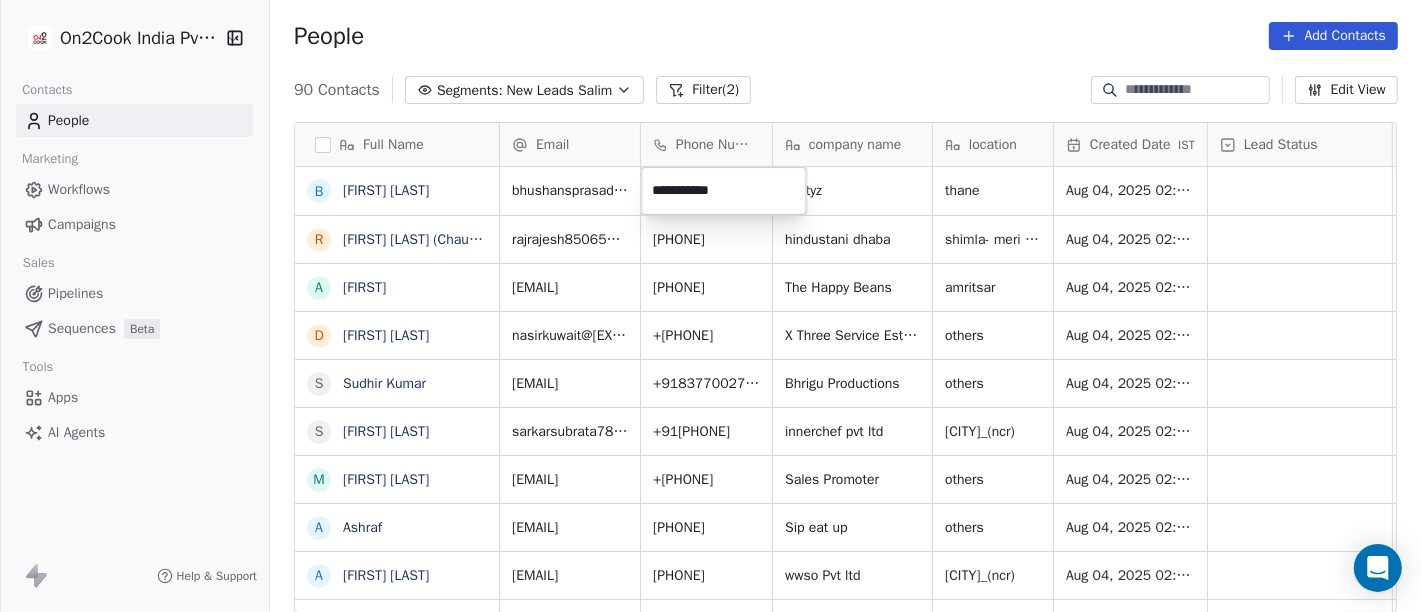 type on "**********" 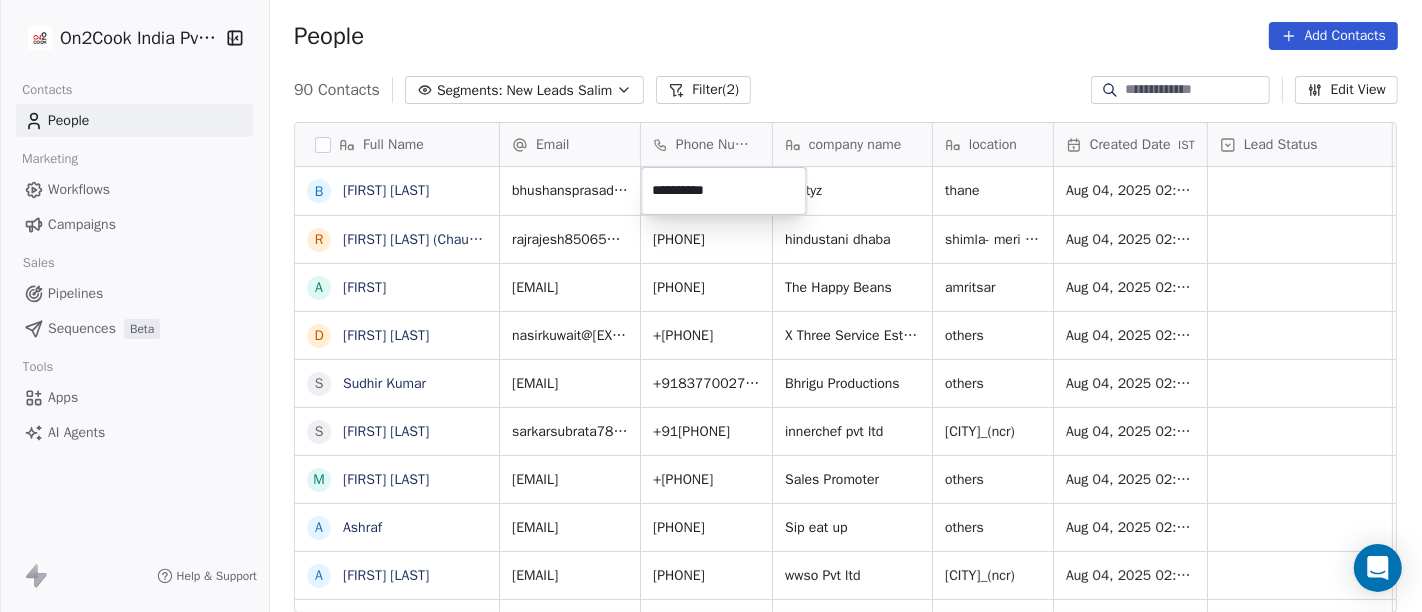 click on "On2Cook India Pvt. Ltd. Contacts People Marketing Workflows Campaigns Sales Pipelines Sequences Beta Tools Apps AI Agents Help & Support People Add Contacts 90 Contacts Segments: New Leads Salim Filter (2) Edit View Tag Add to Sequence Full Name B [LAST] [FIRST] R [LAST] [FIRST] (ChauhaN Enterprises) A [LAST] D [LAST] [FIRST] S [LAST] [FIRST] S [LAST] [FIRST] M [LAST] [FIRST] A [LAST] [FIRST] A [LAST] [FIRST] S [LAST] [LAST] [FIRST] A [LAST] [FIRST] S [LAST] [FIRST] [FIRST] A [LAST] [FIRST] D [LAST] [LAST] [FIRST] N [LAST] R [LAST] [FIRST] M [LAST] [FIRST] S [LAST] [FIRST] Y [LAST] P [LAST] K K [LAST] [FIRST] G [LAST] k [LAST] (mobiles sales & videos) L [LAST] [FIRST] V [LAST] [FIRST] a [LAST] [FIRST] s [LAST] D [LAST] U [LAST] (Shortly Opning) Email Phone Number company name location Created Date IST Lead Status Tags Assignee Sales Rep Last Activity Date IST bhushansprasad@example.com [PHONE] Kattyz thane Aug 04, 2025 02:15 PM Salim rajrajesh85065@example.com Salim" at bounding box center [711, 306] 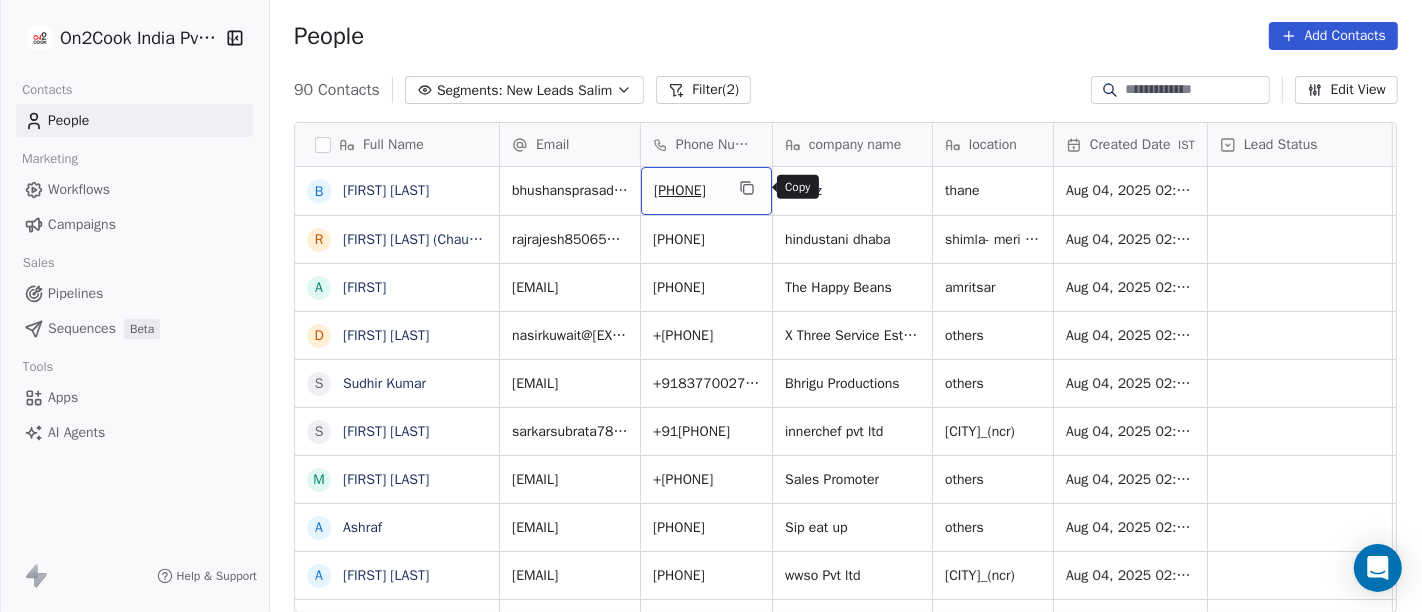 click 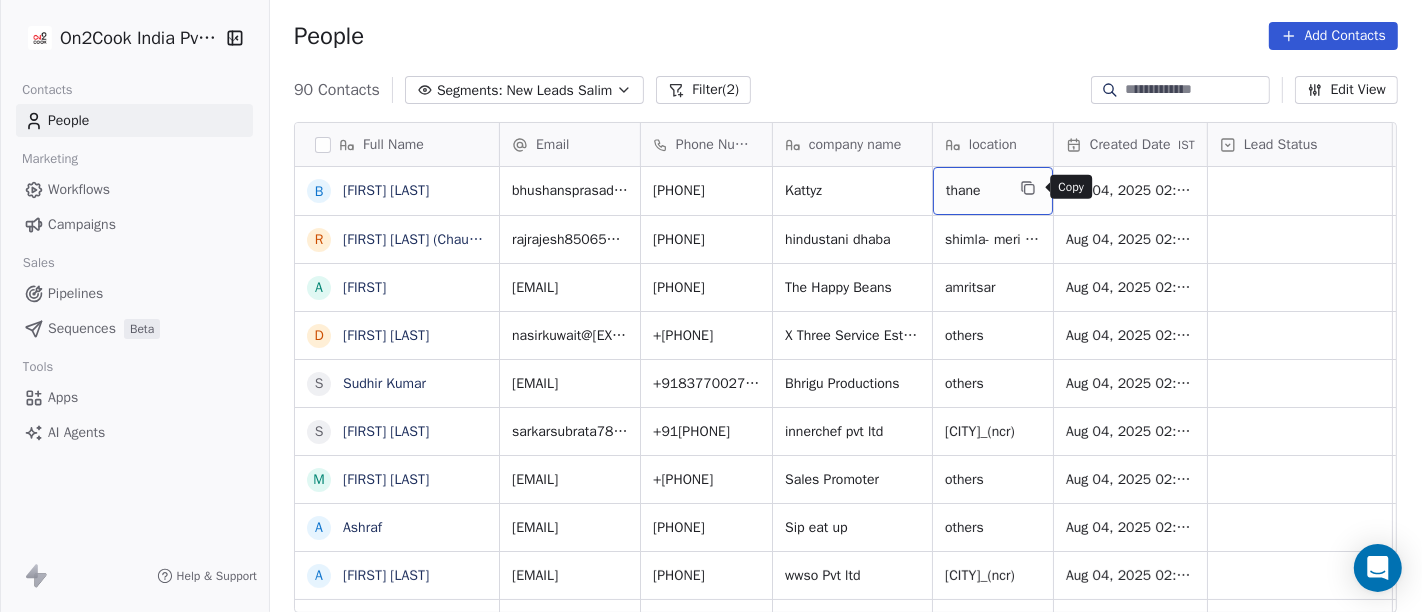 click 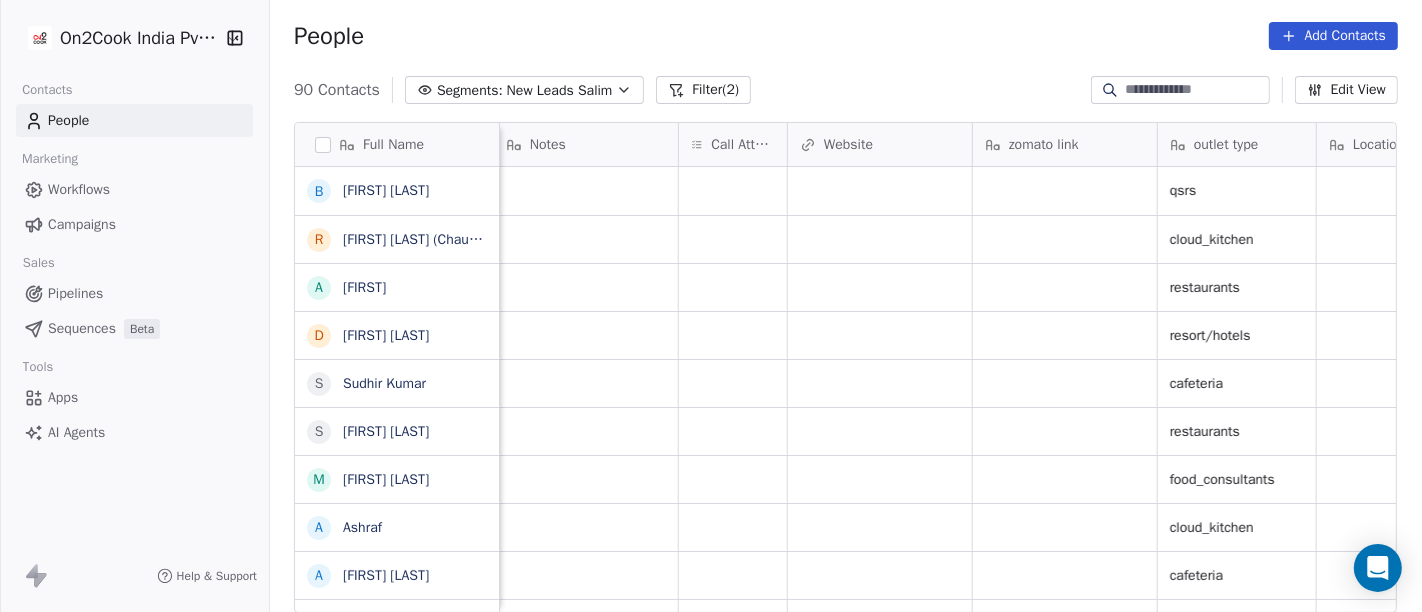 scroll, scrollTop: 0, scrollLeft: 1641, axis: horizontal 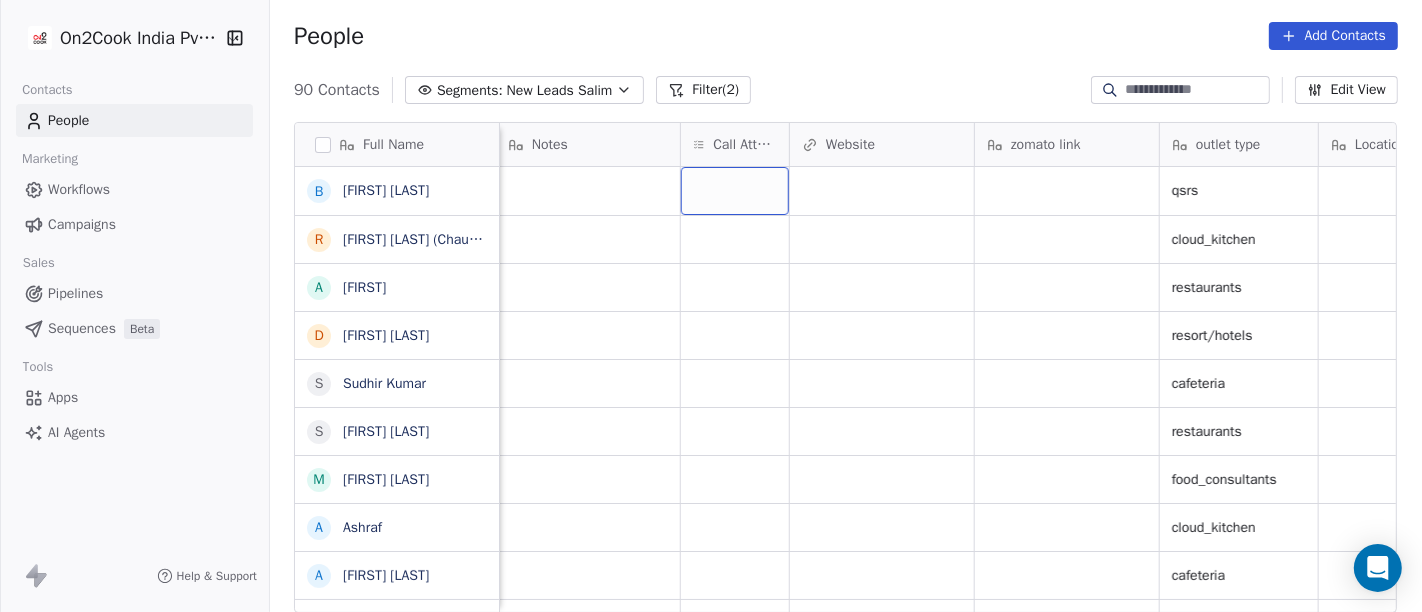 click at bounding box center [735, 191] 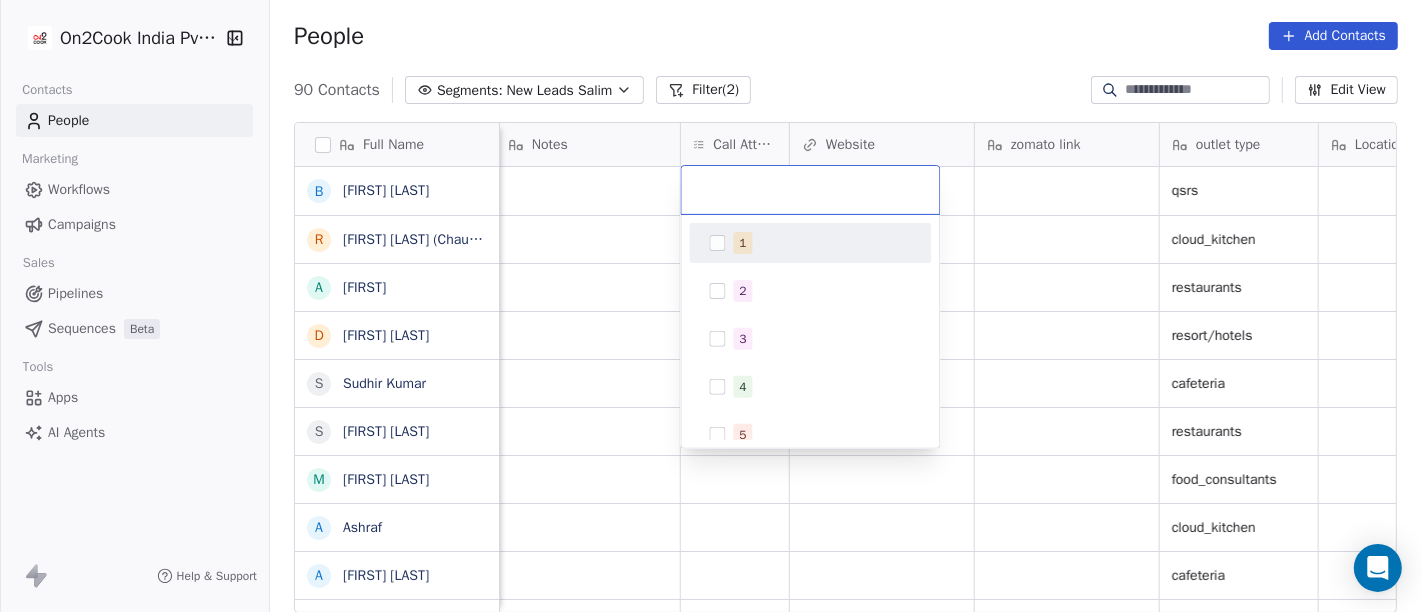 click on "1 2 3 4 5 6 7 8 9 10" at bounding box center [810, 331] 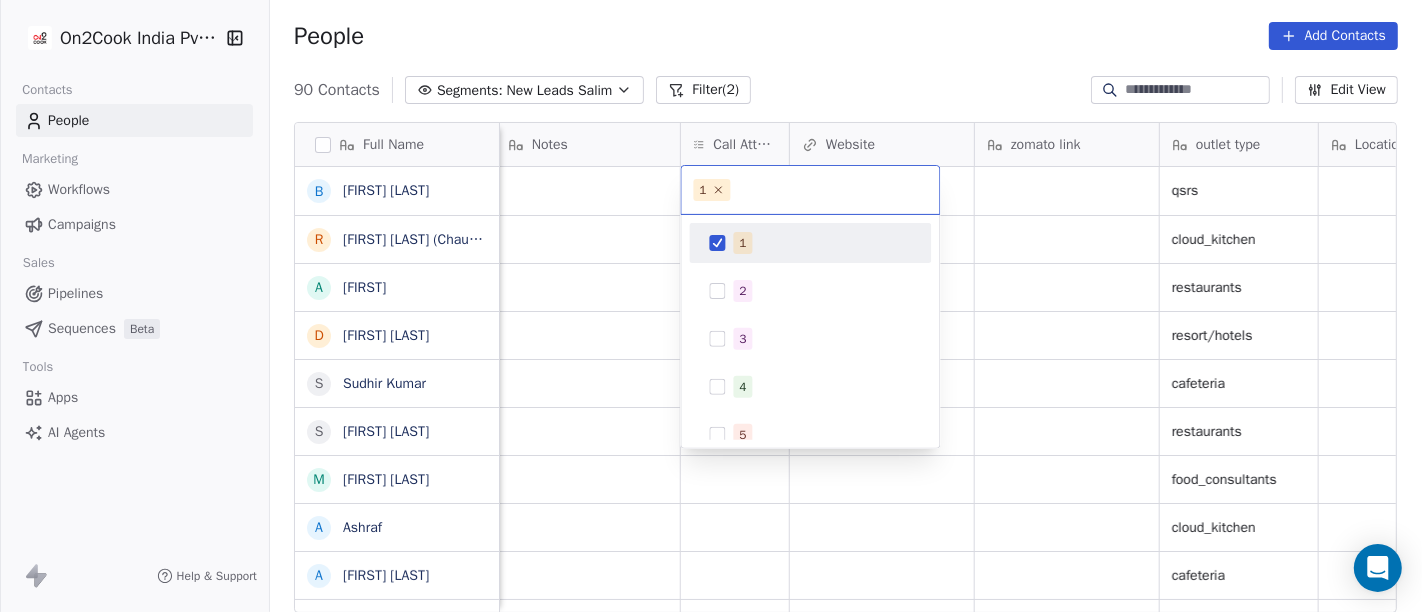 click on "On2Cook India Pvt. Ltd. Contacts People Marketing Workflows Campaigns Sales Pipelines Sequences Beta Tools Apps AI Agents Help & Support People Add Contacts 90 Contacts Segments: New Leads Salim Filter (2) Edit View Tag Add to Sequence Full Name B [LAST] R [LAST] (ChauhaN Enterprises) A [LAST] D [LAST] N [LAST] S [LAST] S [LAST] M [LAST] P [LAST] A [LAST] A [LAST] S [LAST] A [LAST] H [LAST] S [LAST] V [LAST] A [LAST] T [LAST] S [LAST] S [LAST] A [LAST] A [LAST] D [LAST] K [LAST] N [LAST] R [LAST] U [LAST] M [LAST] B [LAST] S [LAST] R [LAST] Y [LAST] S [LAST] P [LAST] N [LAST] K [LAST] K [LAST] G [LAST] K [LAST] k konark video (mobiles sales & videos) L [LAST] K [LAST] V [LAST] L [LAST] a [LAST] v [LAST] s [LAST] s [LAST] D [LAST] U [LAST] G [LAST] (Shortly Opning) Sales Rep Last Activity Date IST Follow Up Date IST Notes Call Attempts Website zomato link outlet type Location Job Title Whastapp Message qsrs Meta cloud_kitchen Meta restaurants Meta resort/hotels Meta" at bounding box center (711, 306) 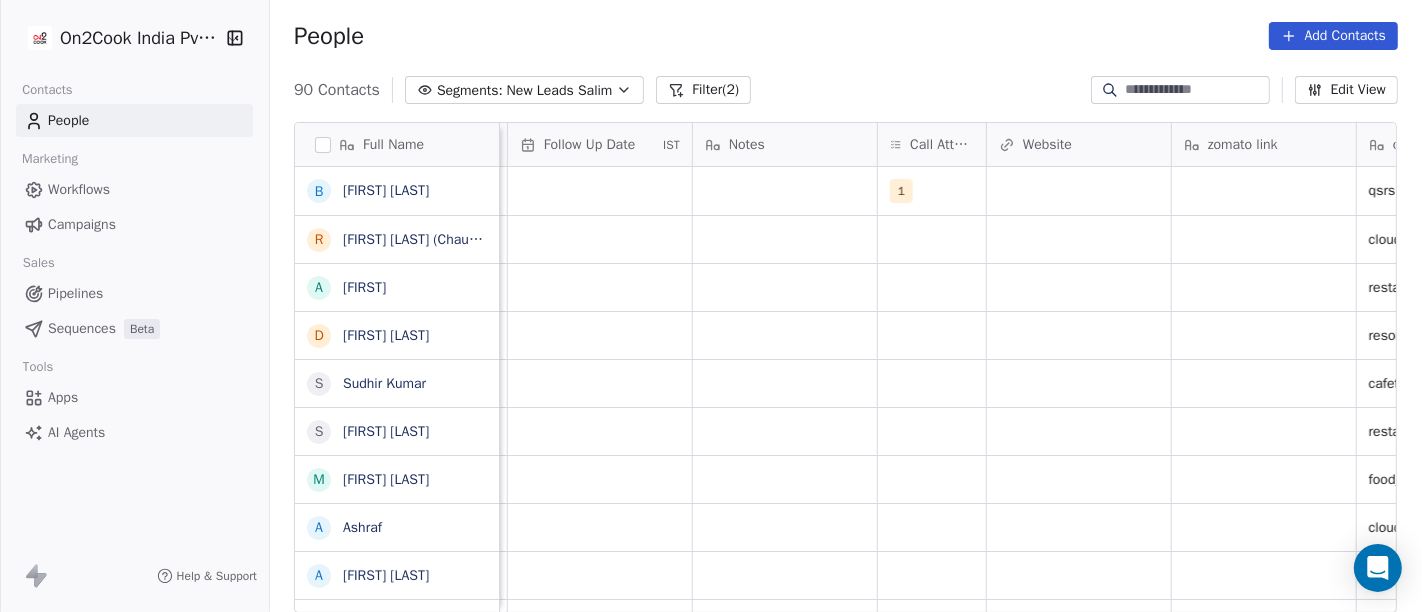 scroll, scrollTop: 0, scrollLeft: 1441, axis: horizontal 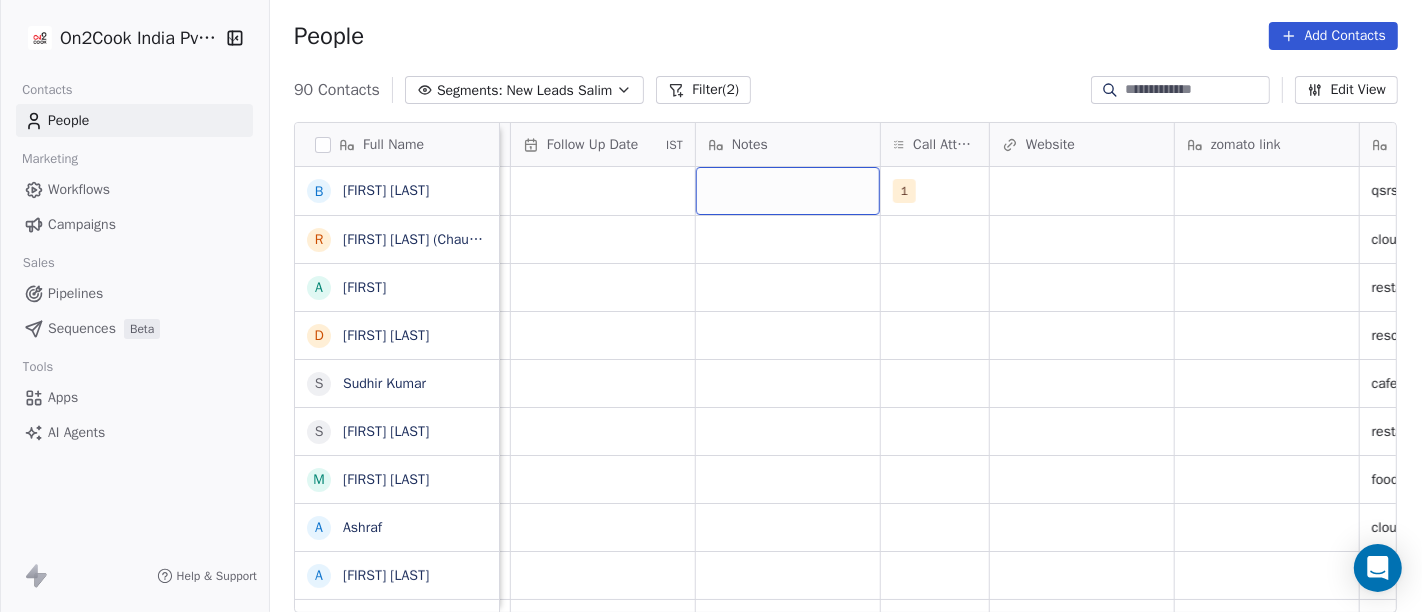 click at bounding box center [788, 191] 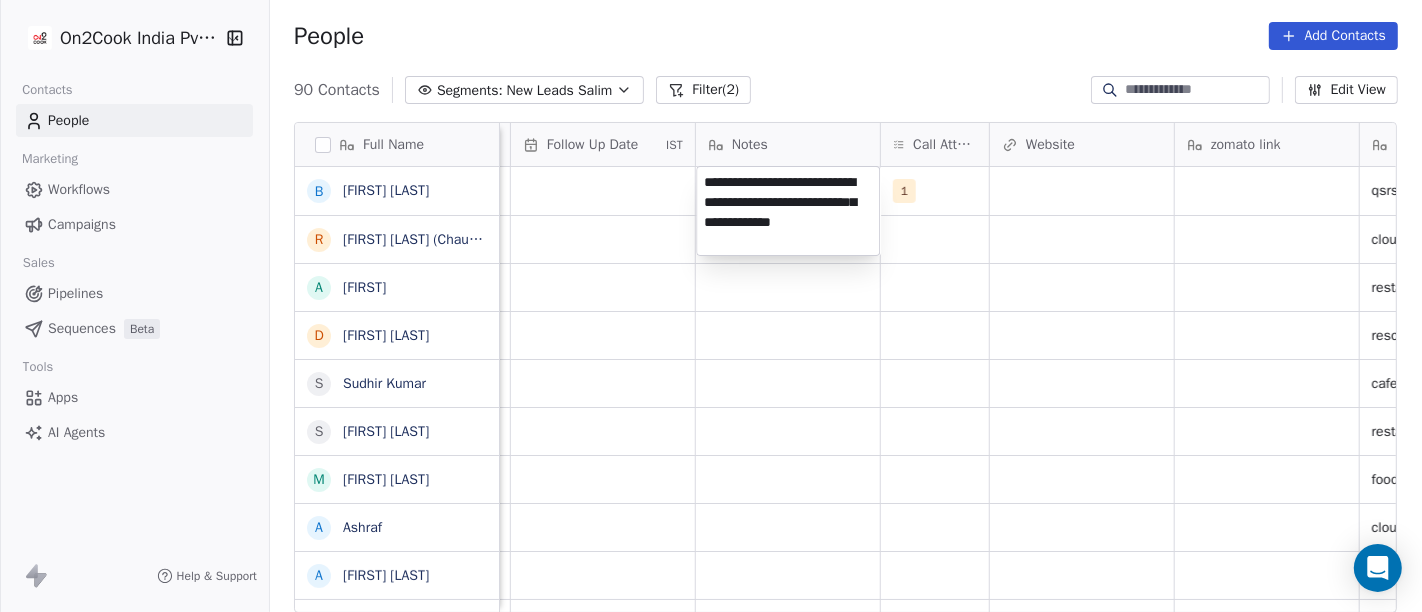type on "**********" 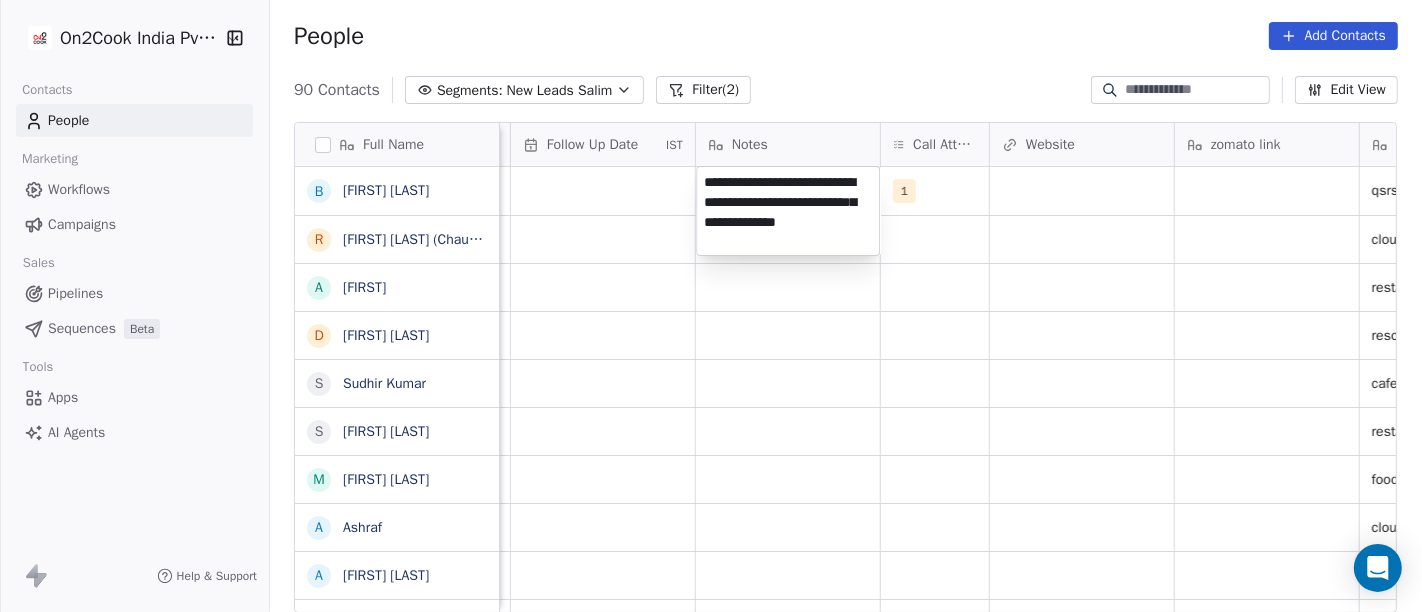 click on "On2Cook India Pvt. Ltd. Contacts People Marketing Workflows Campaigns Sales Pipelines Sequences Beta Tools Apps AI Agents Help & Support People Add Contacts 90 Contacts Segments: New Leads Salim Filter (2) Edit View Tag Add to Sequence Full Name B Bhushan Prasad R Rajesh Raj (ChauhaN Enterprises) A Abishek D Dastani Nasir S Sudhir Kumar S Subbrata Sarkar M Madhukar Pawan A Ashraf A Alekh Kumar S Sheikh Mohammad Arif A Abizer Hussain S Sudhakar Verma A Anuj Tyagi S Shishir Srivastava A Anuj Agarwal D Dyarangula Keshav N Nawab arora R Rohit Upadhyay M Munish Bamotra S Subhransu Rout Y Yogesh Sharma P Praveen nk K Kvijay Kemse G Gaurav kumar k konark video (mobiles sales & videos) L Lalan Kumar V Vinod Luthra a anurag vishwakarma s superevents D Deshmukh Uphar Gruh (Shortly Opning) Tags Assignee Sales Rep Last Activity Date IST Follow Up Date IST Notes Call Attempts Website zomato link outlet type Location Job Title Whastapp Message Salim 1 qsrs Salim cloud_kitchen Salim restaurants Salim Salim" at bounding box center [711, 306] 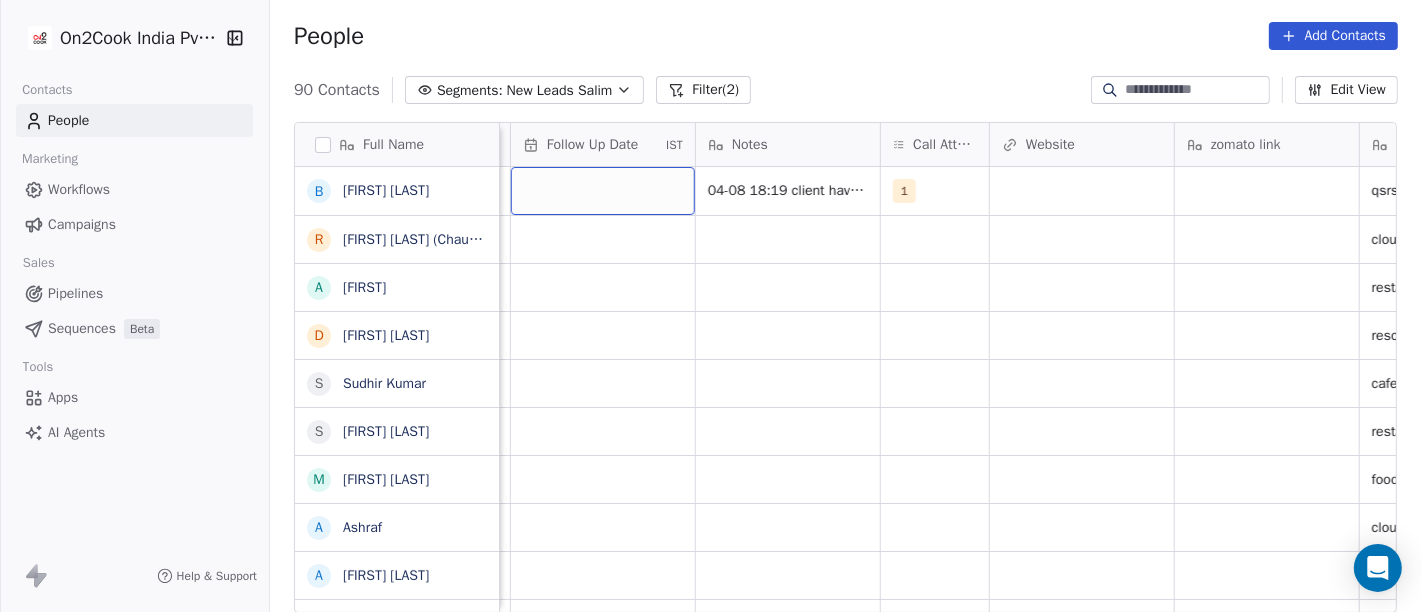 click at bounding box center [603, 191] 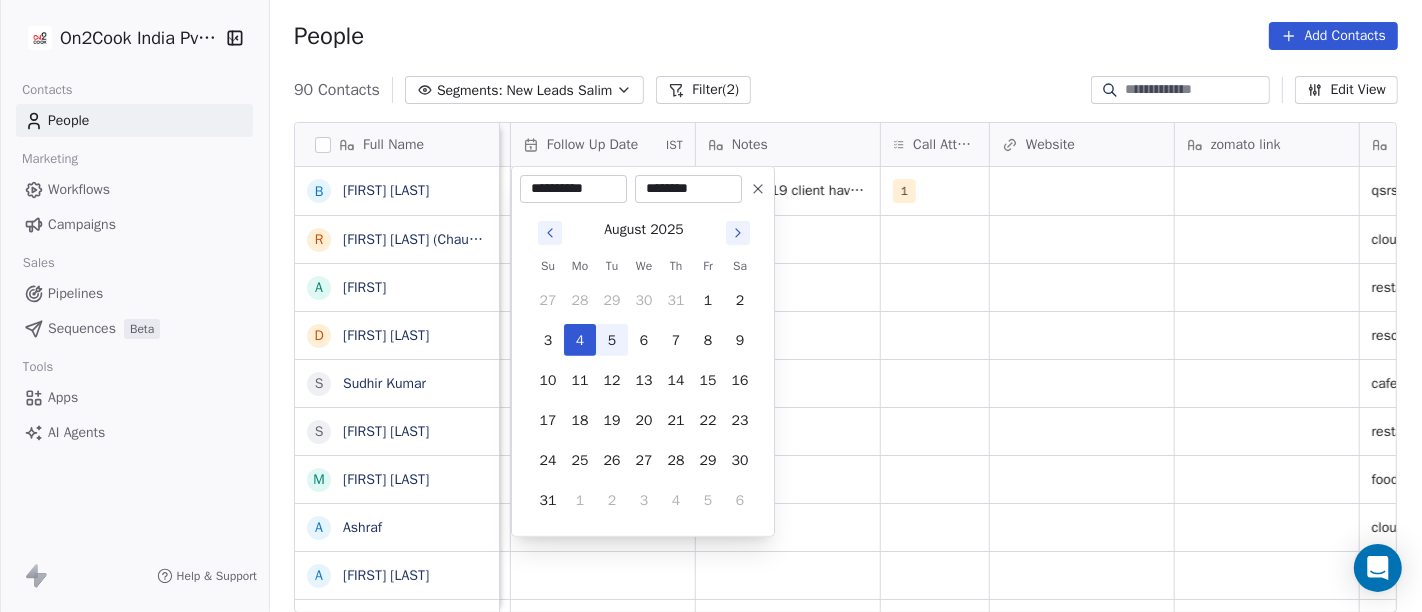 click on "5" at bounding box center [612, 340] 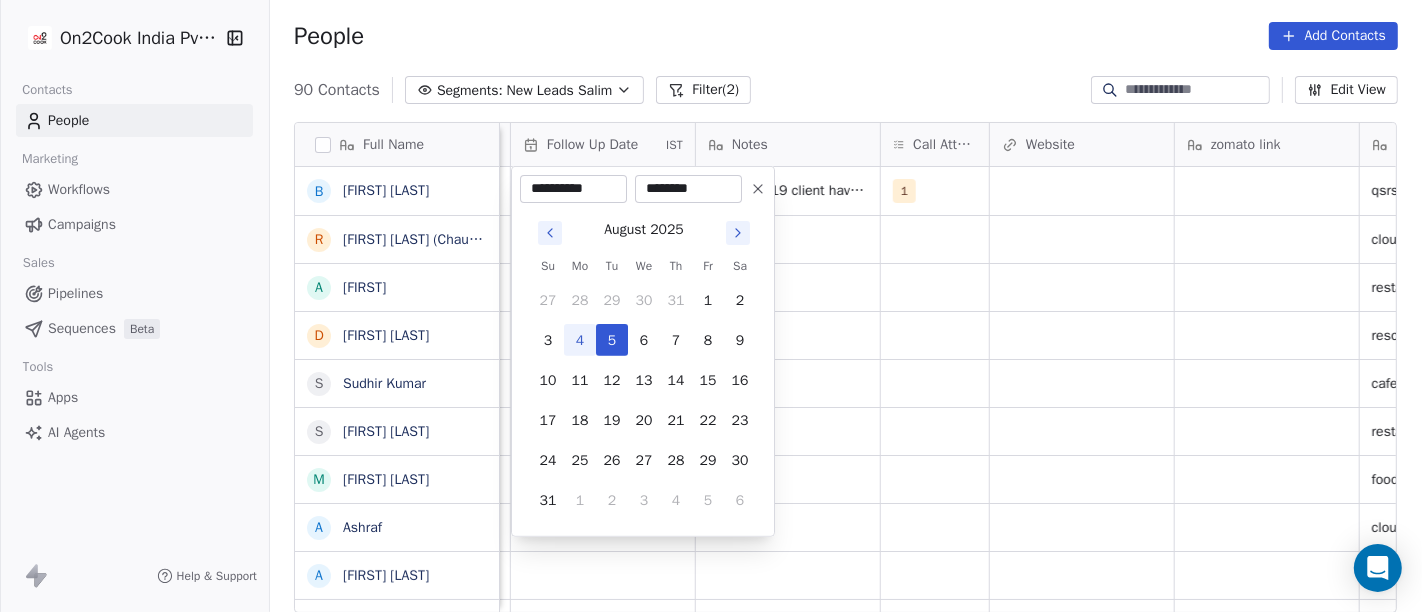 click on "On2Cook India Pvt. Ltd. Contacts People Marketing Workflows Campaigns Sales Pipelines Sequences Beta Tools Apps AI Agents Help & Support People Add Contacts 90 Contacts Segments: New Leads Salim Filter (2) Edit View Tag Add to Sequence Full Name B Bhushan Prasad R Rajesh Raj (ChauhaN Enterprises) A Abishek D Dastani Nasir S Sudhir Kumar S Subbrata Sarkar M Madhukar Pawan A Ashraf A Alekh Kumar S Sheikh Mohammad Arif A Abizer Hussain S Sudhakar Verma A Anuj Tyagi S Shishir Srivastava A Anuj Agarwal D Dyarangula Keshav N Nawab arora R Rohit Upadhyay M Munish Bamotra S Subhransu Rout Y Yogesh Sharma P Praveen nk K Kvijay Kemse G Gaurav kumar k konark video (mobiles sales & videos) L Lalan Kumar V Vinod Luthra a anurag vishwakarma s superevents D Deshmukh Uphar Gruh (Shortly Opning) Tags Assignee Sales Rep Last Activity Date IST Follow Up Date IST Notes Call Attempts Website zomato link outlet type Location Job Title Whastapp Message Salim 1 qsrs Salim cloud_kitchen Salim restaurants Salim Salim" at bounding box center (711, 306) 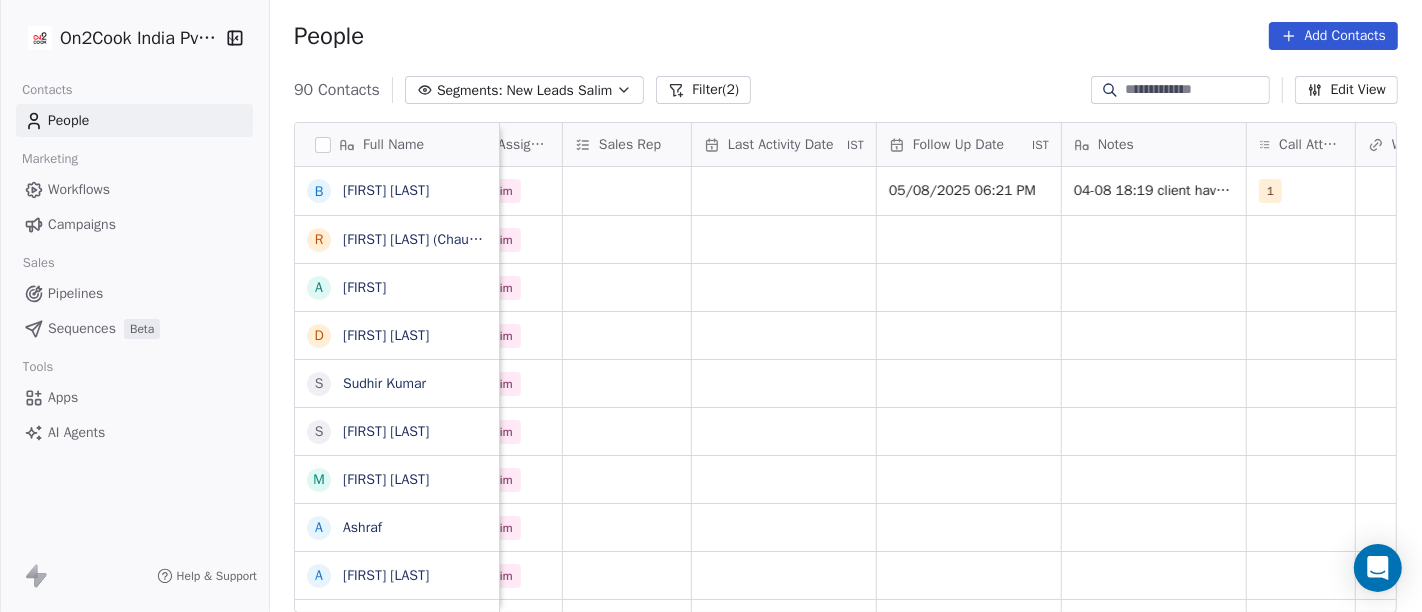 scroll, scrollTop: 0, scrollLeft: 1068, axis: horizontal 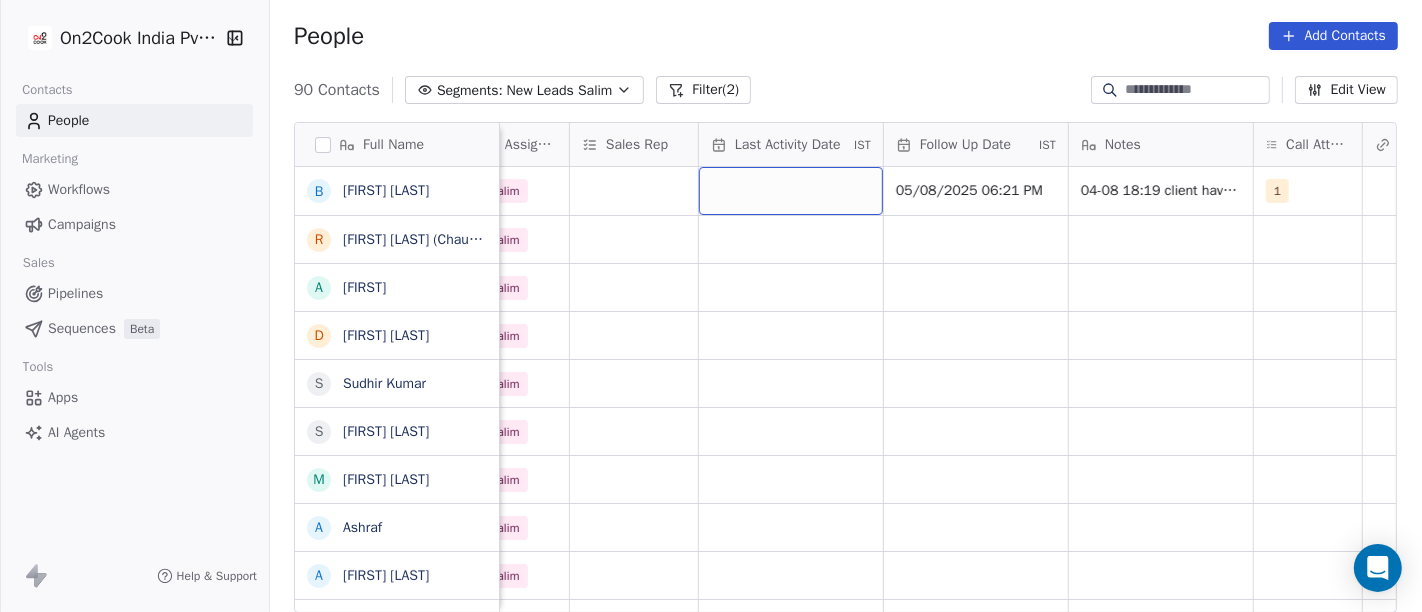 click at bounding box center (791, 191) 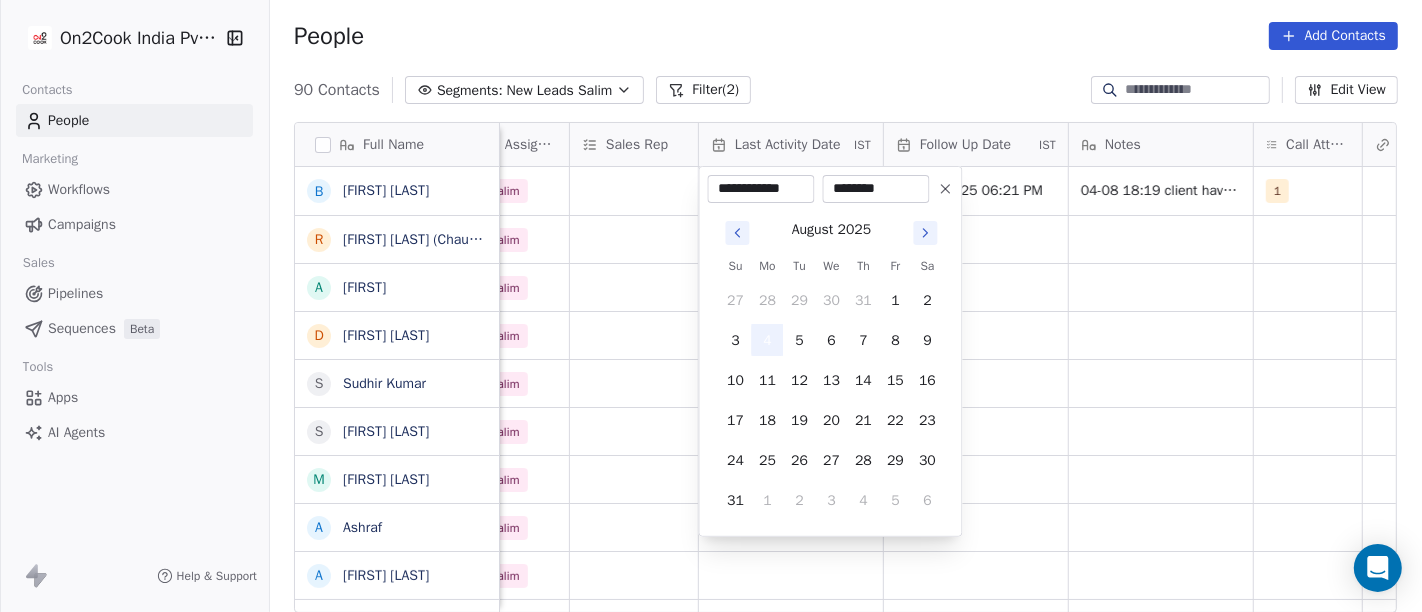 click on "4" at bounding box center [768, 340] 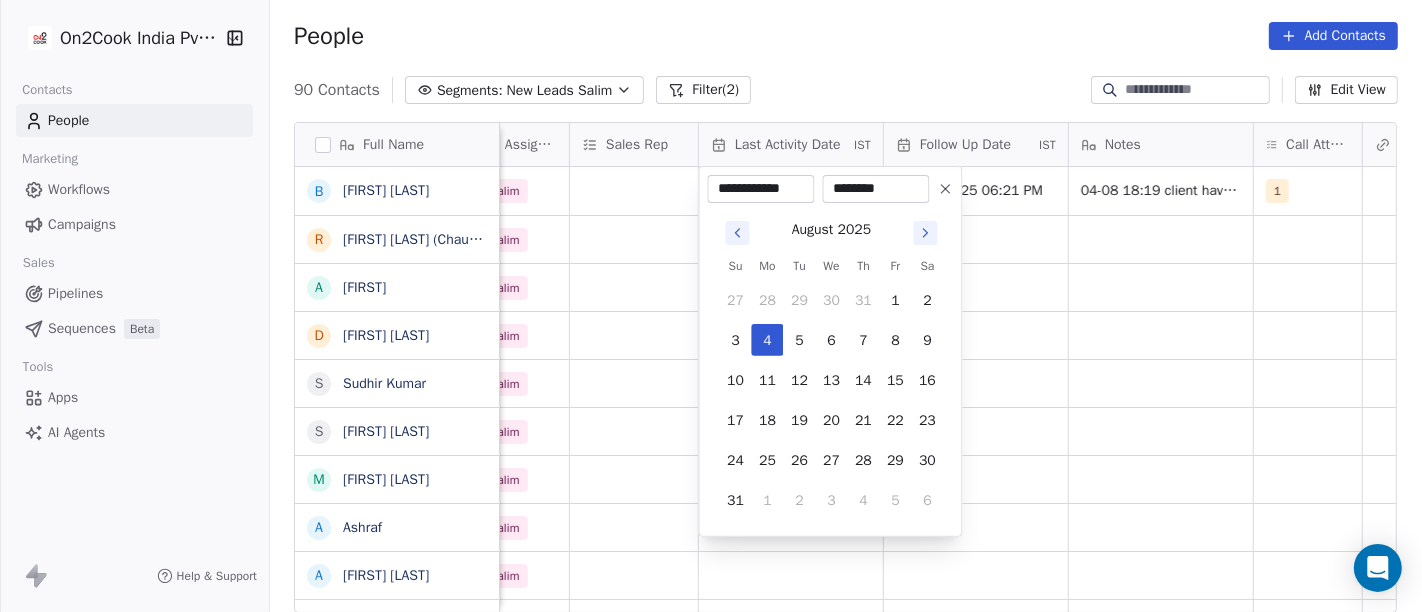click on "On2Cook India Pvt. Ltd. Contacts People Marketing Workflows Campaigns Sales Pipelines Sequences Beta Tools Apps AI Agents Help & Support People Add Contacts 90 Contacts Segments: New Leads Salim Filter (2) Edit View Tag Add to Sequence Full Name B [LAST] [FIRST] R [LAST] [FIRST] (ChauhaN Enterprises) A [LAST] D [LAST] [FIRST] S [LAST] [FIRST] S [LAST] [FIRST] M [LAST] [FIRST] A [LAST] [FIRST] A [LAST] [FIRST] S [LAST] [LAST] [FIRST] A [LAST] [FIRST] S [LAST] [FIRST] [FIRST] A [LAST] [FIRST] D [LAST] [LAST] [FIRST] N [LAST] R [LAST] [FIRST] M [LAST] [FIRST] S [LAST] [FIRST] Y [LAST] P [LAST] K K [LAST] [FIRST] G [LAST] k [LAST] (mobiles sales & videos) L [LAST] [FIRST] V [LAST] [FIRST] a [LAST] [FIRST] s [LAST] D [LAST] U [LAST] (Shortly Opning) Created Date IST Lead Status Tags Assignee Sales Rep Last Activity Date IST Follow Up Date IST Notes Call Attempts Website zomato link outlet type Location Aug 04, 2025 02:15 PM Salim 05/08/2025 06:21 PM 1 qsrs Salim Salim" at bounding box center [711, 306] 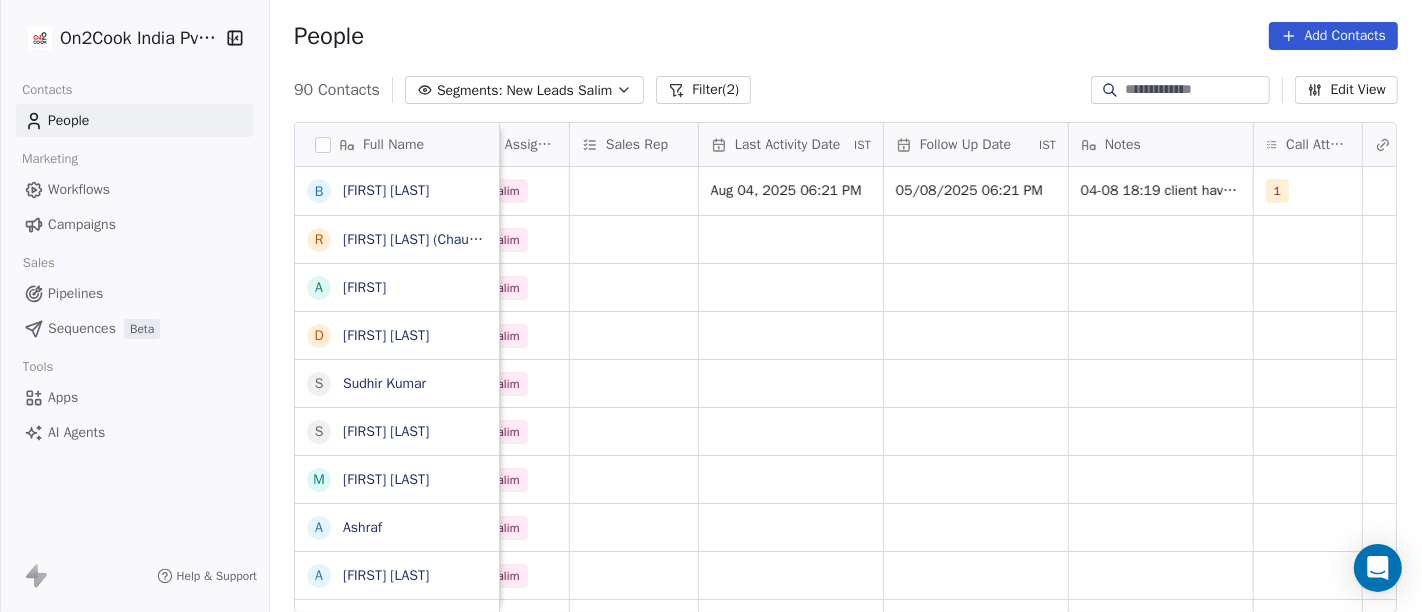 scroll, scrollTop: 0, scrollLeft: 895, axis: horizontal 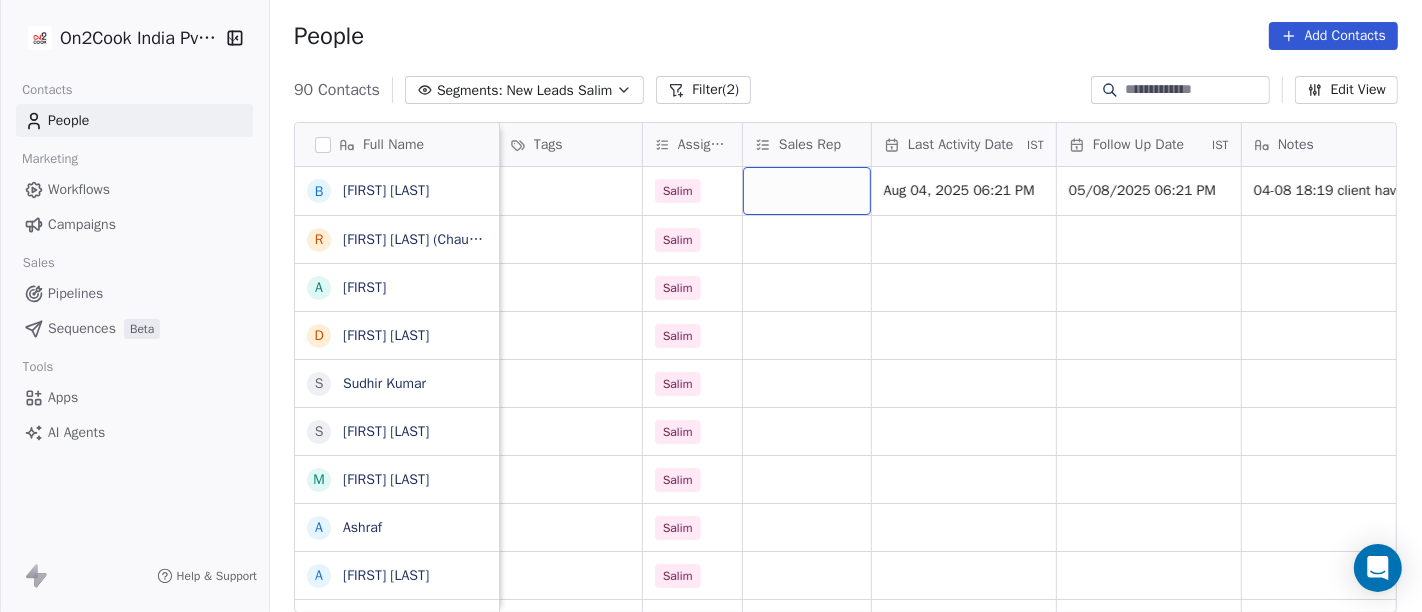 click at bounding box center (807, 191) 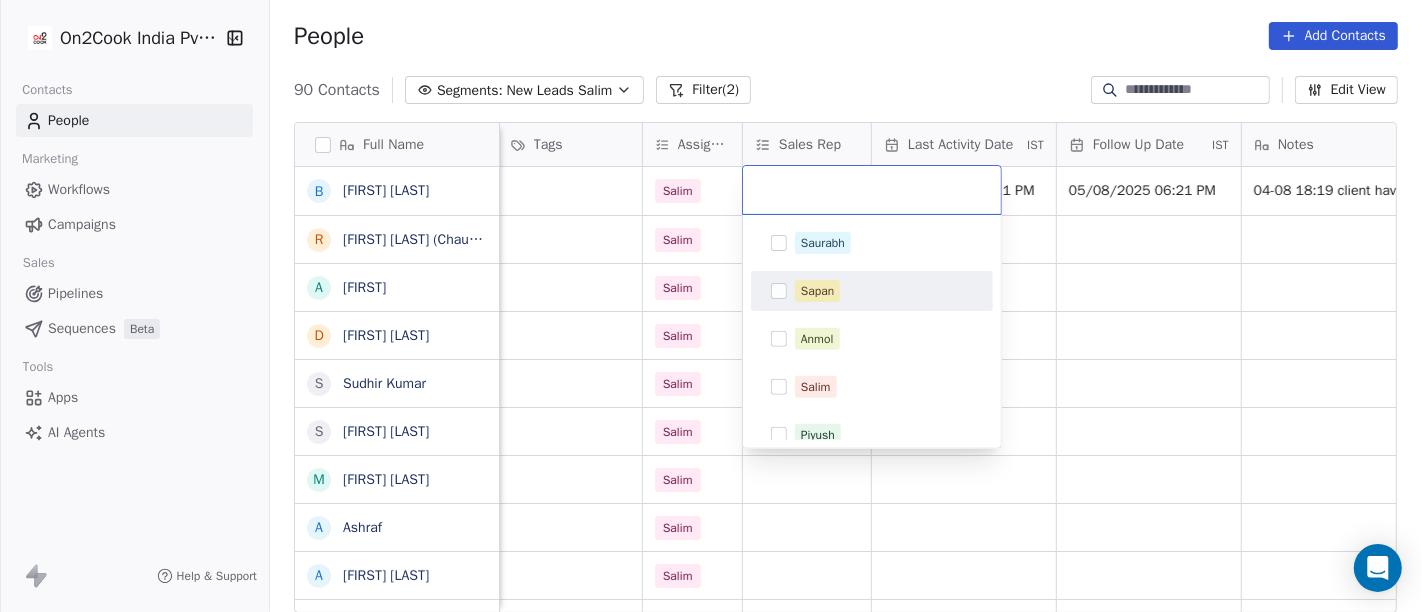 click on "Sapan" at bounding box center [872, 291] 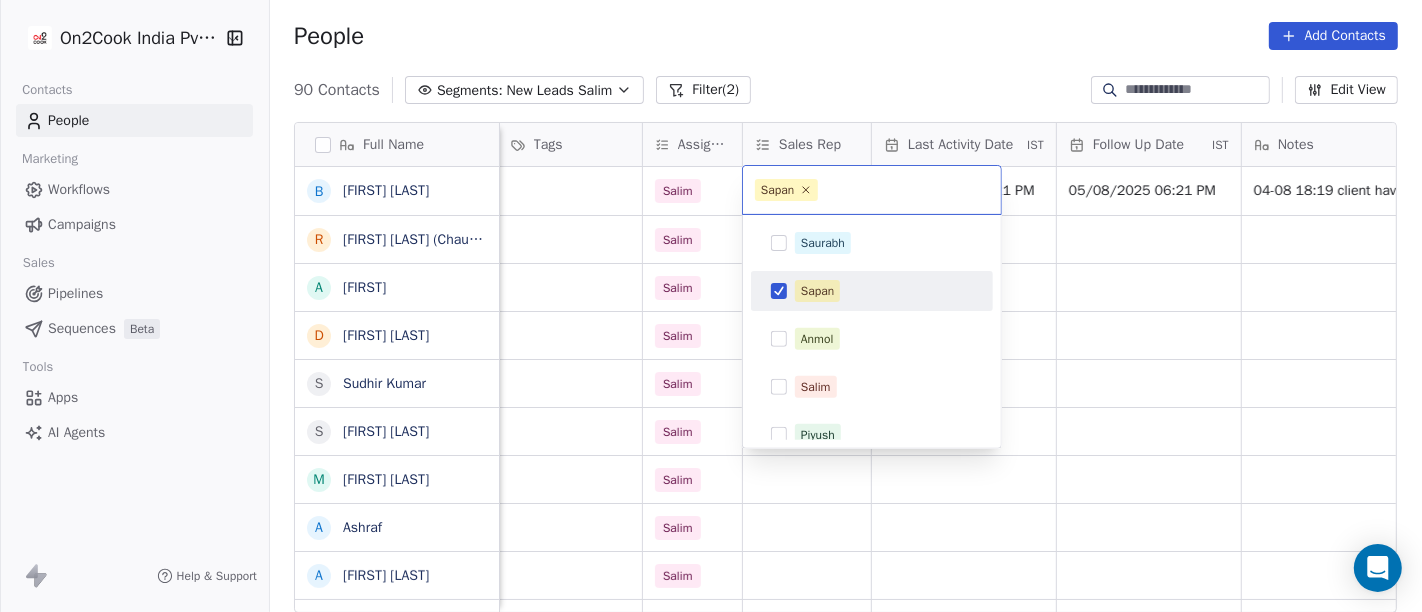 click on "On2Cook India Pvt. Ltd. Contacts People Marketing Workflows Campaigns Sales Pipelines Sequences Beta Tools Apps AI Agents Help & Support People  Add Contacts 90 Contacts Segments: New Leads Salim Filter  (2) Edit View Tag Add to Sequence Full Name B [FIRST] [LAST] R [FIRST] [LAST] (ChauhaN Enterprises) A [FIRST] D [LAST] N [LAST] S [FIRST] [LAST] S [FIRST] [LAST] M [FIRST] [LAST] A [FIRST] A [FIRST] [LAST] S [FIRST] [LAST] A [FIRST] [LAST] S [FIRST] [LAST] A [FIRST] [LAST] D [FIRST] [LAST] N [LAST] [LAST] R [FIRST] [LAST] M [FIRST] [LAST] S [FIRST] [LAST] Y [FIRST] [LAST] P [FIRST] [LAST] K [FIRST] [LAST] G [FIRST] [LAST] k [FIRST] [LAST] (mobiles sales & videos) L [FIRST] [LAST] V [FIRST] [LAST] a [FIRST] [LAST] s [FIRST] [LAST] D [FIRST] [LAST] Uphar Gruh (Shortly Opning) location Created Date IST Lead Status Tags Assignee Sales Rep Last Activity Date IST Follow Up Date IST Notes Call Attempts Website zomato link   [CITY] Aug 04, 2025 02:15 PM Salim Aug 04, 2025 06:21 PM 05/08/2025 06:21 PM 1" at bounding box center (711, 306) 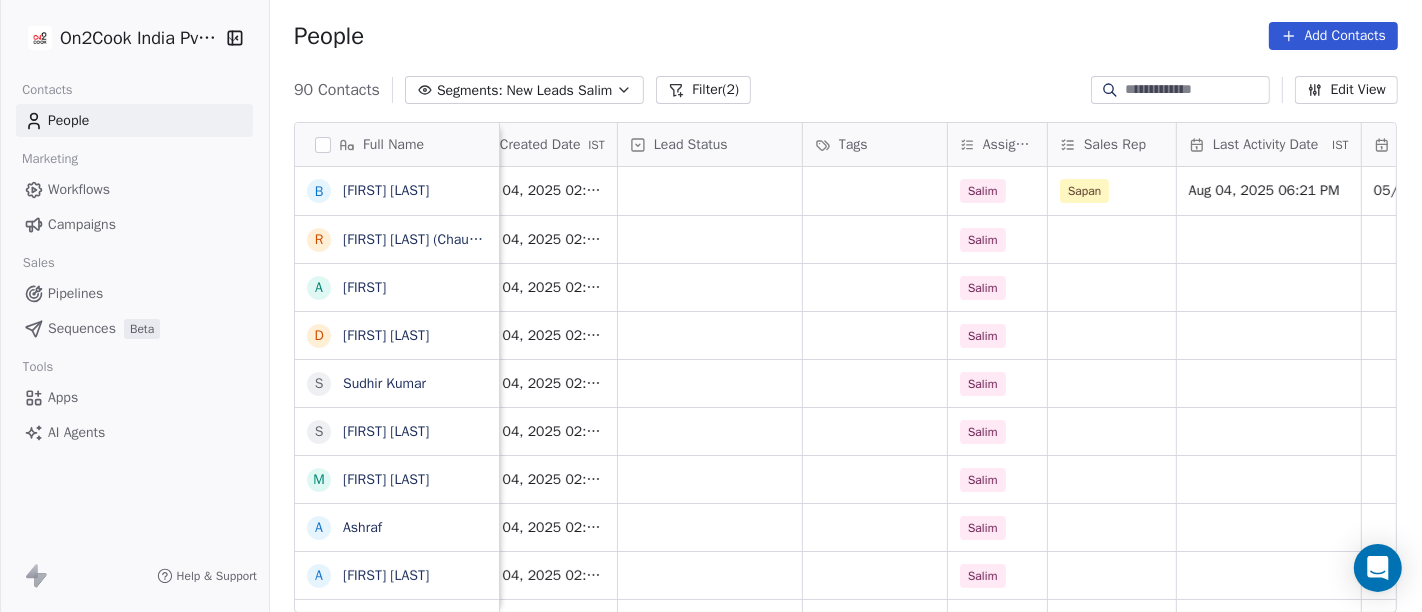 scroll, scrollTop: 0, scrollLeft: 508, axis: horizontal 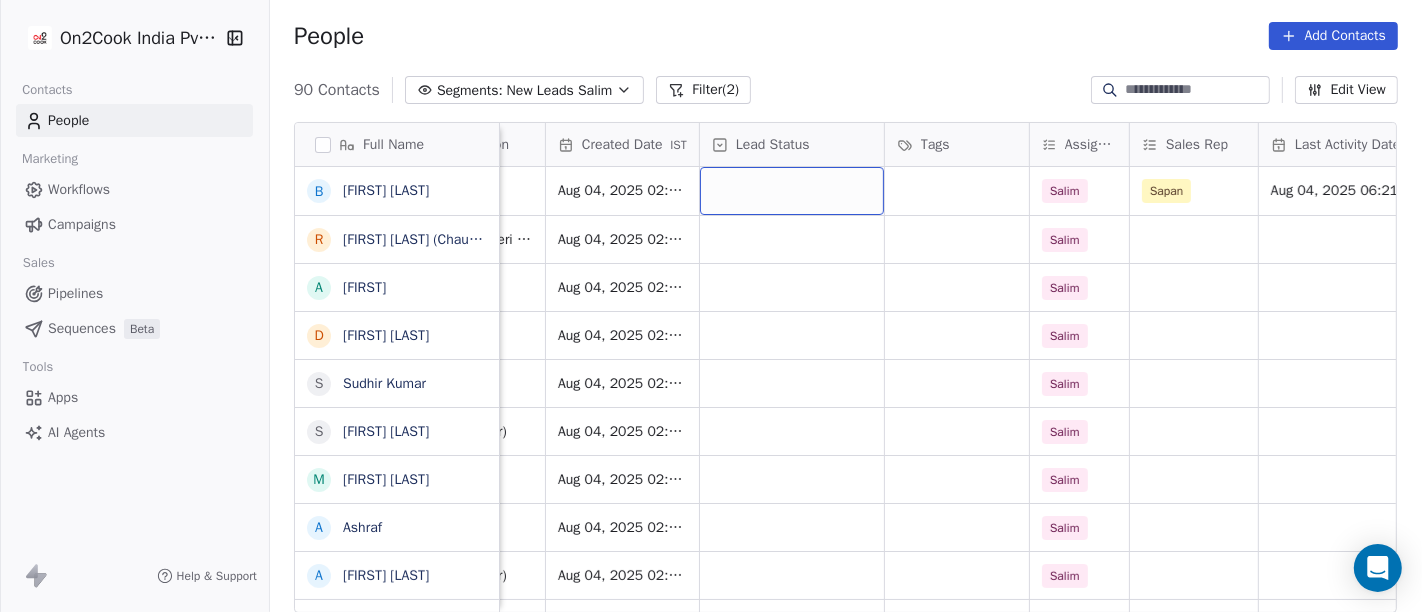 click at bounding box center (792, 191) 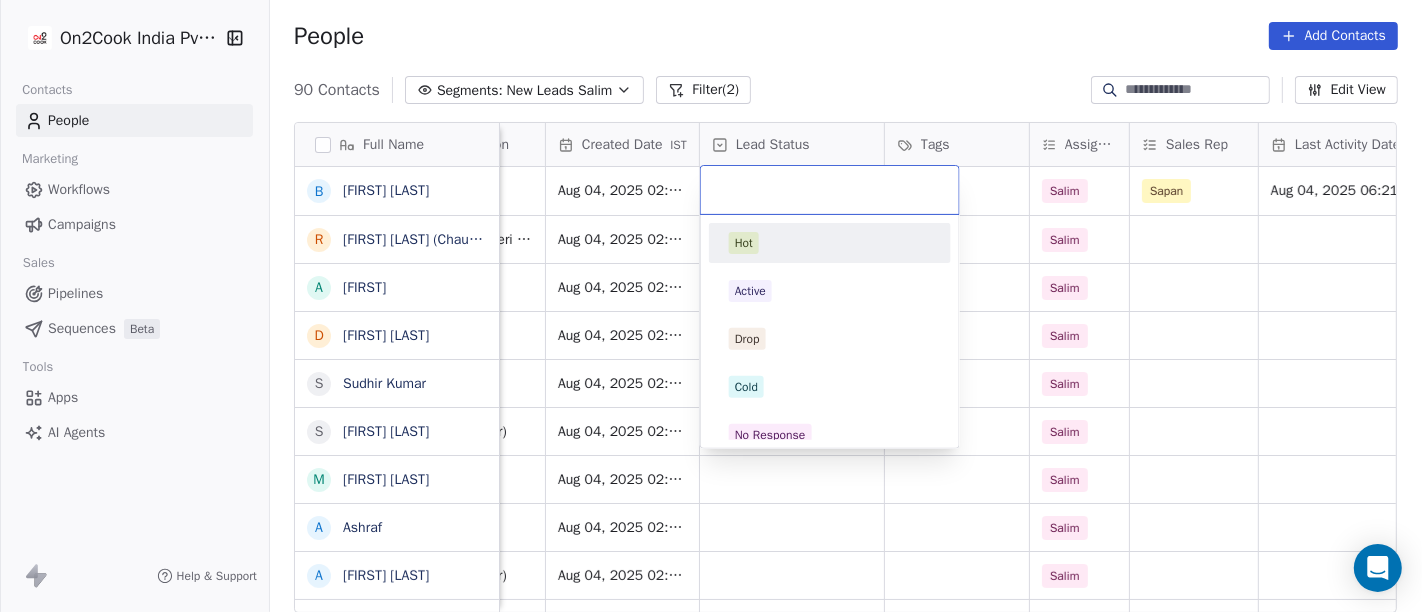 click on "On2Cook India Pvt. Ltd. Contacts People Marketing Workflows Campaigns Sales Pipelines Sequences Beta Tools Apps AI Agents Help & Support People Add Contacts 90 Contacts Segments: New Leads [FIRST] Filter (2) Edit View Tag Add to Sequence Full Name B [LAST] [LAST] R [LAST] [LAST] (ChauhaN Enterprises) A [LAST] [LAST] D [LAST] [LAST] N [LAST] [LAST] S [LAST] [LAST] S [LAST] [LAST] M [LAST] [LAST] A [LAST] [LAST] A [LAST] [LAST] S [LAST] [LAST] M [LAST] [LAST] A [LAST] [LAST] A [LAST] [LAST] S [LAST] [LAST] A [LAST] [LAST] D [LAST] [LAST] N [LAST] [LAST] R [LAST] [LAST] M [LAST] [LAST] S [LAST] [LAST] Y [LAST] [LAST] P [LAST] [LAST] K [LAST] [LAST] G [LAST] [LAST] k konark video (mobiles sales & videos) L [LAST] [LAST] V [LAST] [LAST] a [LAST] [LAST] s [LAST] [LAST] D [LAST] [LAST] Uphar Gruh (Shortly Opning) Email Phone Number company name location Created Date IST Lead Status Tags Assignee Sales Rep Last Activity Date IST Follow Up Date IST Notes Call Attempts [EMAIL] [PHONE] Kattyz [CITY] Aug 04, 2025 02:15 PM 1" at bounding box center [711, 306] 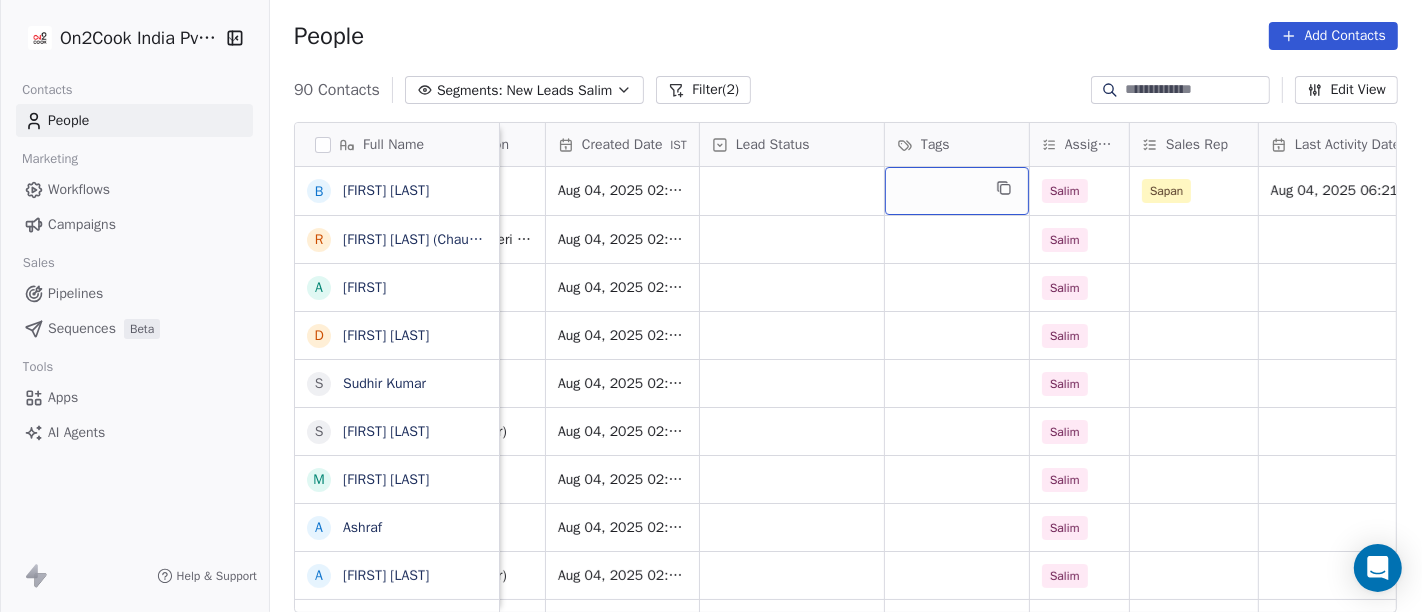 click at bounding box center (957, 191) 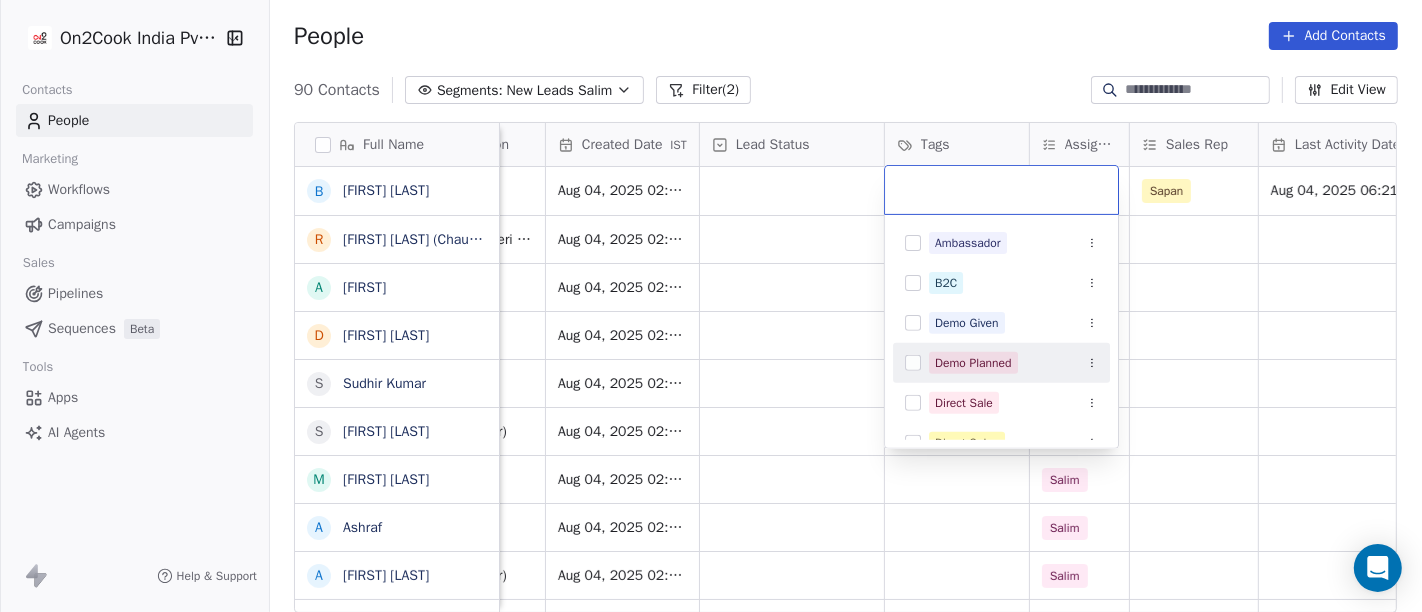 click on "Demo Planned" at bounding box center [973, 363] 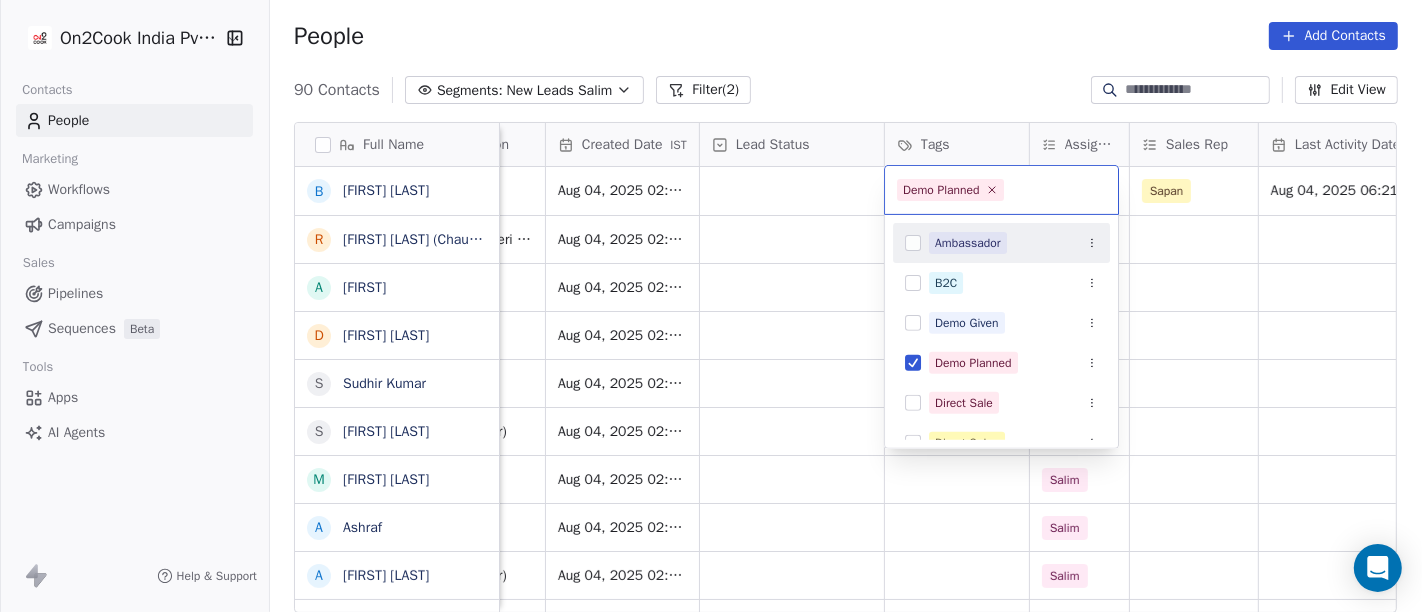 click on "On2Cook India Pvt. Ltd. Contacts People Marketing Workflows Campaigns Sales Pipelines Sequences Beta Tools Apps AI Agents Help & Support People Add Contacts 90 Contacts Segments: New Leads [FIRST] Filter (2) Edit View Tag Add to Sequence Full Name B [LAST] [LAST] R [LAST] [LAST] (ChauhaN Enterprises) A [LAST] [LAST] D [LAST] [LAST] N [LAST] [LAST] S [LAST] [LAST] S [LAST] [LAST] M [LAST] [LAST] A [LAST] [LAST] A [LAST] [LAST] S [LAST] [LAST] M [LAST] [LAST] A [LAST] [LAST] A [LAST] [LAST] S [LAST] [LAST] A [LAST] [LAST] D [LAST] [LAST] N [LAST] [LAST] R [LAST] [LAST] M [LAST] [LAST] S [LAST] [LAST] Y [LAST] [LAST] P [LAST] [LAST] K [LAST] [LAST] G [LAST] [LAST] k konark video (mobiles sales & videos) L [LAST] [LAST] V [LAST] [LAST] a [LAST] [LAST] s [LAST] [LAST] D [LAST] [LAST] Uphar Gruh (Shortly Opning) Email Phone Number company name location Created Date IST Lead Status Tags Assignee Sales Rep Last Activity Date IST Follow Up Date IST Notes Call Attempts [EMAIL] [PHONE] Kattyz [CITY] Aug 04, 2025 02:15 PM 1" at bounding box center [711, 306] 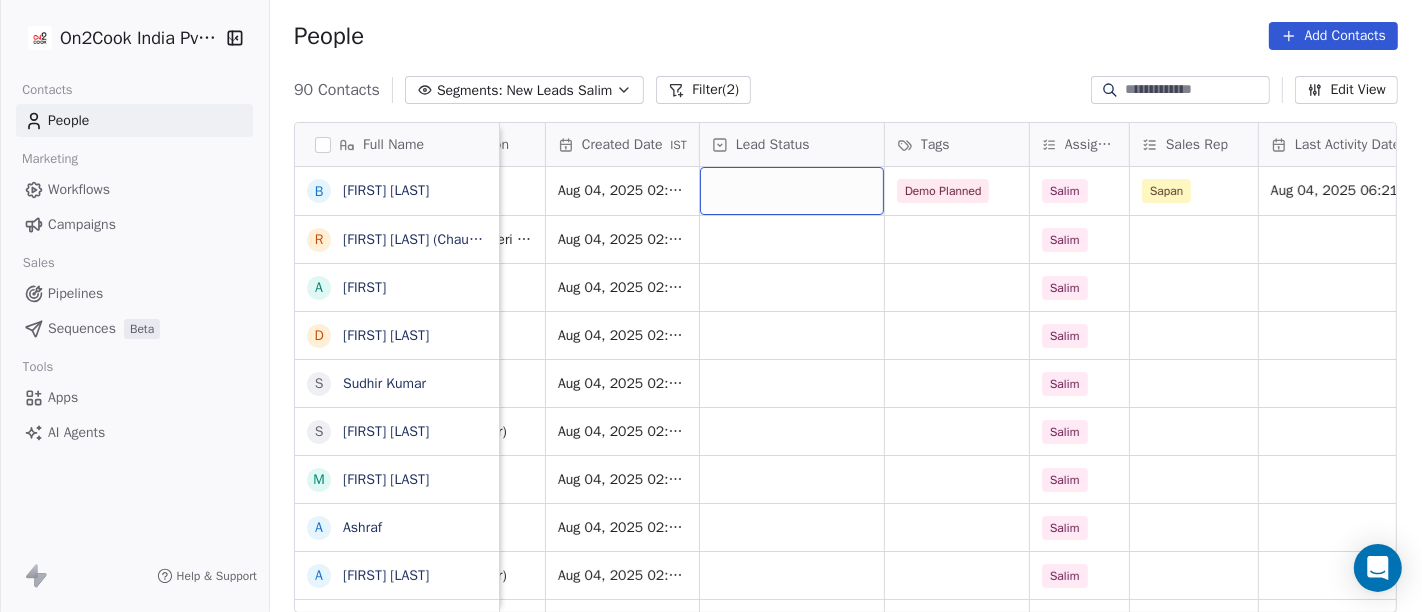 click at bounding box center [792, 191] 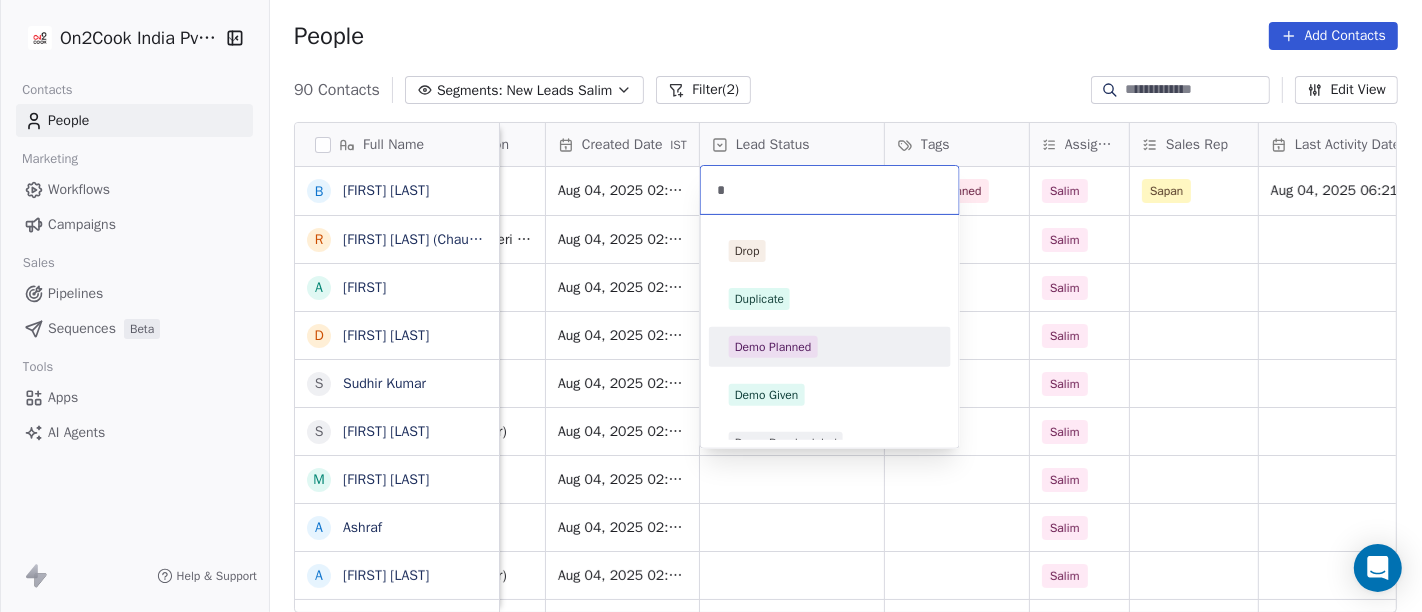 type on "*" 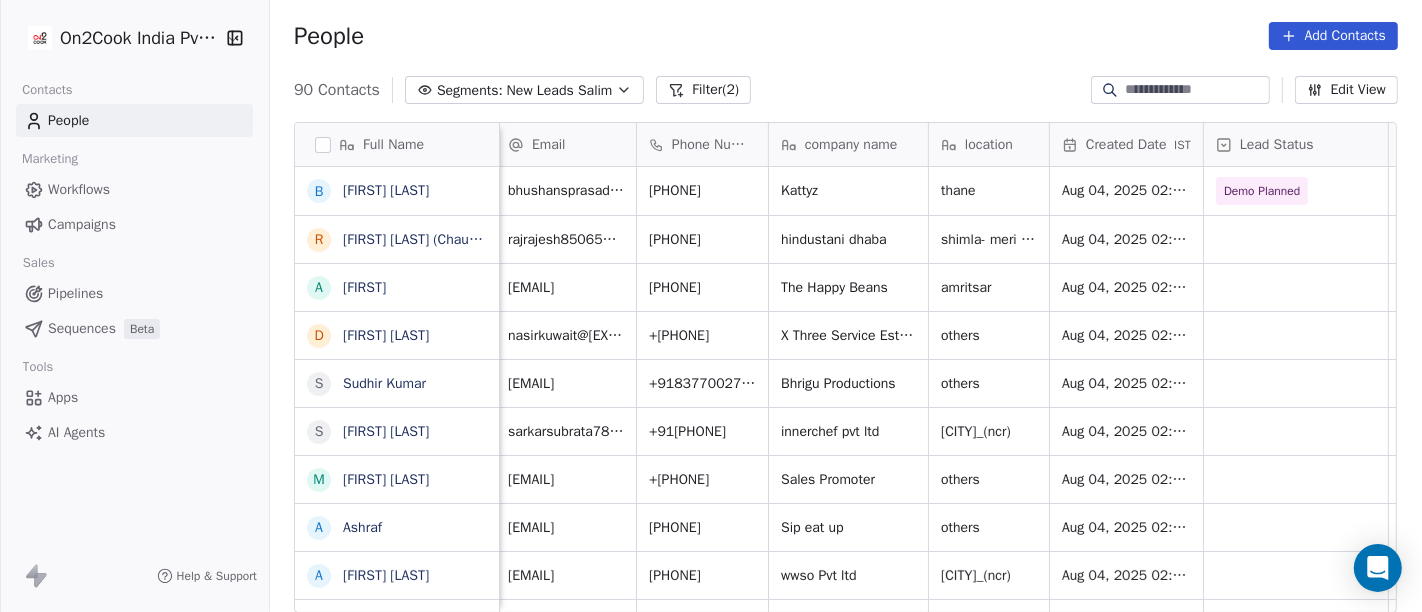scroll, scrollTop: 0, scrollLeft: 0, axis: both 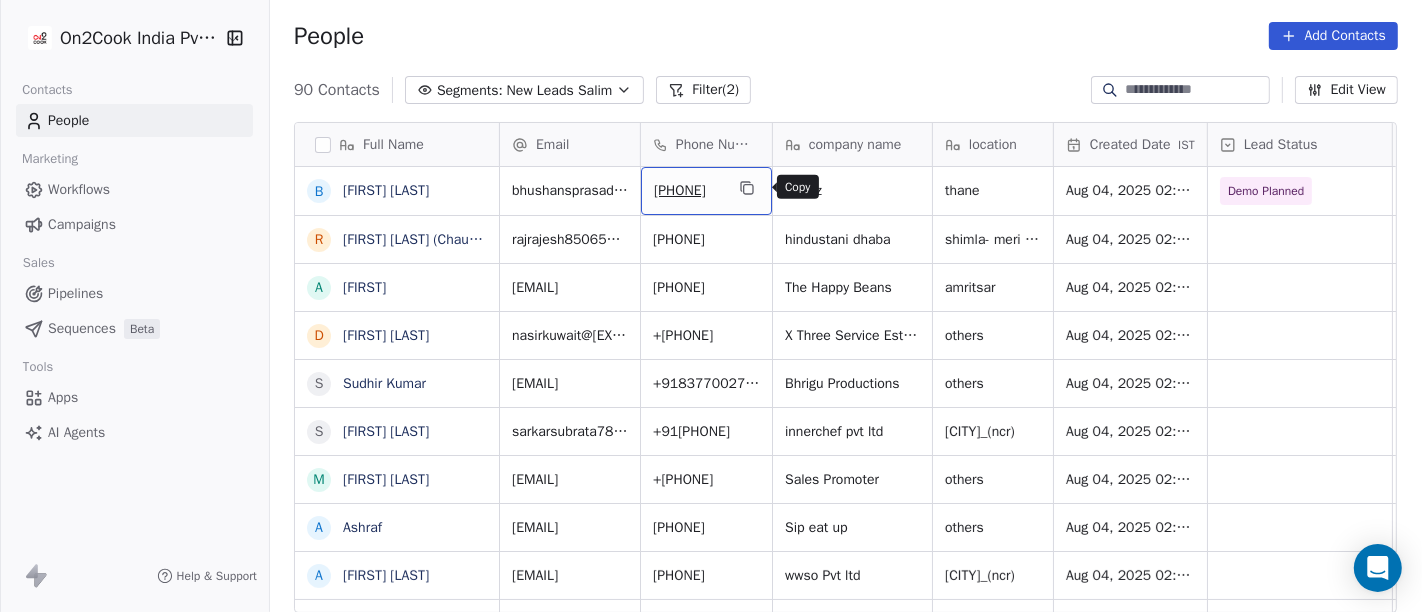 click 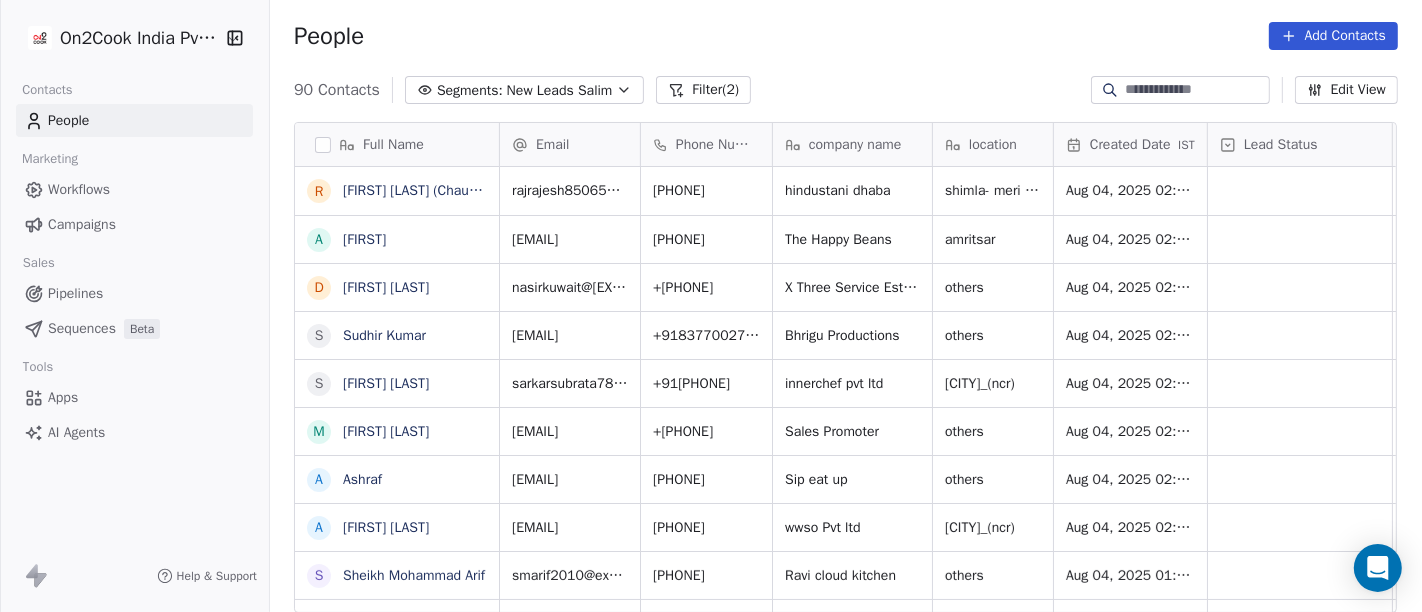 click on "People  Add Contacts" at bounding box center (846, 36) 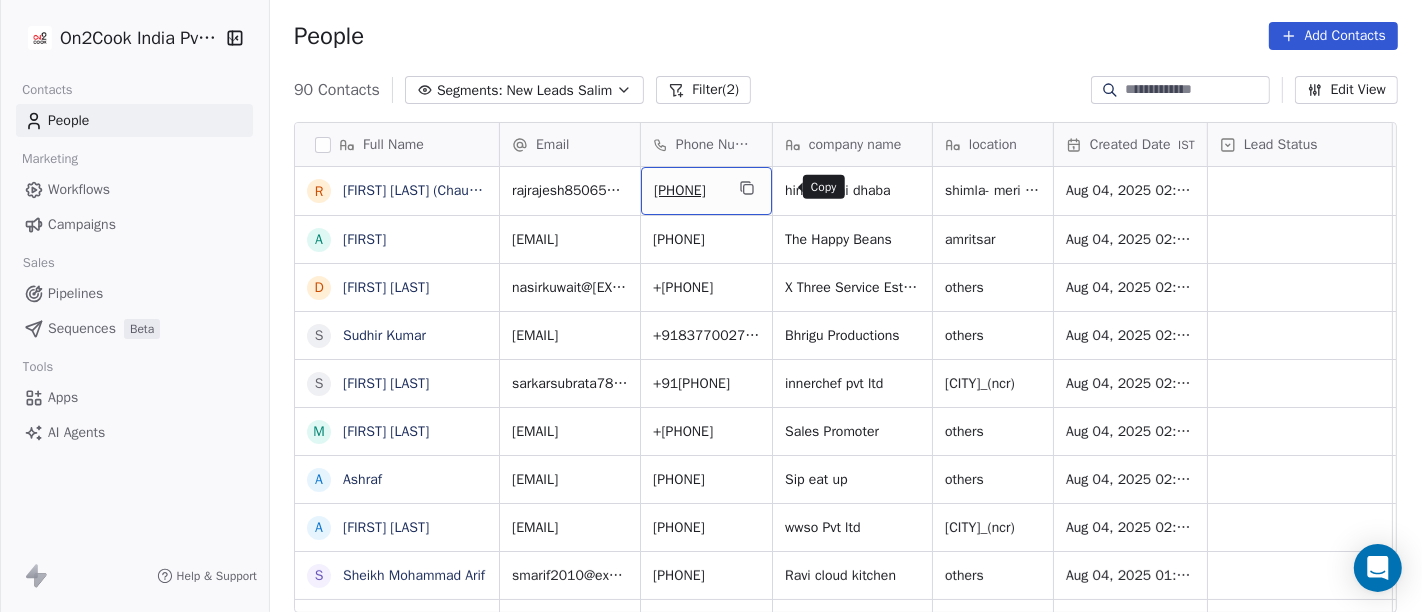 click 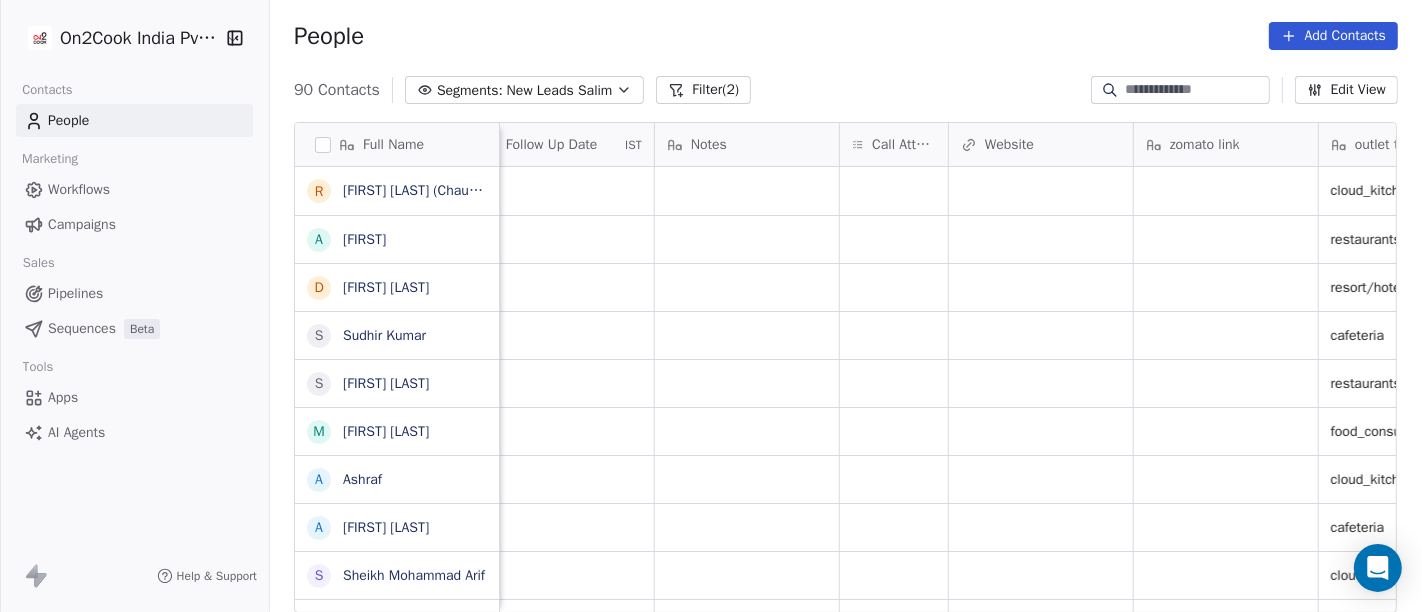 scroll, scrollTop: 0, scrollLeft: 1494, axis: horizontal 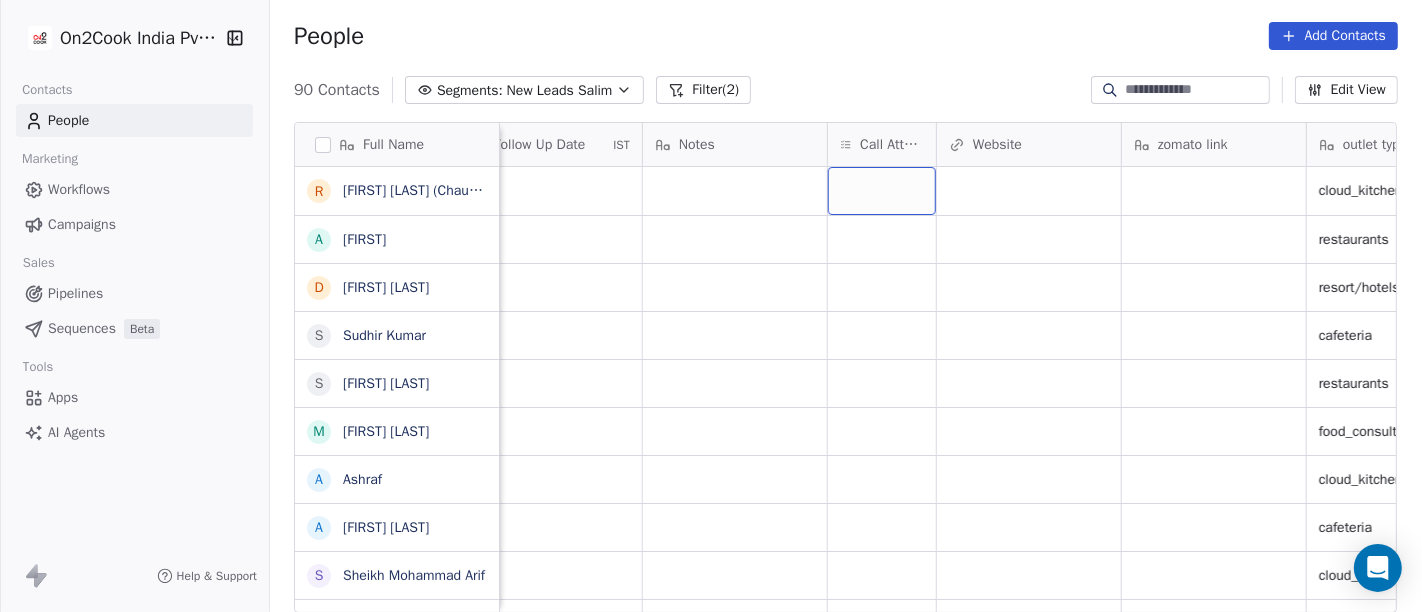 click at bounding box center [882, 191] 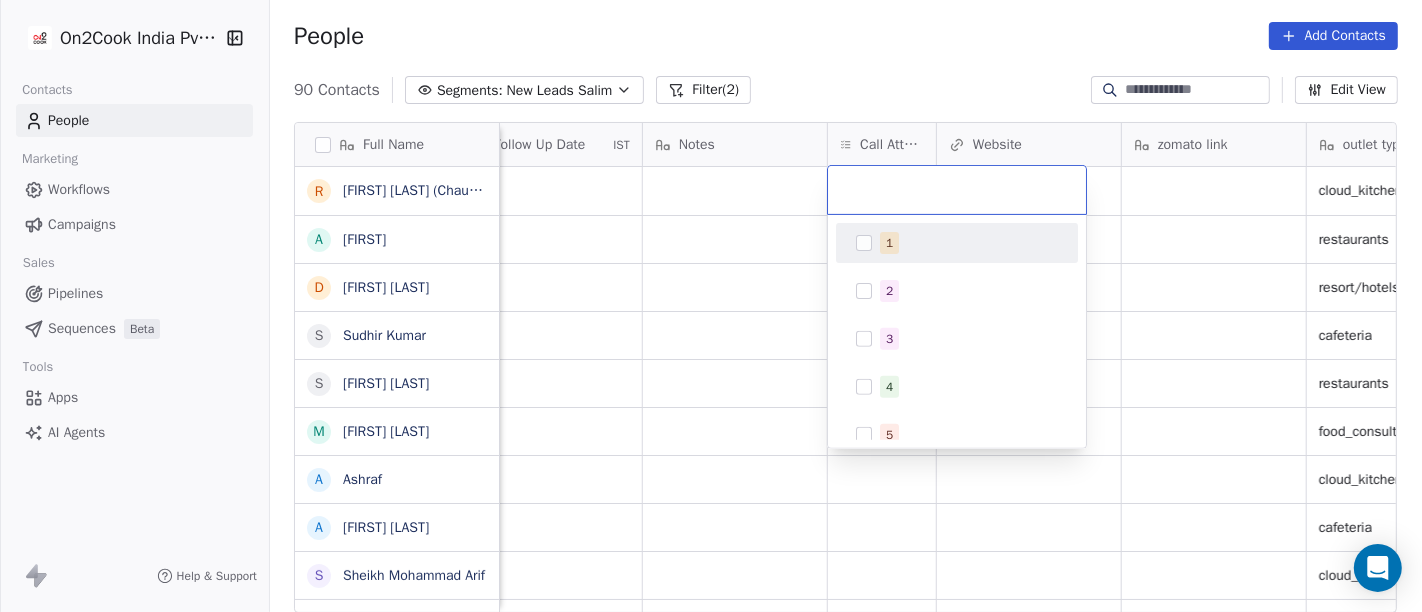 click on "1" at bounding box center [889, 243] 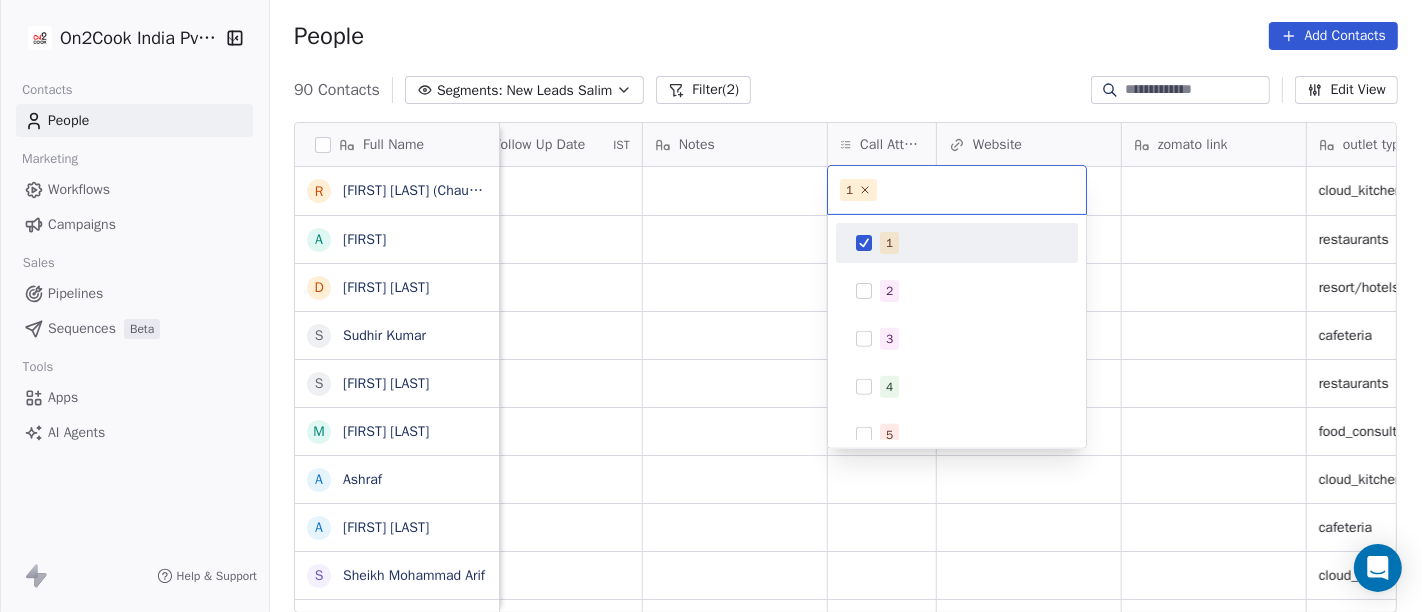 click on "On2Cook India Pvt. Ltd. Contacts People Marketing Workflows Campaigns Sales Pipelines Sequences Beta Tools Apps AI Agents Help & Support People  Add Contacts 90 Contacts Segments: New Leads Salim Filter  (2) Edit View Tag Add to Sequence Full Name R Rajesh Raj (ChauhaN Enterprises) A Abishek D Dastani Nasir S Sudhir Kumar S Subbrata Sarkar M Madhukar Pawan A Ashraf A Alekh Kumar S Sheikh Mohammad Arif A Abizer Hussain S Sudhakar Verma A Anuj Tyagi S Shishir Srivastava A Anuj Agarwal D Dyarangula Keshav N Nawab arora R Rohit Upadhyay M Munish Bamotra S Subhransu Rout Y Yogesh Sharma P Praveen nk K Kvijay Kemse G Gaurav kumar k konark video (mobiles sales & videos) L Lalan Kumar V Vinod Luthra a anurag vishwakarma s superevents D Deshmukh Uphar Gruh (Shortly Opning) S Suraj Bajpai Assignee Sales Rep Last Activity Date IST Follow Up Date IST Notes Call Attempts Website zomato link outlet type Location Job Title Whastapp Message    Salim cloud_kitchen   Salim restaurants   Salim resort/hotels   Salim cafeteria" at bounding box center [711, 306] 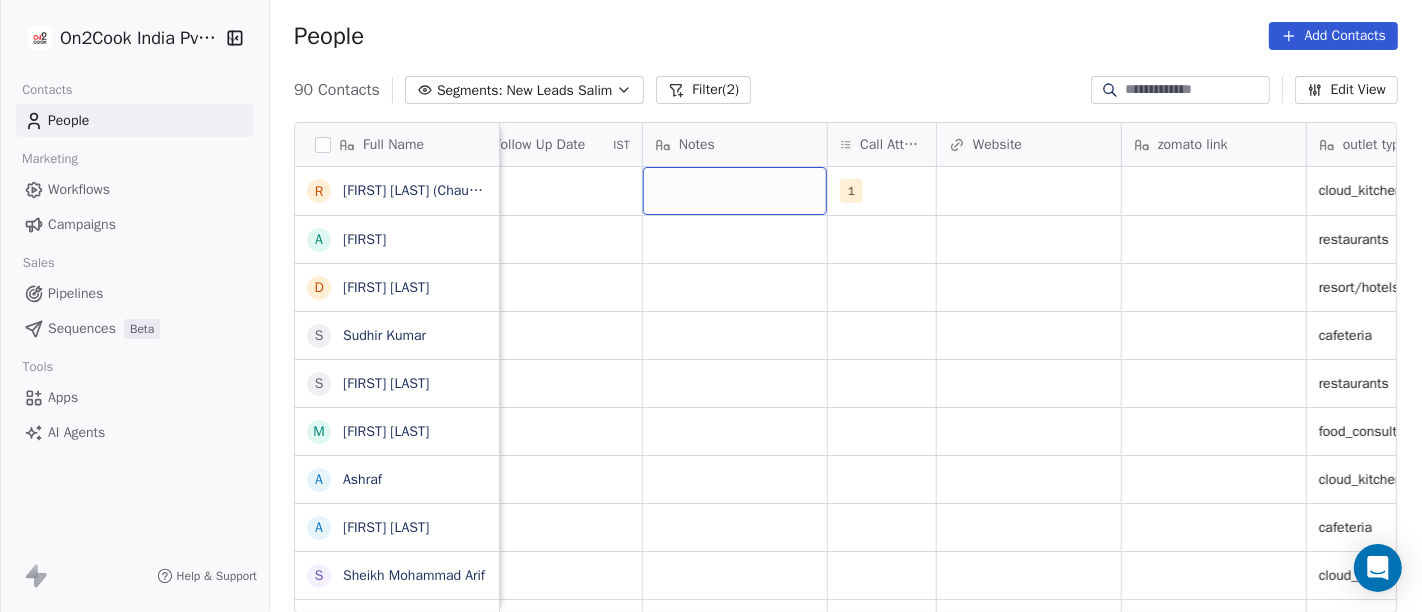 click at bounding box center [735, 191] 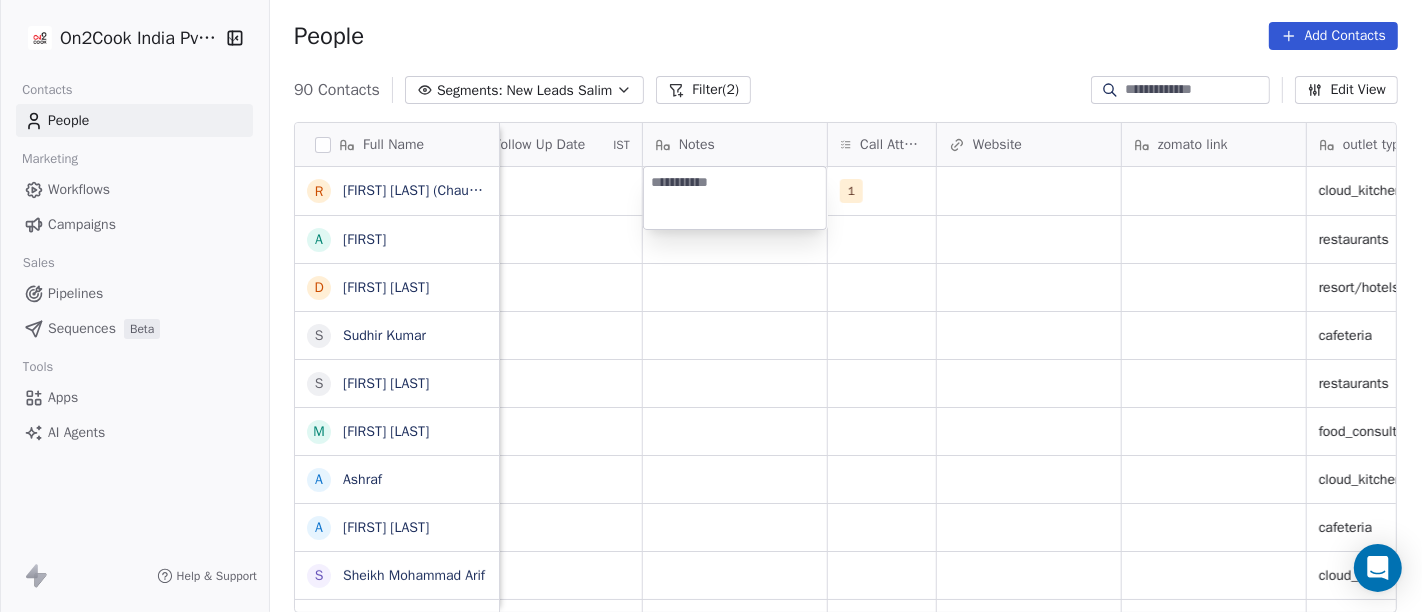 click at bounding box center (735, 198) 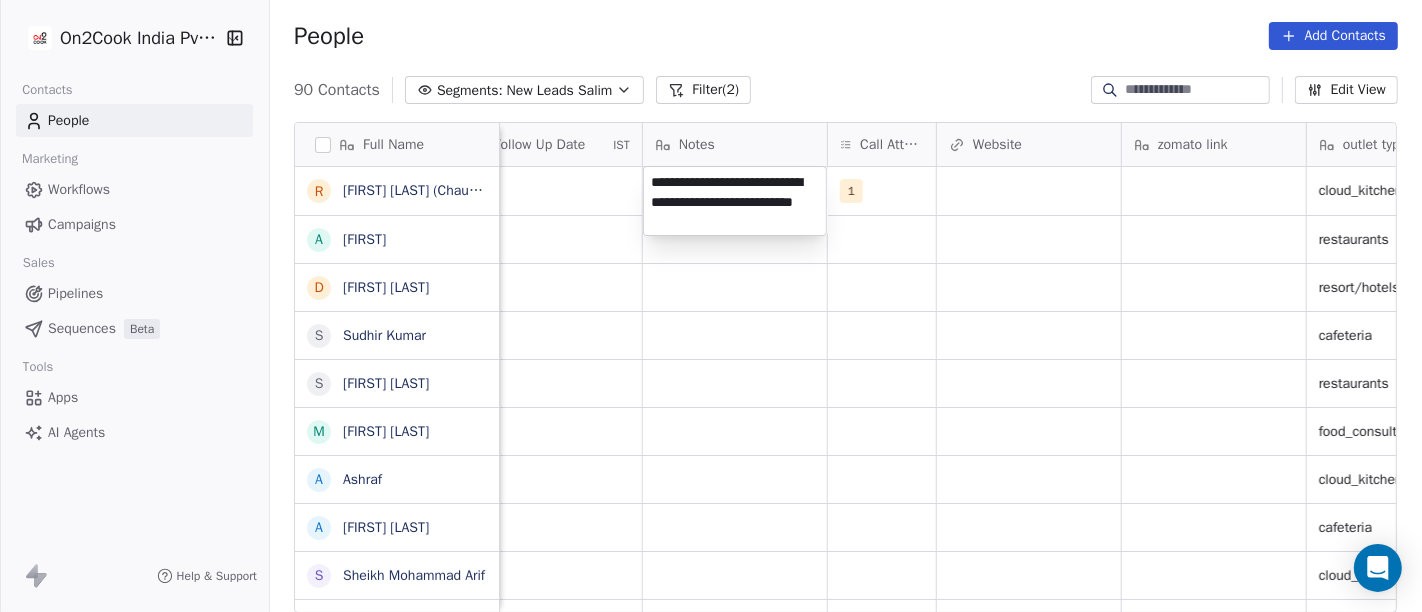 type on "**********" 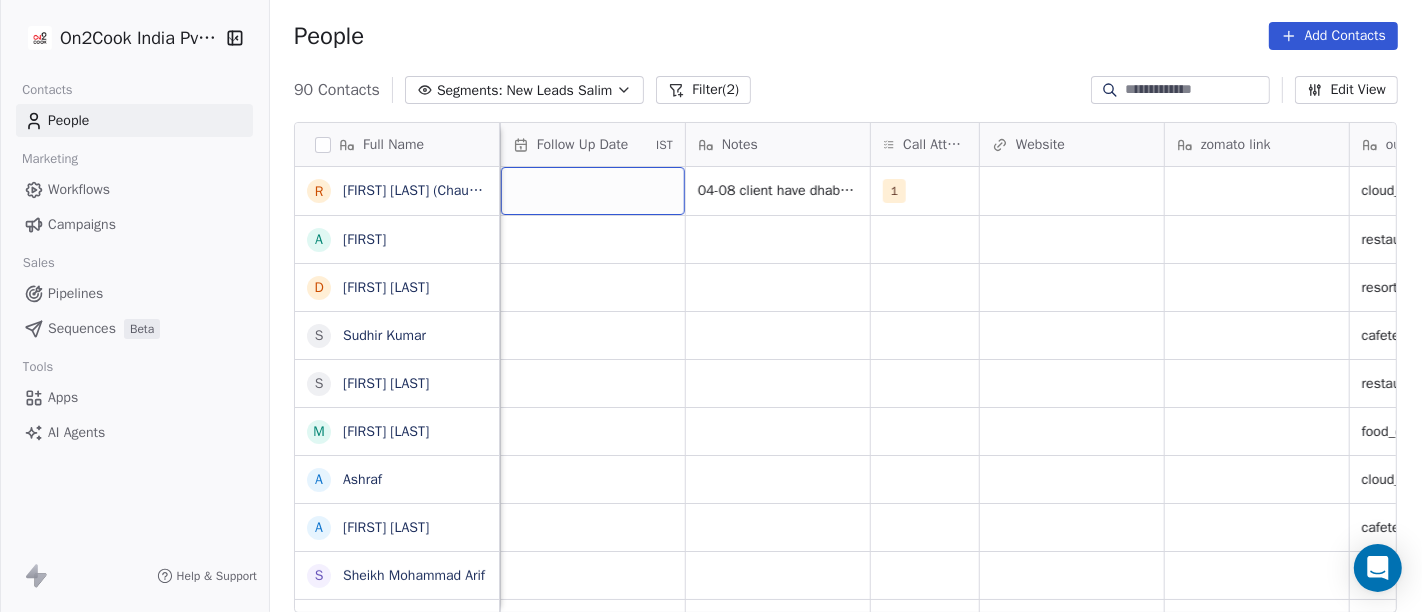 scroll, scrollTop: 0, scrollLeft: 1205, axis: horizontal 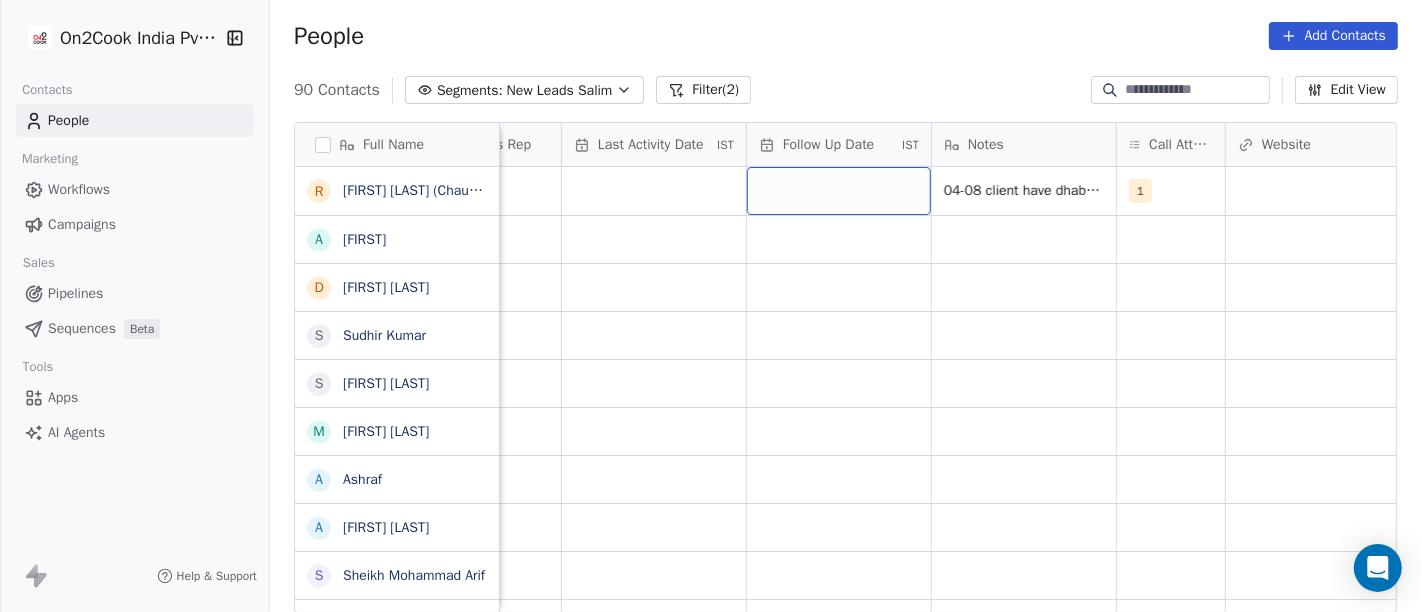click at bounding box center [839, 191] 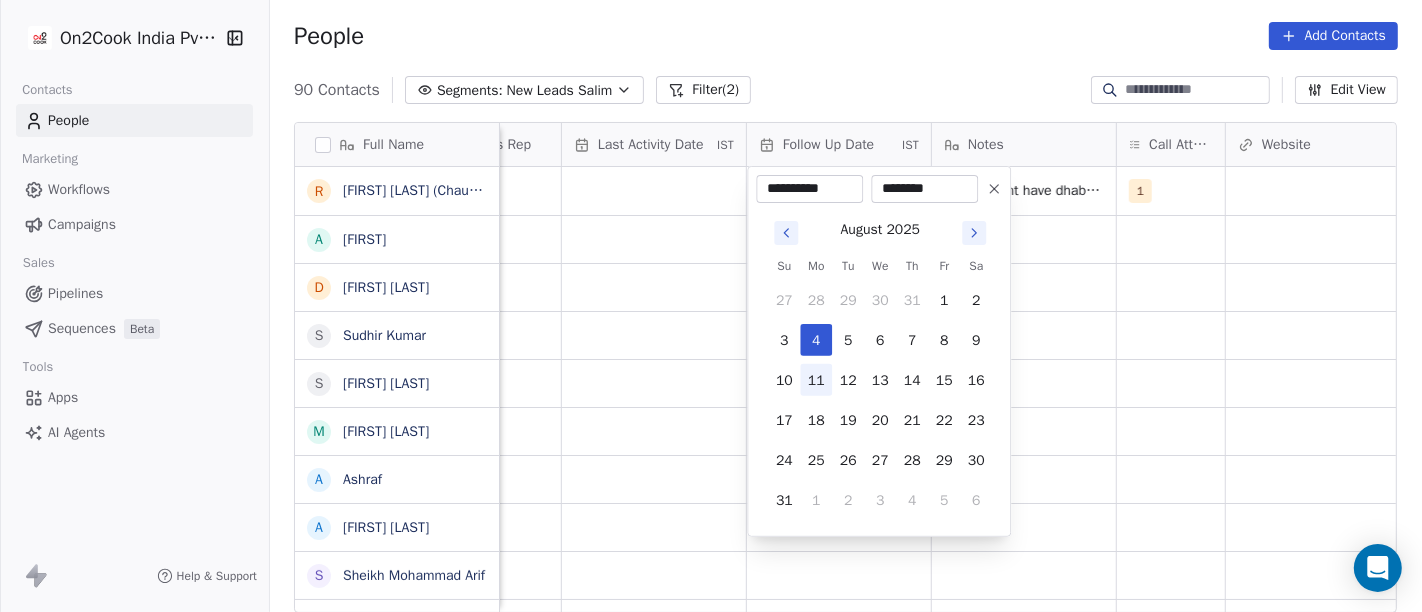 click on "11" at bounding box center [816, 380] 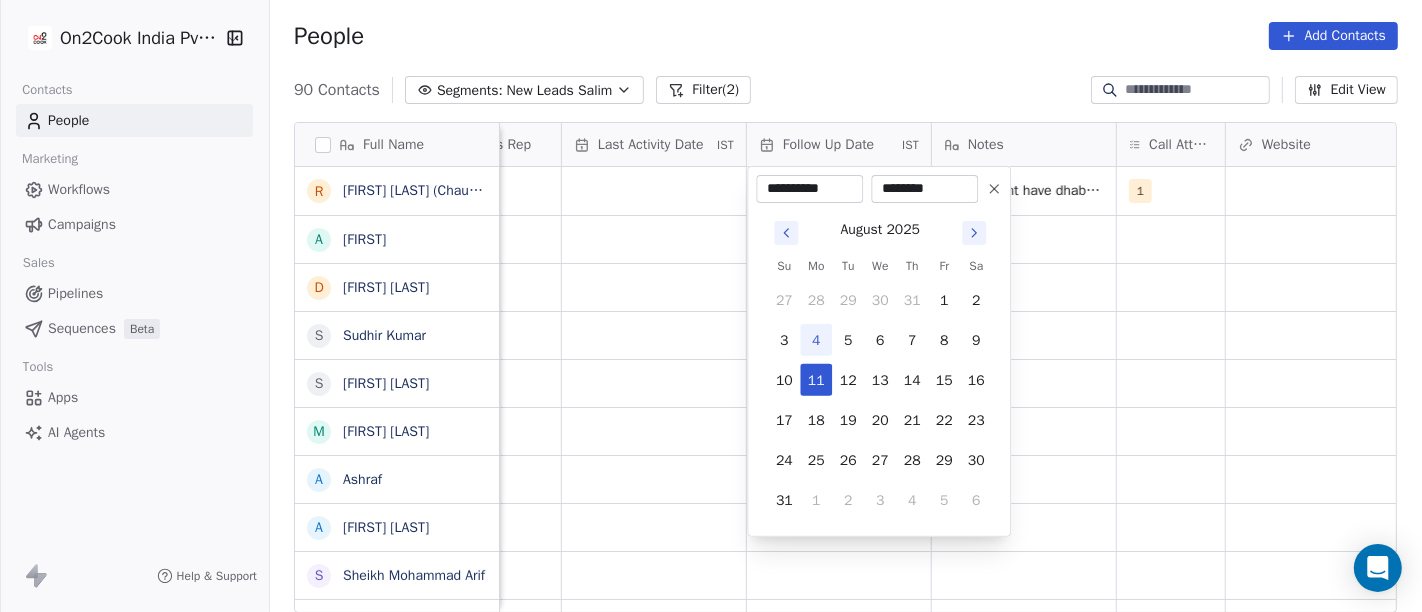 click on "On2Cook India Pvt. Ltd. Contacts People Marketing Workflows Campaigns Sales Pipelines Sequences Beta Tools Apps AI Agents Help & Support People  Add Contacts 90 Contacts Segments: New Leads Salim Filter  (2) Edit View Tag Add to Sequence Full Name R [FIRST] [LAST] (ChauhaN Enterprises) A [FIRST] D [LAST] N [LAST] S [FIRST] [LAST] S [FIRST] [LAST] M [FIRST] [LAST] A [FIRST] A [FIRST] [LAST] S [FIRST] [LAST] A [FIRST] [LAST] S [FIRST] [LAST] A [FIRST] [LAST] D [FIRST] [LAST] N [LAST] [LAST] R [FIRST] [LAST] M [FIRST] [LAST] S [FIRST] [LAST] Y [FIRST] [LAST] P [FIRST] [LAST] K [FIRST] [LAST] G [FIRST] [LAST] k [FIRST] [LAST] (mobiles sales & videos) L [FIRST] [LAST] V [FIRST] [LAST] a [FIRST] [LAST] s [FIRST] [LAST] D [FIRST] [LAST] Uphar Gruh (Shortly Opning) S [FIRST] [LAST] Lead Status Tags Assignee Sales Rep Last Activity Date IST Follow Up Date IST Notes Call Attempts Website zomato link outlet type Location   Salim 04-08 client have dhaba asked details on WA details shared 1 cloud_kitchen   Salim" at bounding box center [711, 306] 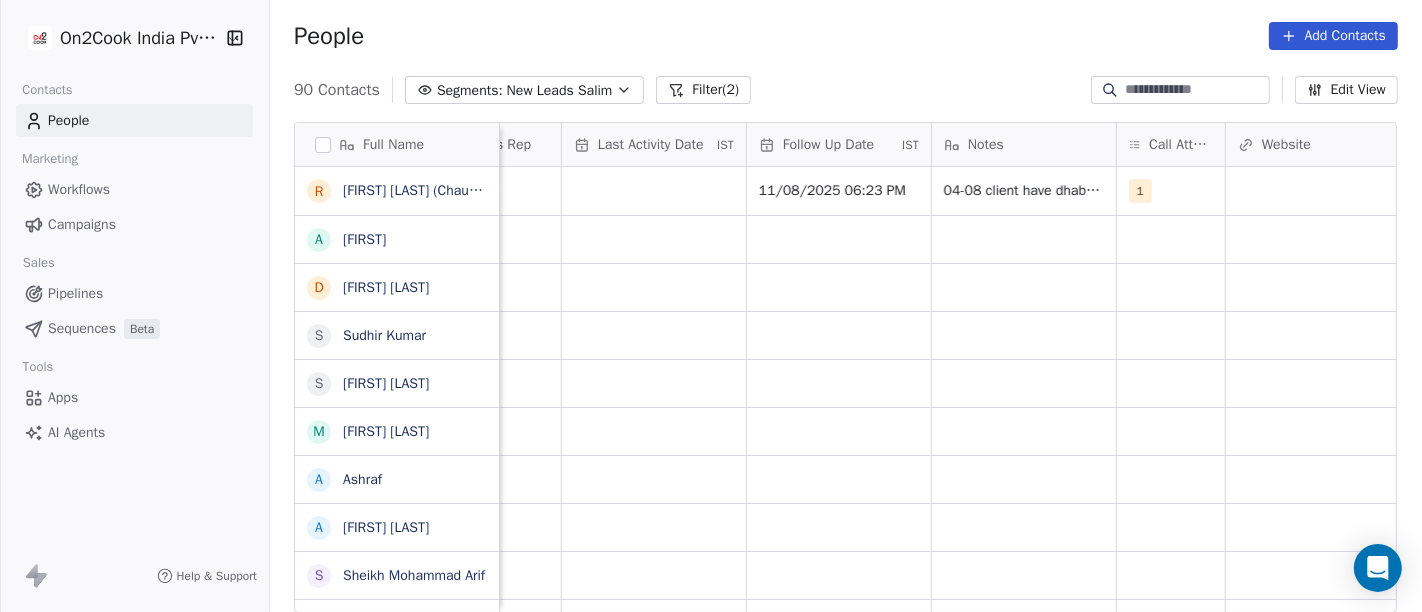 scroll, scrollTop: 0, scrollLeft: 794, axis: horizontal 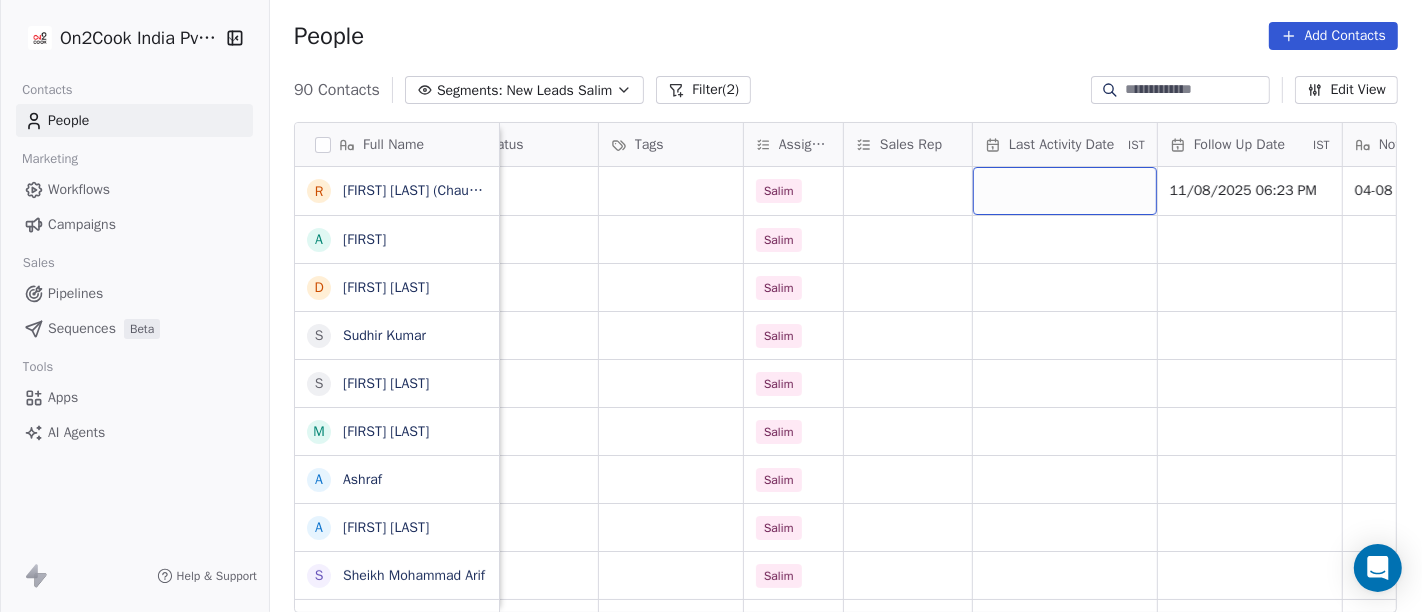 click at bounding box center (1065, 191) 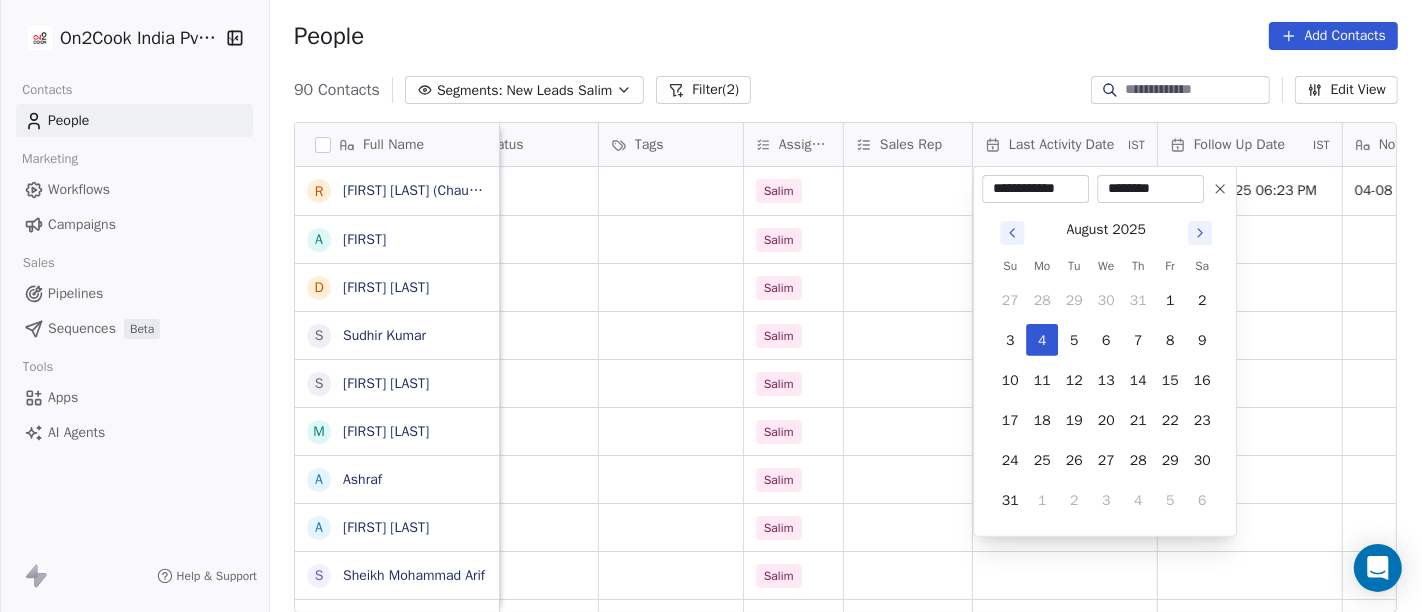 drag, startPoint x: 1045, startPoint y: 346, endPoint x: 1059, endPoint y: 106, distance: 240.40799 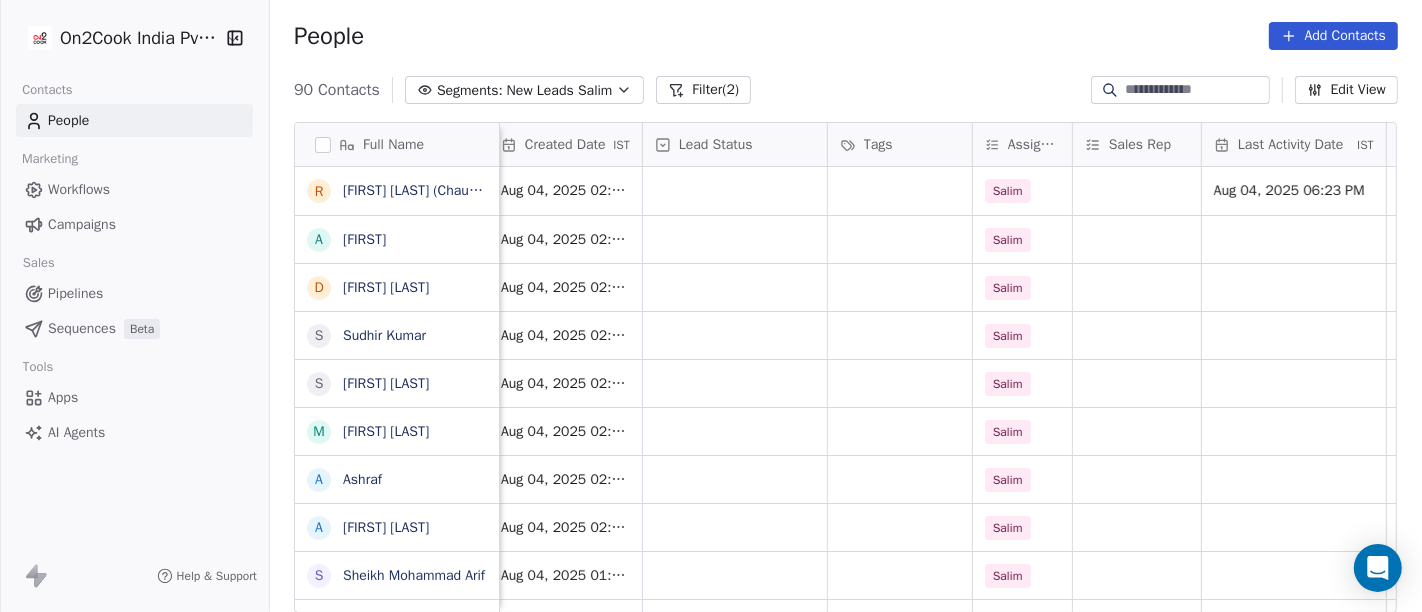 scroll, scrollTop: 0, scrollLeft: 565, axis: horizontal 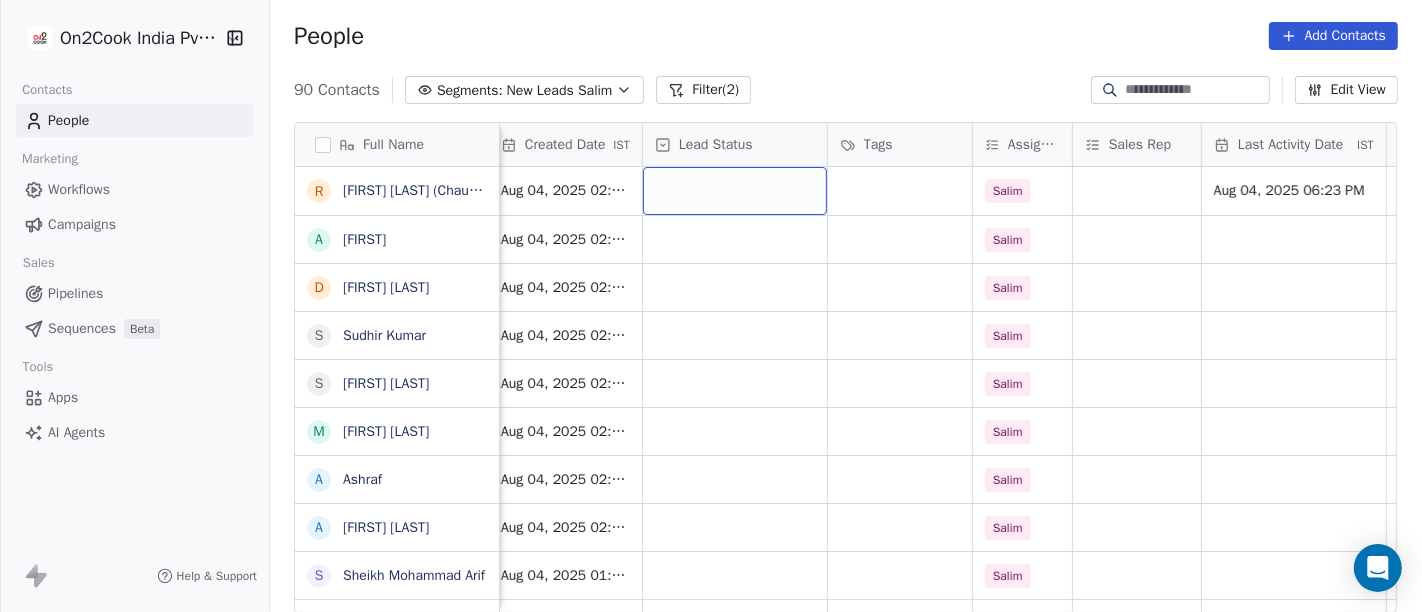 click at bounding box center (735, 191) 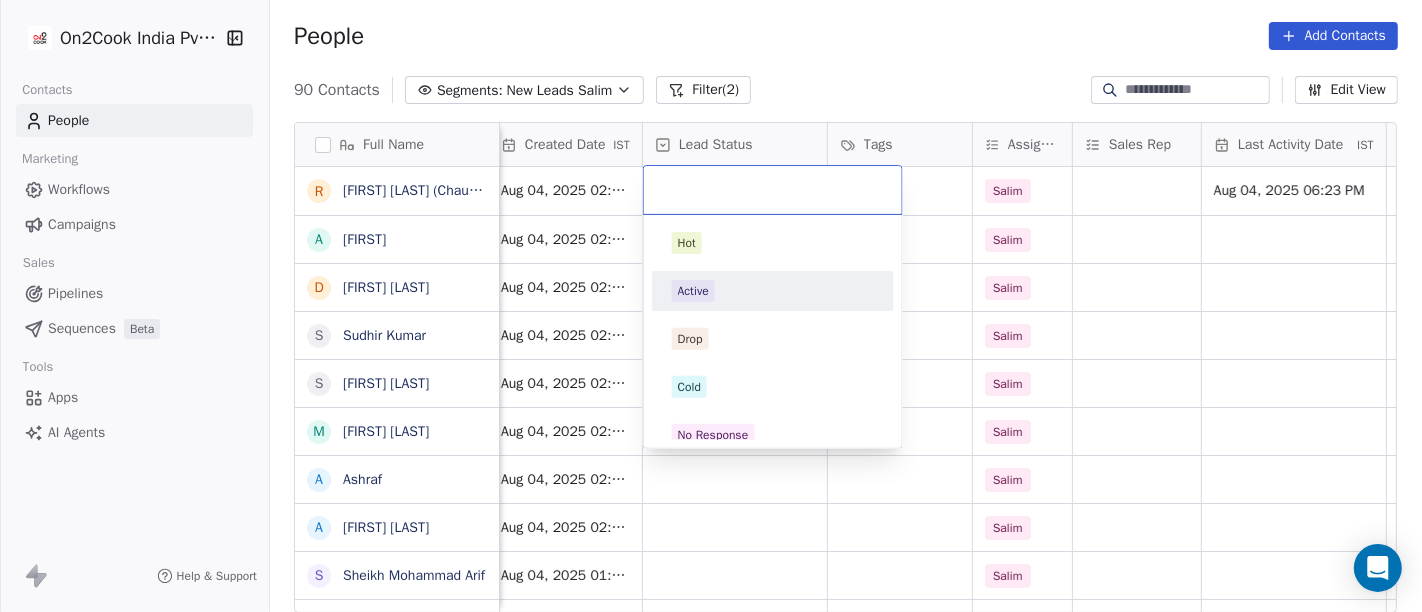 drag, startPoint x: 710, startPoint y: 298, endPoint x: 870, endPoint y: 257, distance: 165.16962 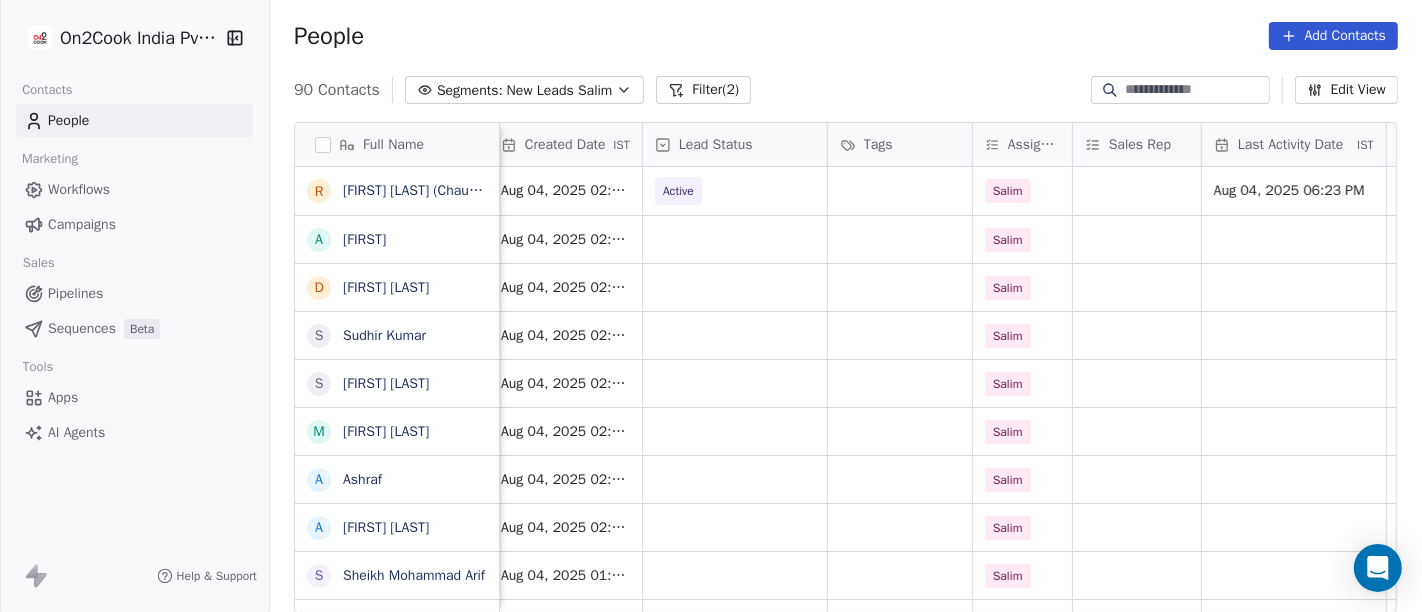 click on "People  Add Contacts" at bounding box center [846, 36] 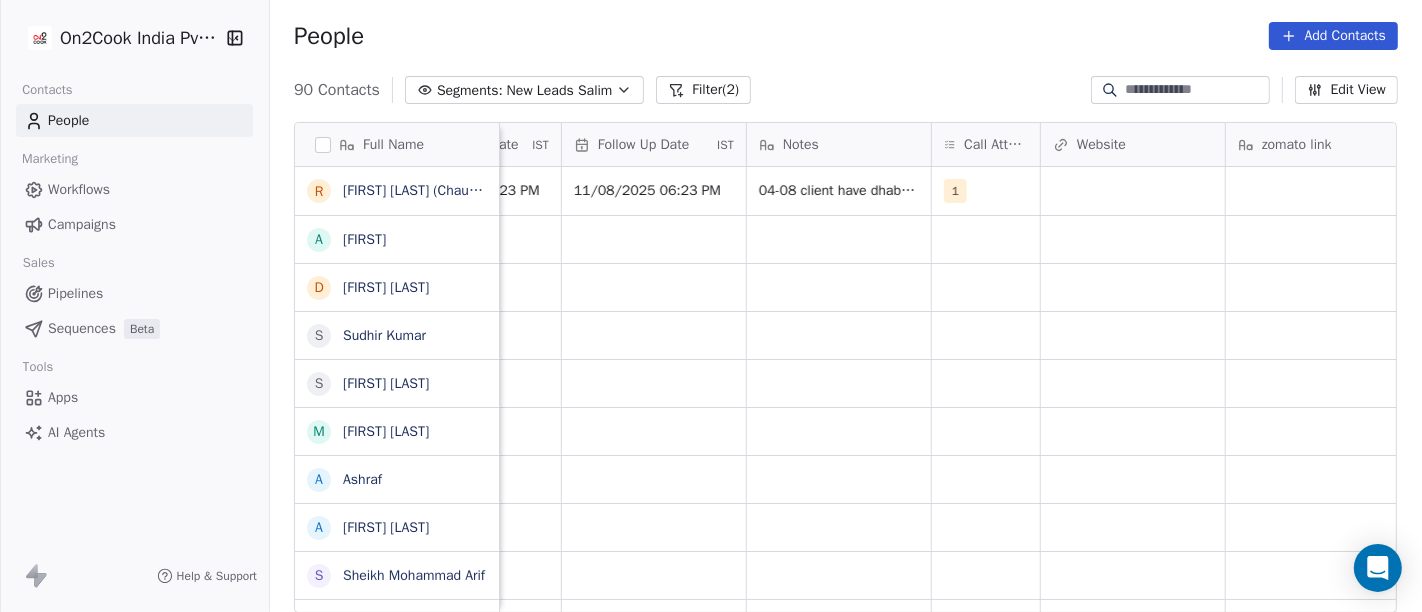 scroll, scrollTop: 0, scrollLeft: 1391, axis: horizontal 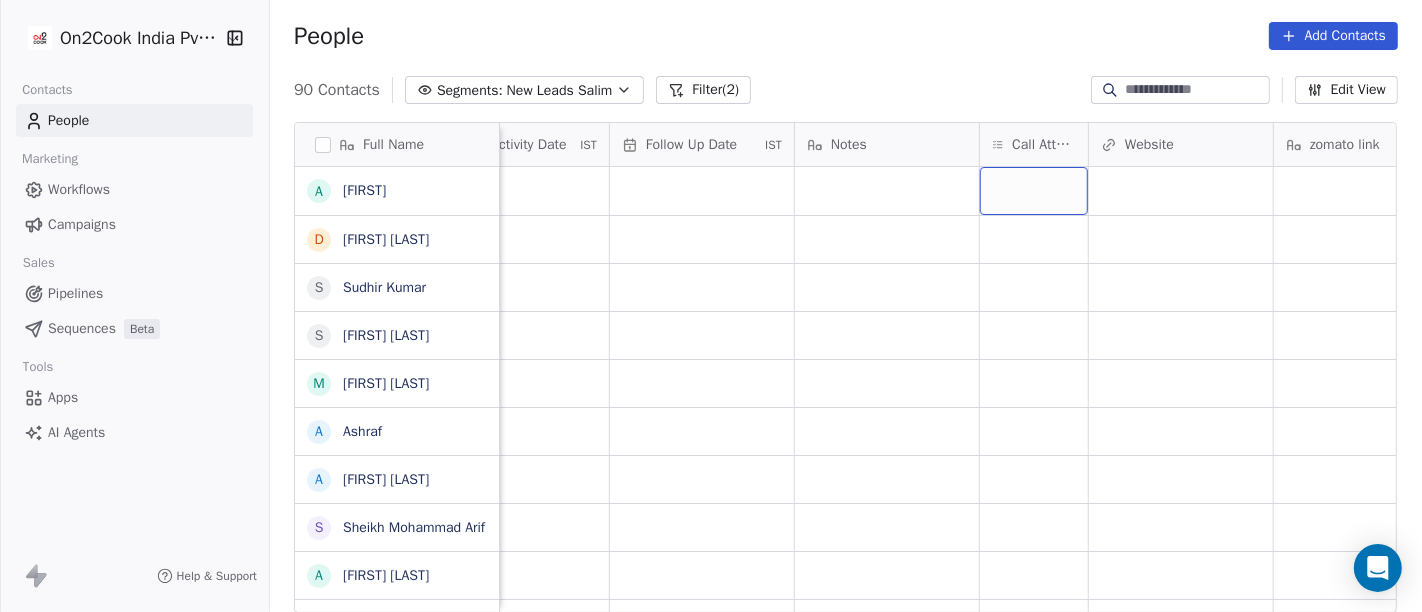 click at bounding box center [1034, 191] 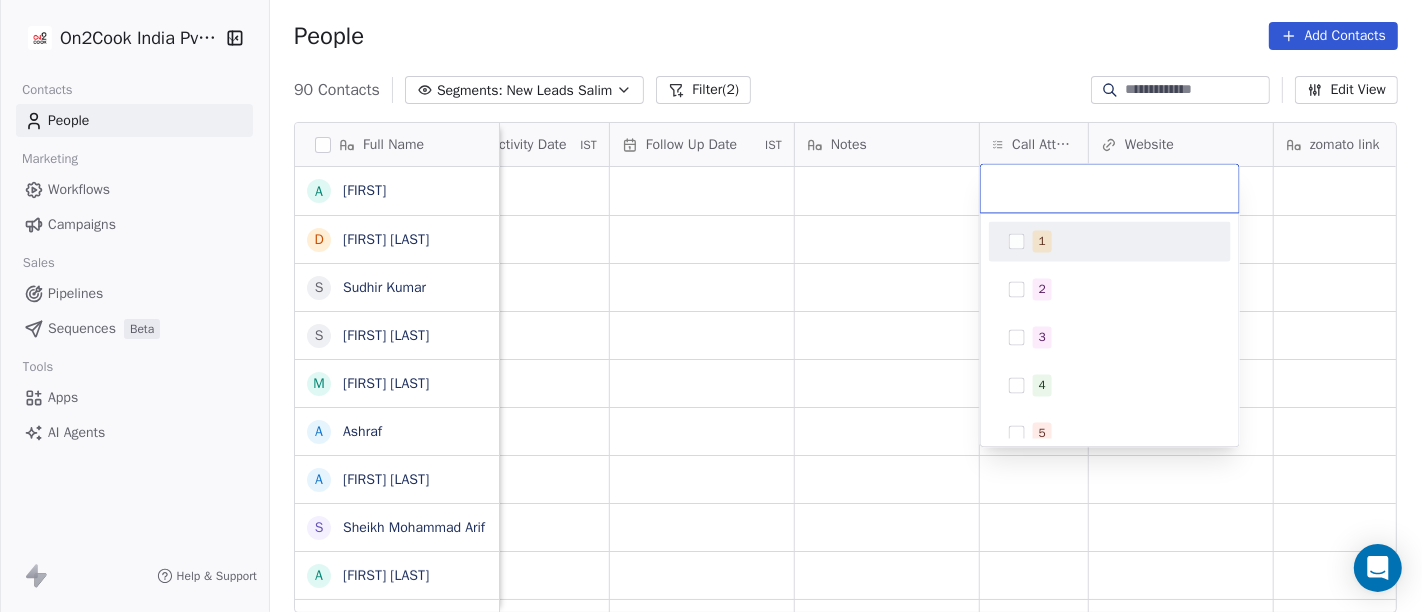 click on "1" at bounding box center [1042, 241] 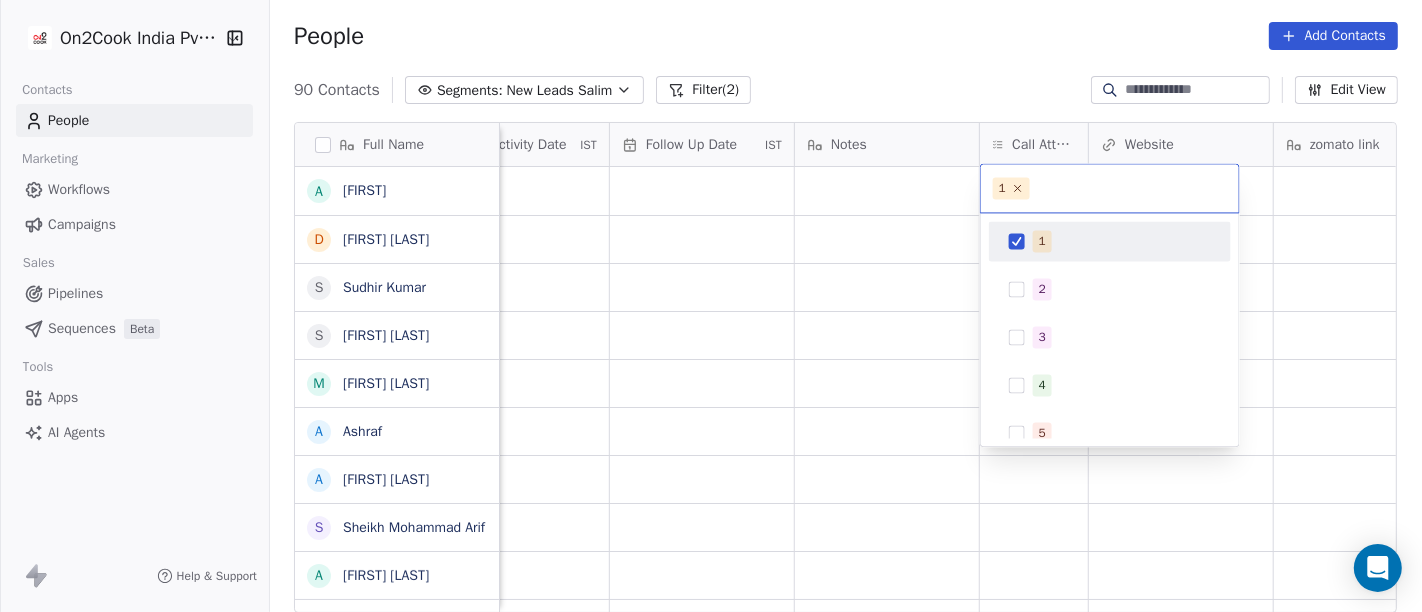 click on "On2Cook India Pvt. Ltd. Contacts People Marketing Workflows Campaigns Sales Pipelines Sequences Beta Tools Apps AI Agents Help & Support People Add Contacts 90 Contacts Segments: New Leads [FIRST] Filter (2) Edit View Tag Add to Sequence Full Name A [LAST] [LAST] D [LAST] [LAST] N [LAST] [LAST] S [LAST] [LAST] S [LAST] [LAST] M [LAST] [LAST] A [LAST] [LAST] A [LAST] [LAST] S [LAST] [LAST] M [LAST] [LAST] A [LAST] [LAST] A [LAST] [LAST] S [LAST] [LAST] A [LAST] [LAST] D [LAST] [LAST] N [LAST] [LAST] R [LAST] [LAST] M [LAST] [LAST] S [LAST] [LAST] Y [LAST] [LAST] P [LAST] [LAST] K [LAST] [LAST] G [LAST] [LAST] k konark video (mobiles sales & videos) L [LAST] [LAST] V [LAST] [LAST] a [LAST] [LAST] s [LAST] [LAST] D [LAST] [LAST] Uphar Gruh (Shortly Opning) S [LAST] [LAST] A [LAST] [LAST] Tags Assignee Sales Rep Last Activity Date IST Follow Up Date IST Notes Call Attempts Website zomato link outlet type Location Job Title   [FIRST] restaurants   [FIRST] resort/hotels   [FIRST] cafeteria   [FIRST] restaurants   [FIRST] food_consultants   [FIRST]" at bounding box center (711, 306) 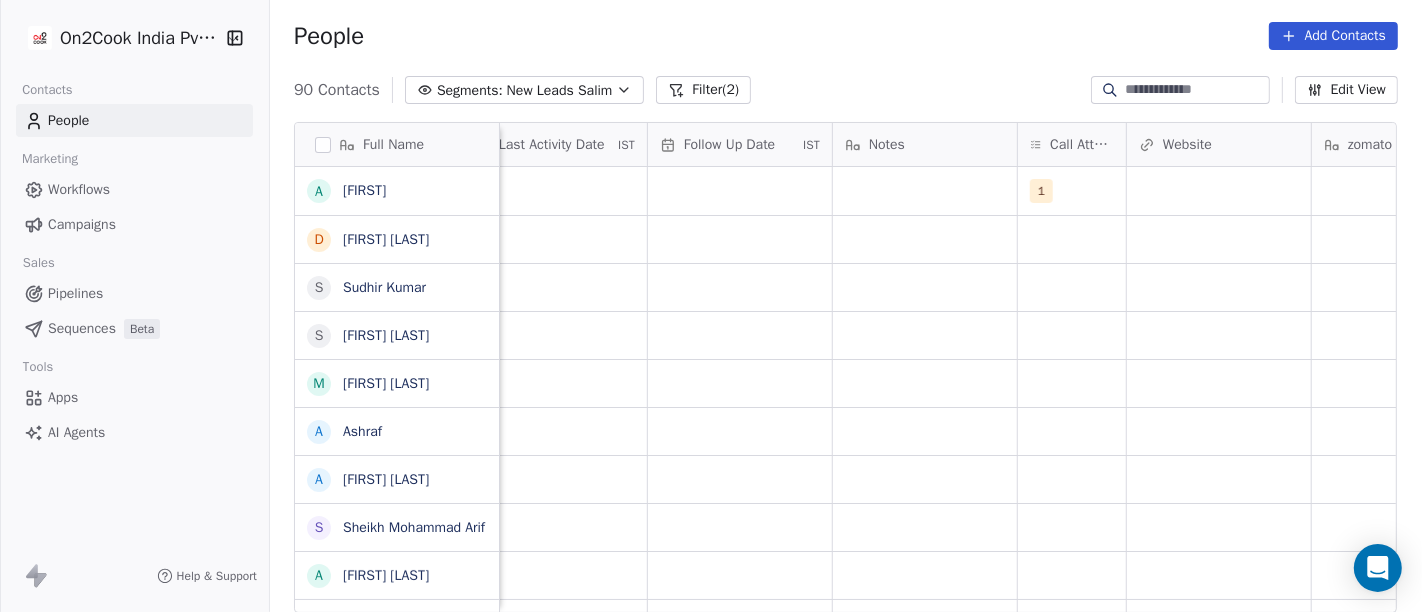 scroll, scrollTop: 0, scrollLeft: 1362, axis: horizontal 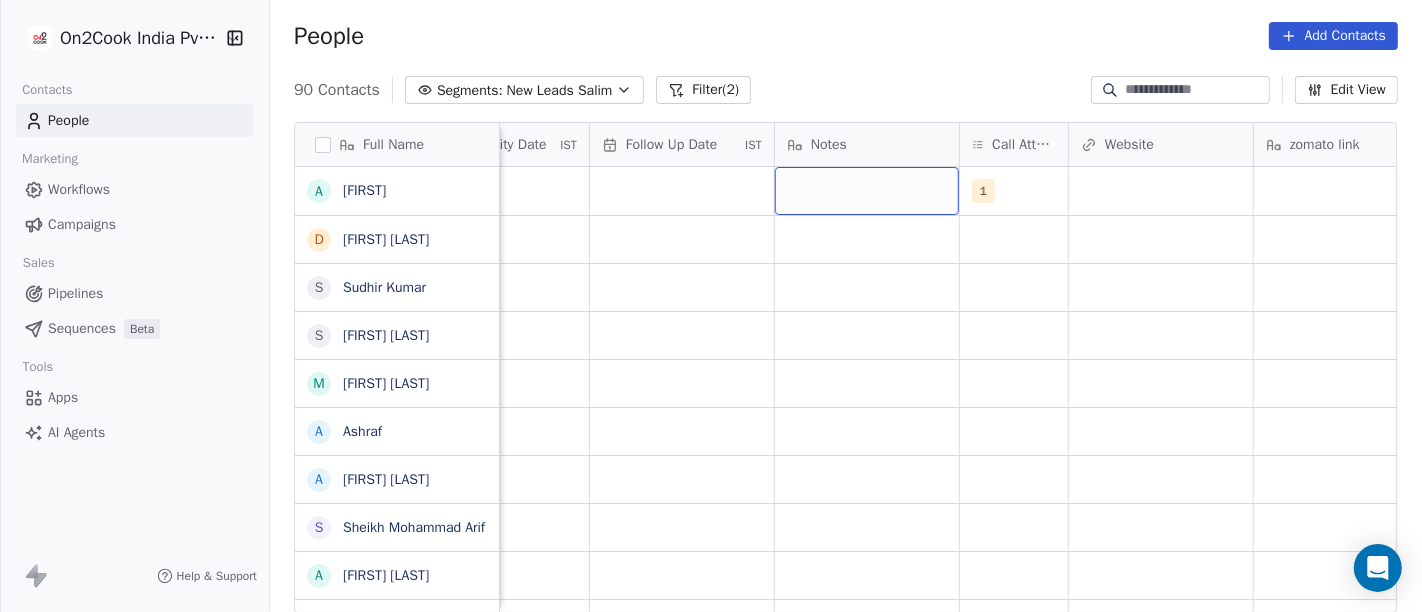 click at bounding box center [867, 191] 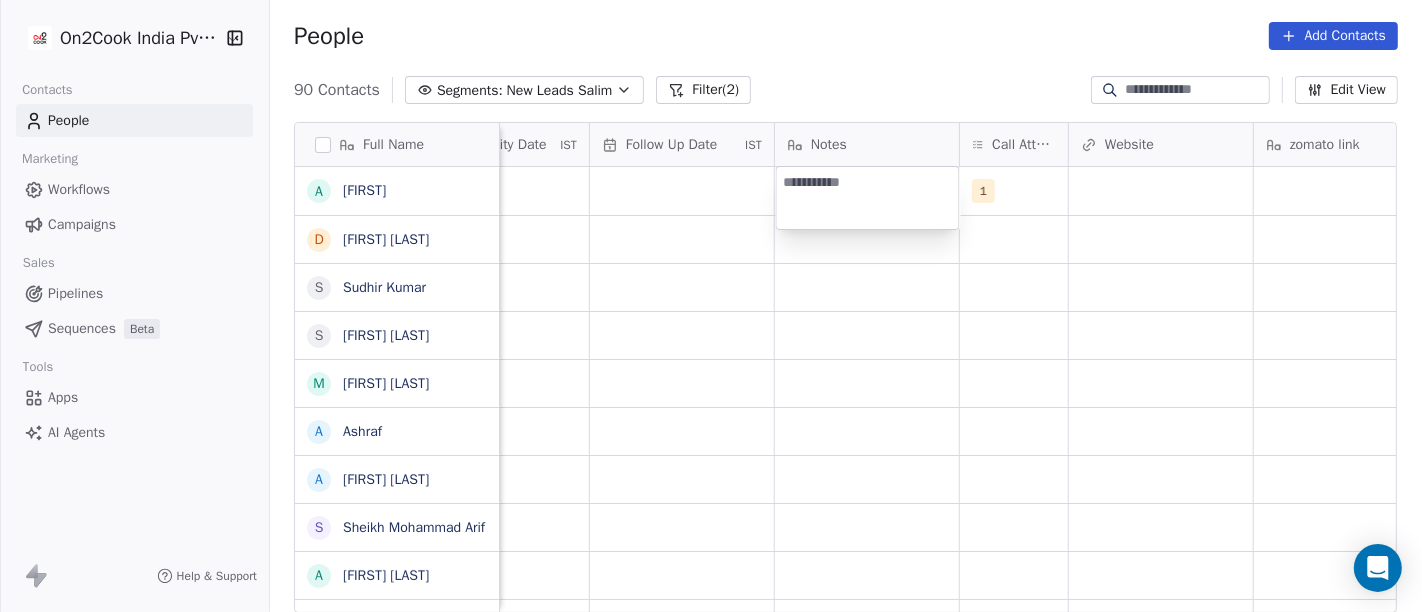 click on "On2Cook India Pvt. Ltd. Contacts People Marketing Workflows Campaigns Sales Pipelines Sequences Beta Tools Apps AI Agents Help & Support People  Add Contacts 90 Contacts Segments: New Leads Salim Filter  (2) Edit View Tag Add to Sequence Full Name A [FIRST] D [LAST] N [LAST] S [FIRST] [LAST] S [FIRST] [LAST] M [FIRST] [LAST] A [FIRST] A [FIRST] [LAST] S [FIRST] [LAST] A [FIRST] [LAST] S [FIRST] [LAST] A [FIRST] [LAST] D [FIRST] [LAST] N [LAST] [LAST] R [FIRST] [LAST] M [FIRST] [LAST] S [FIRST] [LAST] Y [FIRST] [LAST] P [FIRST] [LAST] K [FIRST] [LAST] G [FIRST] [LAST] k [FIRST] [LAST] (mobiles sales & videos) L [FIRST] [LAST] V [FIRST] [LAST] a [FIRST] [LAST] s [FIRST] [LAST] D [FIRST] [LAST] Uphar Gruh (Shortly Opning) S [FIRST] [LAST] A [FIRST] [LAST] Tags Assignee Sales Rep Last Activity Date IST Follow Up Date IST Notes Call Attempts Website zomato link outlet type Location Job Title   Salim 1 restaurants   Salim resort/hotels   Salim cafeteria   Salim restaurants   Salim food_consultants   Salim" at bounding box center (711, 306) 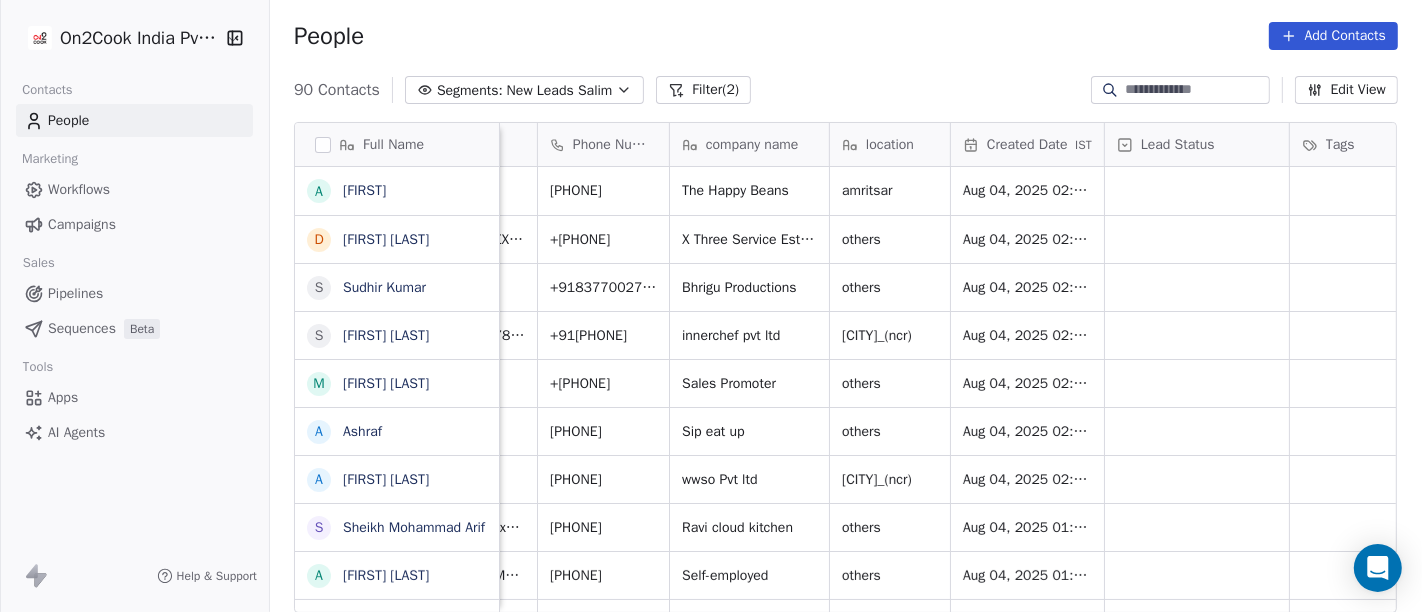 scroll, scrollTop: 0, scrollLeft: 105, axis: horizontal 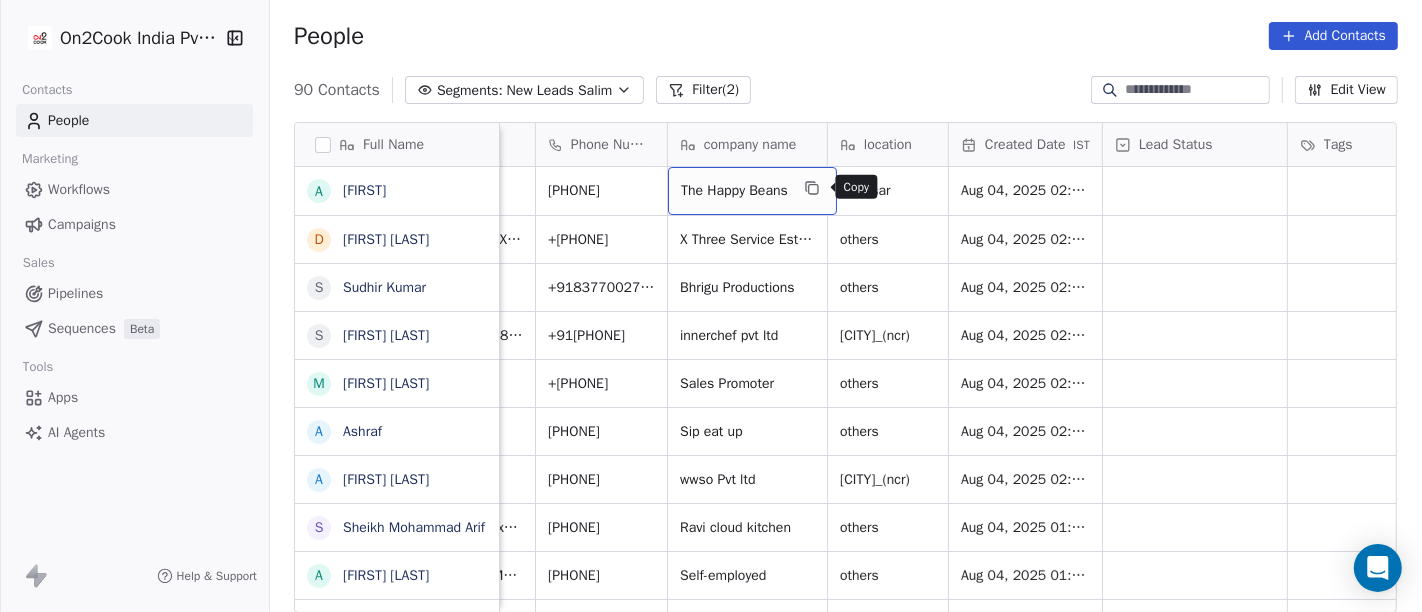 click 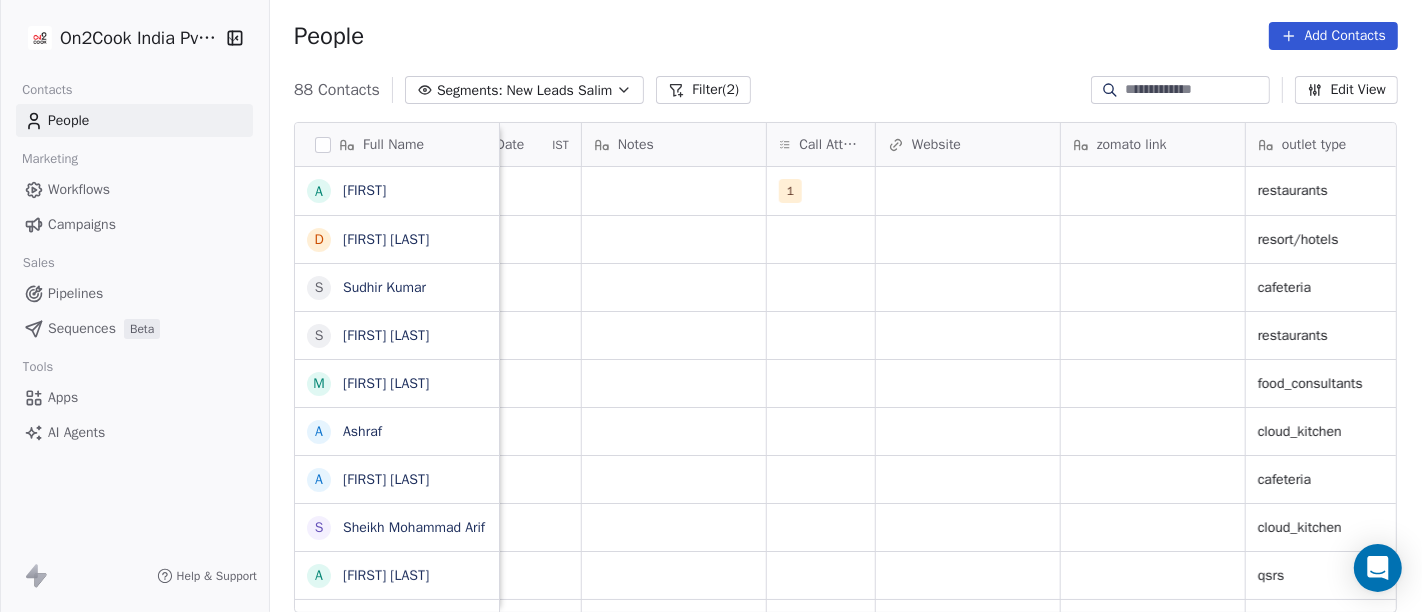 scroll, scrollTop: 0, scrollLeft: 1554, axis: horizontal 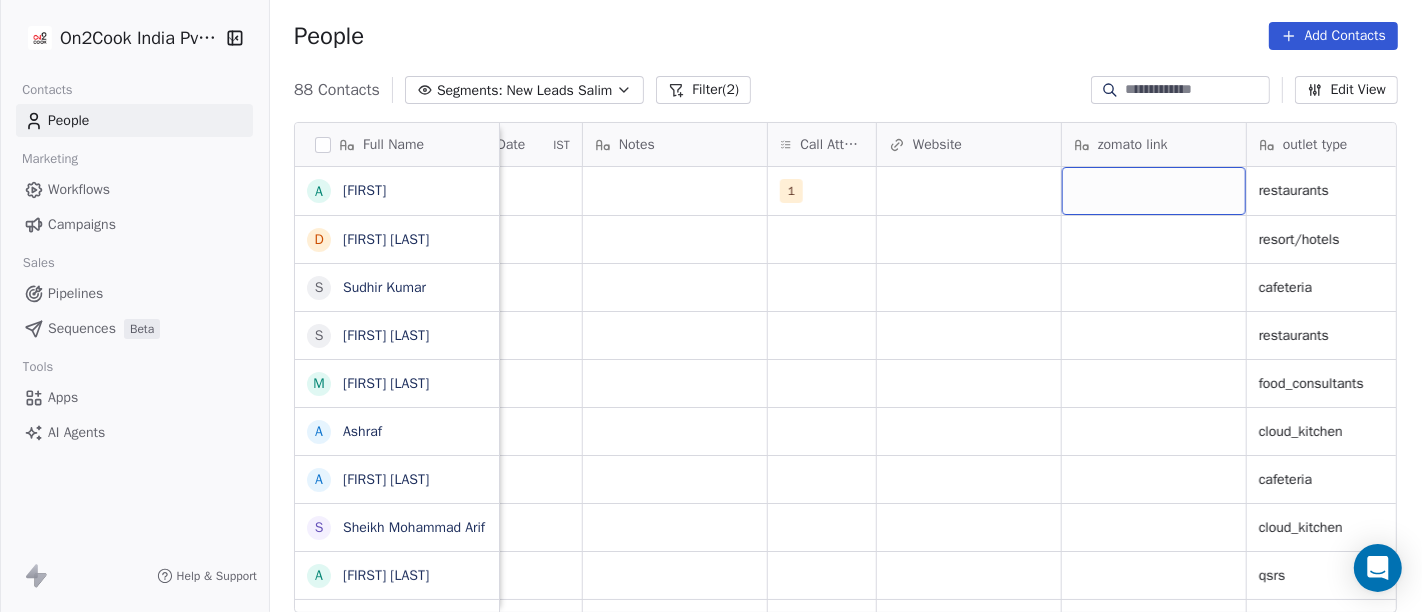 click at bounding box center (1154, 191) 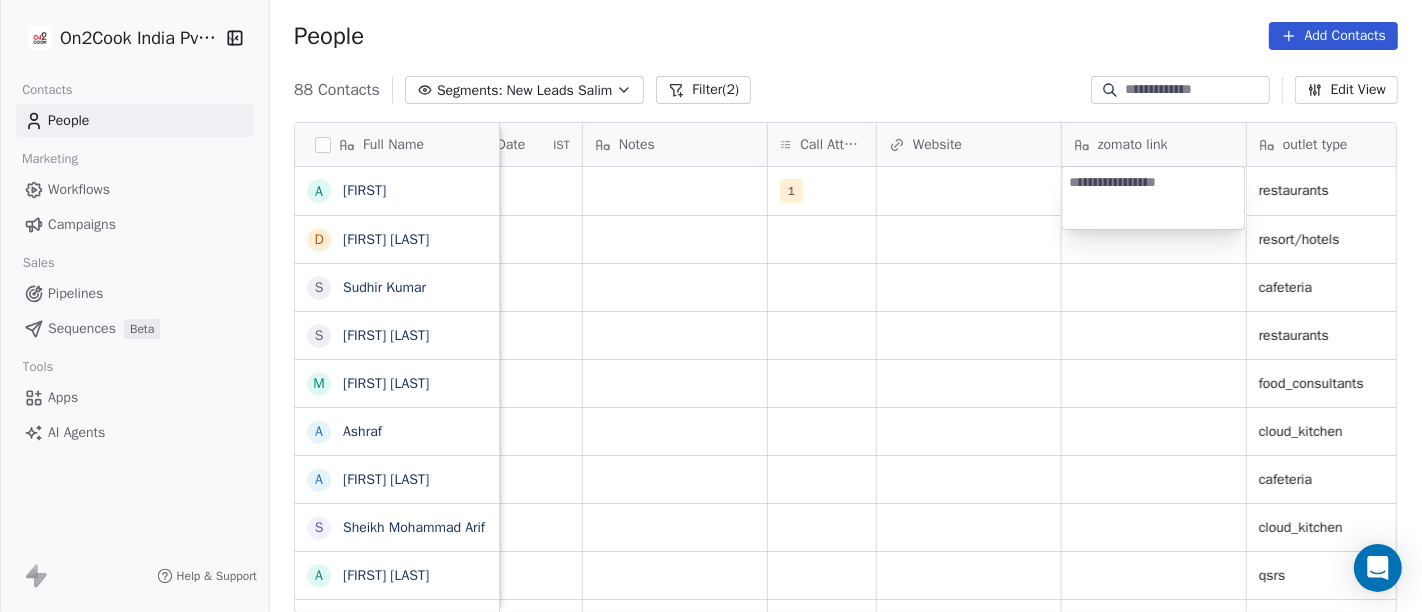 type on "**********" 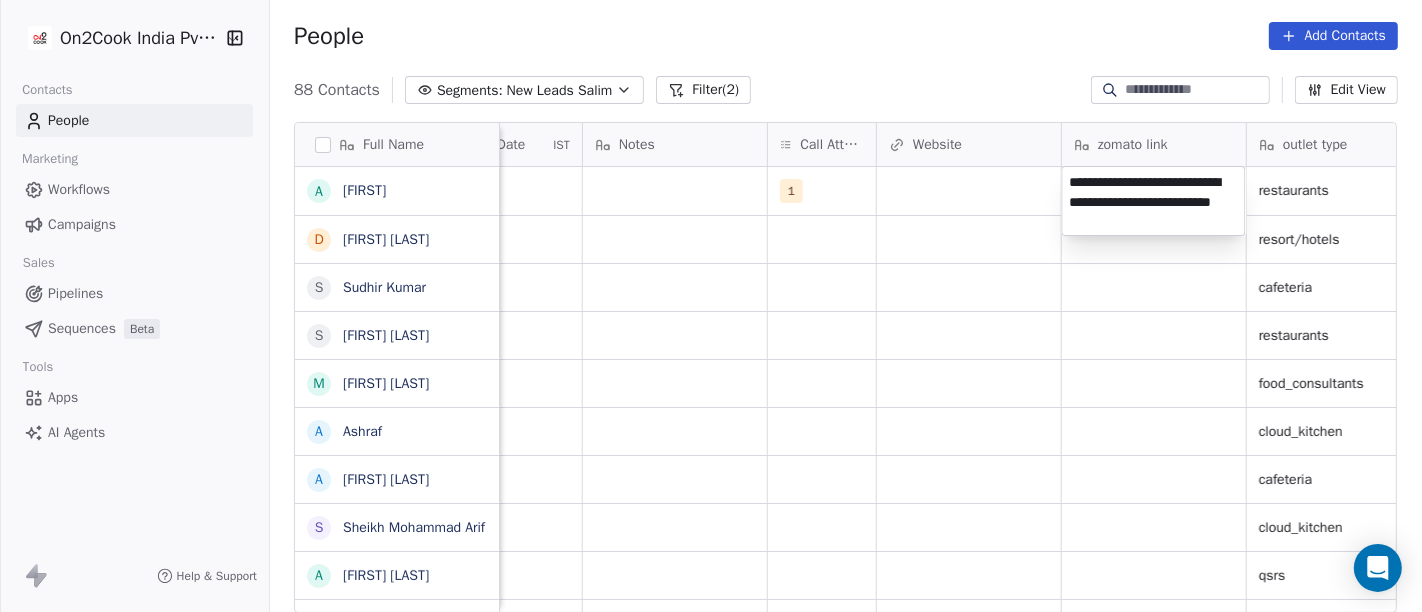 click on "On2Cook India Pvt. Ltd. Contacts People Marketing Workflows Campaigns Sales Pipelines Sequences Beta Tools Apps AI Agents Help & Support People Add Contacts 88 Contacts Segments: New Leads Salim Filter (2) Edit View Tag Add to Sequence Full Name A [LAST] D [LAST] N [LAST] S [LAST] S [LAST] M [LAST] P [LAST] A [LAST] A [LAST] S [LAST] A [LAST] H [LAST] S [LAST] V [LAST] A [LAST] T [LAST] S [LAST] S [LAST] A [LAST] A [LAST] D [LAST] K [LAST] N [LAST] R [LAST] U [LAST] M [LAST] B [LAST] S [LAST] R [LAST] Y [LAST] S [LAST] P [LAST] N [LAST] K [LAST] K [LAST] G [LAST] K [LAST] k konark video (mobiles sales & videos) L [LAST] K [LAST] V [LAST] L [LAST] a [LAST] v [LAST] s [LAST] s [LAST] D [LAST] U [LAST] G [LAST] (Shortly Opning) S [LAST] B [LAST] A [LAST] C [LAST] Assignee Sales Rep Last Activity Date IST Follow Up Date IST Notes Call Attempts Website zomato link outlet type Location Job Title Whastapp Message Salim 1 restaurants Salim" at bounding box center [711, 306] 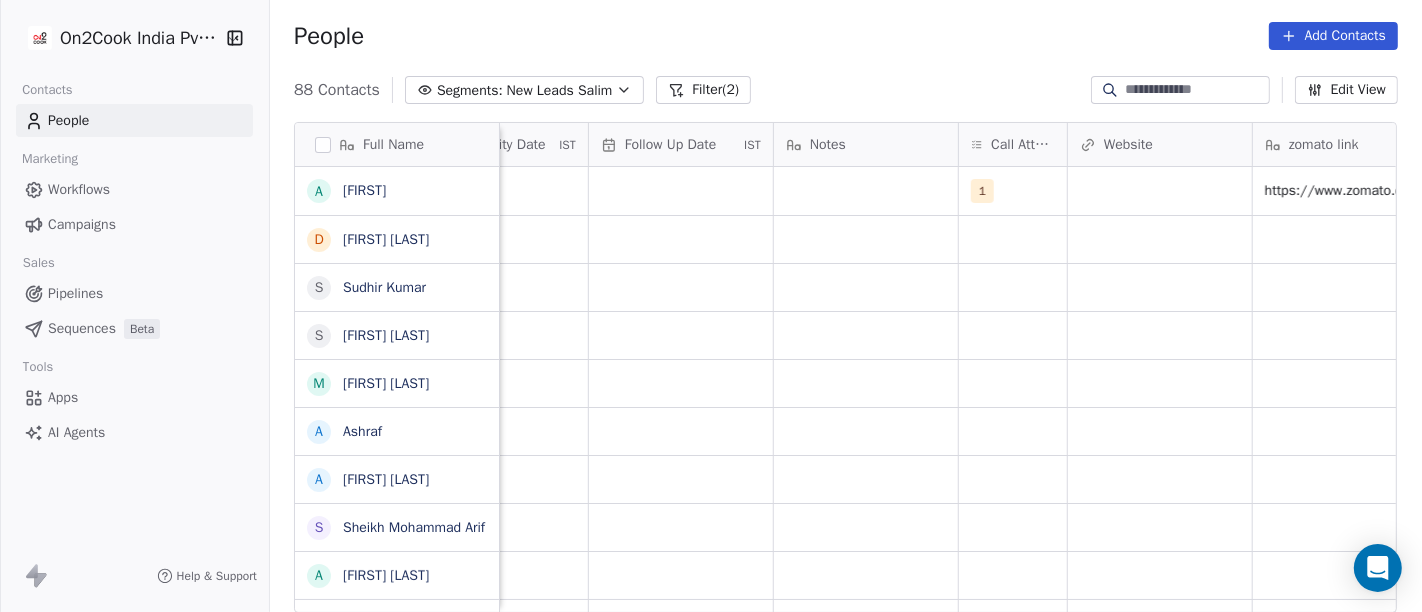 scroll, scrollTop: 0, scrollLeft: 1363, axis: horizontal 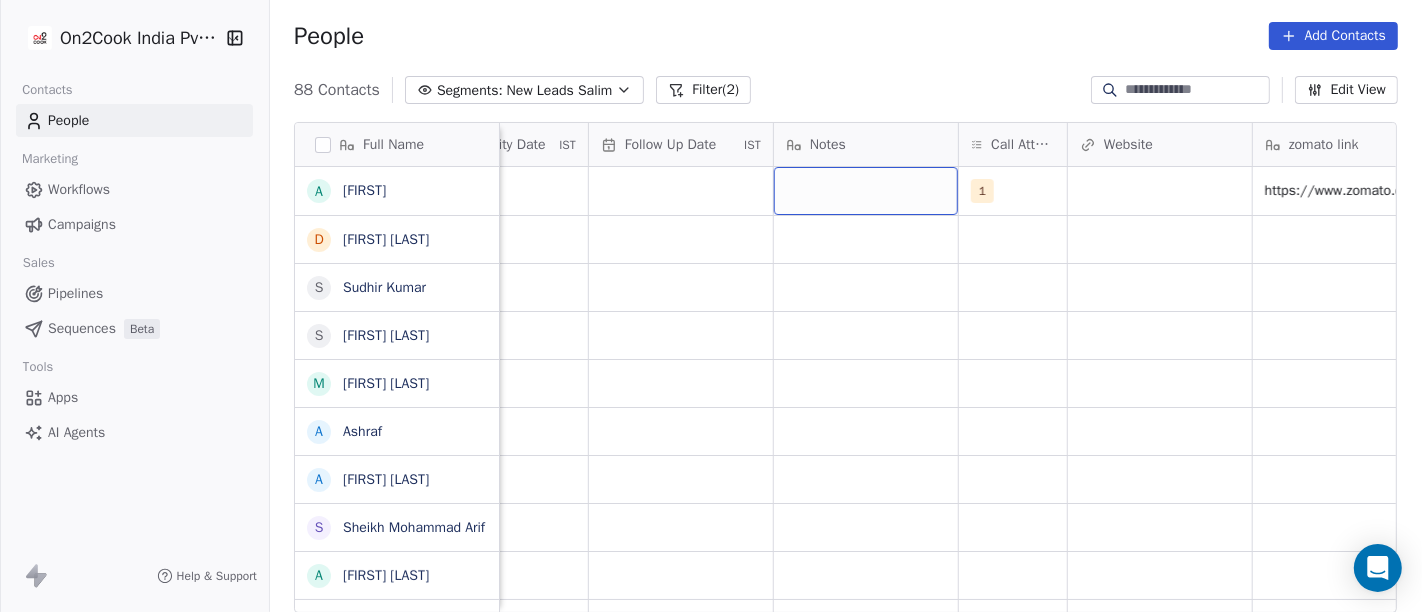 click at bounding box center [866, 191] 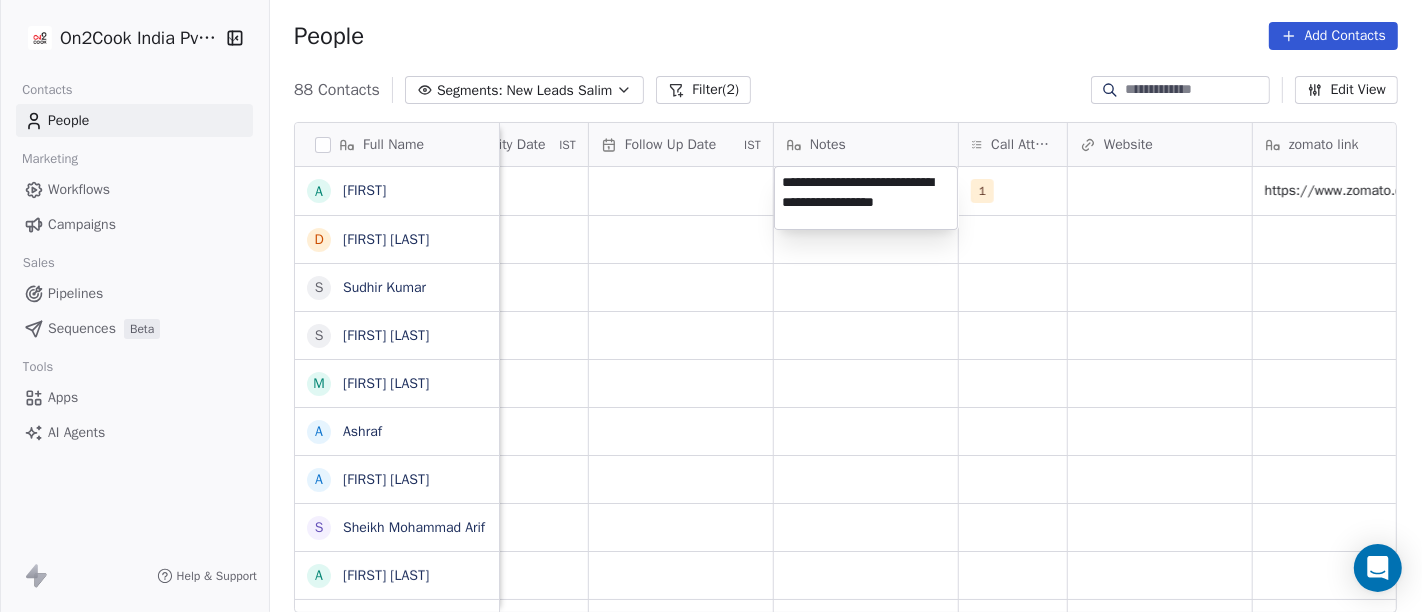 type on "**********" 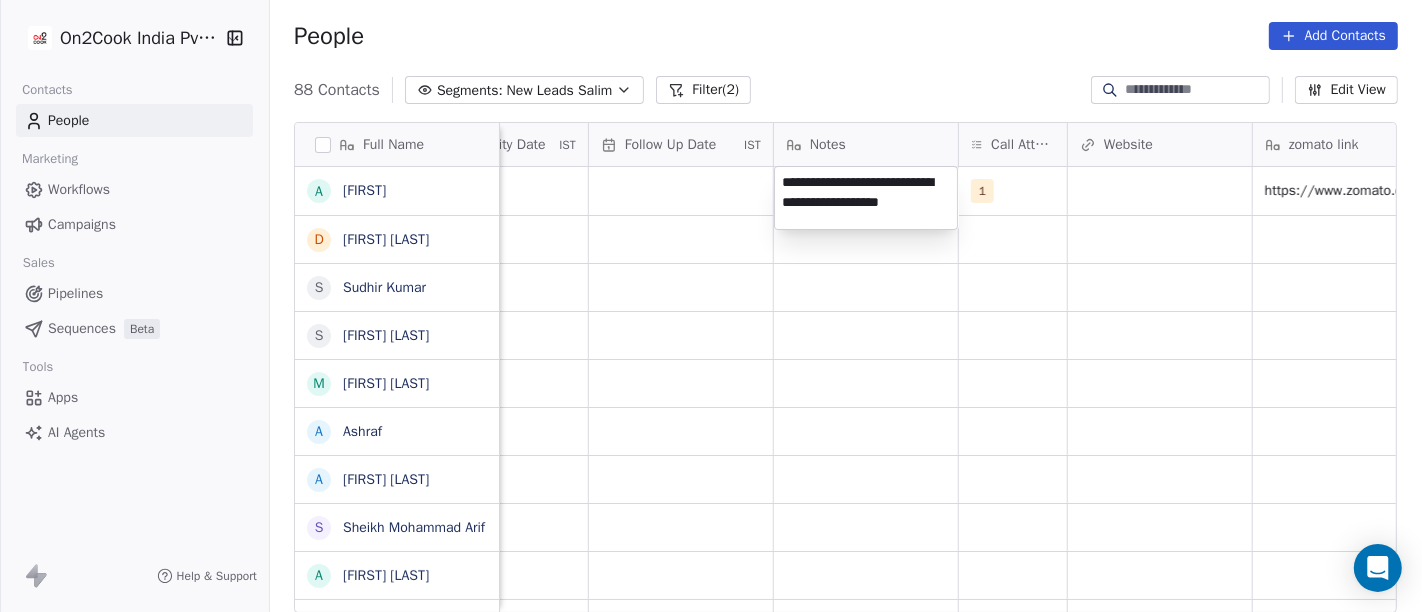 click on "On2Cook India Pvt. Ltd. Contacts People Marketing Workflows Campaigns Sales Pipelines Sequences Beta Tools Apps AI Agents Help & Support People Add Contacts 88 Contacts Segments: New Leads Salim Filter (2) Edit View Tag Add to Sequence Full Name A [LAST] D [LAST] [LAST] S [LAST] M [LAST] P [LAST] A [LAST] A [LAST] S [LAST] A [LAST] A [LAST] D [LAST] N [LAST] R [LAST] M [LAST] S [LAST] Y [LAST] P [LAST] K [LAST] G [LAST] ([COMPANY]) L [LAST] V [LAST] a [LAST] s [LAST] D [LAST] ([COMPANY]) S [LAST] A [LAST] Assignee Sales Rep Last Activity Date IST Follow Up Date IST Notes Call Attempts Website zomato link outlet type Location Job Title Whastapp Message Salim 1 https://www.zomato.com/amritsar/the-happy-beans-kabir-park restaurants Salim resort/hotels Salim" at bounding box center [711, 306] 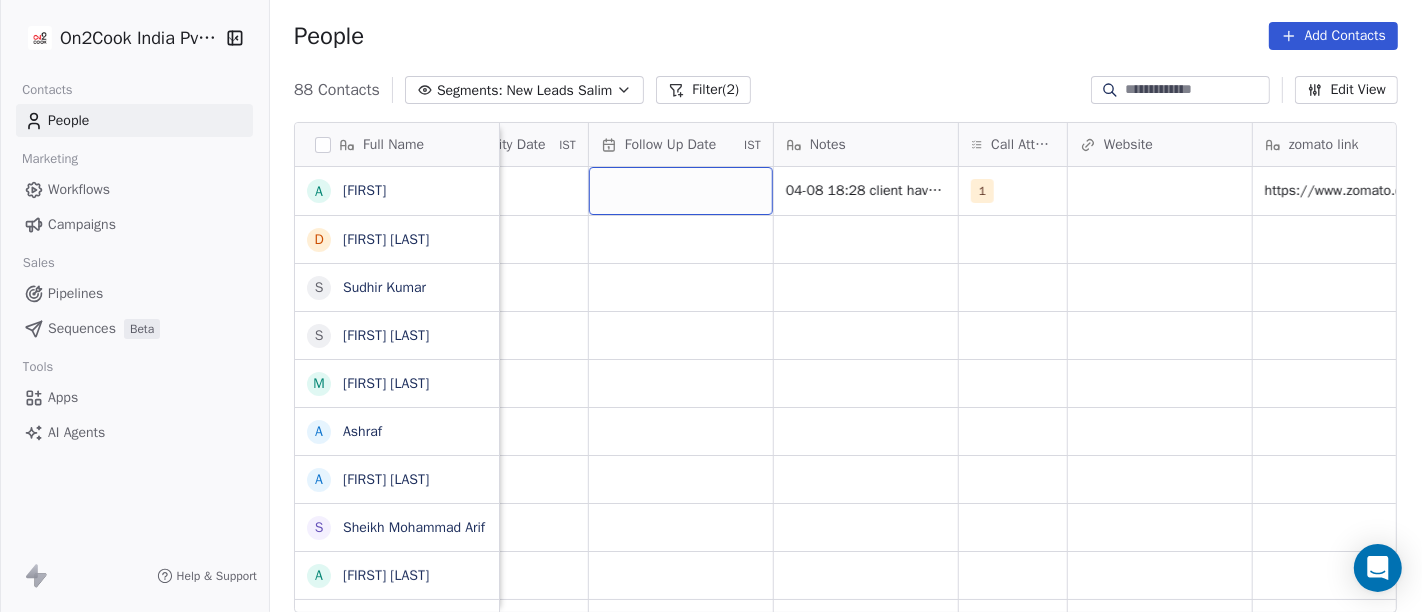 click at bounding box center (681, 191) 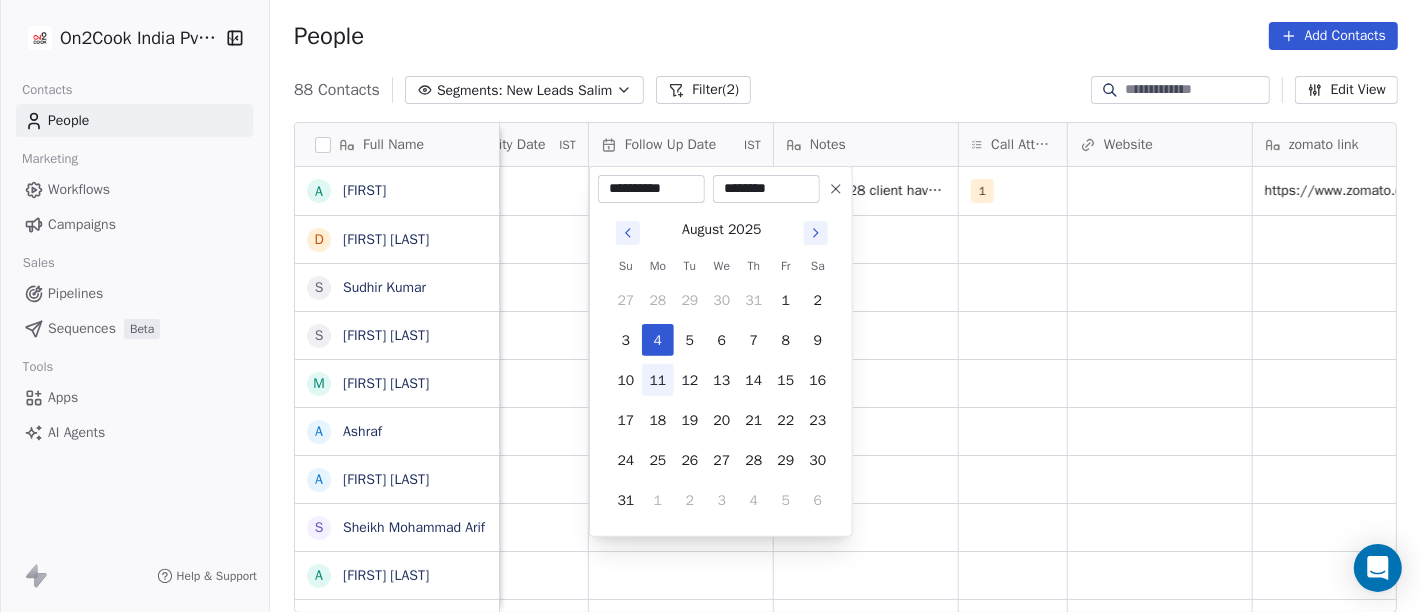 click on "11" at bounding box center (658, 380) 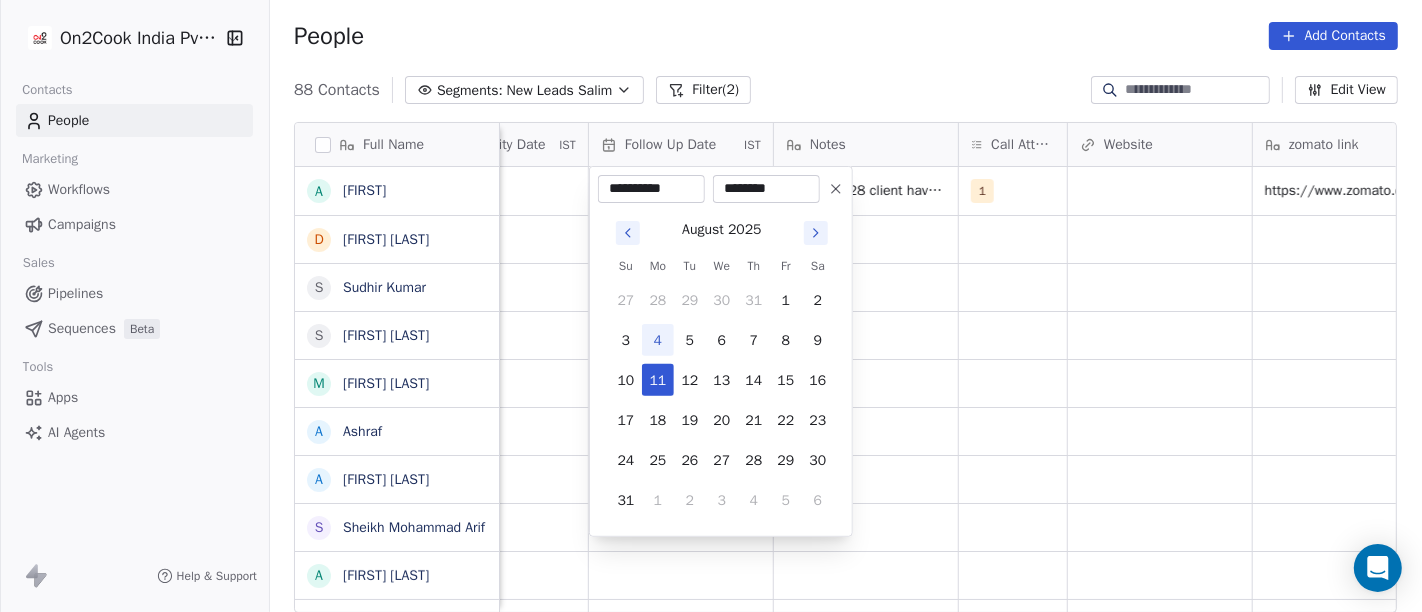 click on "On2Cook India Pvt. Ltd. Contacts People Marketing Workflows Campaigns Sales Pipelines Sequences Beta Tools Apps AI Agents Help & Support People Add Contacts 88 Contacts Segments: New Leads Salim Filter (2) Edit View Tag Add to Sequence Full Name A [LAST] D [LAST] [LAST] S [LAST] M [LAST] P [LAST] A [LAST] A [LAST] S [LAST] A [LAST] A [LAST] D [LAST] N [LAST] R [LAST] M [LAST] S [LAST] Y [LAST] P [LAST] K [LAST] G [LAST] ([COMPANY]) L [LAST] V [LAST] a [LAST] s [LAST] D [LAST] ([COMPANY]) S [LAST] A [LAST] A [LAST] Tags Assignee Sales Rep Last Activity Date IST Follow Up Date IST Notes Call Attempts Website zomato link outlet type Location Job Title Salim 04-08 18:28 client have cafe details shared on WA 1 restaurants Salim resort/hotels Salim cafeteria" at bounding box center (711, 306) 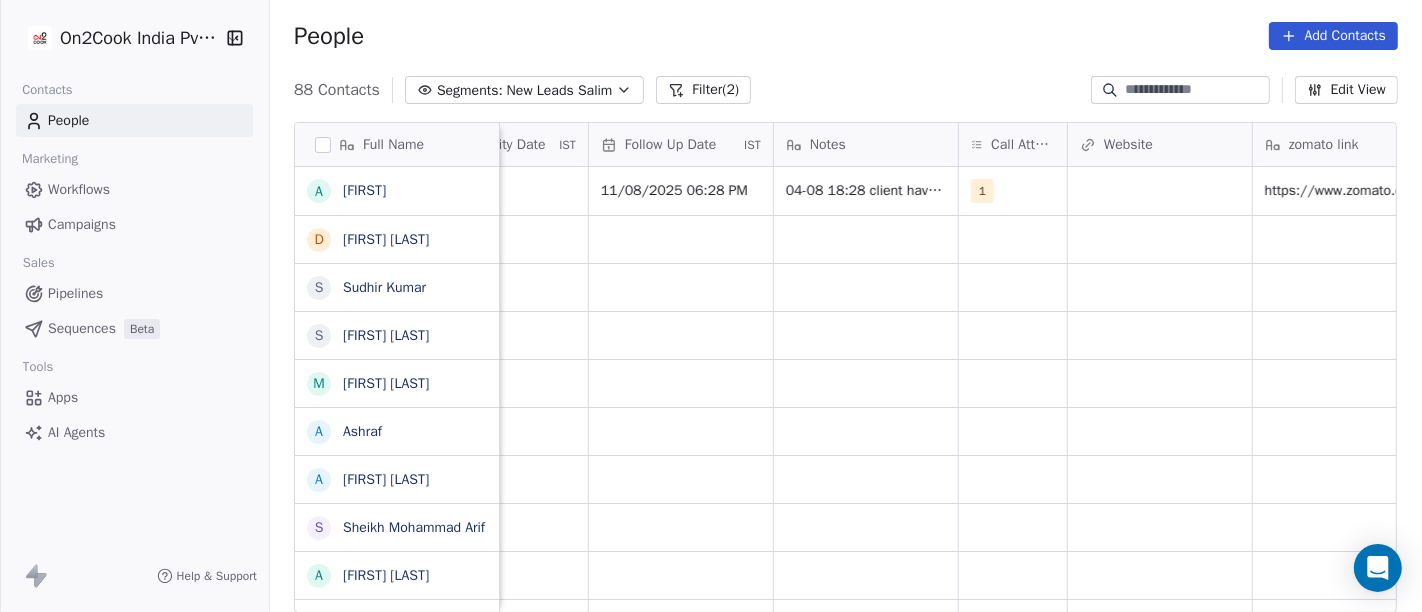 scroll, scrollTop: 0, scrollLeft: 1143, axis: horizontal 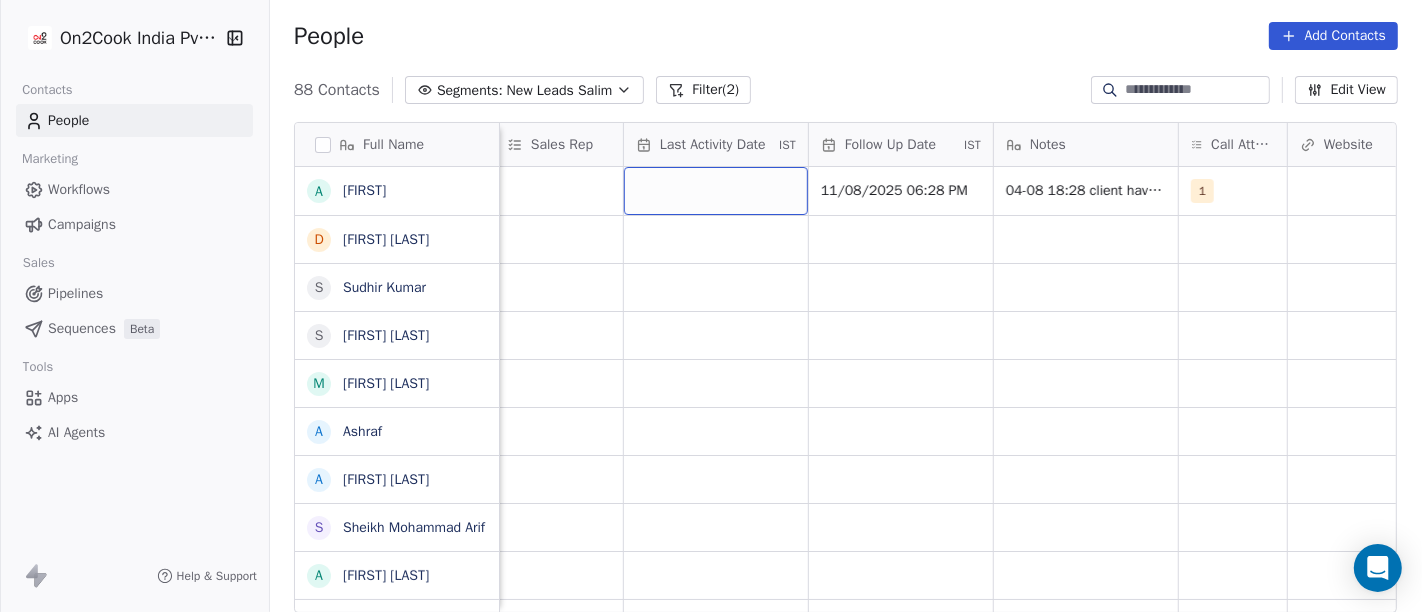 click at bounding box center [716, 191] 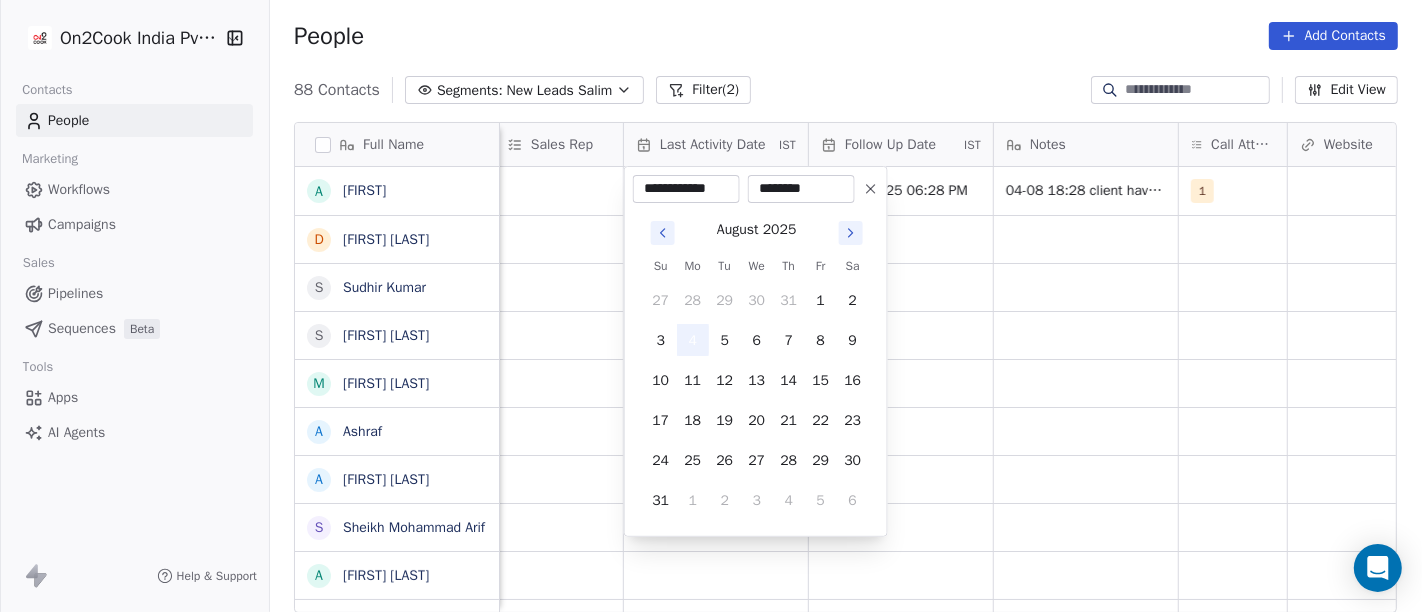 click on "4" at bounding box center [693, 340] 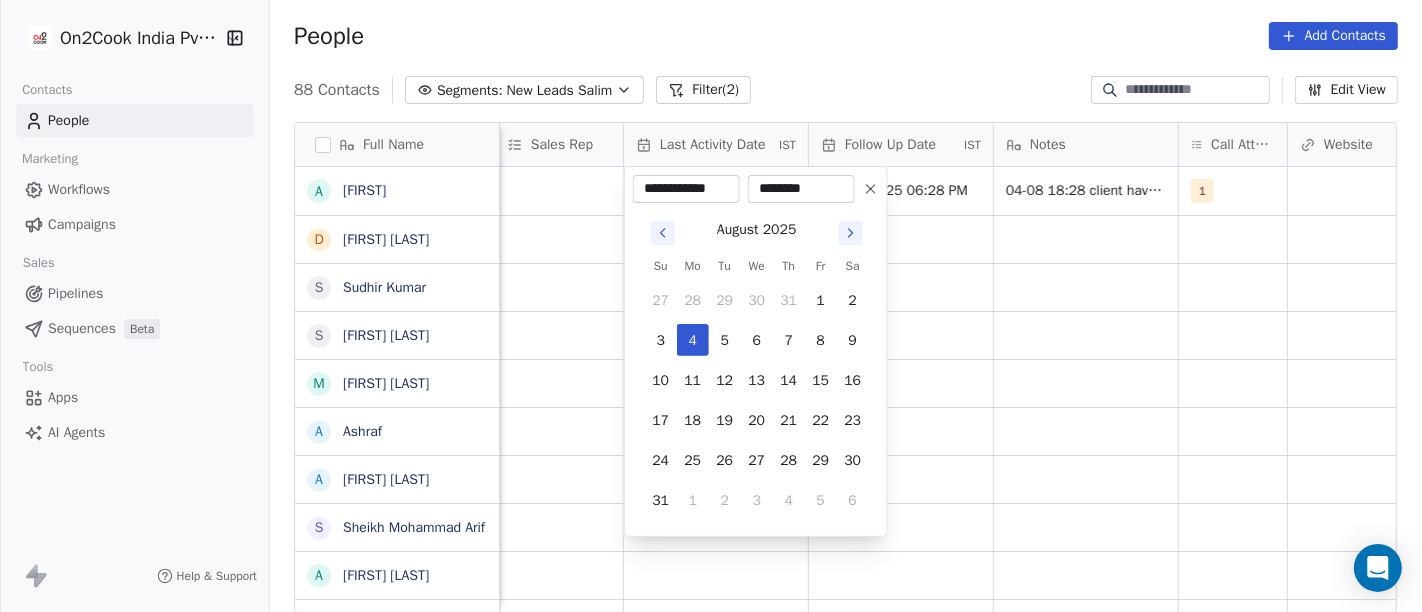 click on "On2Cook India Pvt. Ltd. Contacts People Marketing Workflows Campaigns Sales Pipelines Sequences Beta Tools Apps AI Agents Help & Support People Add Contacts 88 Contacts Segments: New Leads Salim Filter (2) Edit View Tag Add to Sequence Full Name A [LAST] D [LAST] N [LAST] S [LAST] S [LAST] M [LAST] P [LAST] A [LAST] A [LAST] S [LAST] A [LAST] H [LAST] S [LAST] V [LAST] A [LAST] T [LAST] S [LAST] S [LAST] A [LAST] A [LAST] D [LAST] K [LAST] N [LAST] R [LAST] U [LAST] M [LAST] B [LAST] S [LAST] R [LAST] Y [LAST] S [LAST] P [LAST] N [LAST] K [LAST] K [LAST] G [LAST] K [LAST] k konark video (mobiles sales & videos) L [LAST] K [LAST] V [LAST] L [LAST] a [LAST] v [LAST] s [LAST] s [LAST] D [LAST] U [LAST] G [LAST] (Shortly Opning) S [LAST] B [LAST] A [LAST] C [LAST] Lead Status Tags Assignee Sales Rep Last Activity Date IST Follow Up Date IST Notes Call Attempts Website zomato link outlet type Location Salim 11/08/2025 06:28 PM 04-08 18:28 client have cafe details shared on WA 1 restaurants Salim resort/hotels" at bounding box center (711, 306) 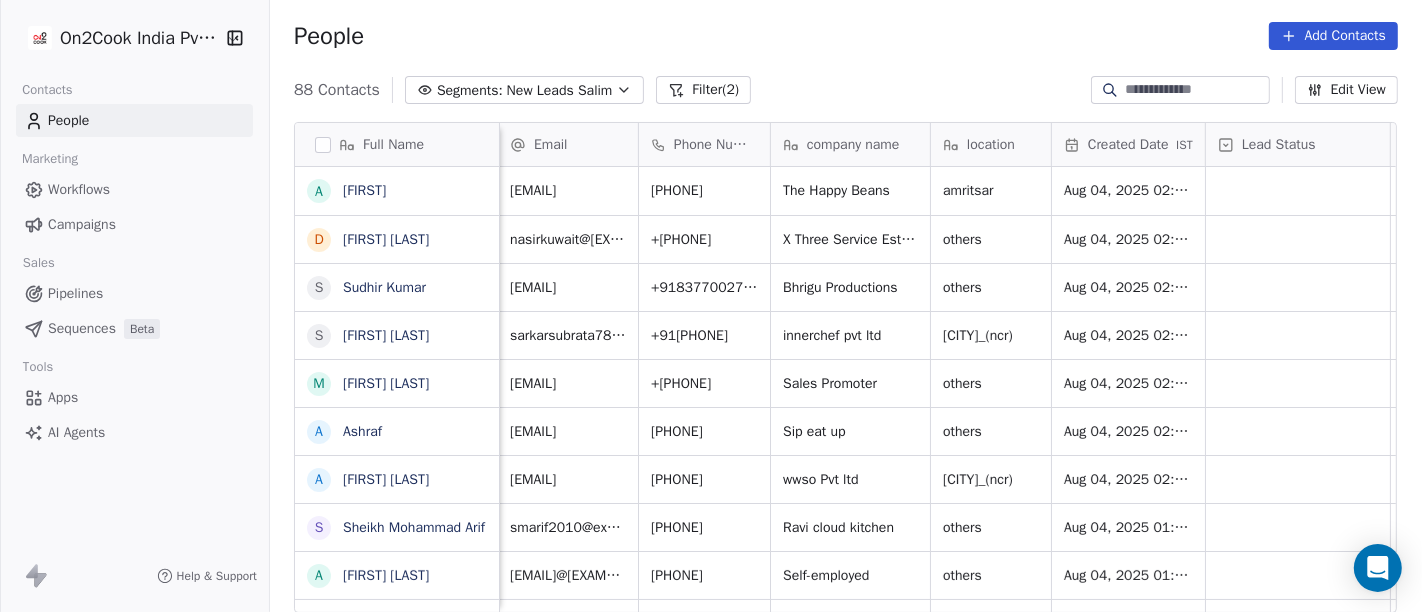 scroll, scrollTop: 0, scrollLeft: 1, axis: horizontal 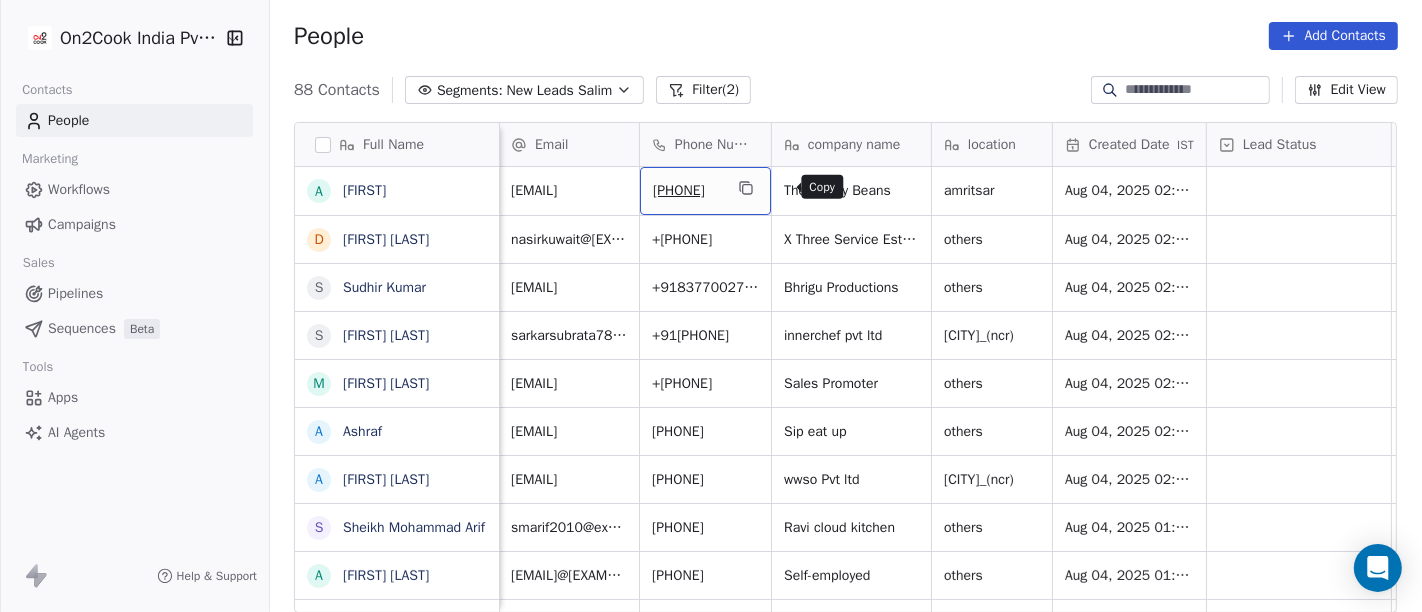 click at bounding box center (746, 188) 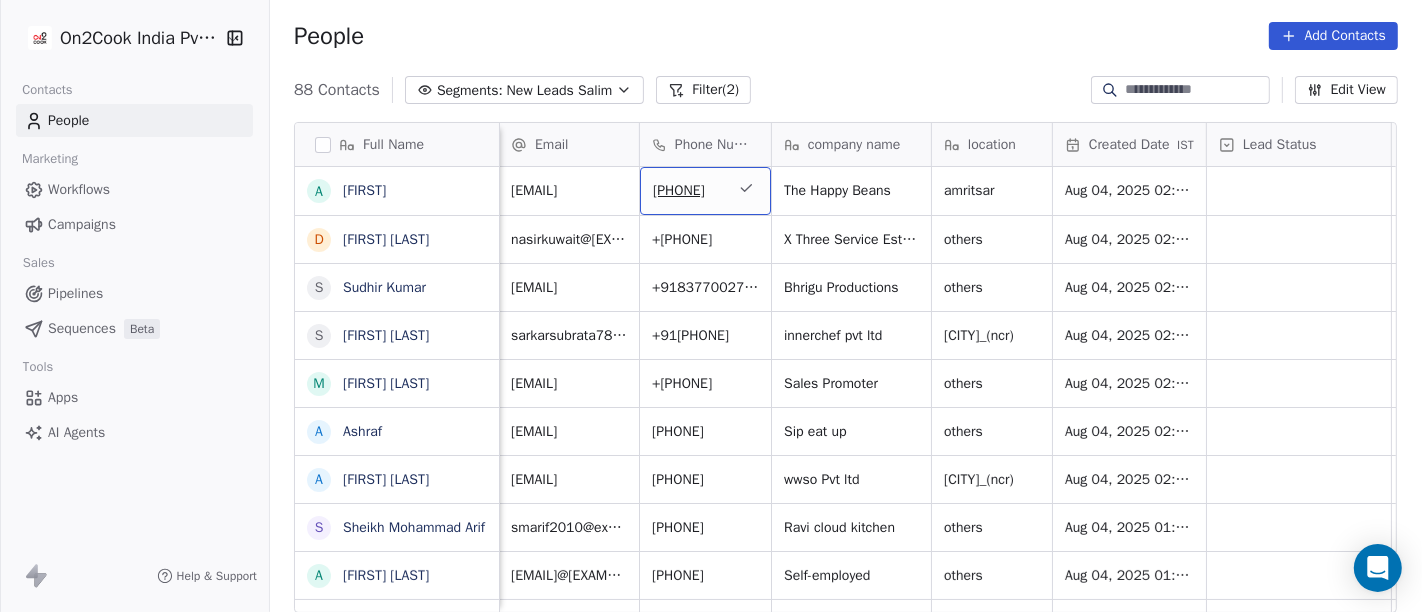 scroll, scrollTop: 3, scrollLeft: 328, axis: both 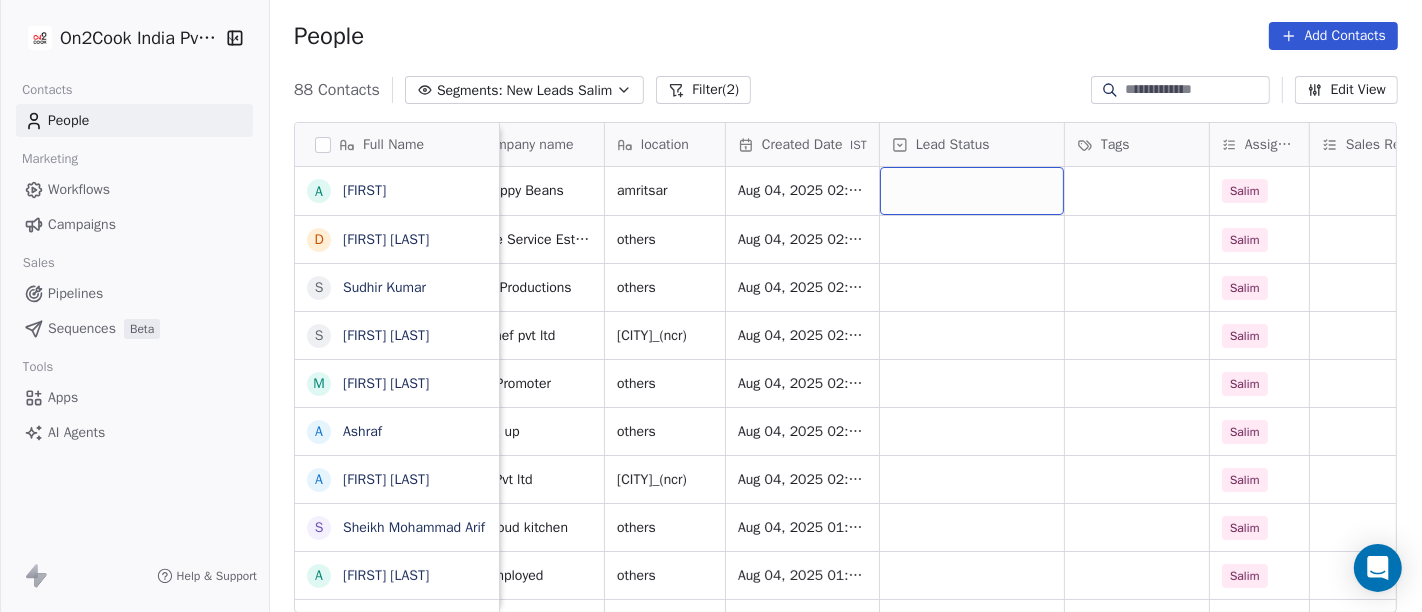 click at bounding box center [972, 191] 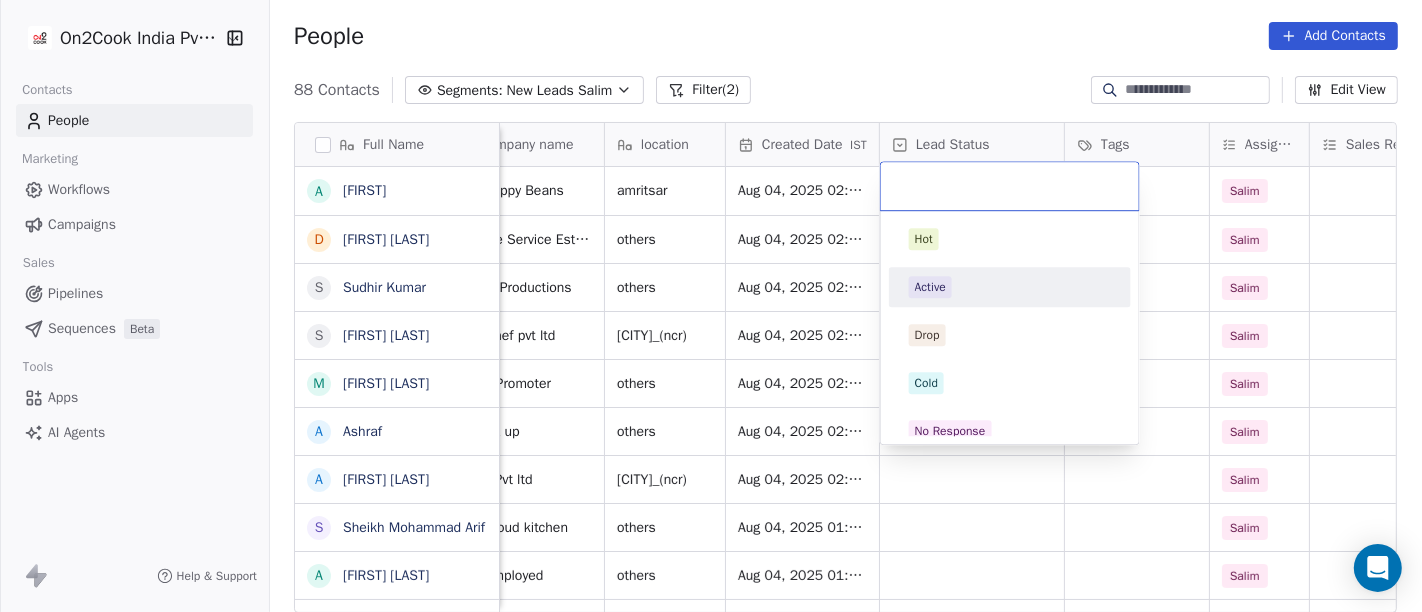 click on "Active" at bounding box center (1010, 287) 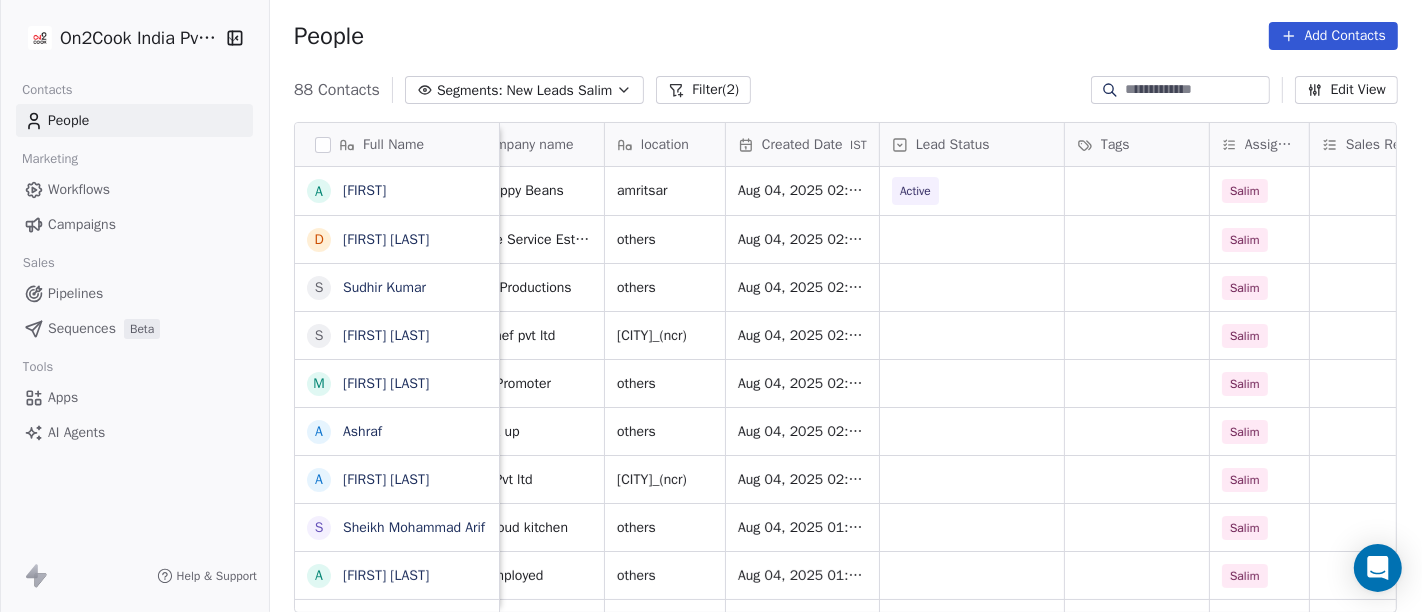 click on "People  Add Contacts" at bounding box center (846, 36) 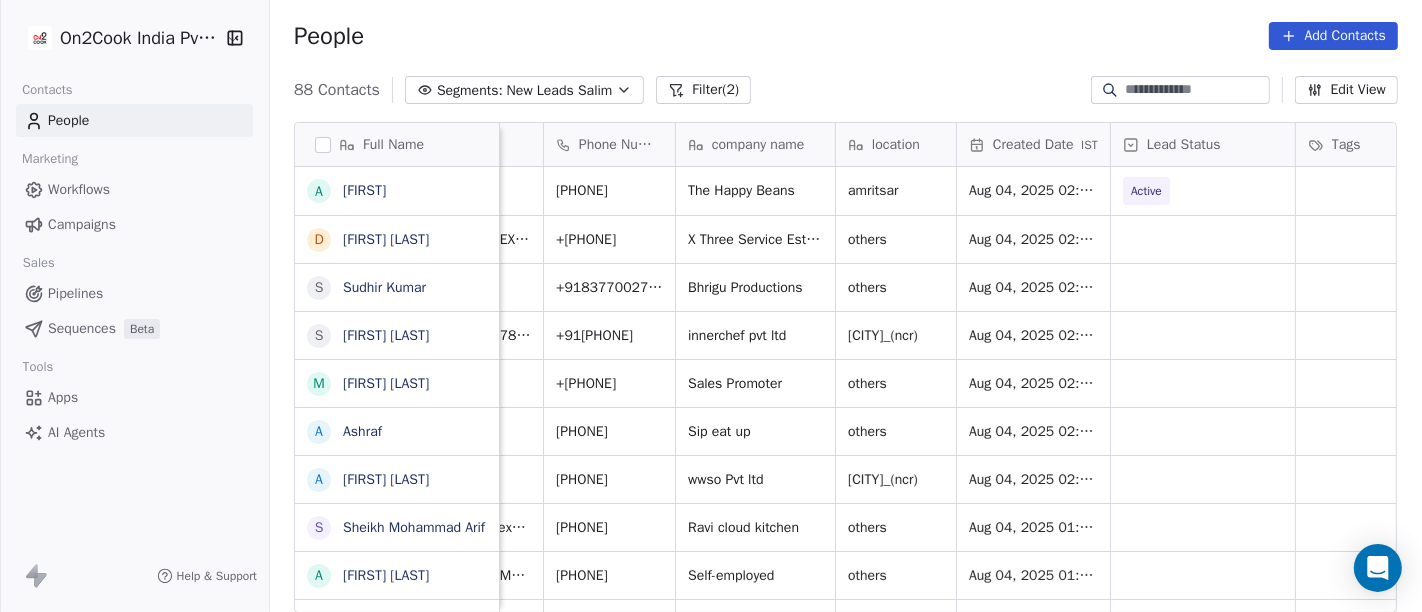 scroll, scrollTop: 3, scrollLeft: 0, axis: vertical 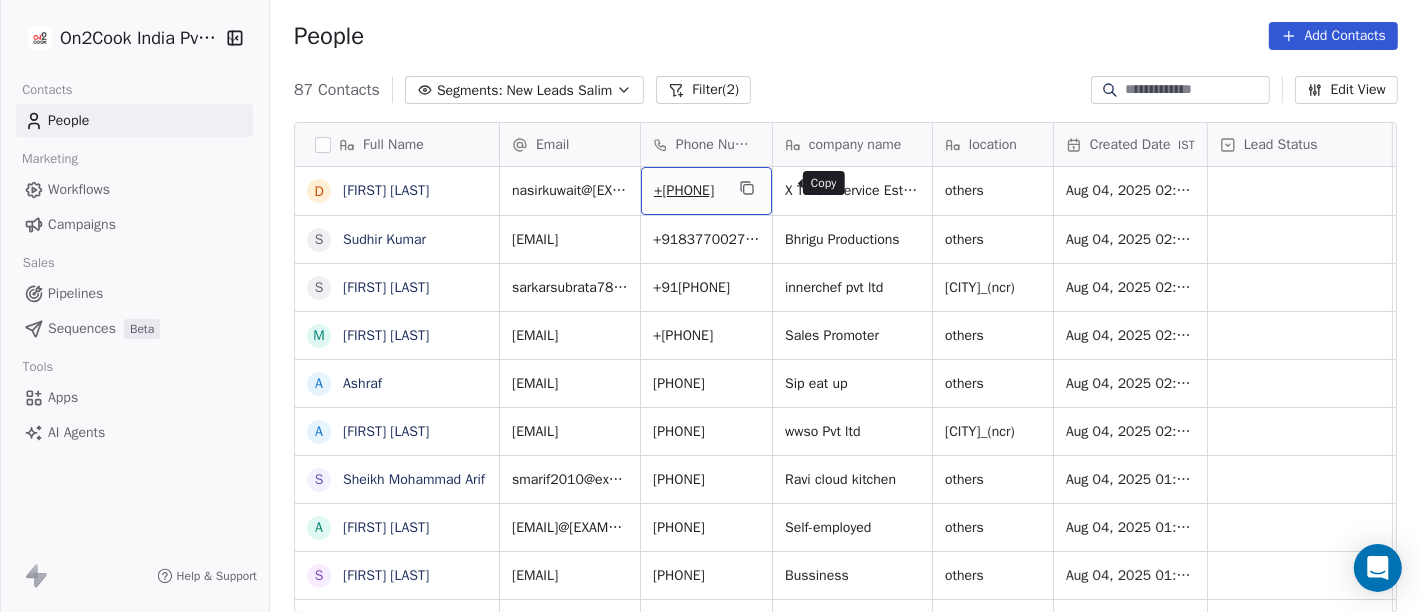 click 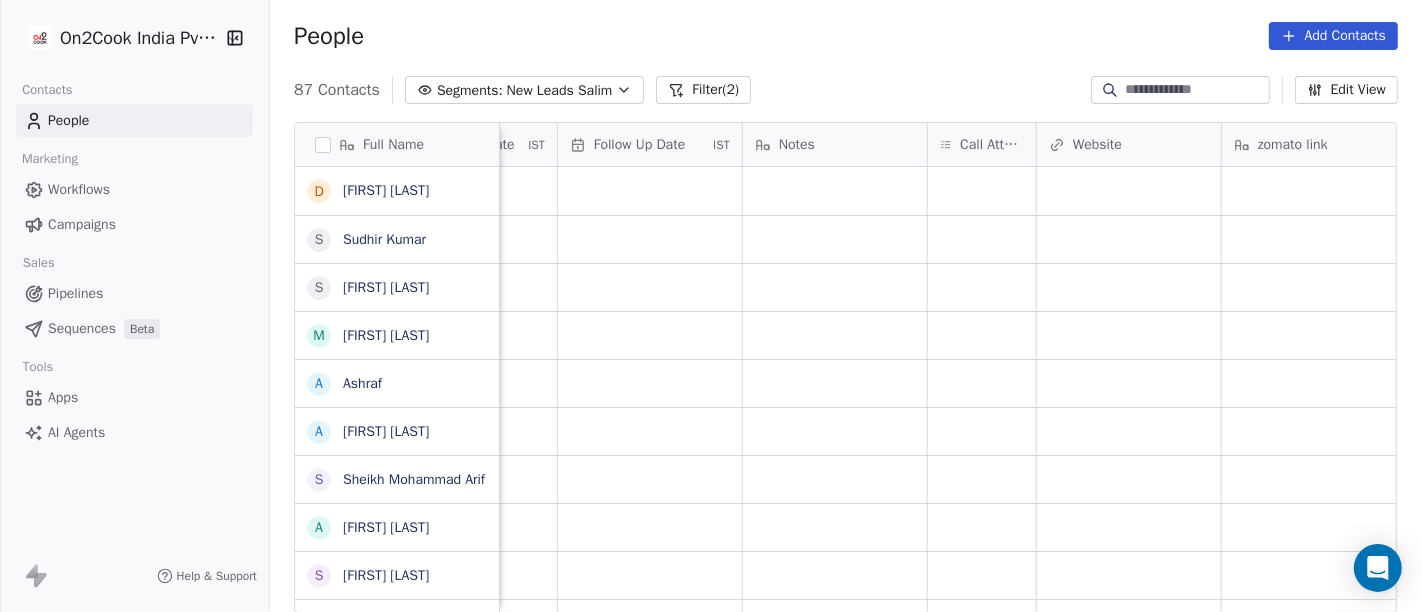 scroll, scrollTop: 3, scrollLeft: 1395, axis: both 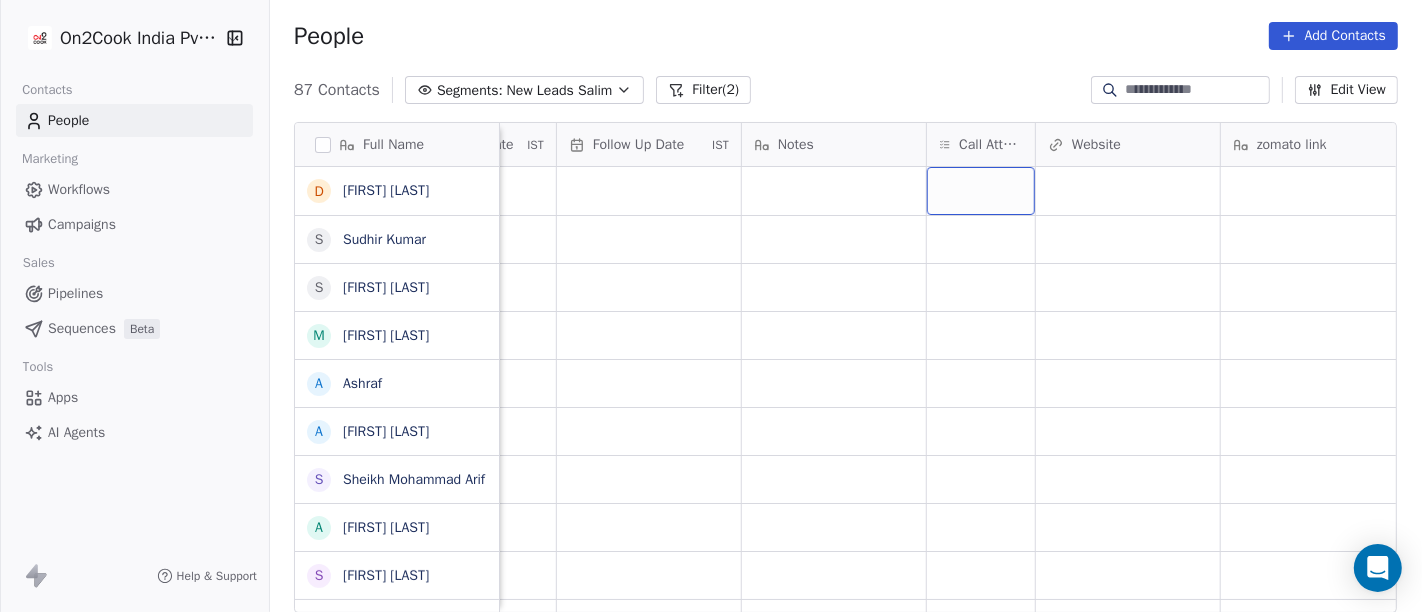 click at bounding box center [981, 191] 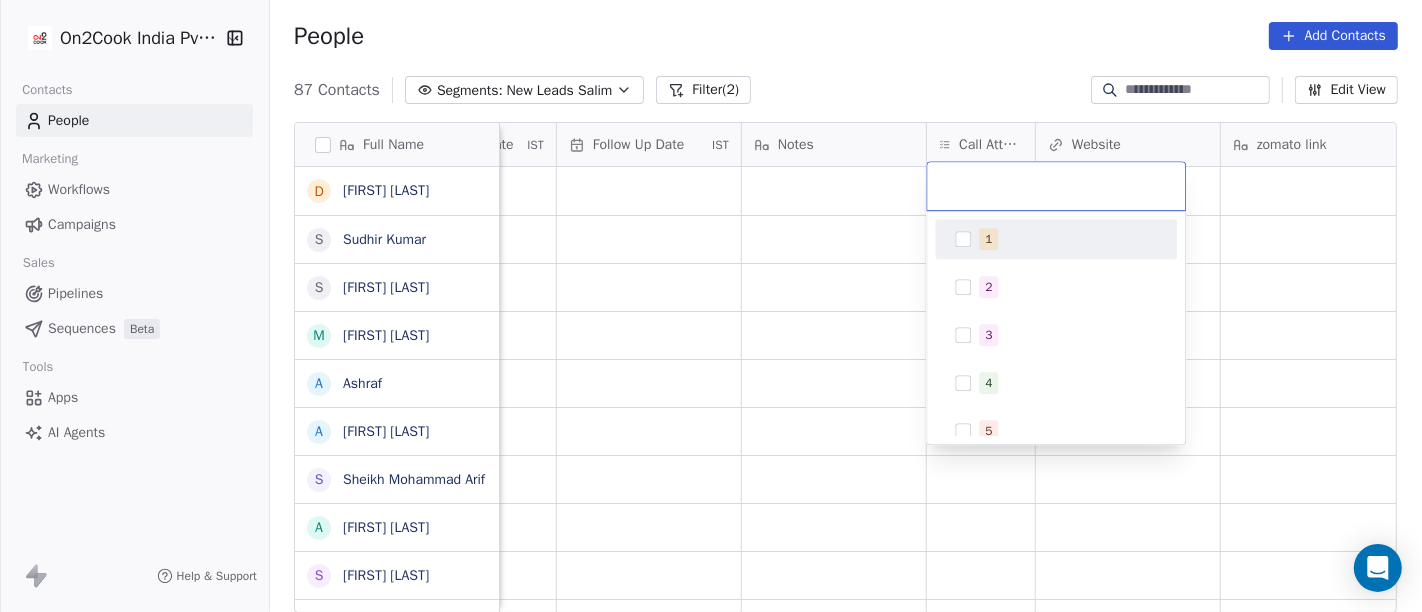 click on "1" at bounding box center (1056, 239) 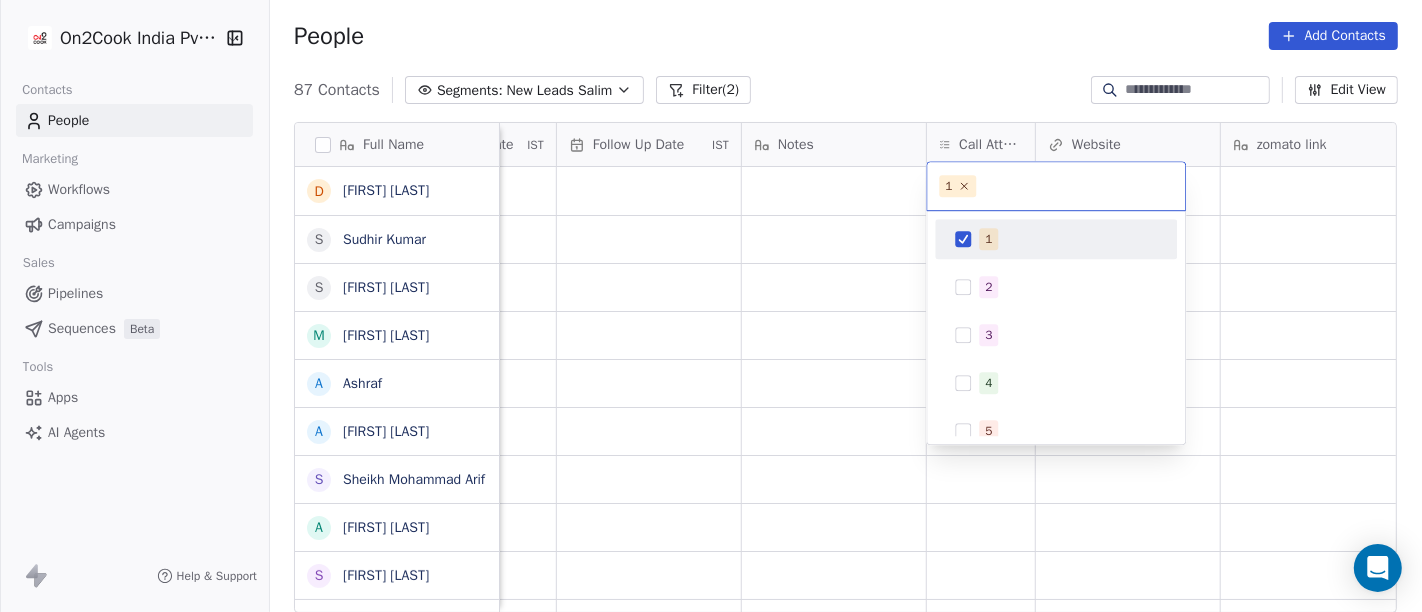 click on "On2Cook India Pvt. Ltd. Contacts People Marketing Workflows Campaigns Sales Pipelines Sequences Beta Tools Apps AI Agents Help & Support People Add Contacts 87 Contacts Segments: New Leads Salim Filter (2) Edit View Tag Add to Sequence Full Name D [LAST] [FIRST] S [LAST] S [LAST] M [LAST] [FIRST] A [LAST] A [LAST] S [LAST] [FIRST] A [LAST] [FIRST] S [LAST] [FIRST] A [LAST] [FIRST] D [LAST] [FIRST] N [LAST] R [LAST] [FIRST] M [LAST] [FIRST] S [LAST] [FIRST] Y [LAST] P [LAST] K K [LAST] [FIRST] G [LAST] k [LAST] (mobiles sales & videos) L [LAST] [FIRST] V [LAST] [FIRST] a [LAST] [FIRST] s [LAST] D [LAST] U [LAST] (Shortly Opning) S [LAST] [FIRST] A [LAST] [FIRST] A [LAST] [FIRST] Tags Assignee Sales Rep Last Activity Date IST Follow Up Date IST Notes Call Attempts Website zomato link outlet type Location Job Title Salim resort/hotels Salim cafeteria Salim restaurants Salim food_consultants Salim cloud_kitchen" at bounding box center [711, 306] 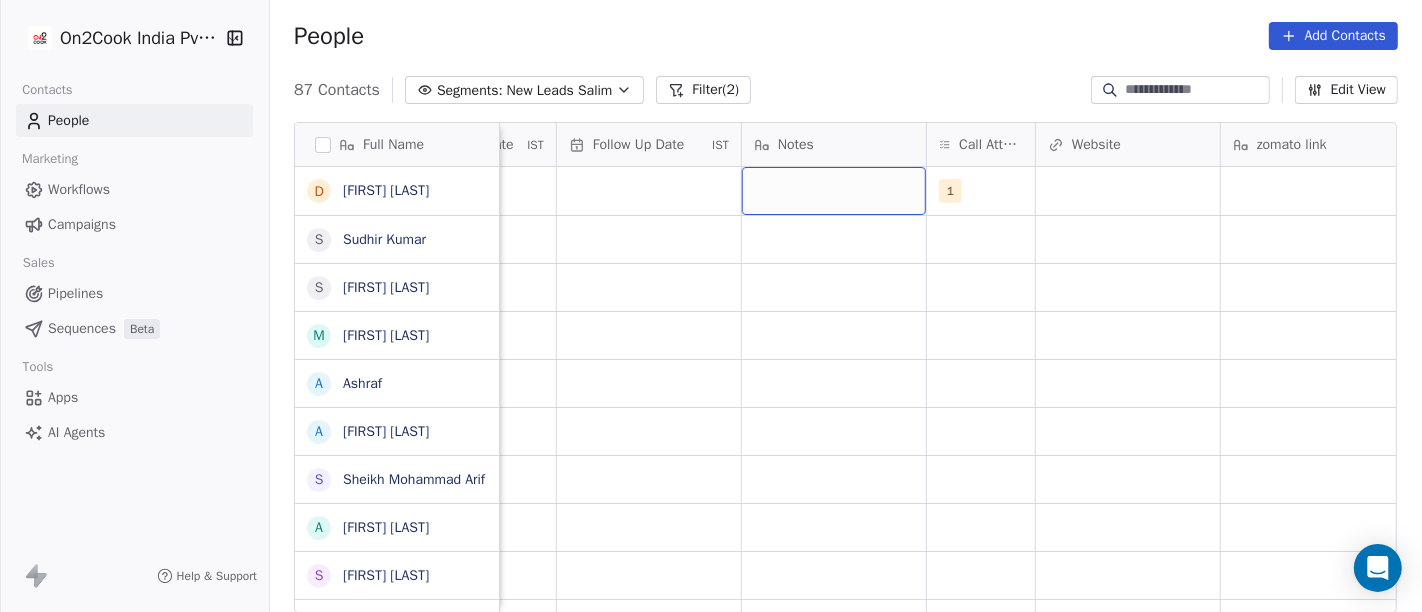 click at bounding box center (834, 191) 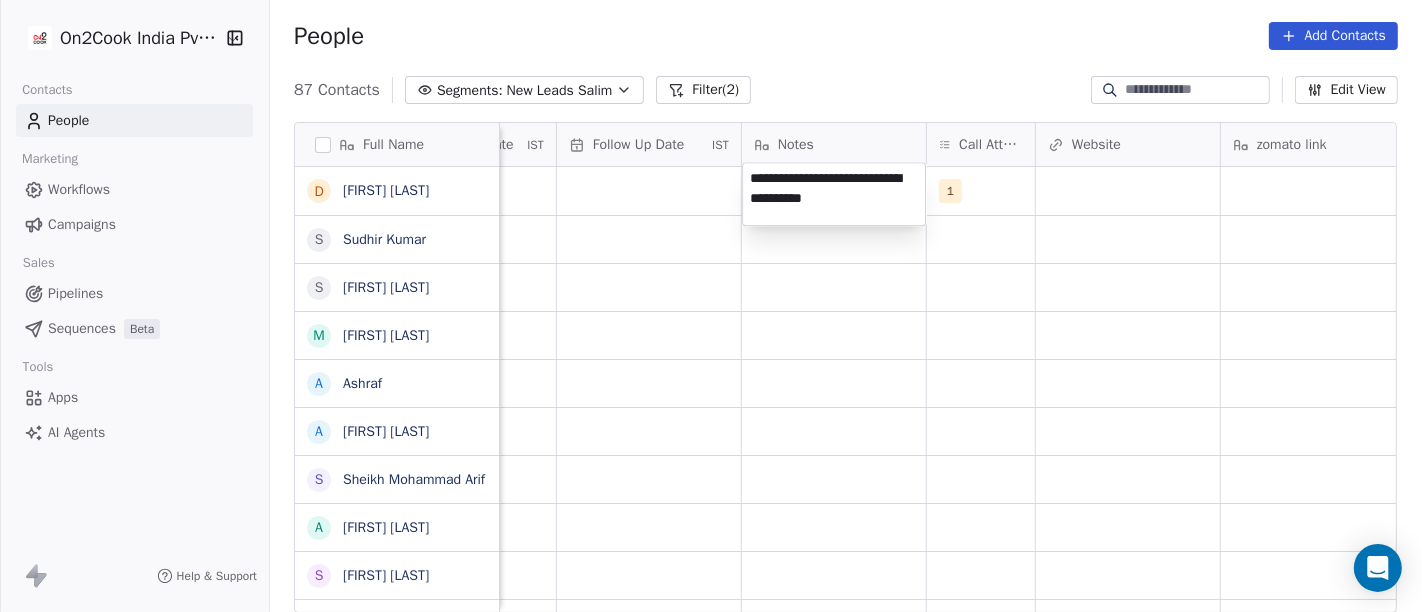 type on "**********" 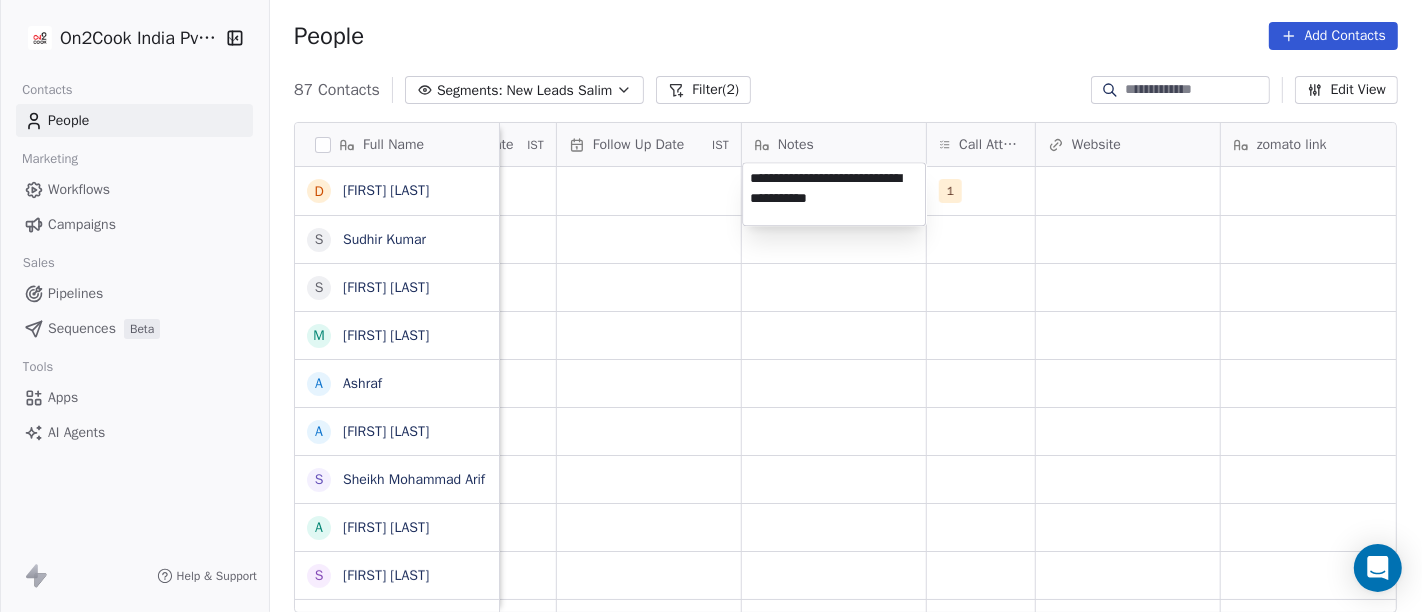 click on "On2Cook India Pvt. Ltd. Contacts People Marketing Workflows Campaigns Sales Pipelines Sequences Beta Tools Apps AI Agents Help & Support People  Add Contacts 87 Contacts Segments: New Leads Salim Filter  (2) Edit View Tag Add to Sequence Full Name D Dastani Nasir S Sudhir Kumar S Subbrata Sarkar M Madhukar Pawan A Ashraf A Alekh Kumar S Sheikh Mohammad Arif A Abizer Hussain S Sudhakar Verma A Anuj Tyagi S Shishir Srivastava A Anuj Agarwal D Dyarangula Keshav N Nawab arora R Rohit Upadhyay M Munish Bamotra S Subhransu Rout Y Yogesh Sharma P Praveen nk K Kvijay Kemse G Gaurav kumar k konark video (mobiles sales & videos) L Lalan Kumar V Vinod Luthra a anurag vishwakarma s superevents D Deshmukh Uphar Gruh (Shortly Opning) S Suraj Bajpai A Ashok Chopra A Arjun Sharma Tags Assignee Sales Rep Last Activity Date IST Follow Up Date IST Notes Call Attempts Website zomato link outlet type Location Job Title   Salim 1 resort/hotels   Salim cafeteria   Salim restaurants   Salim food_consultants   Salim cloud_kitchen" at bounding box center [711, 306] 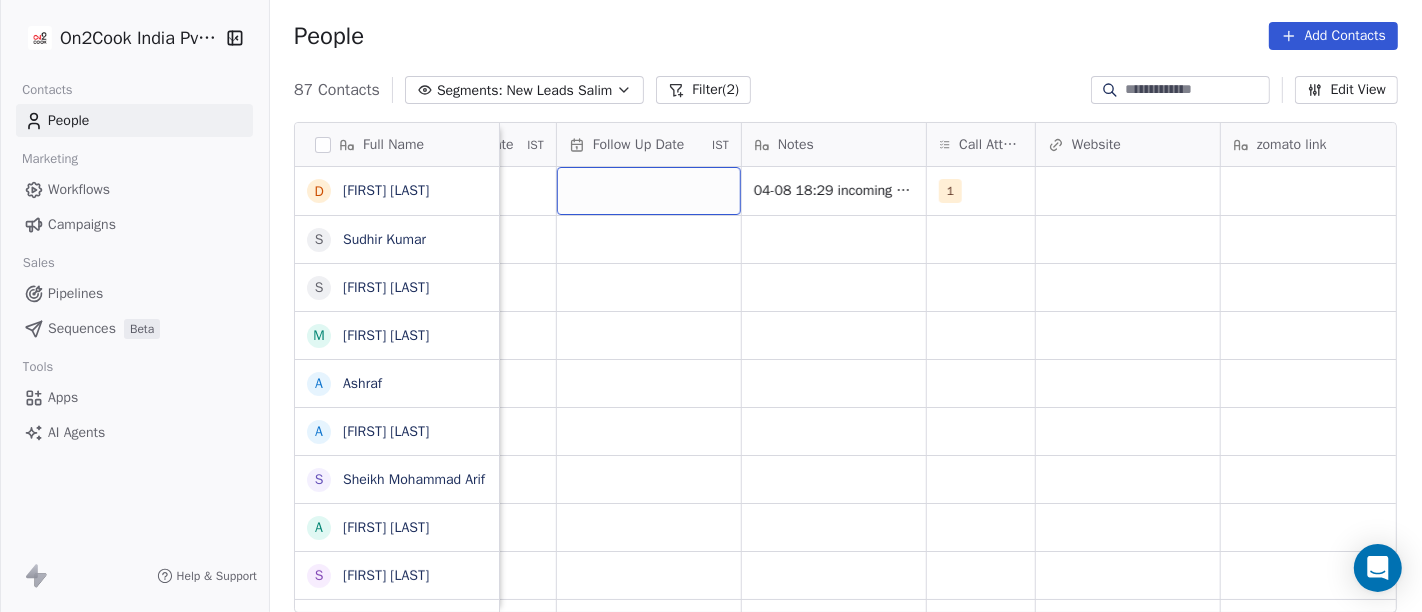 click at bounding box center [649, 191] 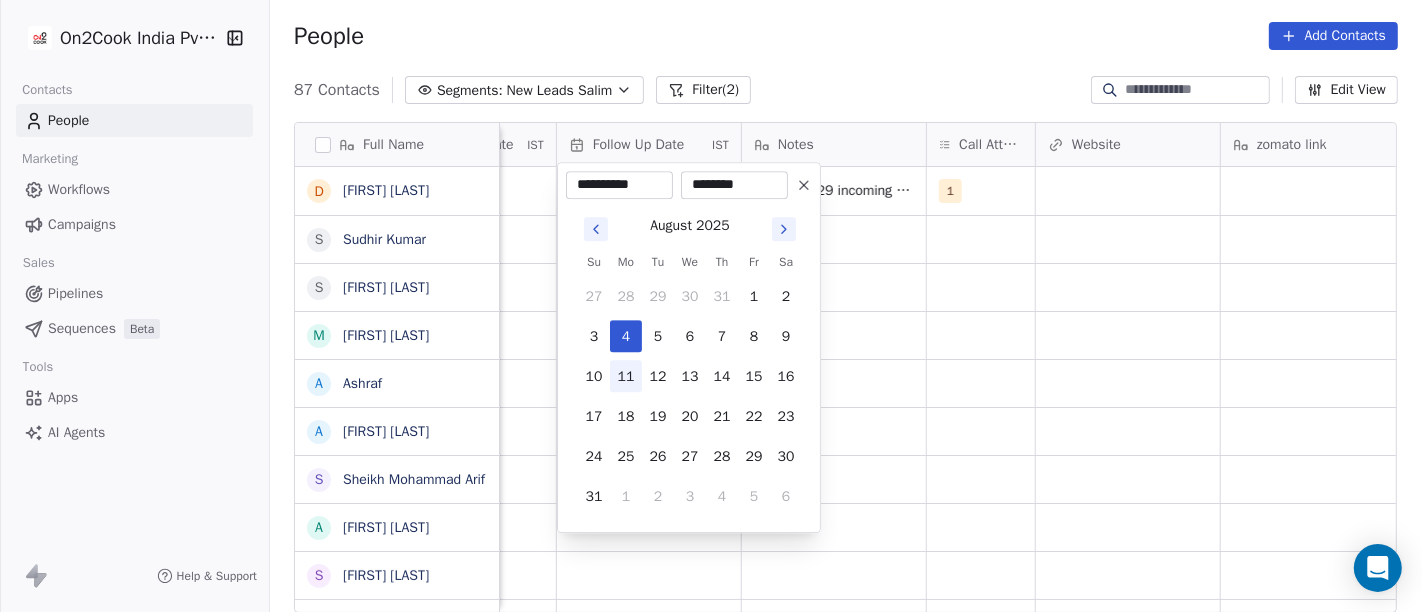 click on "11" at bounding box center [626, 376] 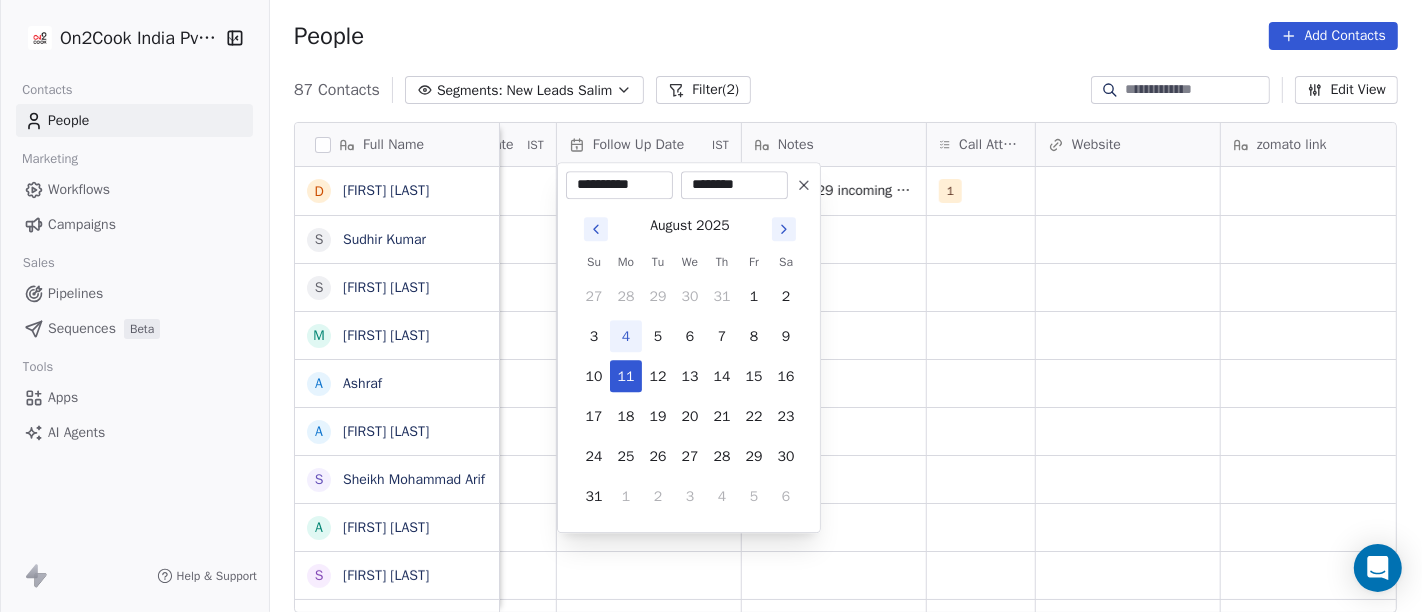 click on "On2Cook India Pvt. Ltd. Contacts People Marketing Workflows Campaigns Sales Pipelines Sequences Beta Tools Apps AI Agents Help & Support People Add Contacts 87 Contacts Segments: New Leads Salim Filter (2) Edit View Tag Add to Sequence Full Name D [LAST] [FIRST] S [LAST] S [LAST] M [LAST] [FIRST] A [LAST] A [LAST] S [LAST] [FIRST] A [LAST] [FIRST] S [LAST] [FIRST] A [LAST] [FIRST] D [LAST] [FIRST] N [LAST] R [LAST] [FIRST] M [LAST] [FIRST] S [LAST] [FIRST] Y [LAST] P [LAST] K K [LAST] [FIRST] G [LAST] k [LAST] (mobiles sales & videos) L [LAST] [FIRST] V [LAST] [FIRST] a [LAST] [FIRST] s [LAST] D [LAST] U [LAST] (Shortly Opning) S [LAST] [FIRST] A [LAST] [FIRST] A [LAST] [FIRST] Tags Assignee Sales Rep Last Activity Date IST Follow Up Date IST Notes Call Attempts Website zomato link outlet type Location Job Title Salim 04-08 18:29 incoming calls not available 1 resort/hotels Salim cafeteria Salim restaurants Salim" at bounding box center (711, 306) 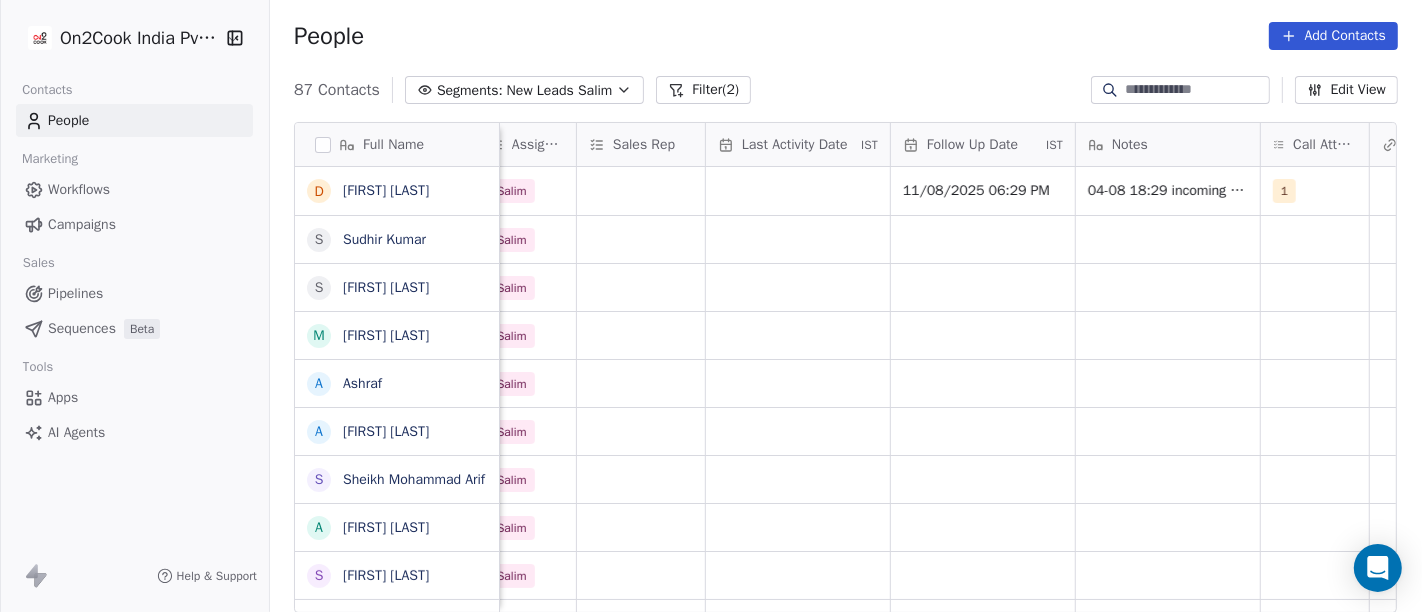 scroll, scrollTop: 3, scrollLeft: 1060, axis: both 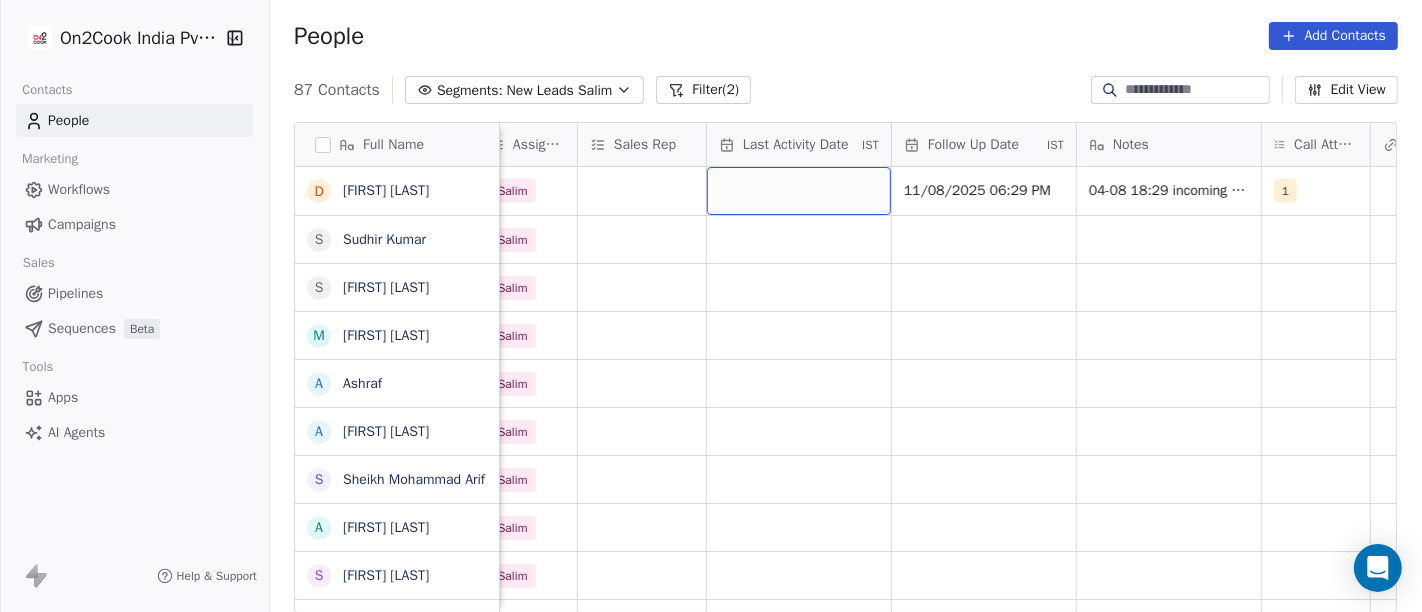 click at bounding box center [799, 191] 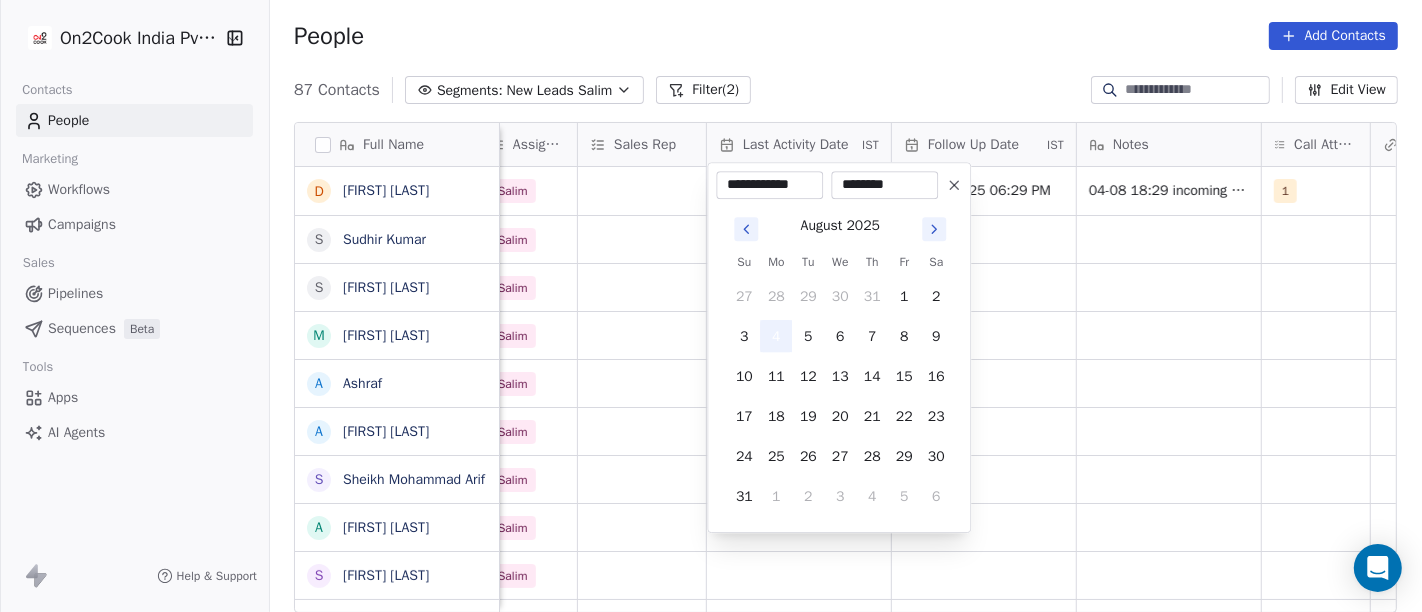 click on "4" at bounding box center [776, 336] 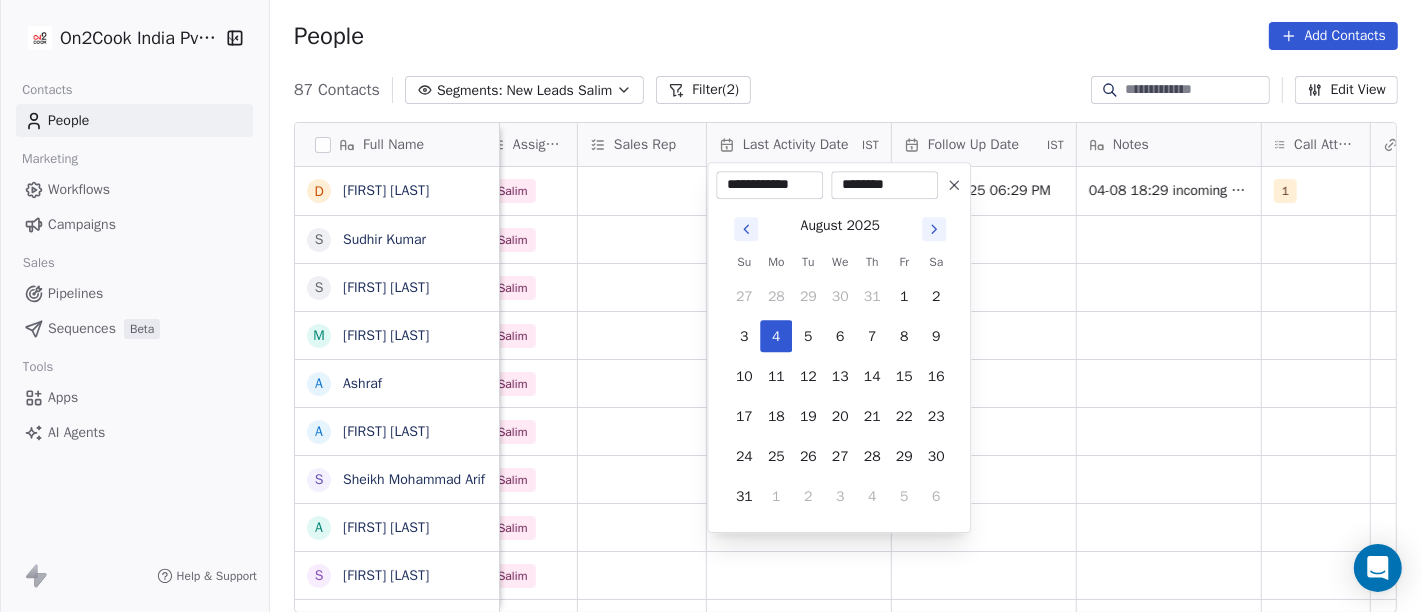 click on "On2Cook India Pvt. Ltd. Contacts People Marketing Workflows Campaigns Sales Pipelines Sequences Beta Tools Apps AI Agents Help & Support People Add Contacts 87 Contacts Segments: New Leads Salim Filter (2) Edit View Tag Add to Sequence Full Name D [LAST] [FIRST] S [LAST] S [LAST] M [LAST] [FIRST] A [LAST] A [LAST] S [LAST] [FIRST] A [LAST] [FIRST] S [LAST] [FIRST] A [LAST] [FIRST] D [LAST] [FIRST] N [LAST] R [LAST] [FIRST] M [LAST] [FIRST] S [LAST] [FIRST] Y [LAST] P [LAST] K K [LAST] [FIRST] G [LAST] k [LAST] (mobiles sales & videos) L [LAST] [FIRST] V [LAST] [FIRST] a [LAST] [FIRST] s [LAST] D [LAST] U [LAST] (Shortly Opning) S [LAST] [FIRST] A [LAST] [FIRST] A [LAST] [FIRST] Created Date IST Lead Status Tags Assignee Sales Rep Last Activity Date IST Follow Up Date IST Notes Call Attempts Website zomato link outlet type Location Aug 04, 2025 02:10 PM Salim 11/08/2025 06:29 PM 04-08 18:29 incoming calls not available" at bounding box center (711, 306) 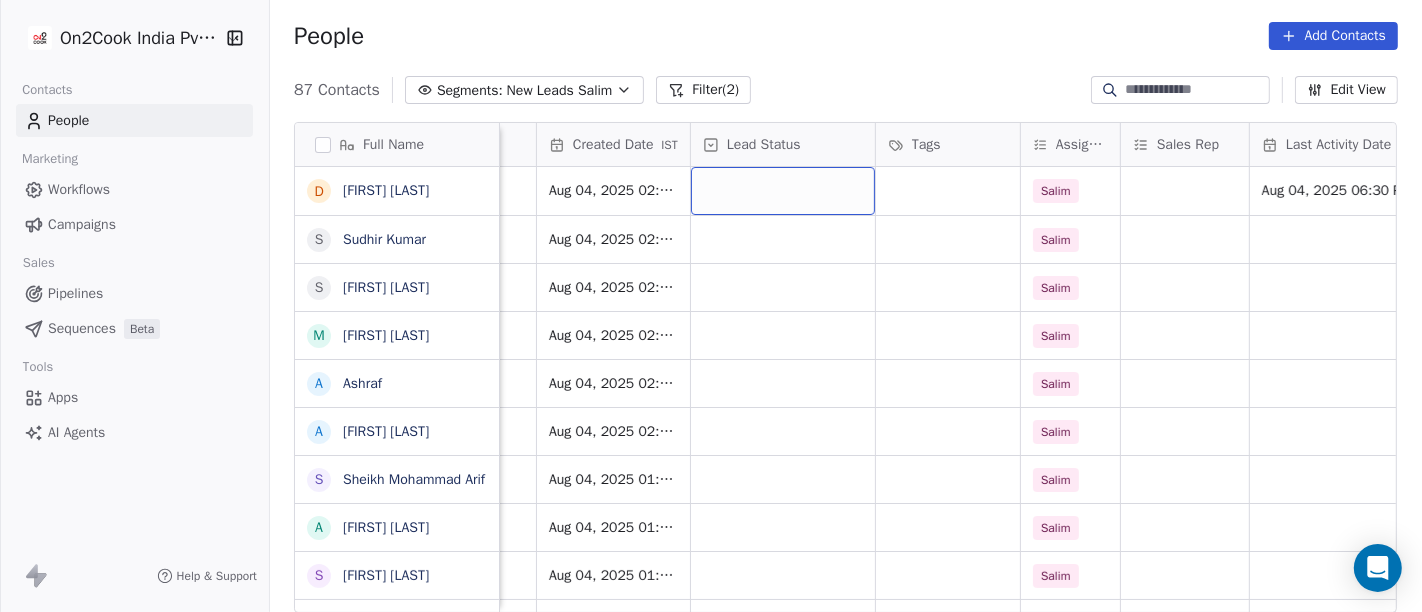 scroll, scrollTop: 0, scrollLeft: 515, axis: horizontal 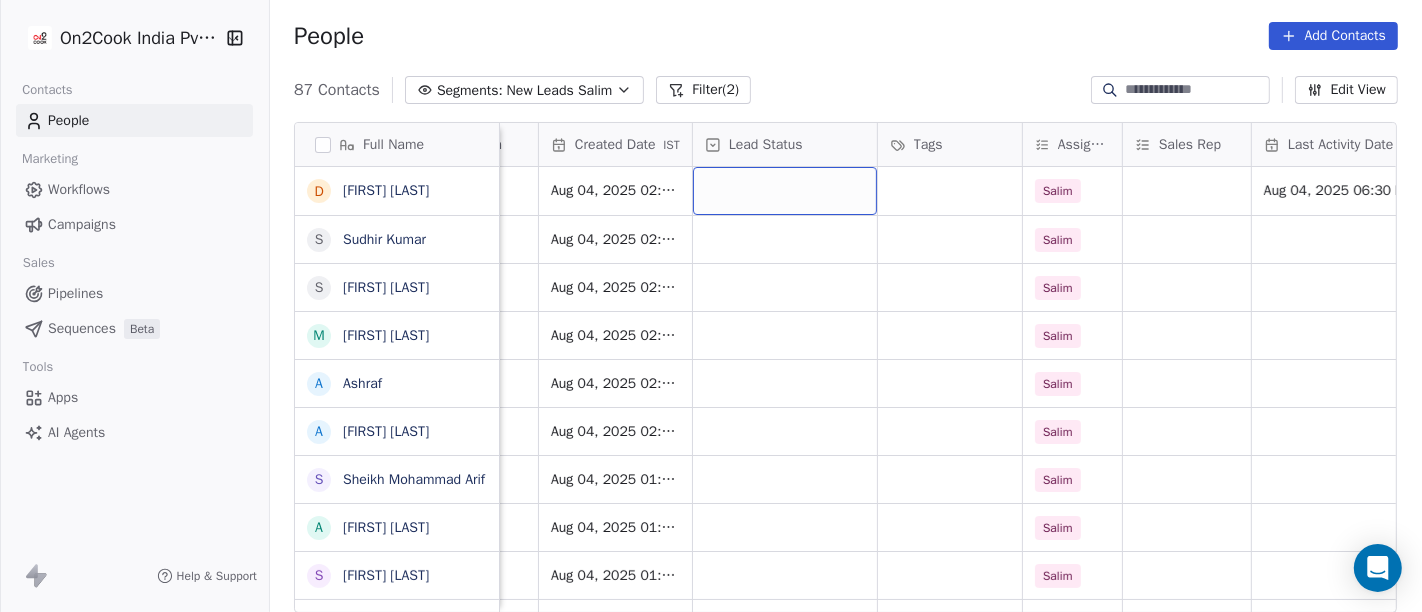 click at bounding box center (785, 191) 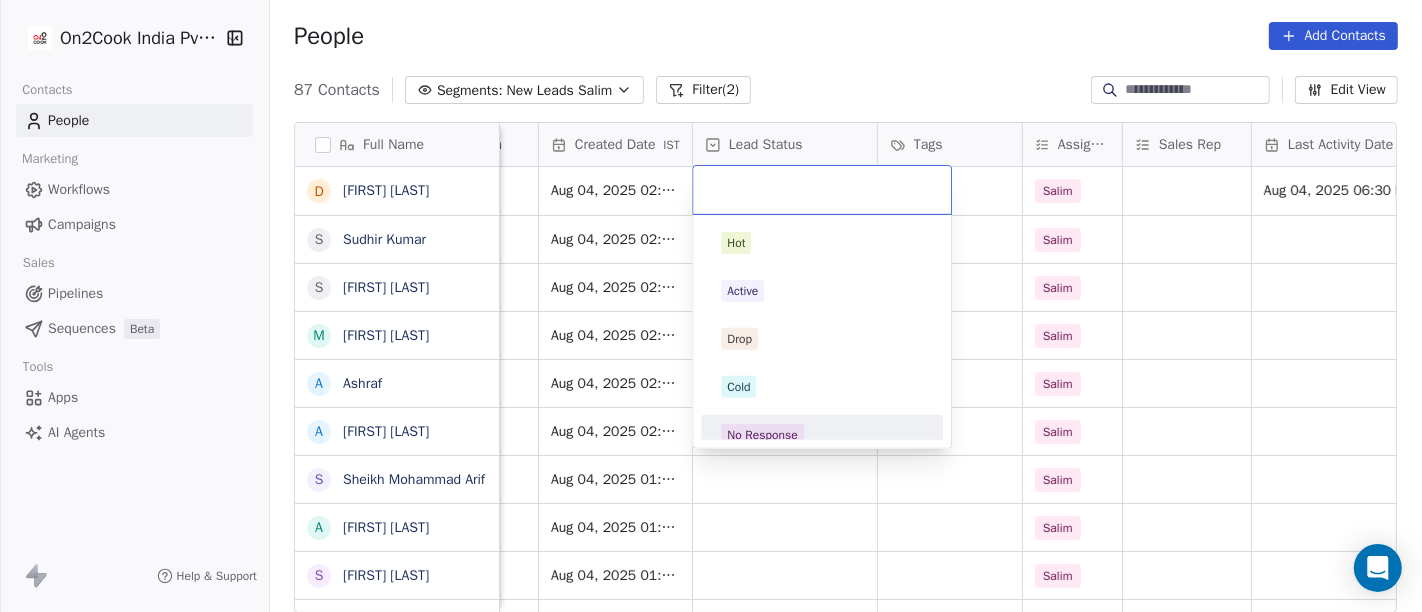 click on "No Response" at bounding box center [762, 435] 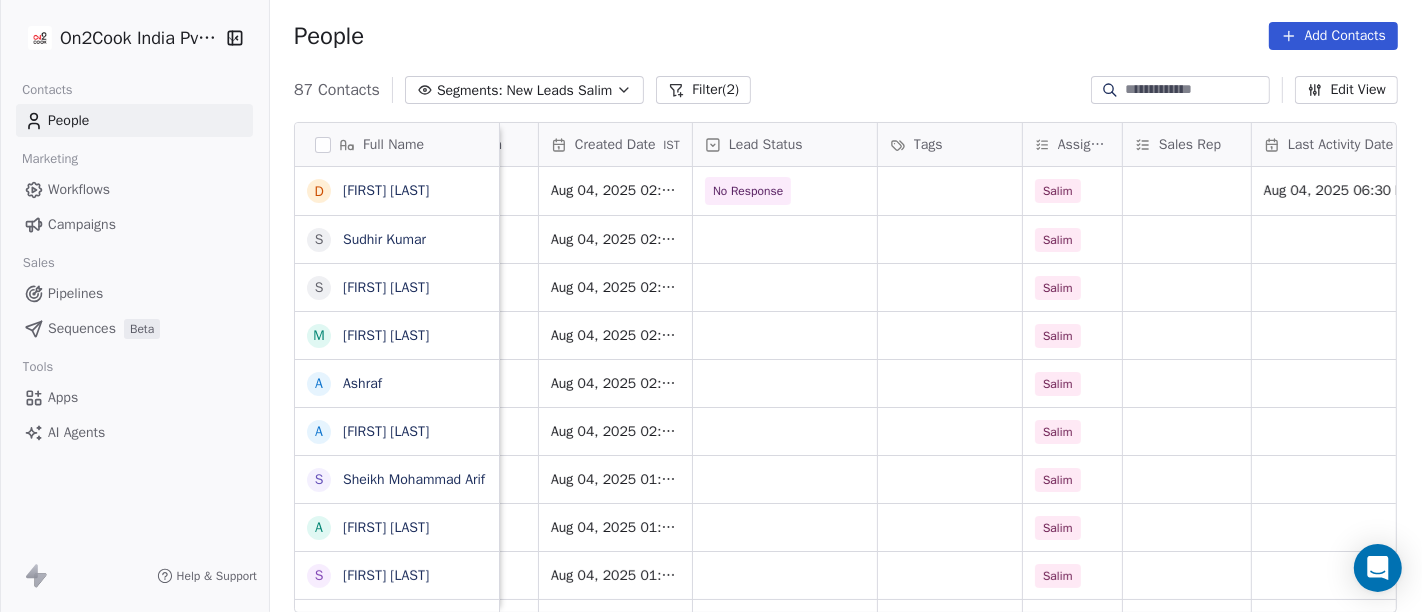 click on "People  Add Contacts" at bounding box center (846, 36) 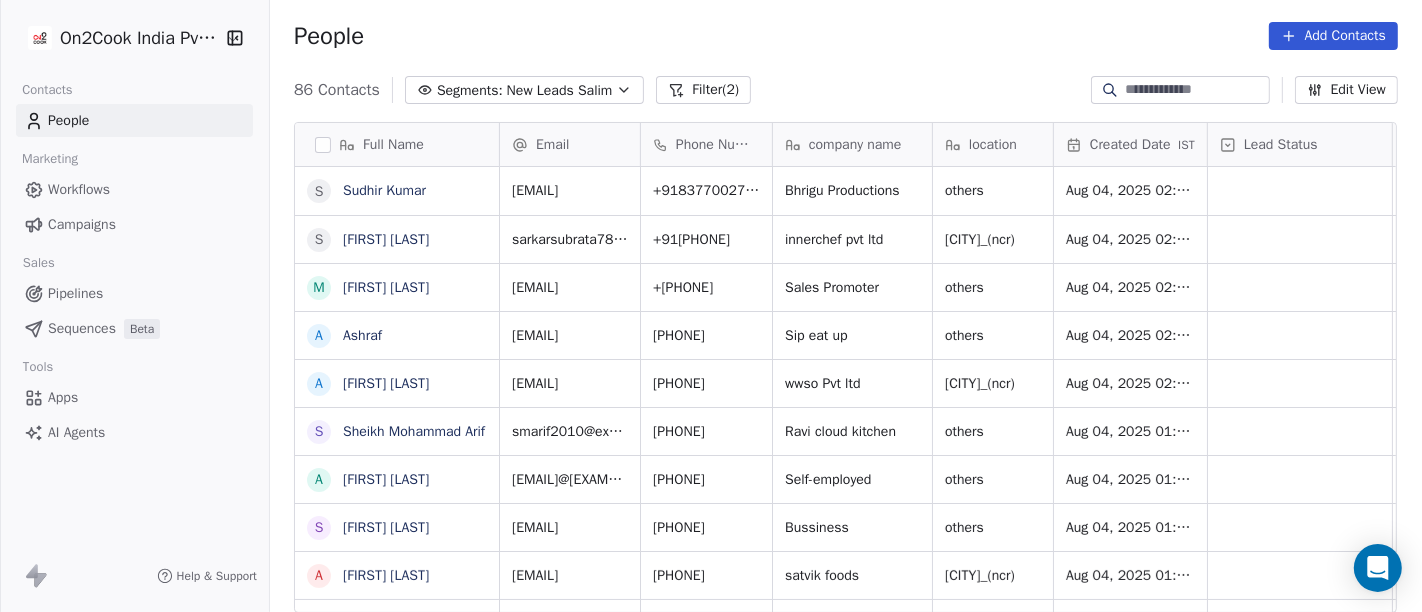 click on "People  Add Contacts" at bounding box center [846, 36] 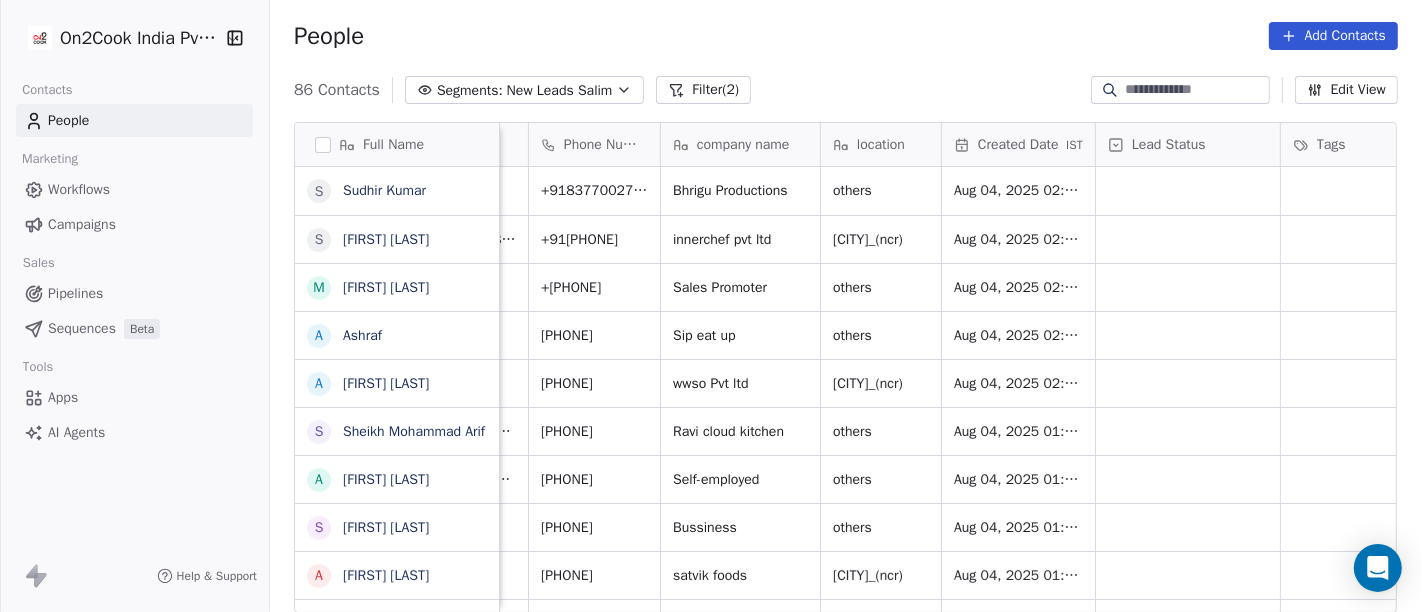 scroll, scrollTop: 0, scrollLeft: 111, axis: horizontal 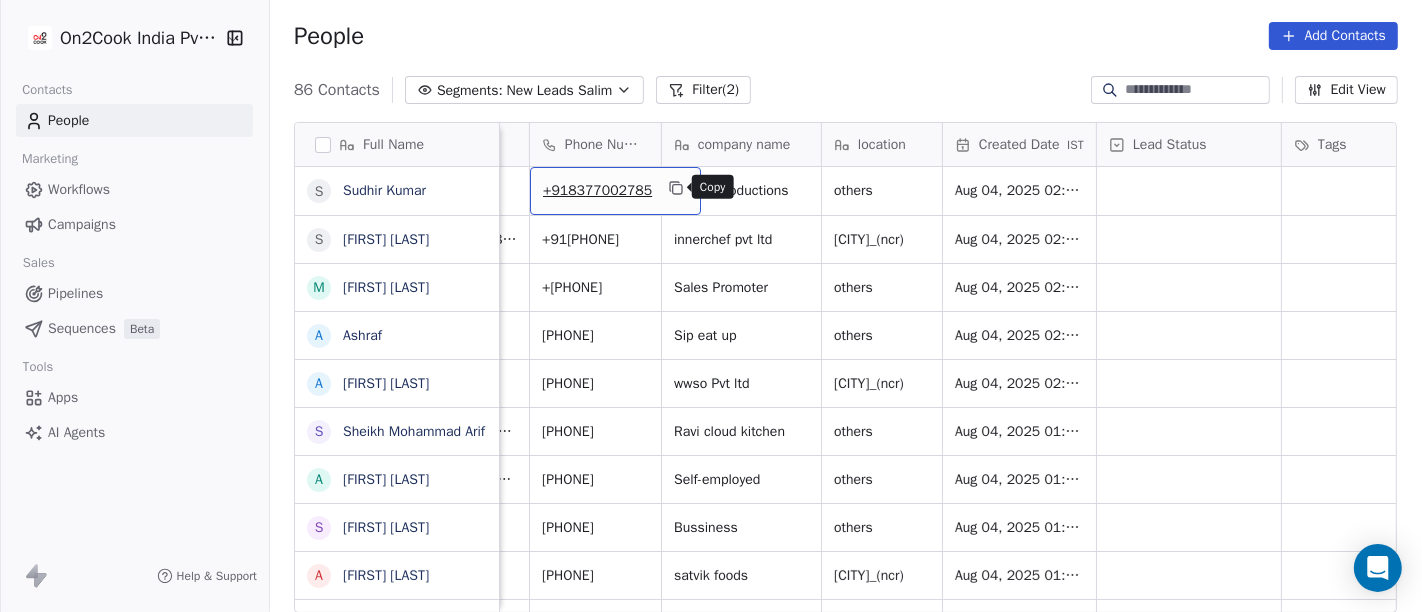 click at bounding box center [676, 188] 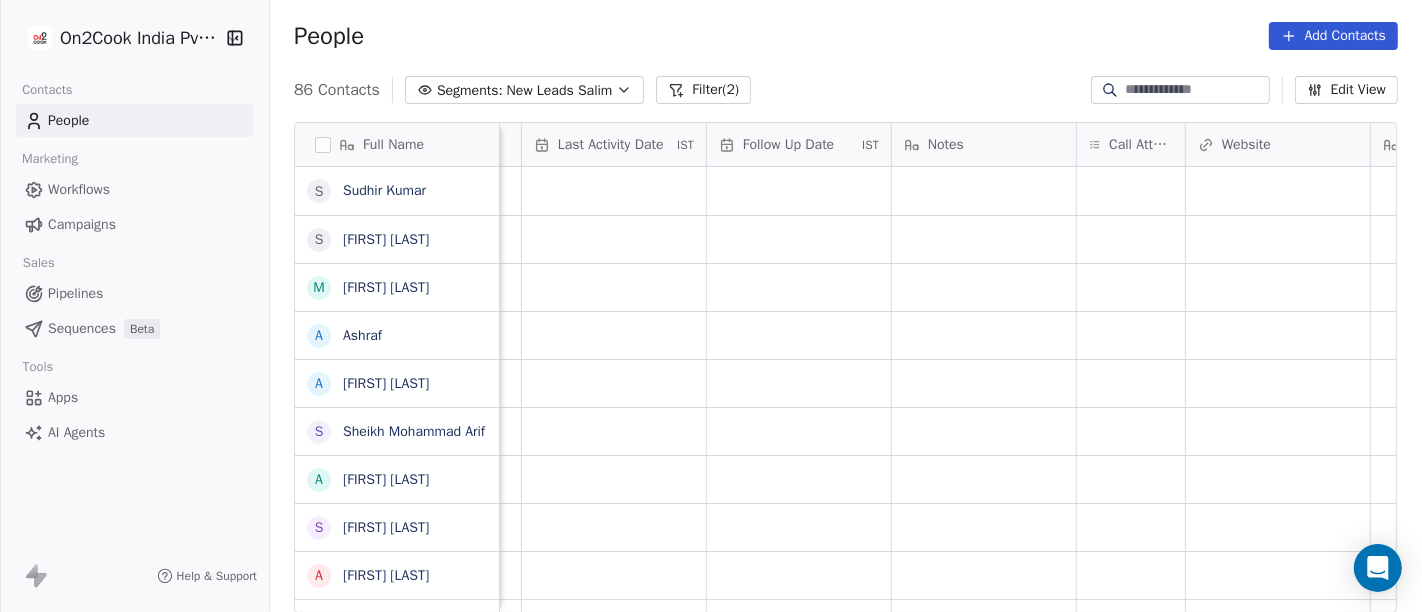 scroll, scrollTop: 0, scrollLeft: 1252, axis: horizontal 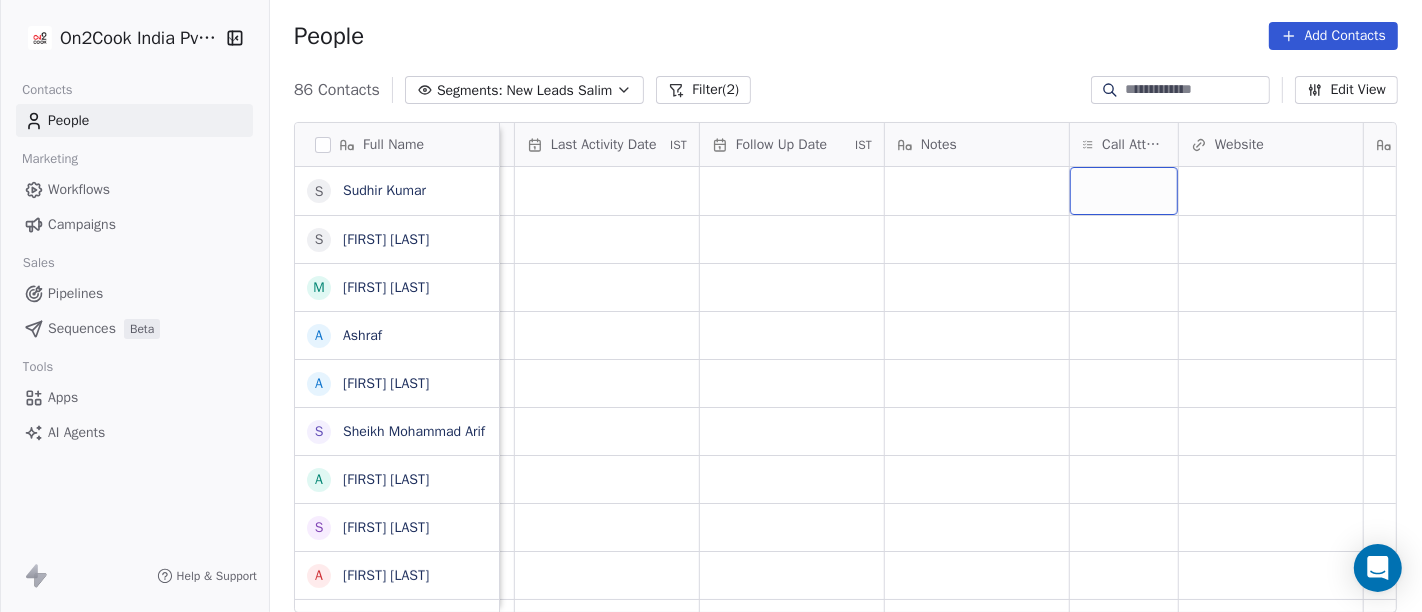 click at bounding box center (1124, 191) 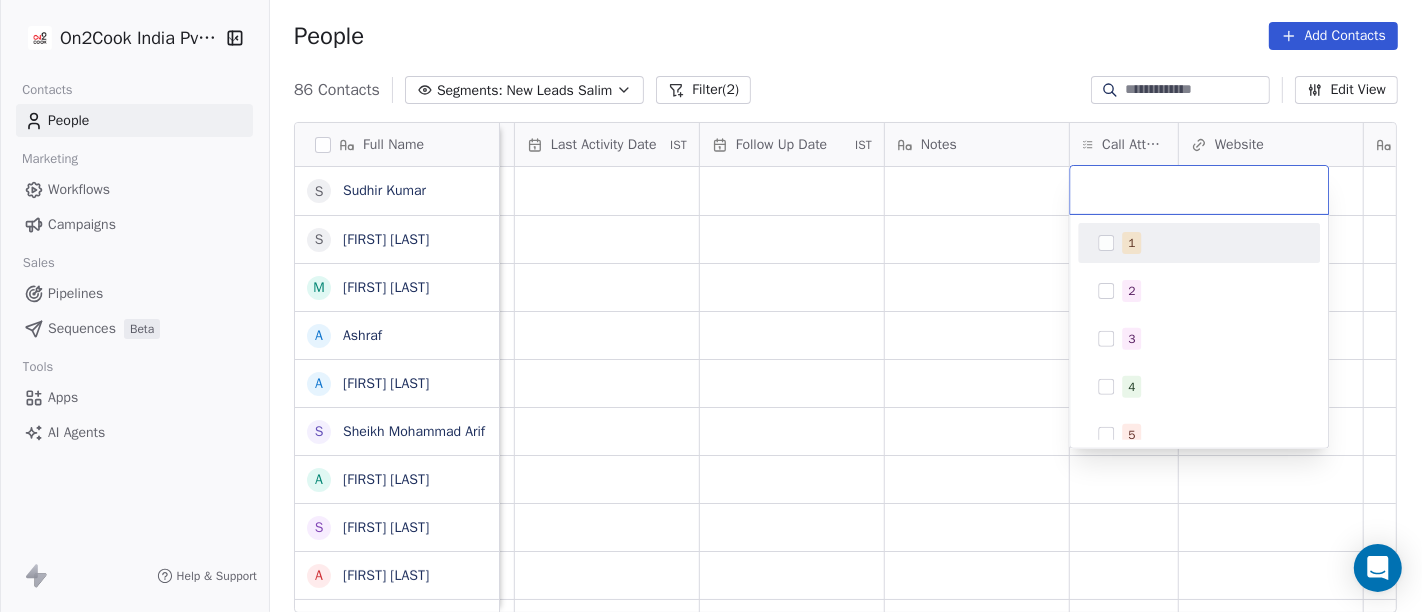 click on "1" at bounding box center [1131, 243] 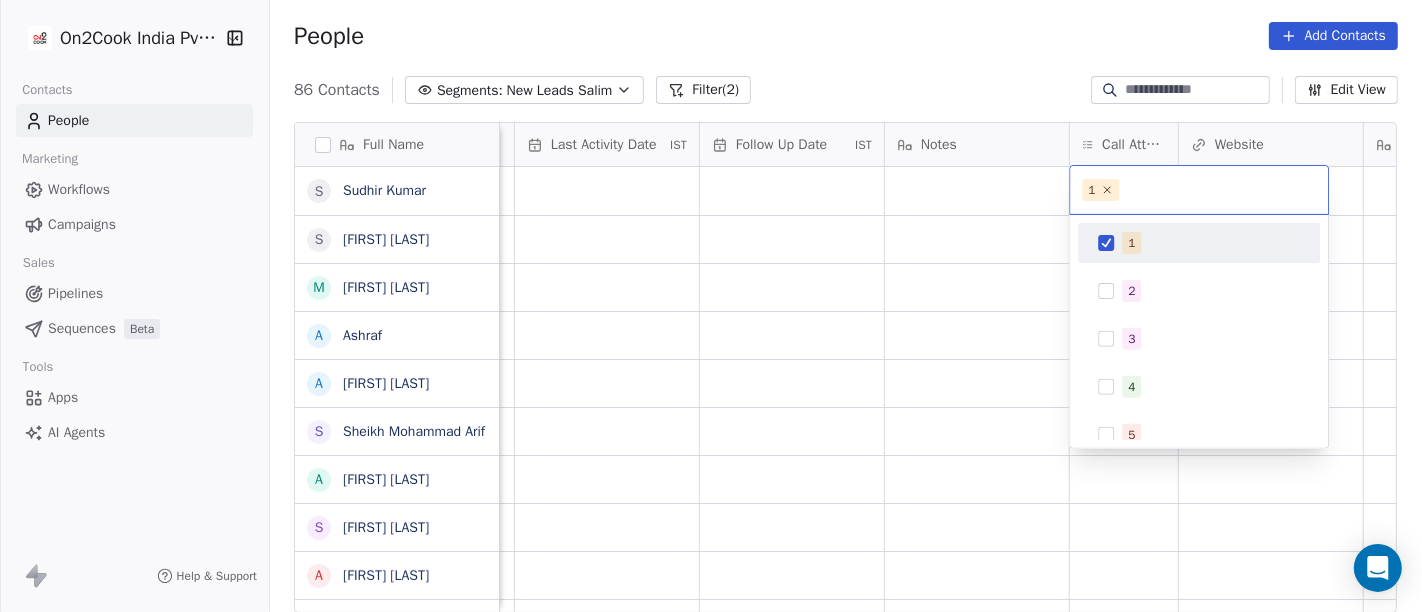 click on "On2Cook India Pvt. Ltd. Contacts People Marketing Workflows Campaigns Sales Pipelines Sequences Beta Tools Apps AI Agents Help & Support People Add Contacts 86 Contacts Segments: New Leads Salim Filter (2) Edit View Tag Add to Sequence Full Name S [LAST] [FIRST] S [LAST] [FIRST] M [LAST] [FIRST] A [LAST] [FIRST] S [LAST] [LAST] [FIRST] A [LAST] [FIRST] S [LAST] [FIRST] [FIRST] A [LAST] [FIRST] D [LAST] [LAST] [FIRST] N [LAST] R [LAST] [FIRST] M [LAST] [FIRST] S [LAST] [FIRST] Y [LAST] P [LAST] K K [LAST] [FIRST] G [LAST] k [LAST] (mobiles sales & videos) L [LAST] [FIRST] V [LAST] [FIRST] a [LAST] [FIRST] s [LAST] D [LAST] U [LAST] (Shortly Opning) S [LAST] [FIRST] A [LAST] [FIRST] A [LAST] [FIRST] J [LAST] [FIRST] Lead Status Tags Assignee Sales Rep Last Activity Date IST Follow Up Date IST Notes Call Attempts Website zomato link outlet type Location Job Title Salim cafeteria Salim restaurants Salim food_consultants Salim cloud_kitchen Salim" at bounding box center [711, 306] 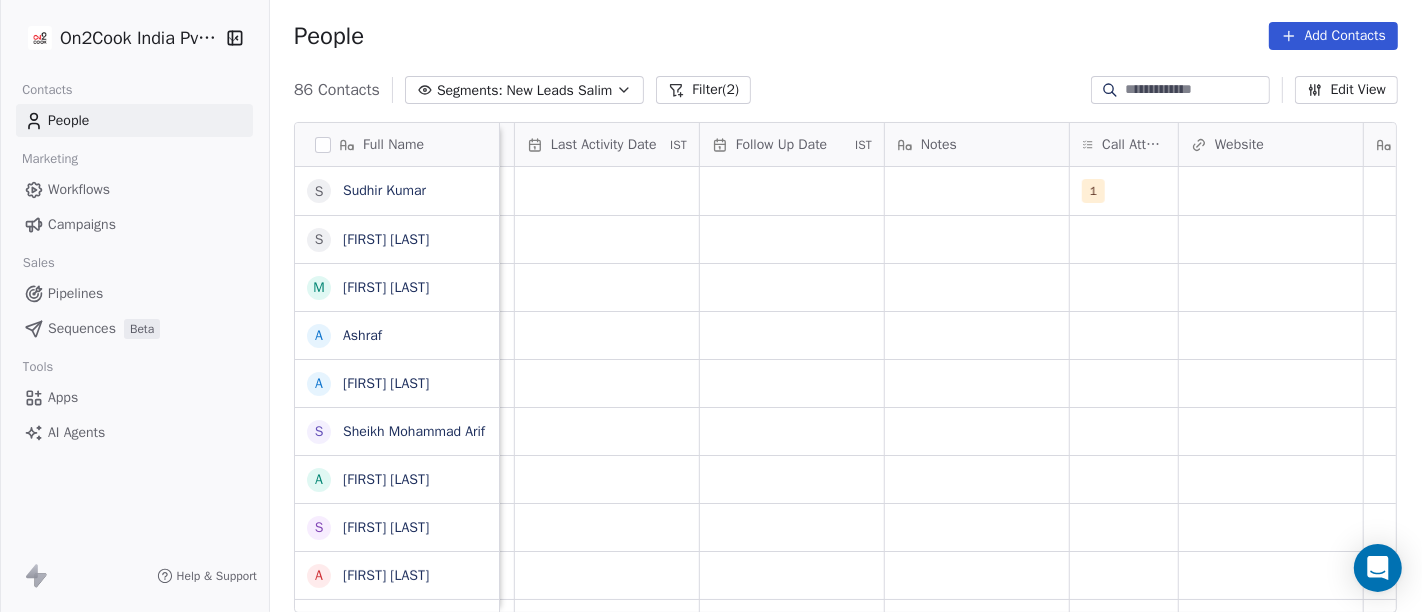 click on "Notes" at bounding box center (977, 144) 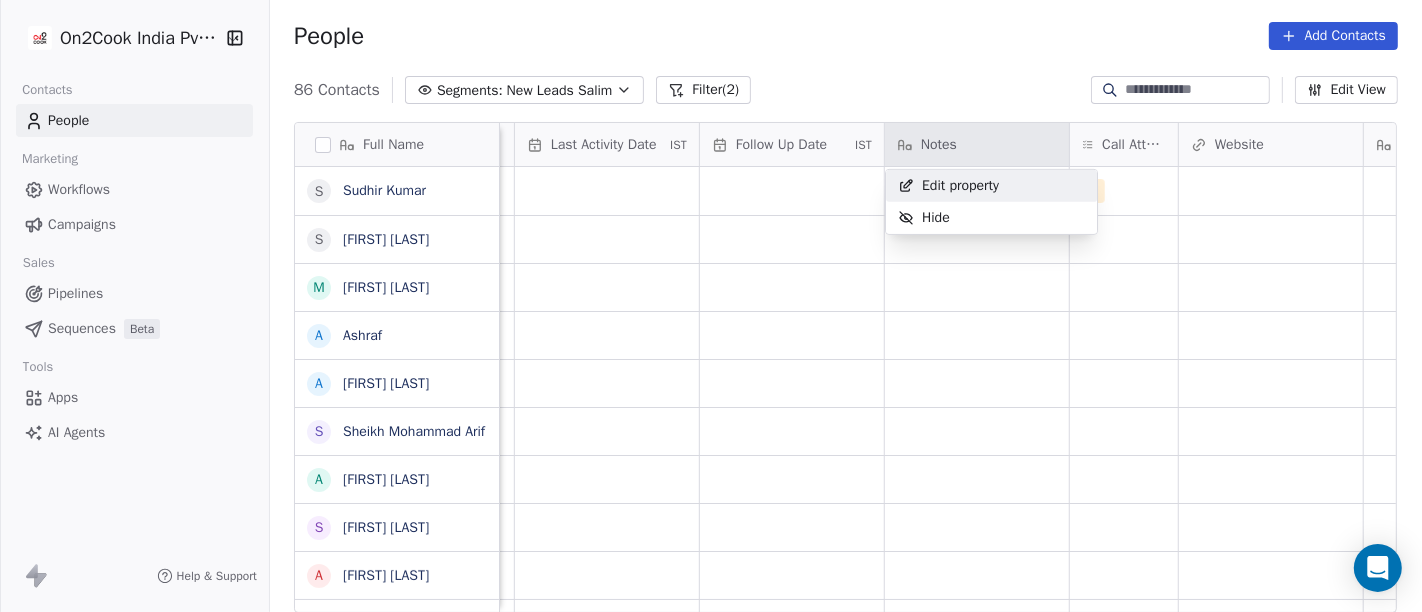 click on "On2Cook India Pvt. Ltd. Contacts People Marketing Workflows Campaigns Sales Pipelines Sequences Beta Tools Apps AI Agents Help & Support People  Add Contacts 86 Contacts Segments: New Leads Salim Filter  (2) Edit View Tag Add to Sequence Full Name S [LAST] S [LAST] M [LAST] [FIRST] A [LAST] A [LAST] A [LAST] S [LAST] M [LAST] [FIRST] A [LAST] S [LAST] A [LAST] S [LAST] A [LAST] D [LAST] N [LAST] R [LAST] M [LAST] S [LAST] Y [LAST] P [LAST] K [LAST] G [LAST] k [LAST] L [LAST] V [LAST] a [LAST] s [LAST] D [LAST] S [LAST] A [LAST] J [LAST] Lead Status Tags Assignee Sales Rep Last Activity Date IST Follow Up Date IST Notes Call Attempts Website zomato link outlet type Location Job Title   Salim 1 cafeteria   Salim restaurants   Salim food_consultants   Salim cloud_kitchen   Salim" at bounding box center [711, 306] 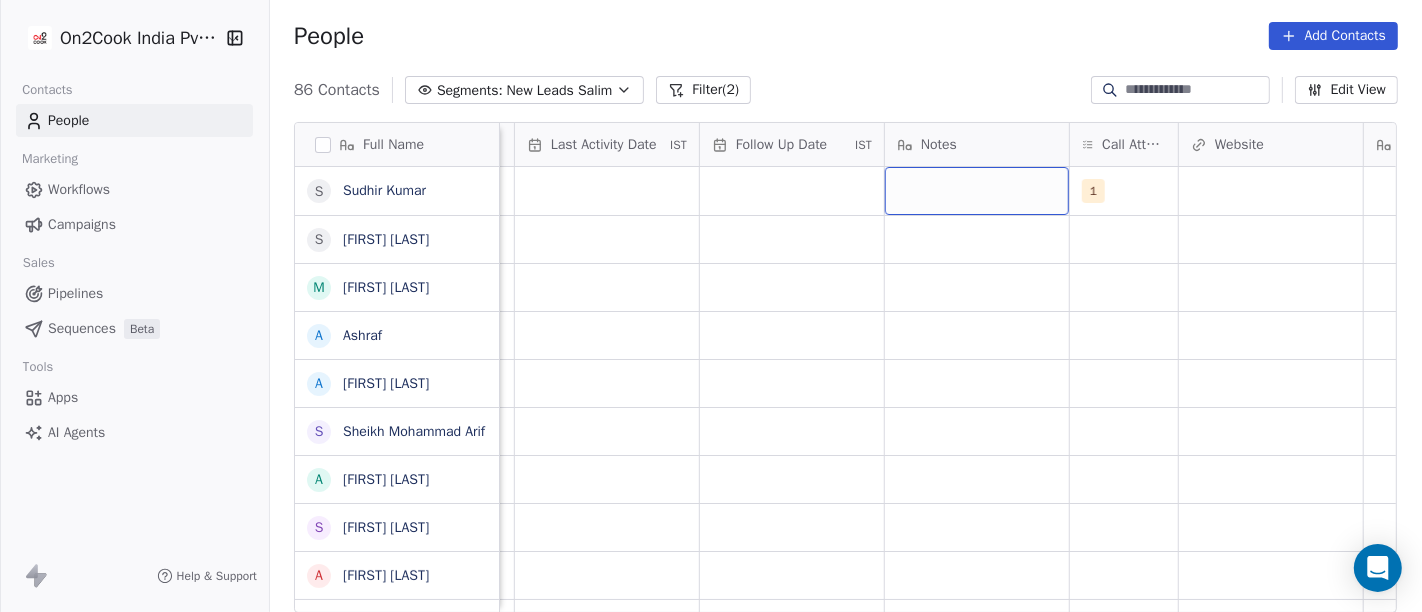 click at bounding box center (977, 191) 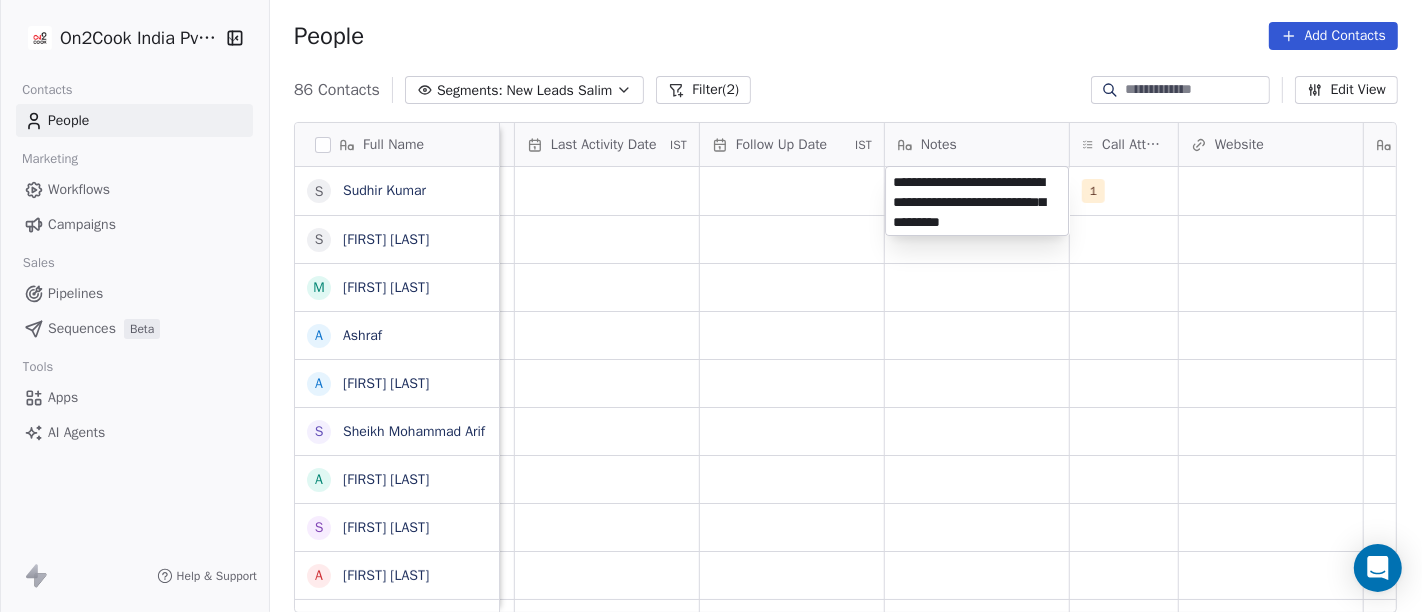 type on "**********" 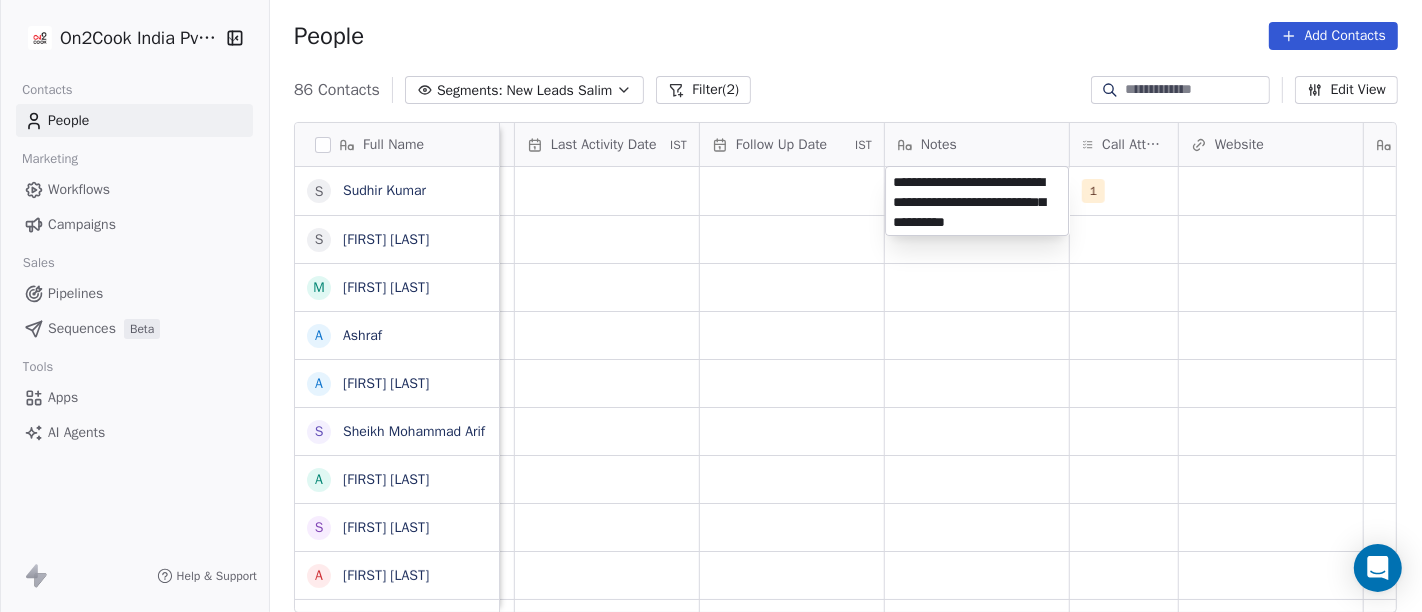 click on "On2Cook India Pvt. Ltd. Contacts People Marketing Workflows Campaigns Sales Pipelines Sequences Beta Tools Apps AI Agents Help & Support People  Add Contacts 86 Contacts Segments: New Leads Salim Filter  (2) Edit View Tag Add to Sequence Full Name S [LAST] S [LAST] M [LAST] [FIRST] A [LAST] A [LAST] A [LAST] S [LAST] M [LAST] [FIRST] A [LAST] S [LAST] A [LAST] S [LAST] A [LAST] D [LAST] N [LAST] R [LAST] M [LAST] S [LAST] Y [LAST] P [LAST] K [LAST] G [LAST] k [LAST] L [LAST] V [LAST] a [LAST] s [LAST] D [LAST] S [LAST] A [LAST] J [LAST] Lead Status Tags Assignee Sales Rep Last Activity Date IST Follow Up Date IST Notes Call Attempts Website zomato link outlet type Location Job Title   Salim 1 cafeteria   Salim restaurants   Salim food_consultants   Salim cloud_kitchen   Salim" at bounding box center [711, 306] 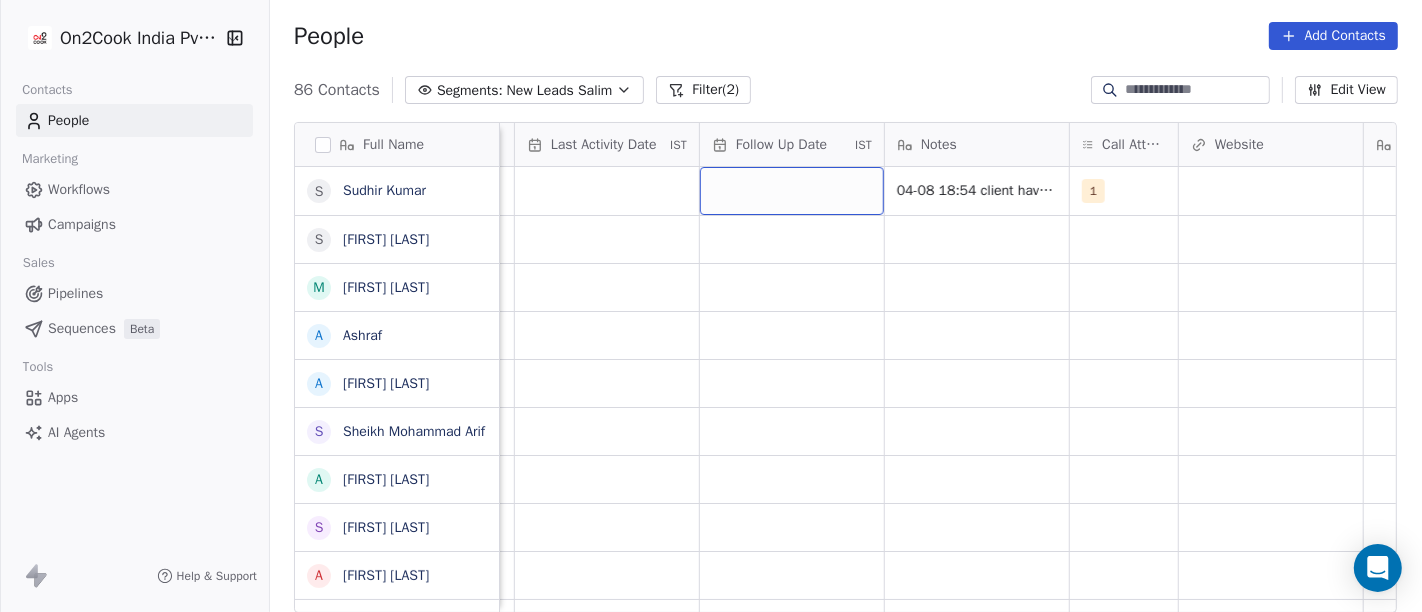 click at bounding box center [792, 191] 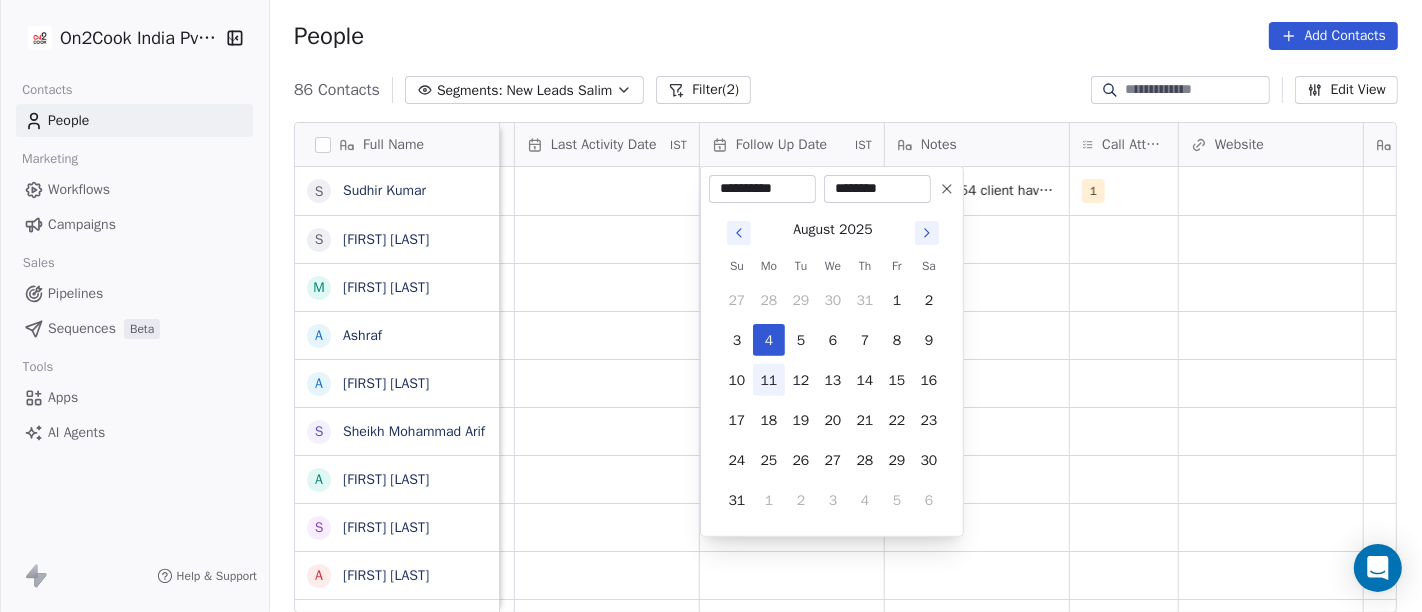 click on "11" at bounding box center [769, 380] 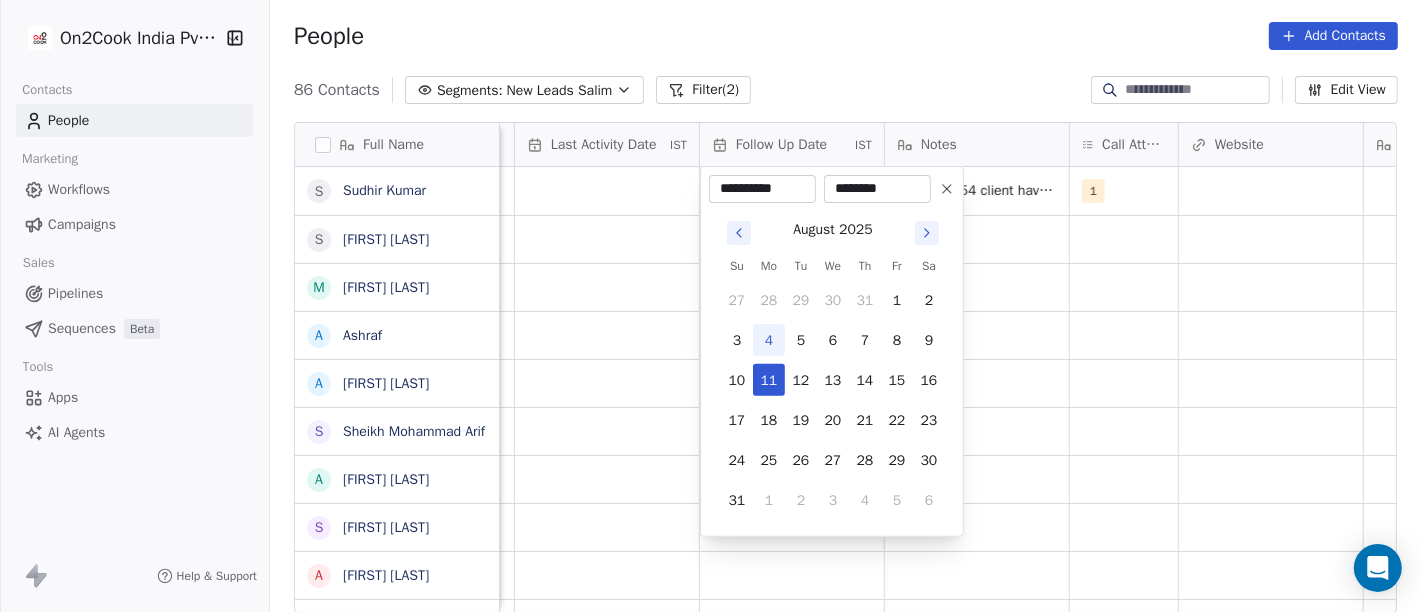 click on "On2Cook India Pvt. Ltd. Contacts People Marketing Workflows Campaigns Sales Pipelines Sequences Beta Tools Apps AI Agents Help & Support People Add Contacts 86 Contacts Segments: New Leads Salim Filter (2) Edit View Tag Add to Sequence Full Name S [LAST] S [LAST] M [LAST] P [LAST] A [LAST] A [LAST] S [LAST] A [LAST] A [LAST] D [LAST] N [LAST] R [LAST] M [LAST] S [LAST] Y [LAST] P [LAST] K [LAST] G [LAST] ([COMPANY]) L [LAST] V [LAST] a [LAST] s [LAST] D [LAST] ([COMPANY]) S [LAST] A [LAST] A [LAST] J [LAST] Lead Status Tags Assignee Sales Rep Last Activity Date IST Follow Up Date IST Notes Call Attempts Website zomato link outlet type Location Job Title Salim 04-08 18:54 client have starting new restaurant he buy new restaurant 1 cafeteria Salim" at bounding box center (711, 306) 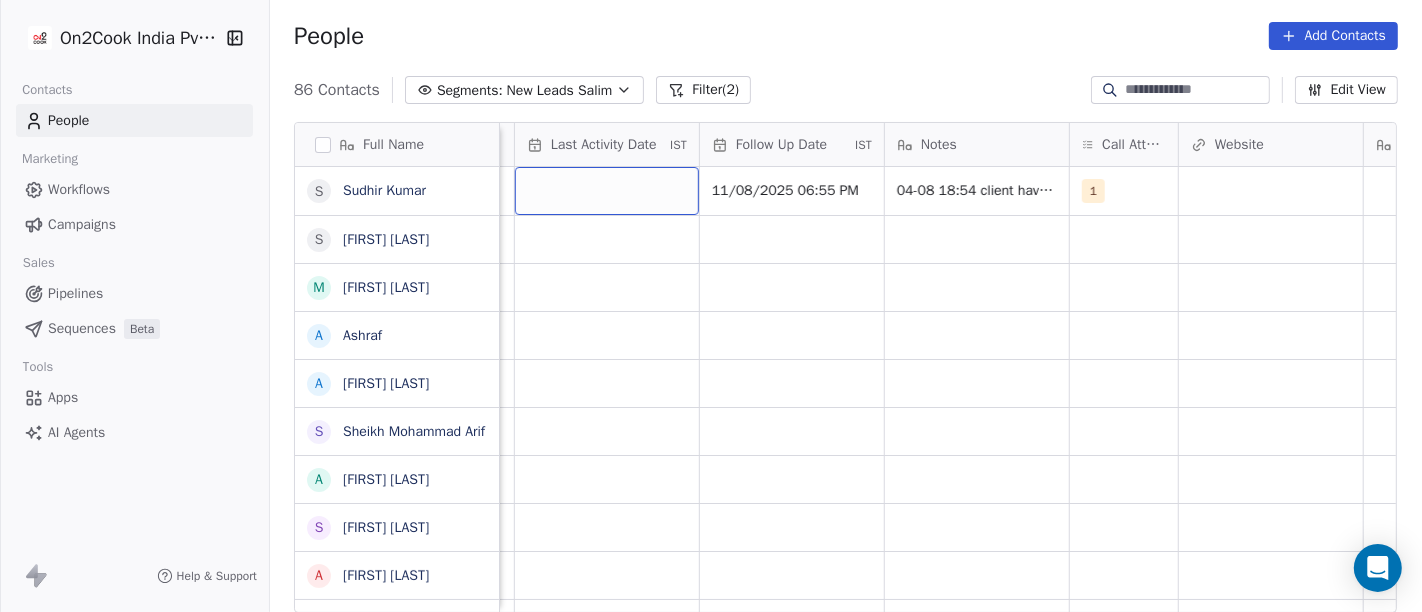 click at bounding box center [607, 191] 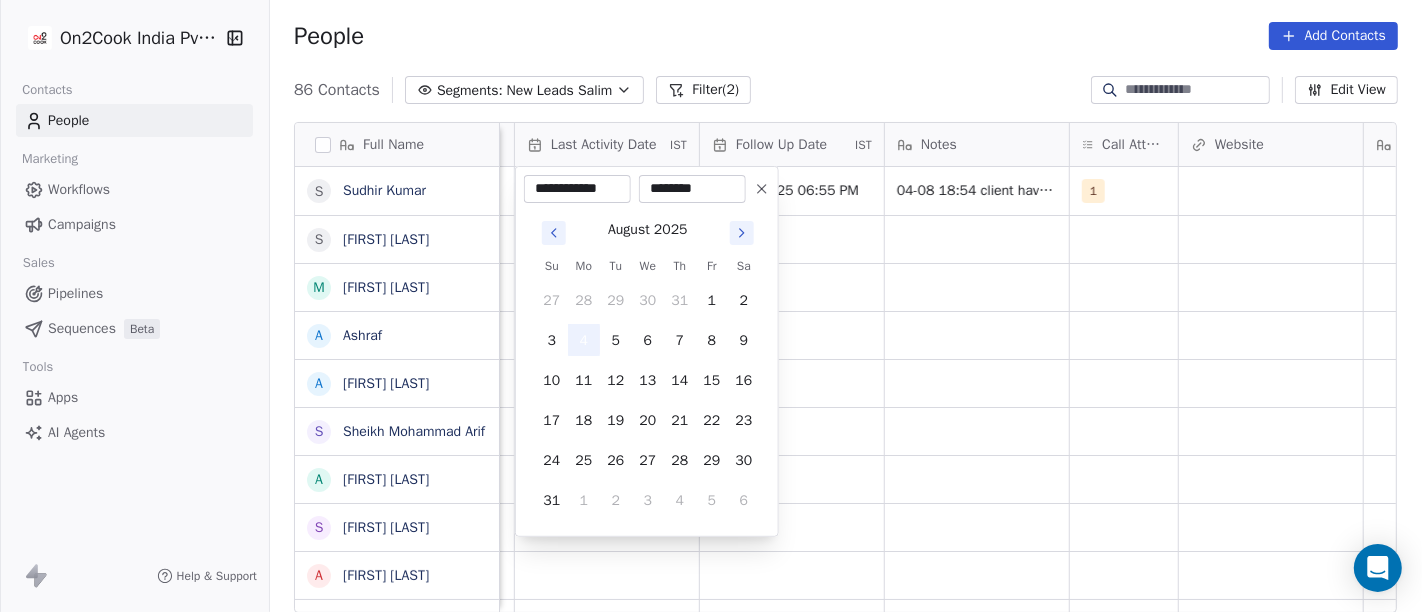 click on "4" at bounding box center (584, 340) 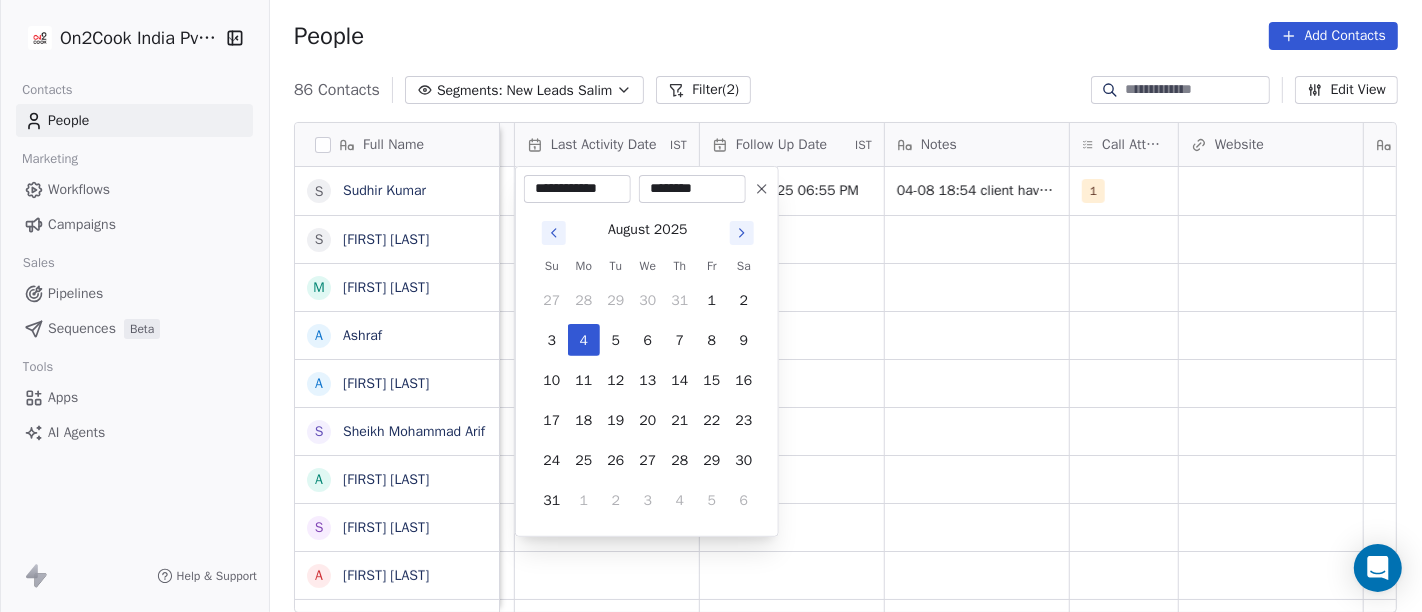 drag, startPoint x: 979, startPoint y: 290, endPoint x: 899, endPoint y: 209, distance: 113.84639 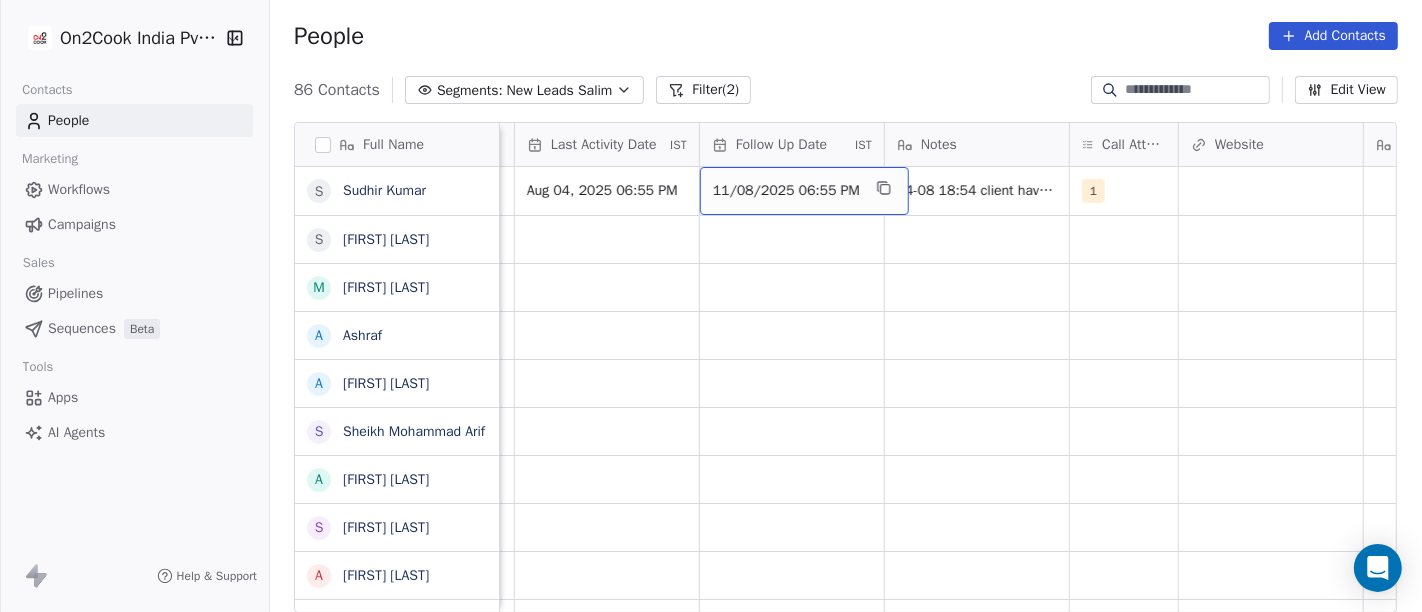 click on "11/08/2025 06:55 PM" at bounding box center (804, 191) 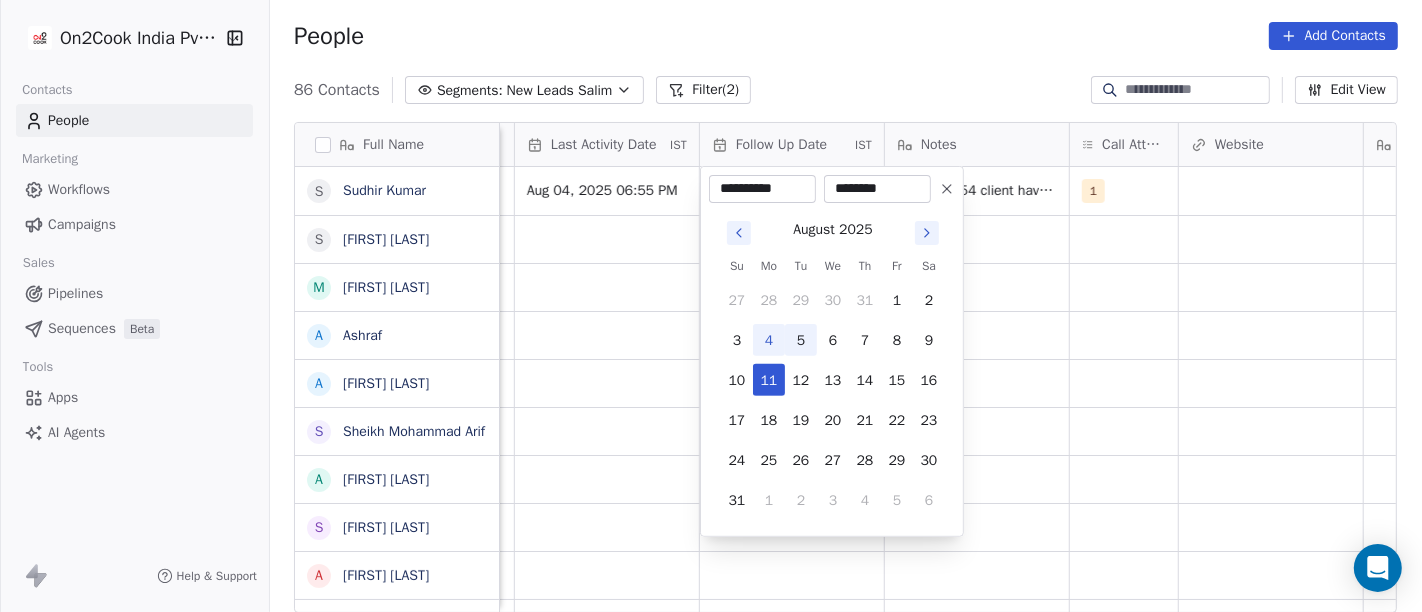 click on "5" at bounding box center (801, 340) 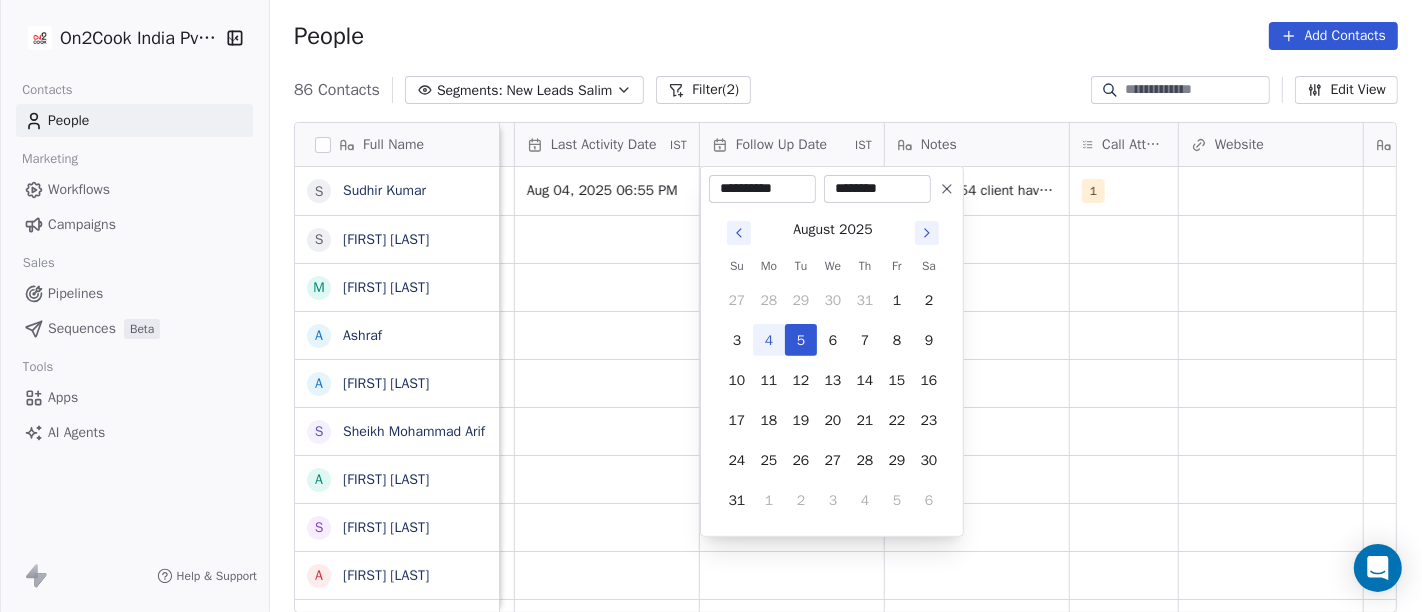 click on "On2Cook India Pvt. Ltd. Contacts People Marketing Workflows Campaigns Sales Pipelines Sequences Beta Tools Apps AI Agents Help & Support People  Add Contacts 86 Contacts Segments: New Leads Salim Filter  (2) Edit View Tag Add to Sequence Full Name S [FIRST] [LAST] S [FIRST] [LAST] M [FIRST] [LAST] A [FIRST] A [FIRST] [LAST] S [FIRST] [LAST] A [FIRST] [LAST] S [FIRST] [LAST] A [FIRST] [LAST] D [FIRST] [LAST] N [LAST] [LAST] R [FIRST] [LAST] M [FIRST] [LAST] S [FIRST] [LAST] Y [FIRST] [LAST] P [FIRST] [LAST] K [FIRST] [LAST] G [FIRST] [LAST] k [FIRST] [LAST] (mobiles sales & videos) L [FIRST] [LAST] V [FIRST] [LAST] a [FIRST] [LAST] s [FIRST] [LAST] D [FIRST] [LAST] Uphar Gruh (Shortly Opning) S [FIRST] [LAST] A [FIRST] [LAST] A [FIRST] [LAST] J [FIRST] [LAST] Lead Status Tags Assignee Sales Rep Last Activity Date IST Follow Up Date IST Notes Call Attempts Website zomato link outlet type Location Job Title   Salim Aug 04, 2025 06:55 PM 11/08/2025 06:55 PM 1 cafeteria   Salim restaurants   Salim   Salim" at bounding box center [711, 306] 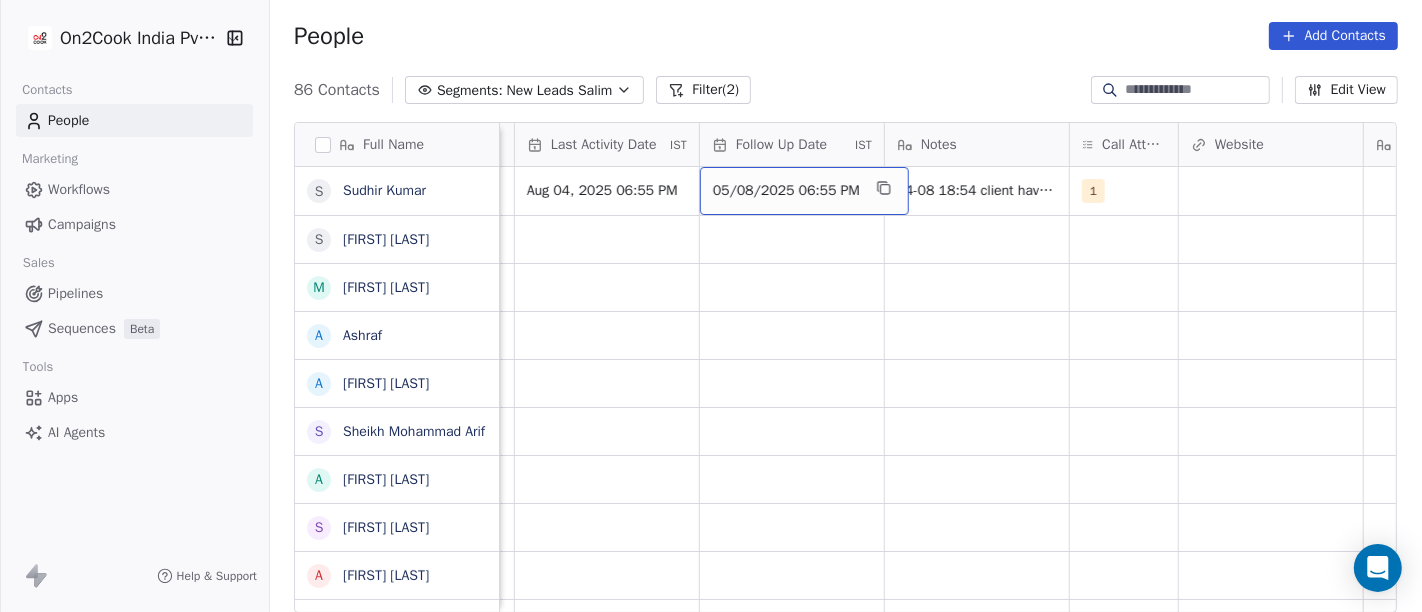 click on "05/08/2025 06:55 PM" at bounding box center (804, 191) 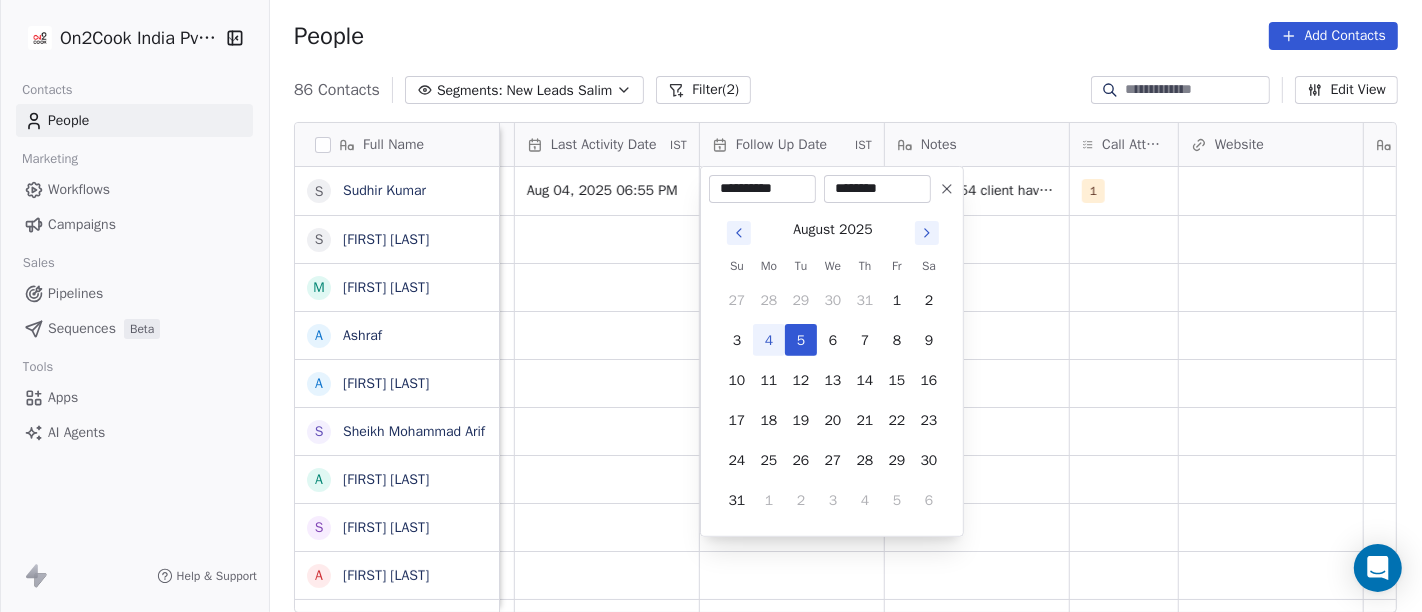 click at bounding box center [947, 189] 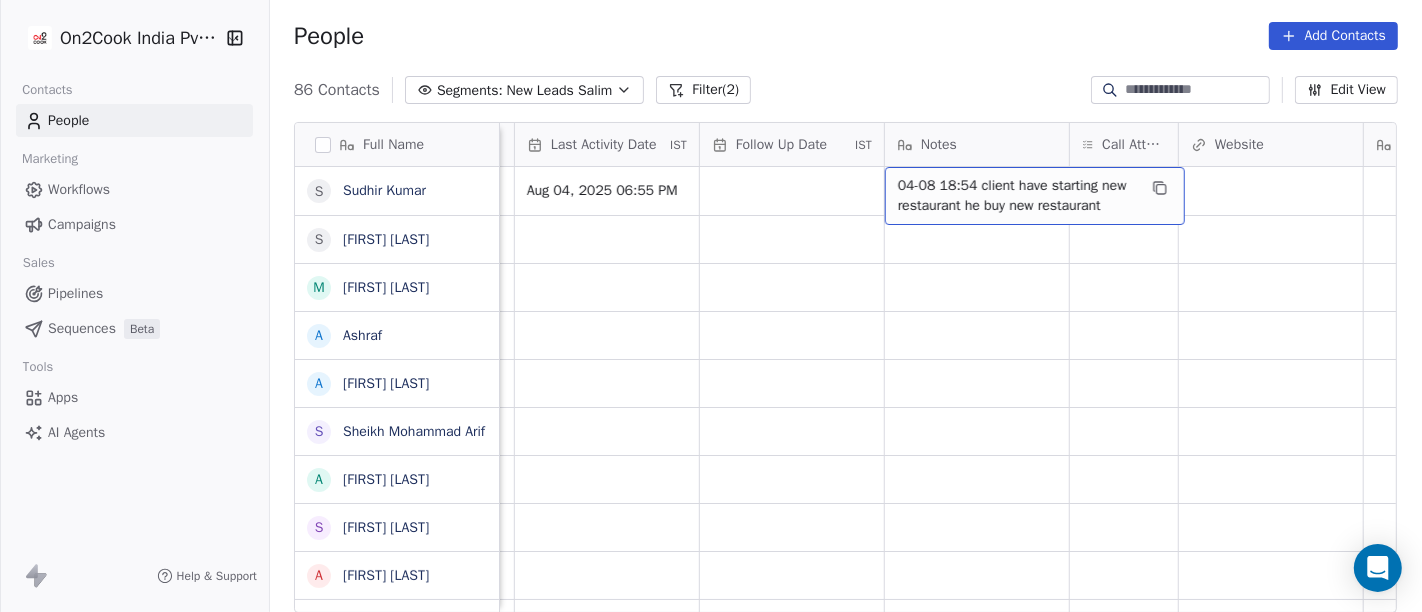 click on "04-08 18:54 client have starting new restaurant he buy new restaurant" at bounding box center (1017, 196) 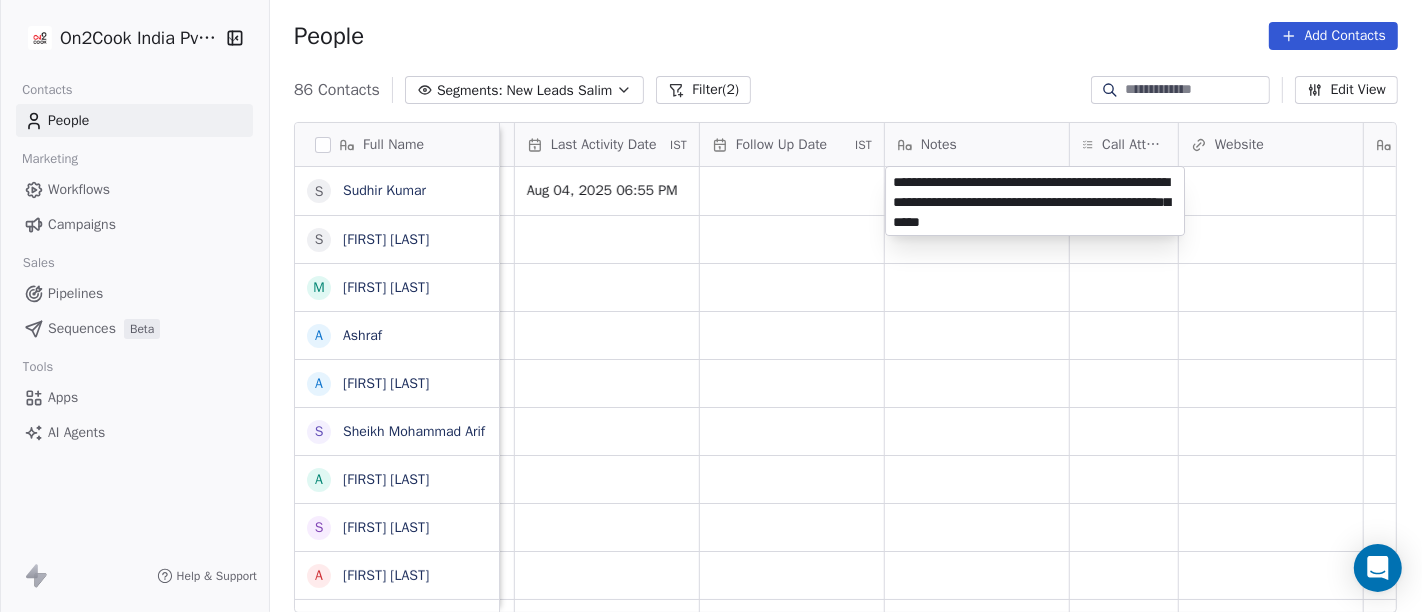 type on "**********" 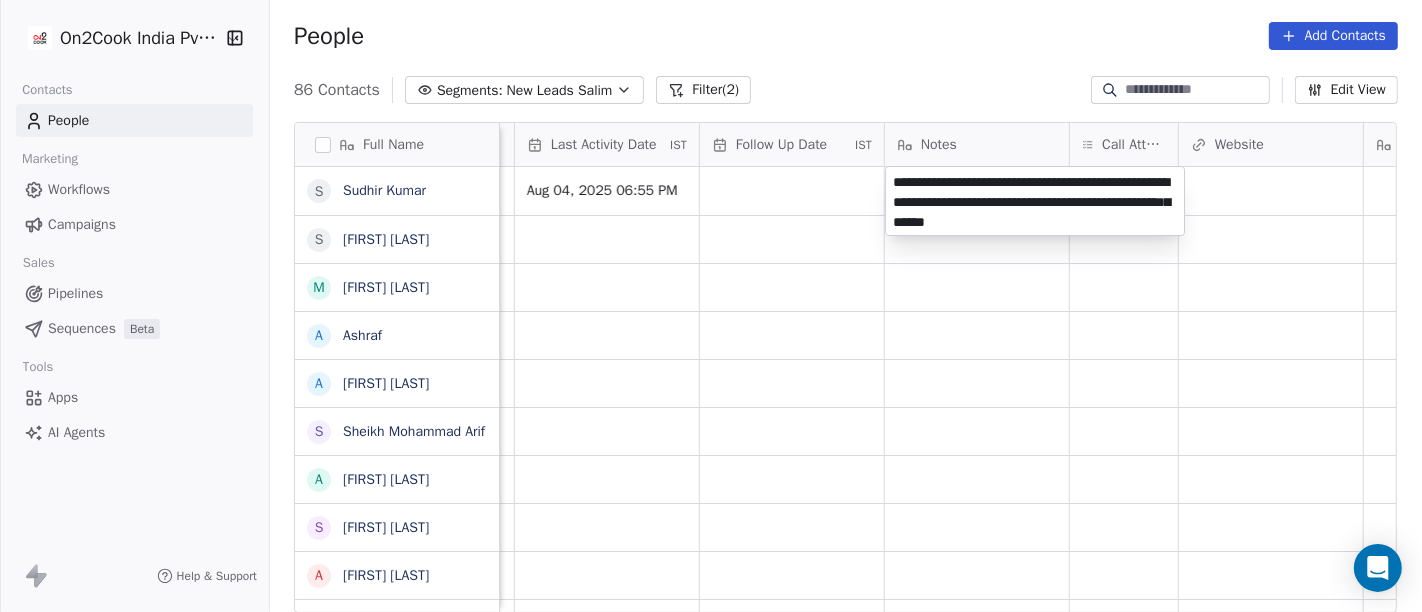 click on "On2Cook India Pvt. Ltd. Contacts People Marketing Workflows Campaigns Sales Pipelines Sequences Beta Tools Apps AI Agents Help & Support People  Add Contacts 86 Contacts Segments: New Leads Salim Filter  (2) Edit View Tag Add to Sequence Full Name S [FIRST] [LAST] S [FIRST] [LAST] M [FIRST] [LAST] A [FIRST] A [FIRST] [LAST] S [FIRST] [LAST] A [FIRST] [LAST] S [FIRST] [LAST] A [FIRST] [LAST] D [FIRST] [LAST] N [LAST] [LAST] R [FIRST] [LAST] M [FIRST] [LAST] S [FIRST] [LAST] Y [FIRST] [LAST] P [FIRST] [LAST] K [FIRST] [LAST] G [FIRST] [LAST] k [FIRST] [LAST] (mobiles sales & videos) L [FIRST] [LAST] V [FIRST] [LAST] a [FIRST] [LAST] s [FIRST] [LAST] D [FIRST] [LAST] Uphar Gruh (Shortly Opning) S [FIRST] [LAST] A [FIRST] [LAST] A [FIRST] [LAST] J [FIRST] [LAST] Lead Status Tags Assignee Sales Rep Last Activity Date IST Follow Up Date IST Notes Call Attempts Website zomato link outlet type   Salim Aug 04, 2025 06:55 PM 1 cafeteria   Salim restaurants   Salim food_consultants   Salim" at bounding box center (711, 306) 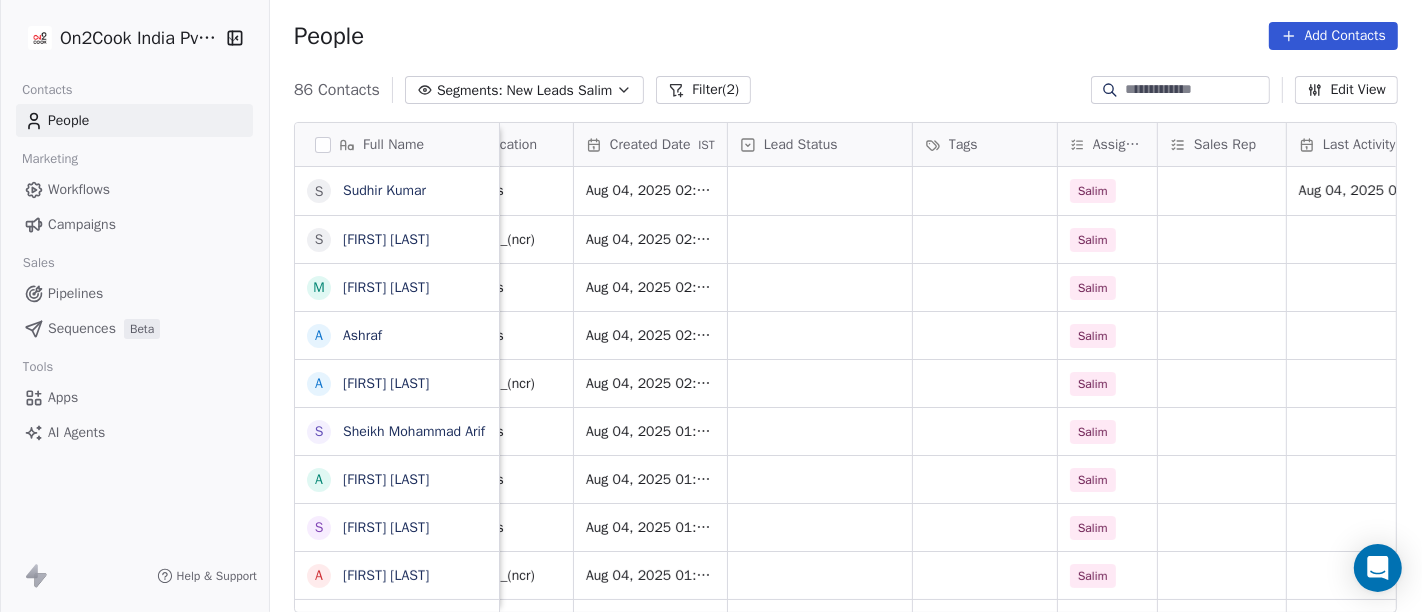 scroll, scrollTop: 0, scrollLeft: 479, axis: horizontal 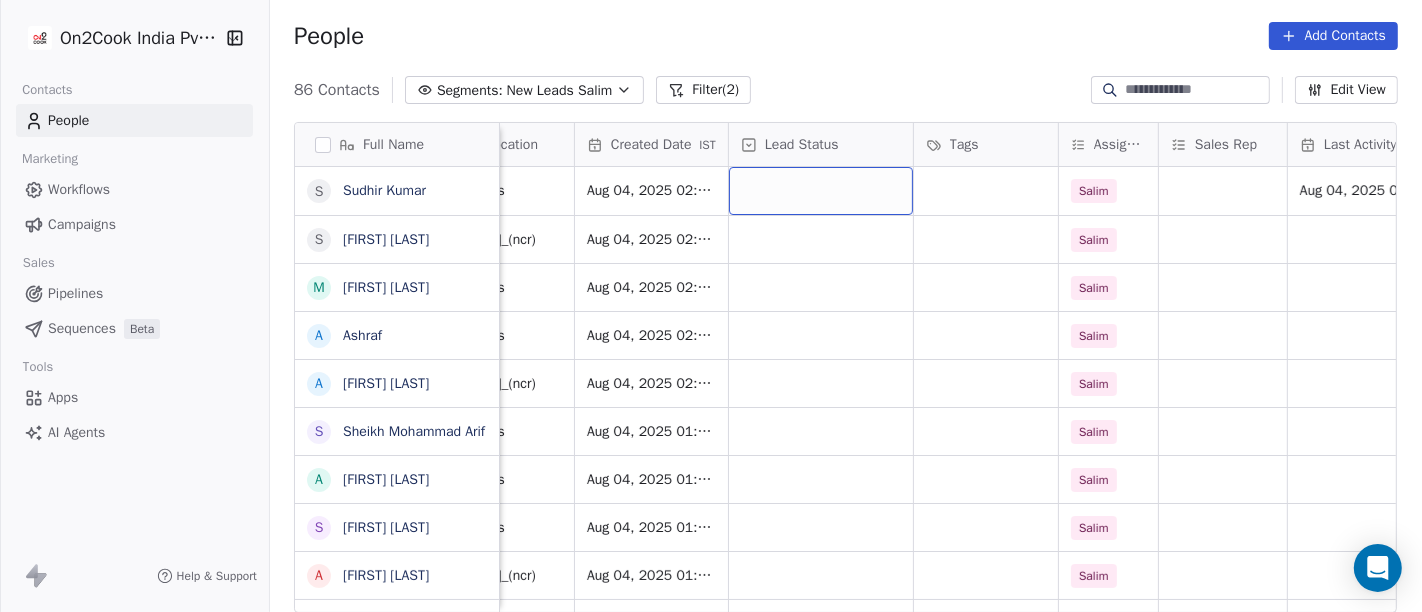 click at bounding box center (821, 191) 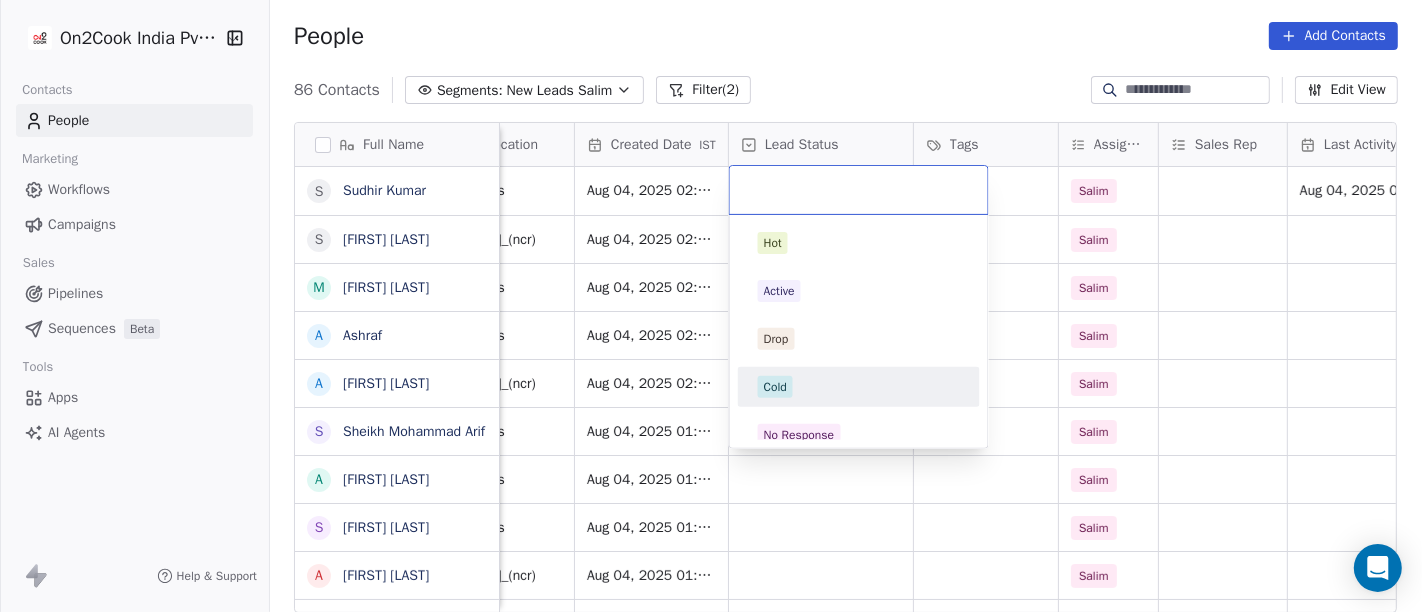 click on "Cold" at bounding box center [859, 387] 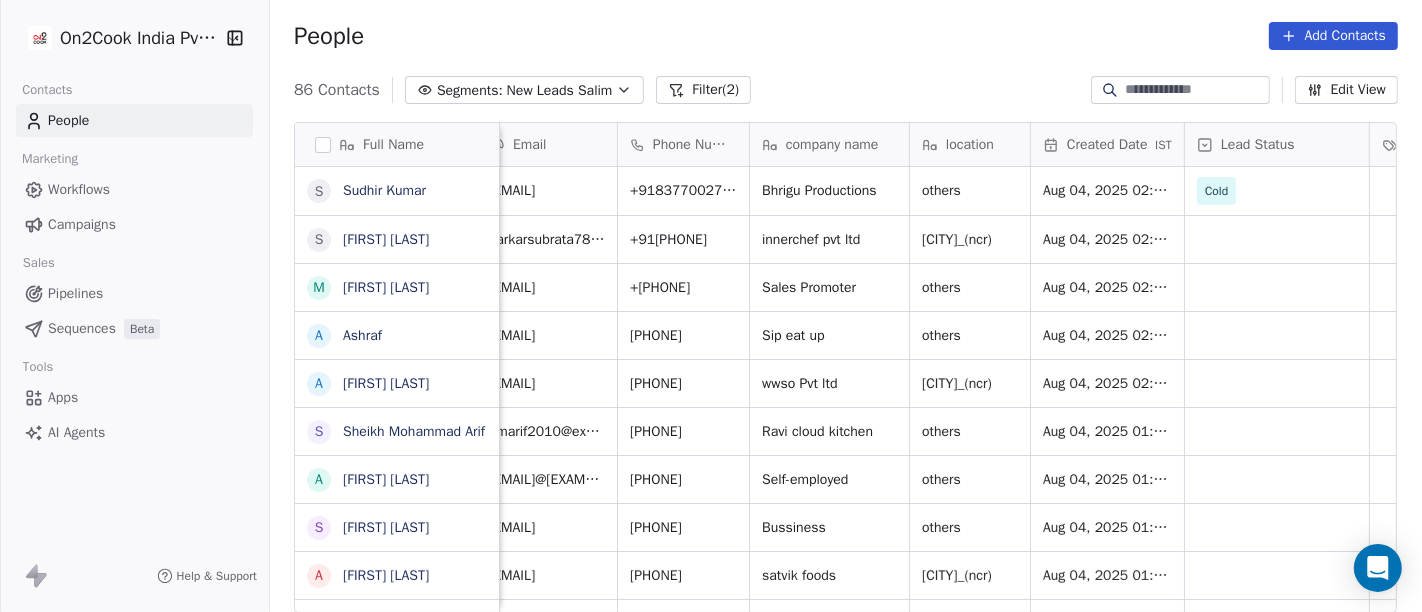 scroll, scrollTop: 0, scrollLeft: 0, axis: both 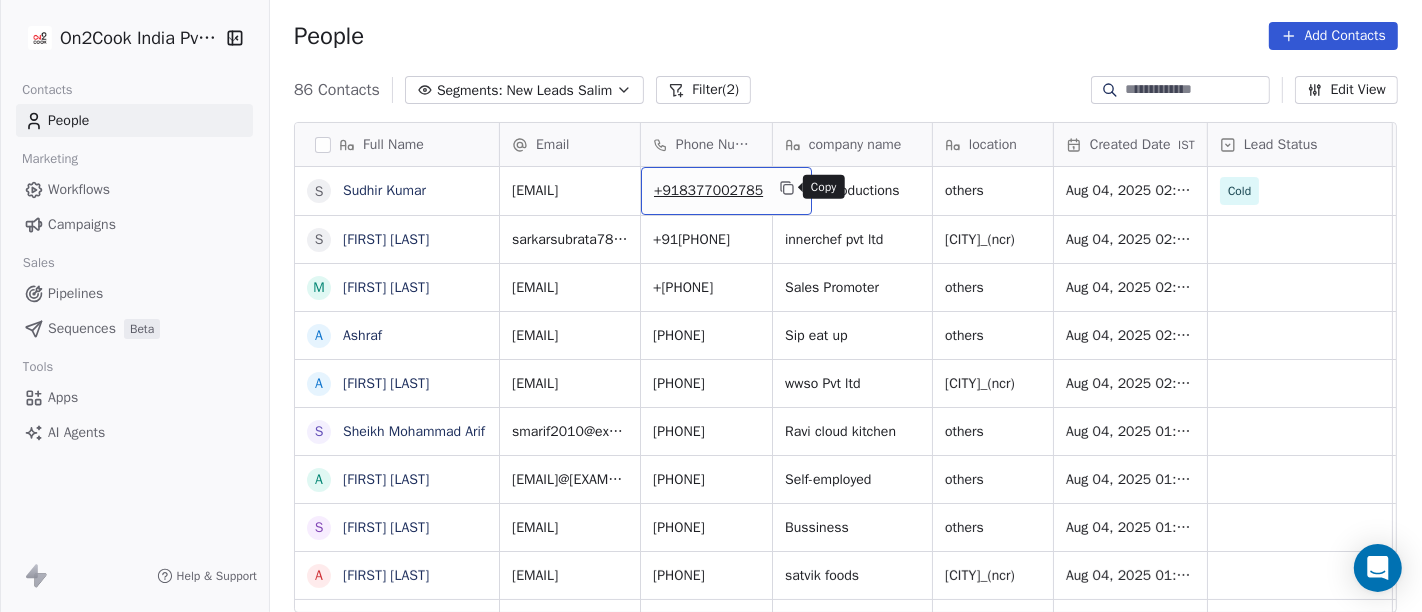 click at bounding box center (787, 188) 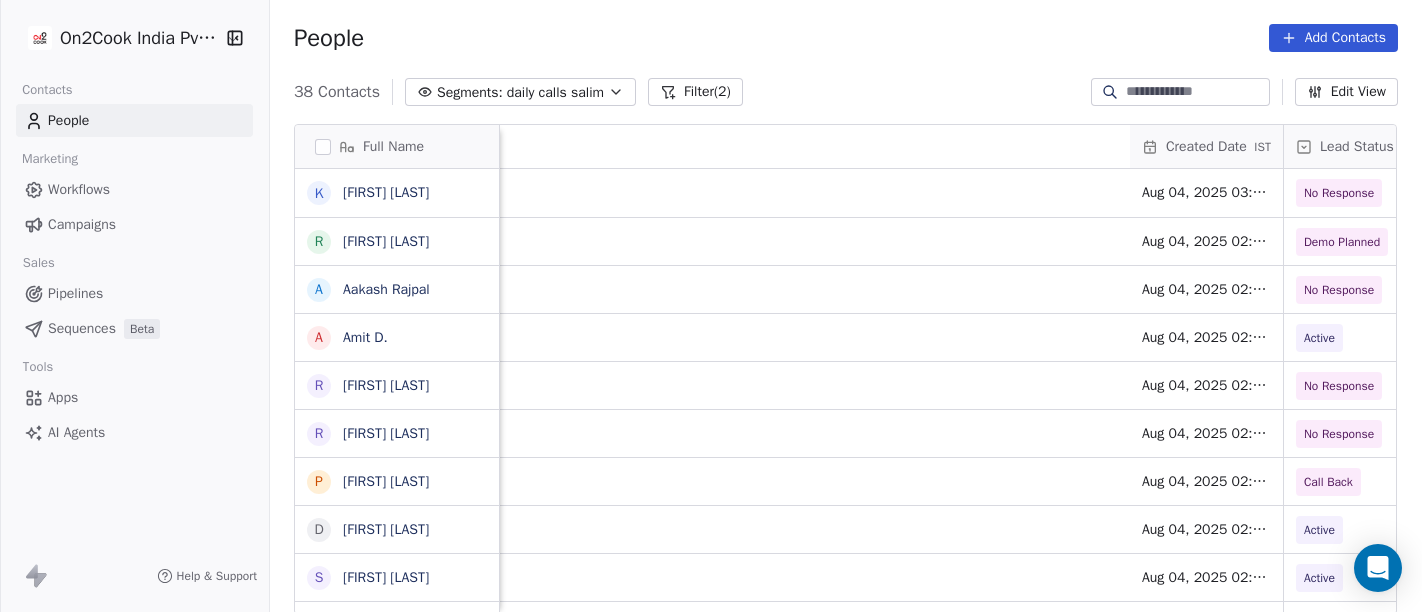 scroll, scrollTop: 0, scrollLeft: 0, axis: both 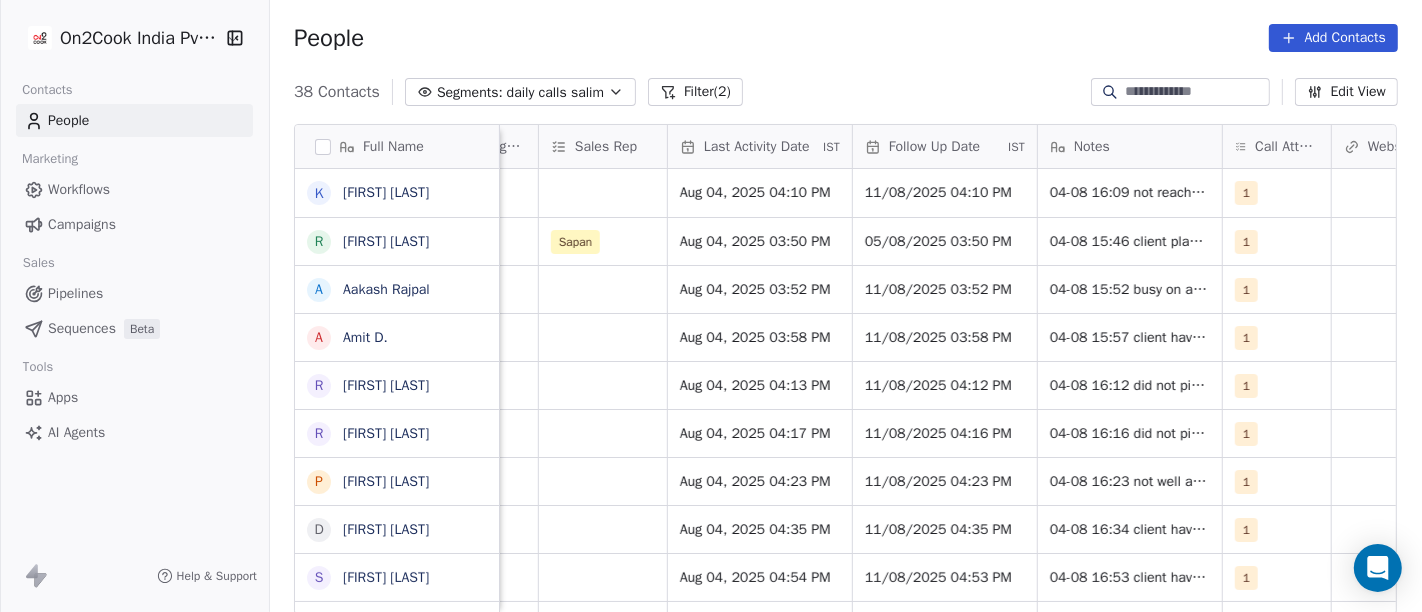 click on "Filter  (2)" at bounding box center [695, 92] 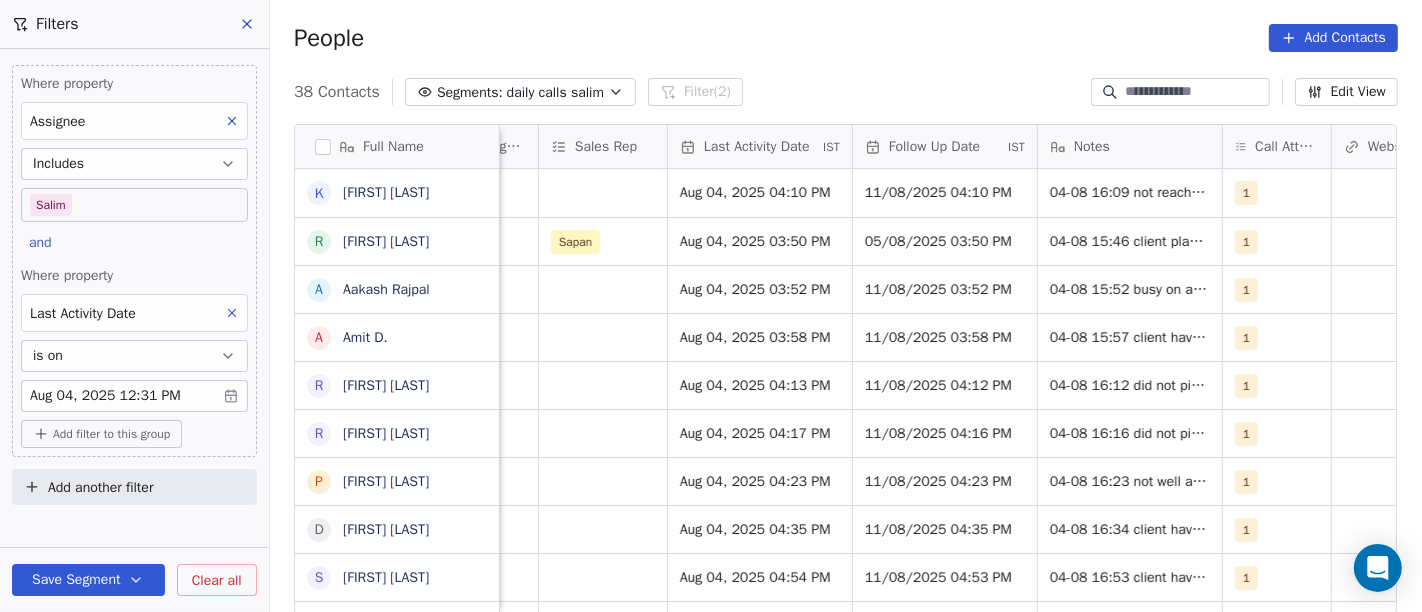 click on "On2Cook India Pvt. Ltd. Contacts People Marketing Workflows Campaigns Sales Pipelines Sequences Beta Tools Apps AI Agents Help & Support Filters Where property   Assignee   Includes Salim and Where property   Last Activity Date   is on Aug 04, 2025 12:31 PM Add filter to this group Add another filter Save Segment Clear all People  Add Contacts 38 Contacts Segments: daily calls salim  Filter  (2) Edit View Tag Add to Sequence Full Name K [FIRST] [LAST] R [FIRST] [LAST] A [FIRST] [LAST] A [FIRST] [LAST] R [FIRST] [LAST] R [FIRST] [LAST] P [FIRST] [LAST] D [FIRST] [LAST] s [FIRST] [LAST] L [FIRST] [LAST] P [FIRST] [LAST] [FIRST] [LAST] [FIRST] [LAST] [FIRST] [LAST] [FIRST] [LAST] [FIRST] [LAST] [FIRST] [LAST] S [FIRST] [LAST] R [FIRST] [LAST] R [FIRST] [LAST] S [FIRST] [LAST] V [FIRST] [LAST] G [FIRST] [LAST] A [FIRST] [LAST] A [FIRST] [LAST] V [FIRST] [LAST] J [FIRST] [LAST] n [FIRST] V [FIRST] H [FIRST] [LAST] v [FIRST] [LAST] S [FIRST] [LAST] K [FIRST] [LAST] H [FIRST] [LAST] B [FIRST] [LAST] S [FIRST] [LAST] [FIRST] [LAST] Created Date IST Lead Status Tags Assignee Sales Rep Last Activity Date IST Follow Up Date IST Notes" at bounding box center [711, 306] 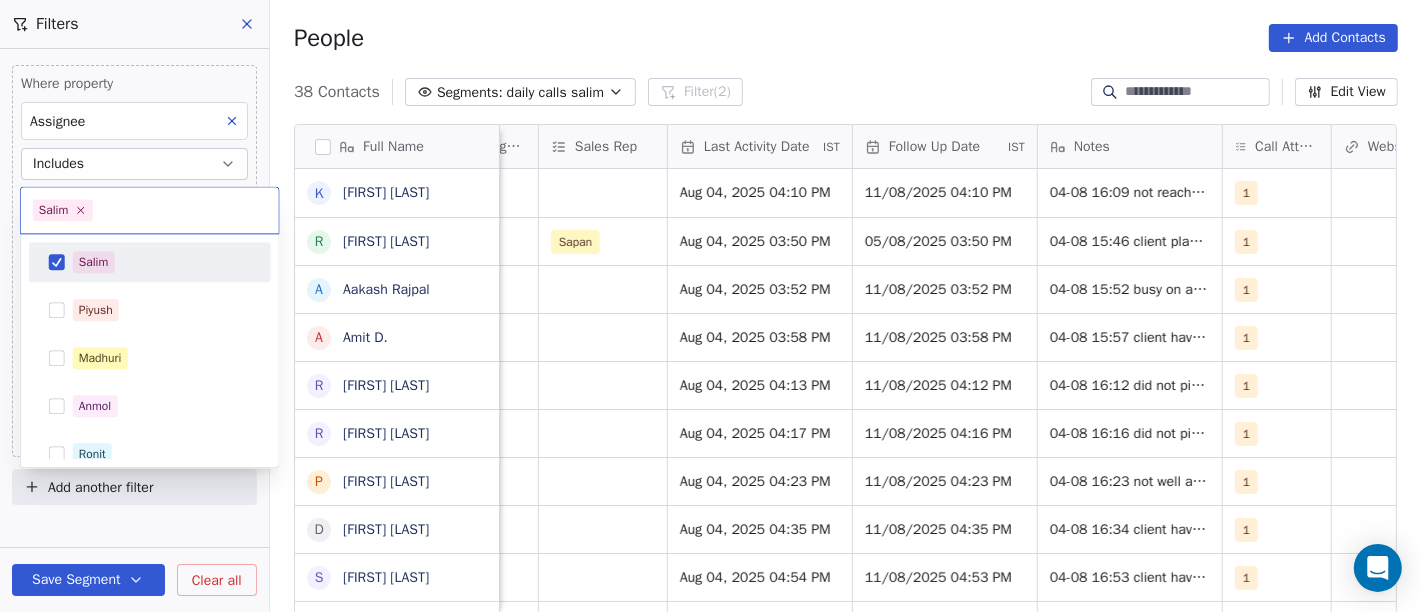 click on "Salim" at bounding box center [162, 262] 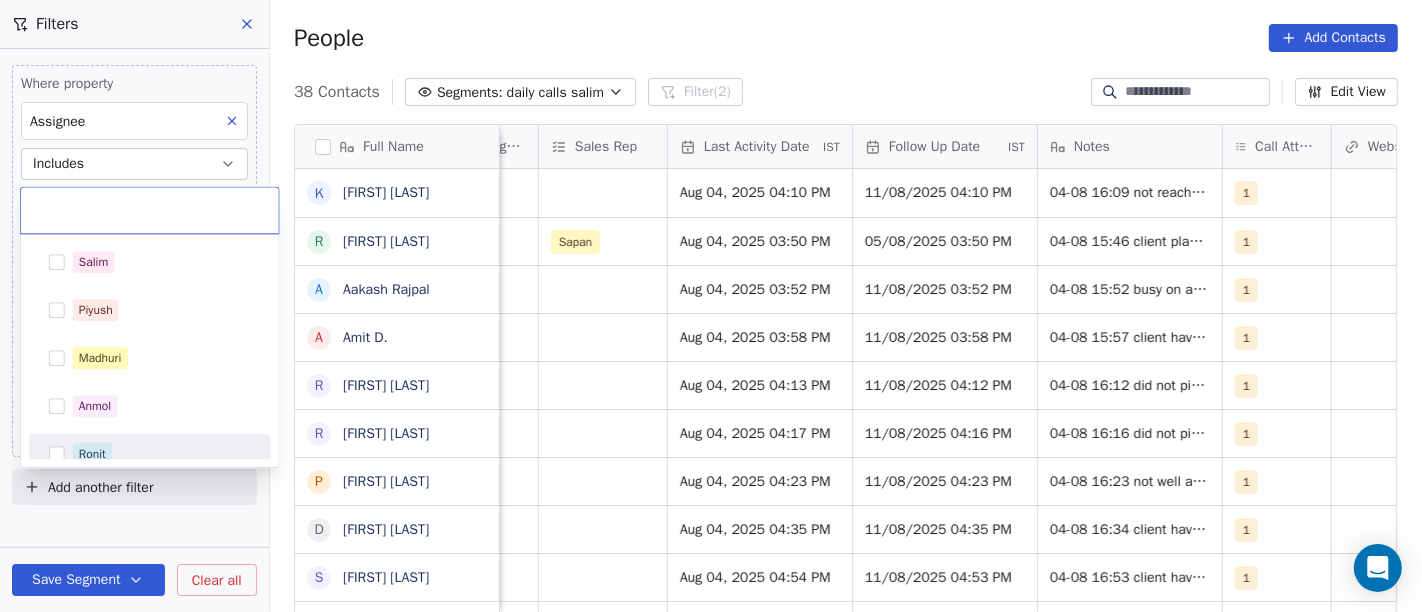 click on "Ronit" at bounding box center [150, 454] 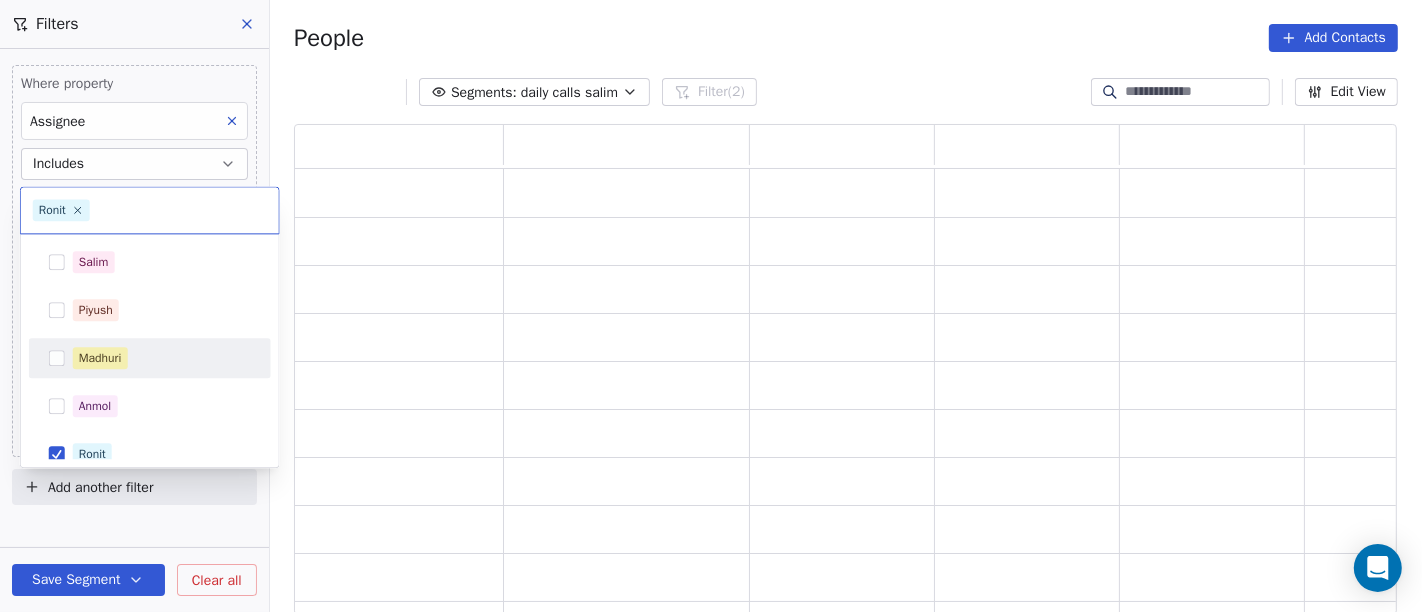 click on "On2Cook India Pvt. Ltd. Contacts People Marketing Workflows Campaigns Sales Pipelines Sequences Beta Tools Apps AI Agents Help & Support Filters Where property   Assignee   Includes Ronit and Where property   Last Activity Date   is on Aug 04, 2025 12:31 PM Add filter to this group Add another filter Save Segment Clear all People  Add Contacts Segments: daily calls salim  Filter  (2) Edit View Tag Add to Sequence
Ronit Salim Piyush Madhuri Anmol Ronit Saurabh Sapan Falguni Mary Ajay" at bounding box center (711, 306) 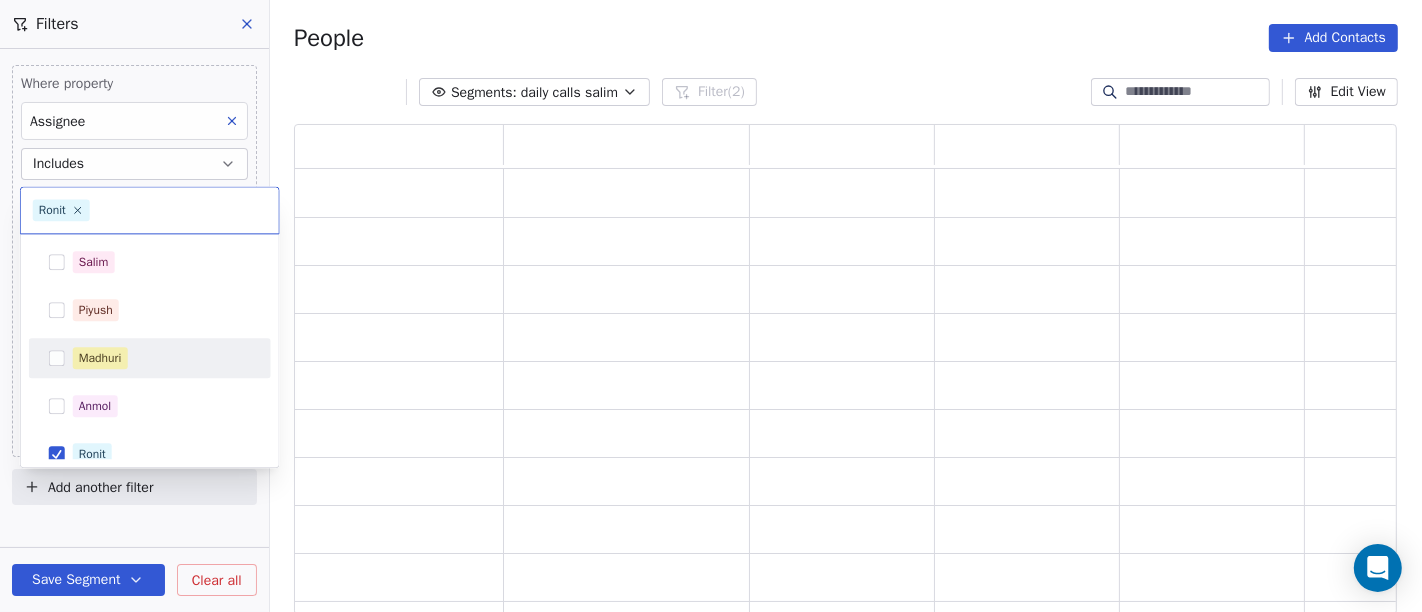 scroll, scrollTop: 474, scrollLeft: 1086, axis: both 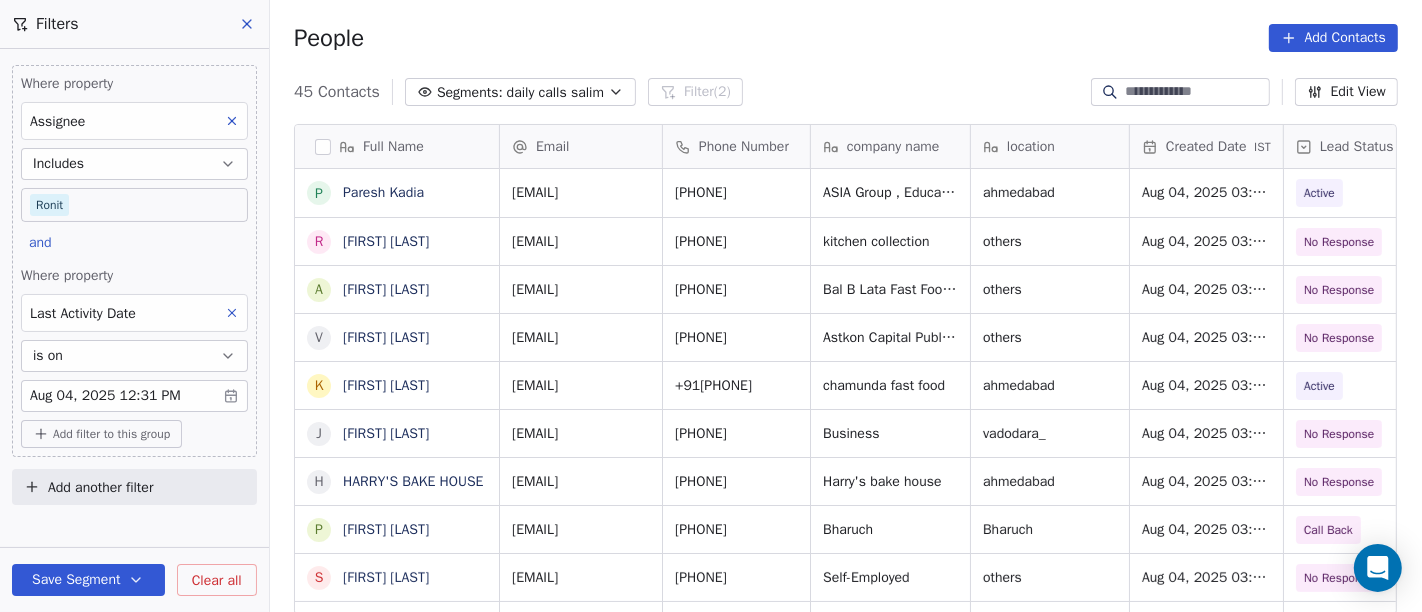 click on "On2Cook India Pvt. Ltd. Contacts People Marketing Workflows Campaigns Sales Pipelines Sequences Beta Tools Apps AI Agents Help & Support Filters Where property   Assignee   Includes Ronit and Where property   Last Activity Date   is on Aug 04, 2025 12:31 PM Add filter to this group Add another filter Save Segment Clear all People  Add Contacts 45 Contacts Segments: daily calls salim  Filter  (2) Edit View Tag Add to Sequence Full Name P Paresh Kadia R RAJESH JAIN a ashok Kumar Mewara V V S Rathore K Kalpesh Parupaliya J Jaydip Shah H HARRY'S BAKE HOUSE P Patel Kartik vinodbhai S Shivendra Vishwakarma S Sailesh Patel A Ashoke Jaiswal S Sanjay N. Thakar H Hafeezur Rahman R Ravi Saini A Ankur Gavande S Shibu Mathew J Jafar P Akl N Narendra Kumar A Abdull Khan S Sanjay Bose N Nikhil Kaushal Y YOGESH S Sachinkumar Mane s shirish Joshi M Mayank Jain V Viswanath Atyam M MOHD.ASIF S Surjeet Kumar R Rahul Singh v varun agarwal Email Phone Number company name location Created Date IST Lead Status Tags Assignee Active" at bounding box center [711, 306] 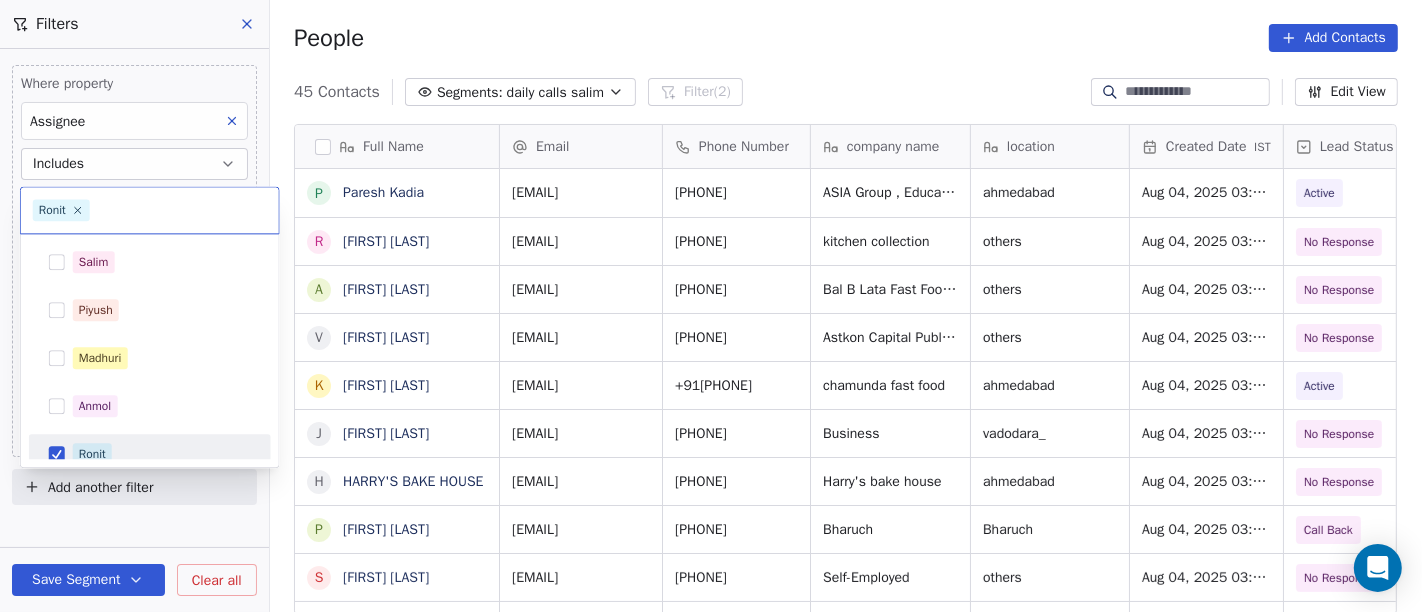 scroll, scrollTop: 14, scrollLeft: 0, axis: vertical 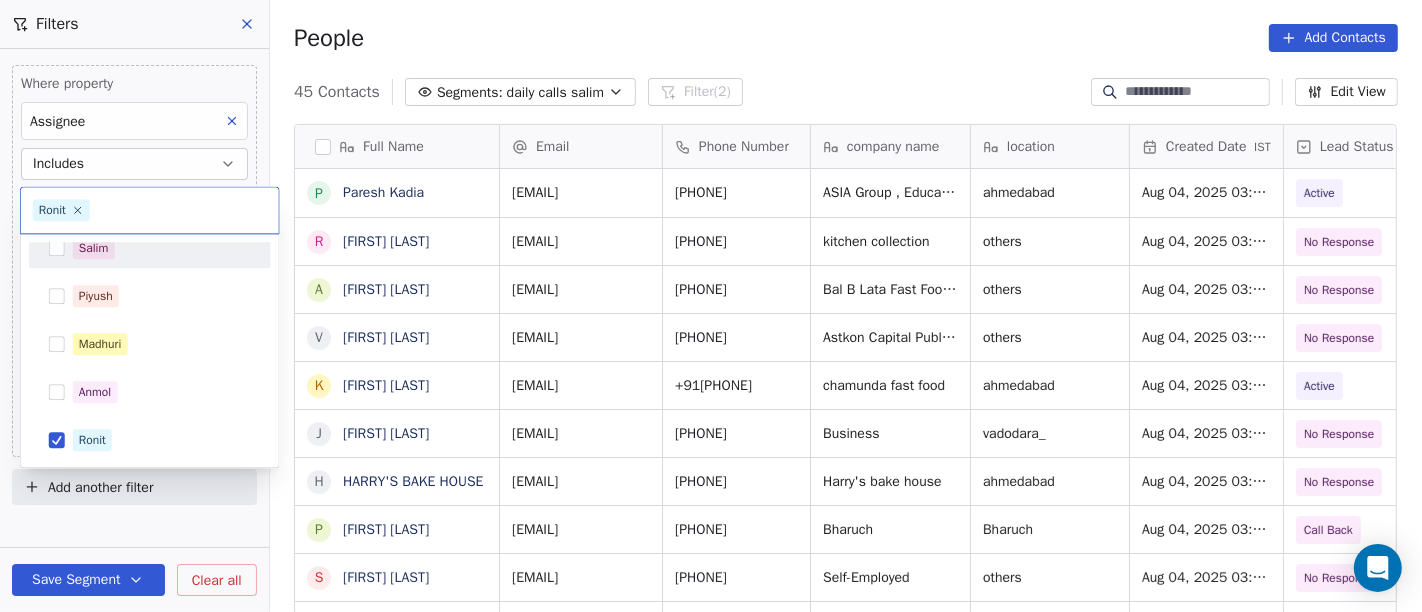 click on "Salim" at bounding box center (150, 248) 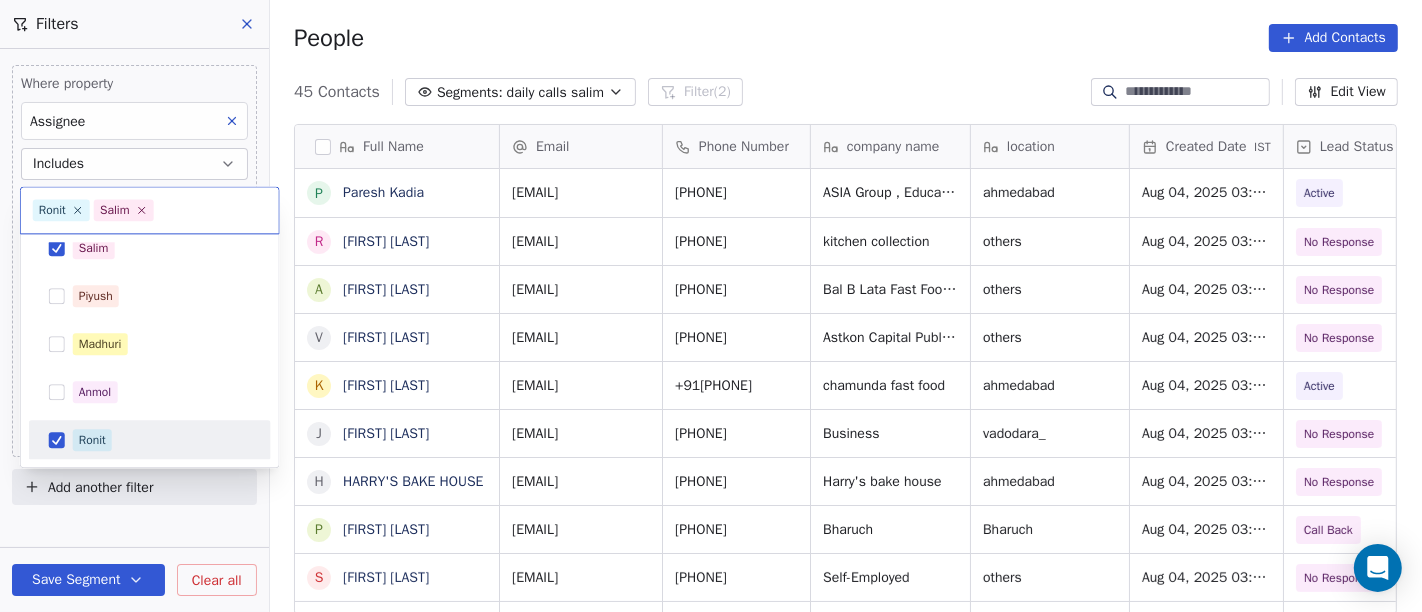 click on "Ronit" at bounding box center (92, 440) 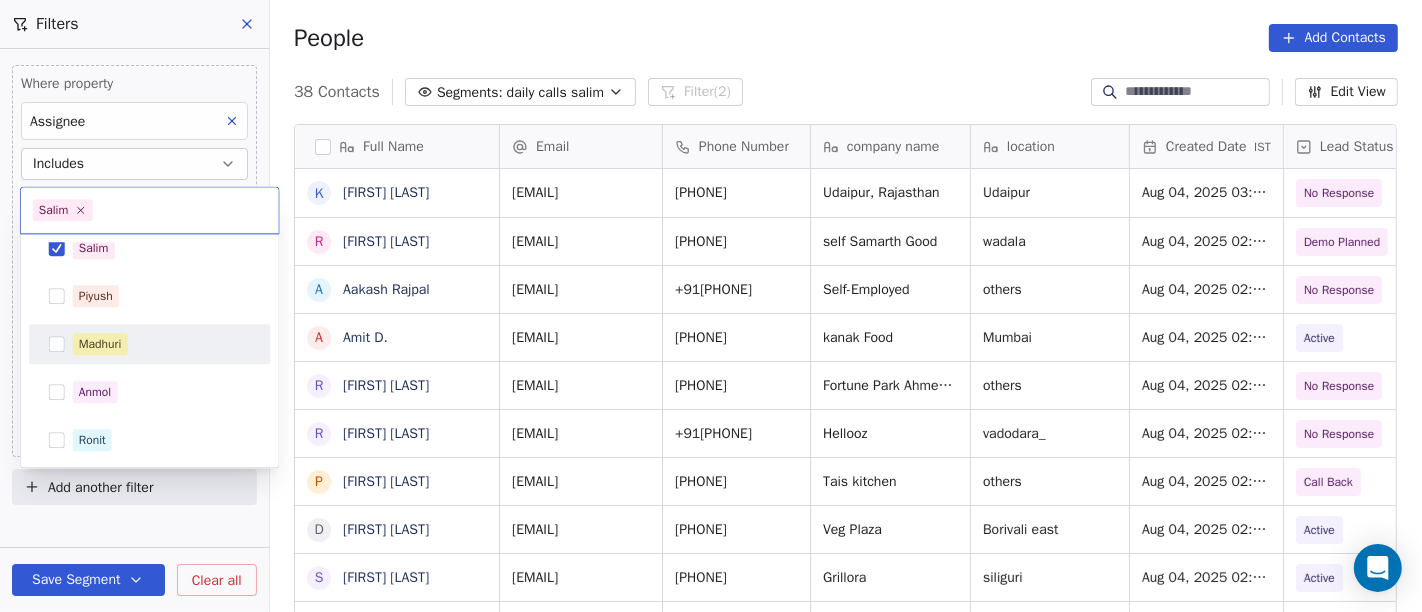 click on "On2Cook India Pvt. Ltd. Contacts People Marketing Workflows Campaigns Sales Pipelines Sequences Beta Tools Apps AI Agents Help & Support Filters Where property   Assignee   Includes Salim and Where property   Last Activity Date   is on Aug 04, 2025 12:31 PM Add filter to this group Add another filter Save Segment Clear all People  Add Contacts 38 Contacts Segments: daily calls salim  Filter  (2) Edit View Tag Add to Sequence Full Name K Kachrulal Dalptram Patel R Rahul Kamble A Aakash Rajpal A Amit D. R Roop Kaushal R Ritesh Srivastava P Pawan Gupta D Devaray Nayak s shekhar kumar L Lucky Arora P Pankaj Agrhari S Swapnil Raje Khot R Rumiko Yachi S Sunil Kumar Bansod V Vishal Keshari G Govind Barshaiya A Ashish A Ashish Gupta V Vinay Gupta J Jyotika Kumar n niyas V Vavita H Harveer Singh v vijay chakravarthy S Swati Goyal Dhawan K Kamal Pathania H Heming Mathews B Bubun Panda S Sunil Dhage M Mafias Of Grill Email Phone Number company name location Created Date IST Lead Status Tags Assignee Sales Rep Udaipur" at bounding box center [711, 306] 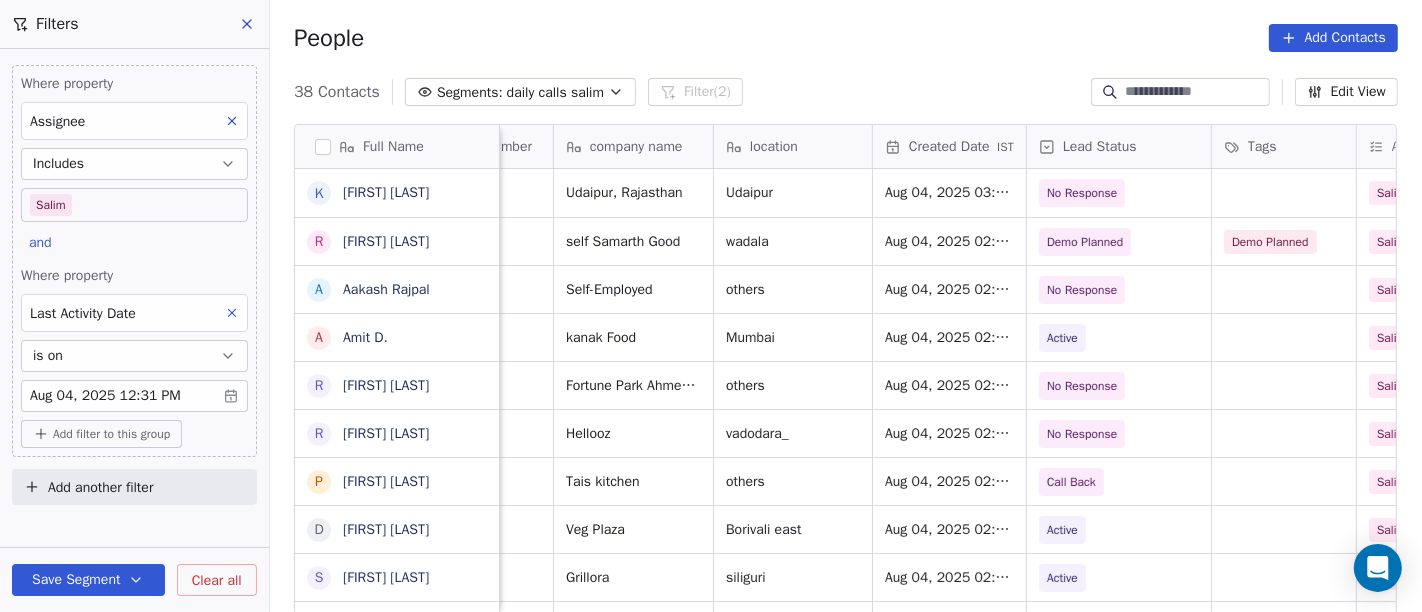 scroll, scrollTop: 0, scrollLeft: 257, axis: horizontal 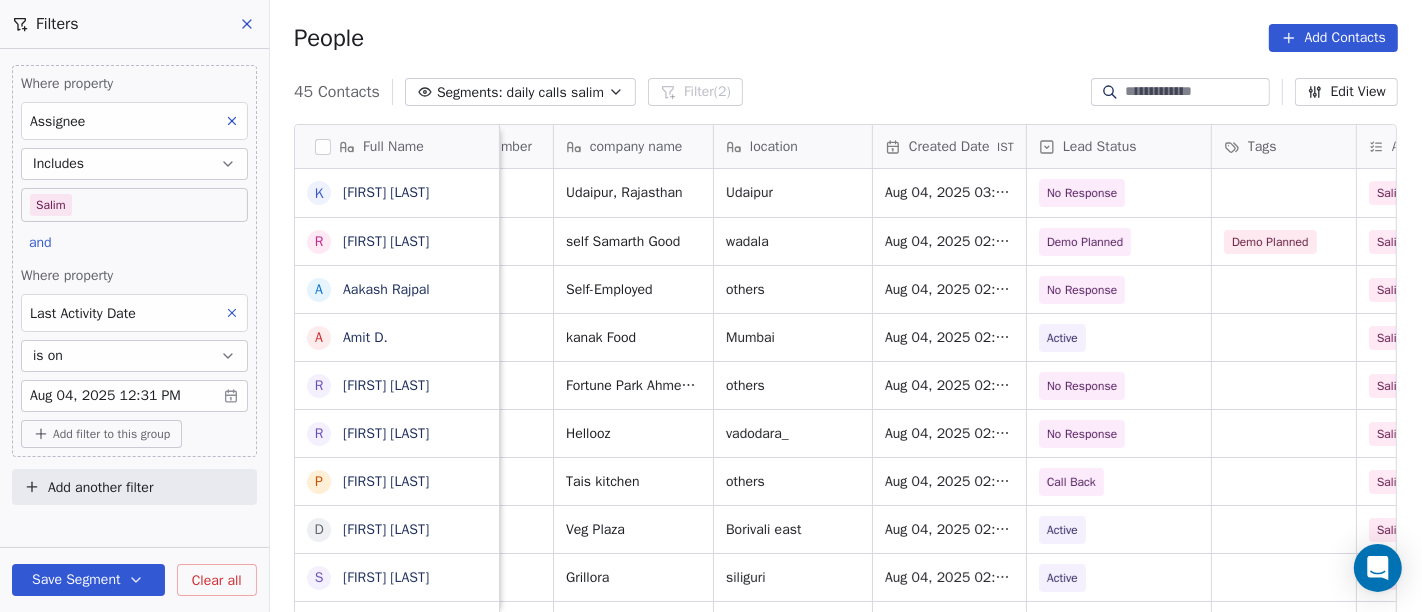 click on "People  Add Contacts" at bounding box center (846, 38) 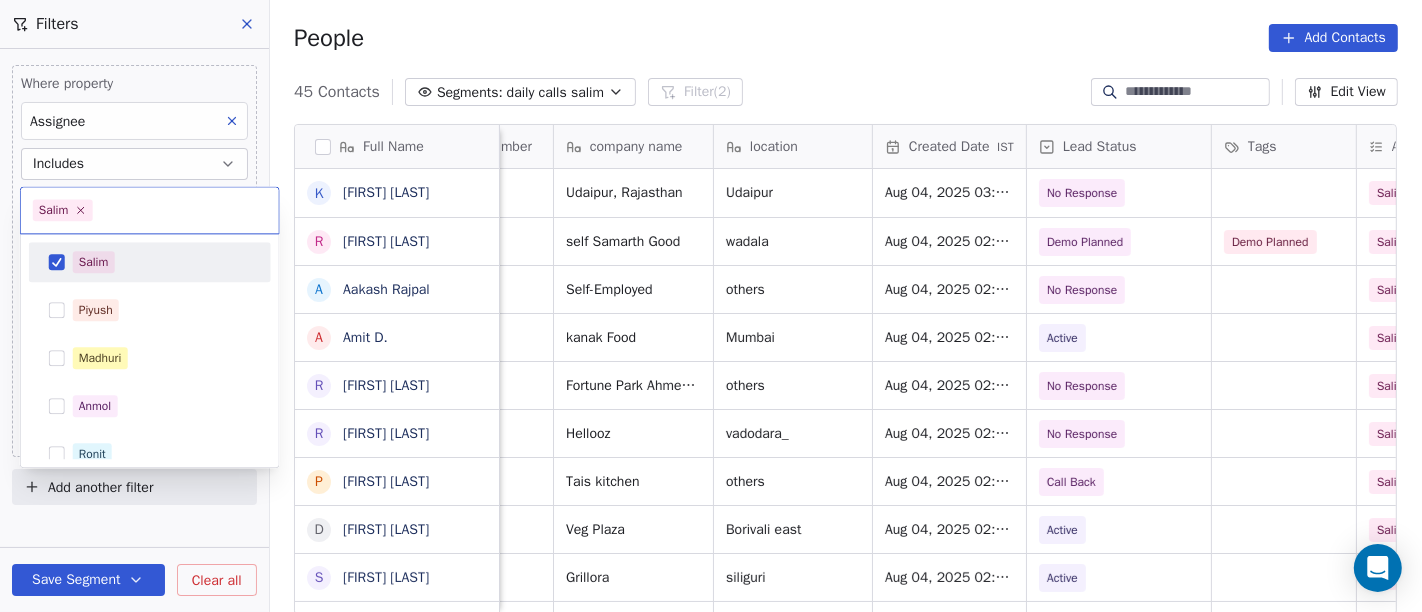 click on "Salim" at bounding box center [162, 262] 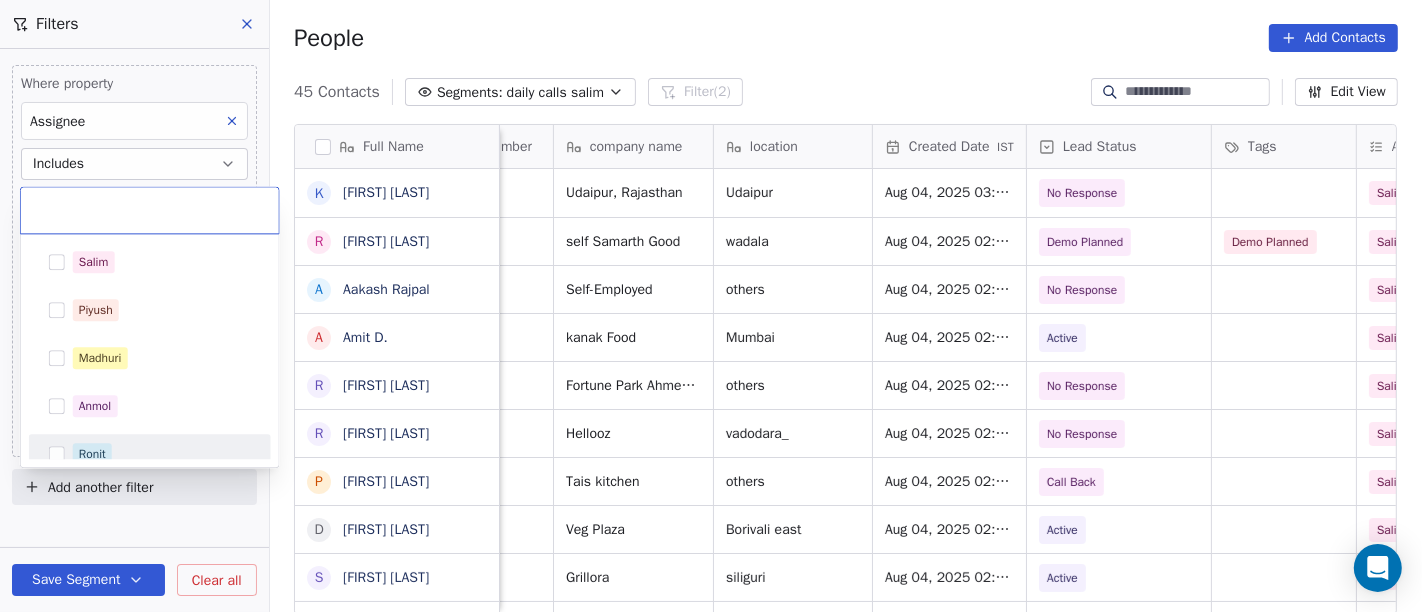 click on "Ronit" at bounding box center [92, 454] 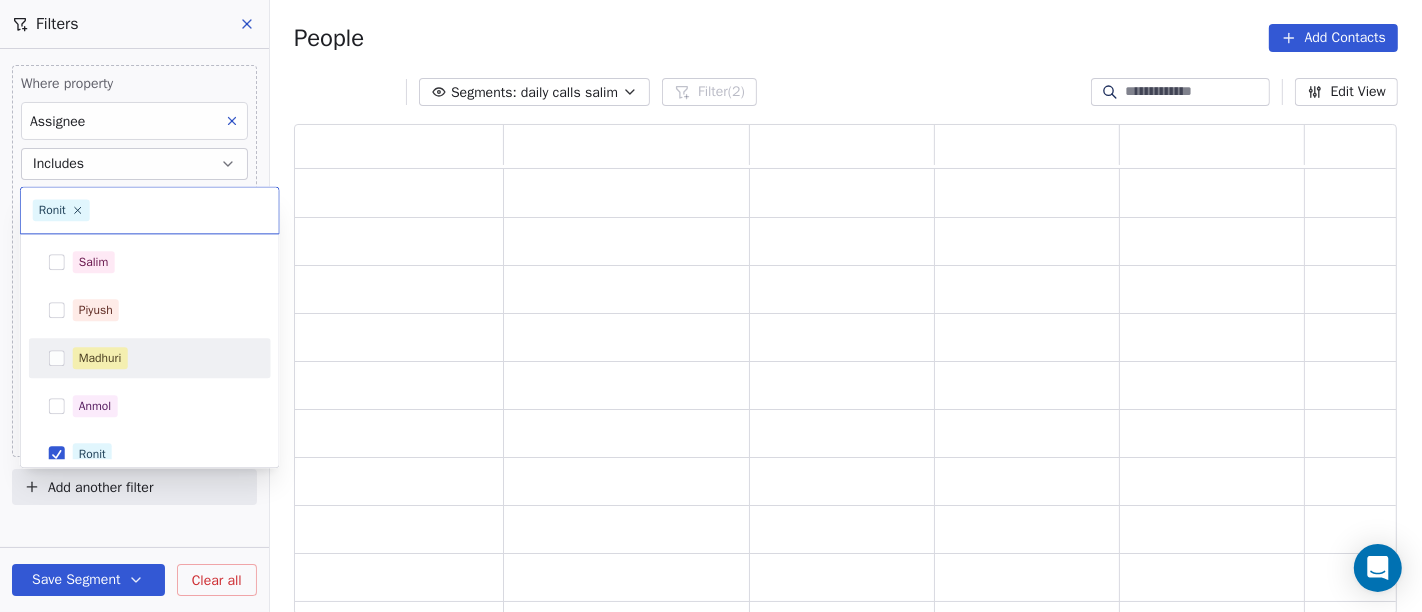 click on "On2Cook India Pvt. Ltd. Contacts People Marketing Workflows Campaigns Sales Pipelines Sequences Beta Tools Apps AI Agents Help & Support Filters Where property   Assignee   Includes Ronit and Where property   Last Activity Date   is on Aug 04, 2025 12:31 PM Add filter to this group Add another filter Save Segment Clear all People  Add Contacts Segments: daily calls salim  Filter  (2) Edit View Tag Add to Sequence
Ronit Salim Piyush Madhuri Anmol Ronit Saurabh Sapan Falguni Mary Ajay" at bounding box center (711, 306) 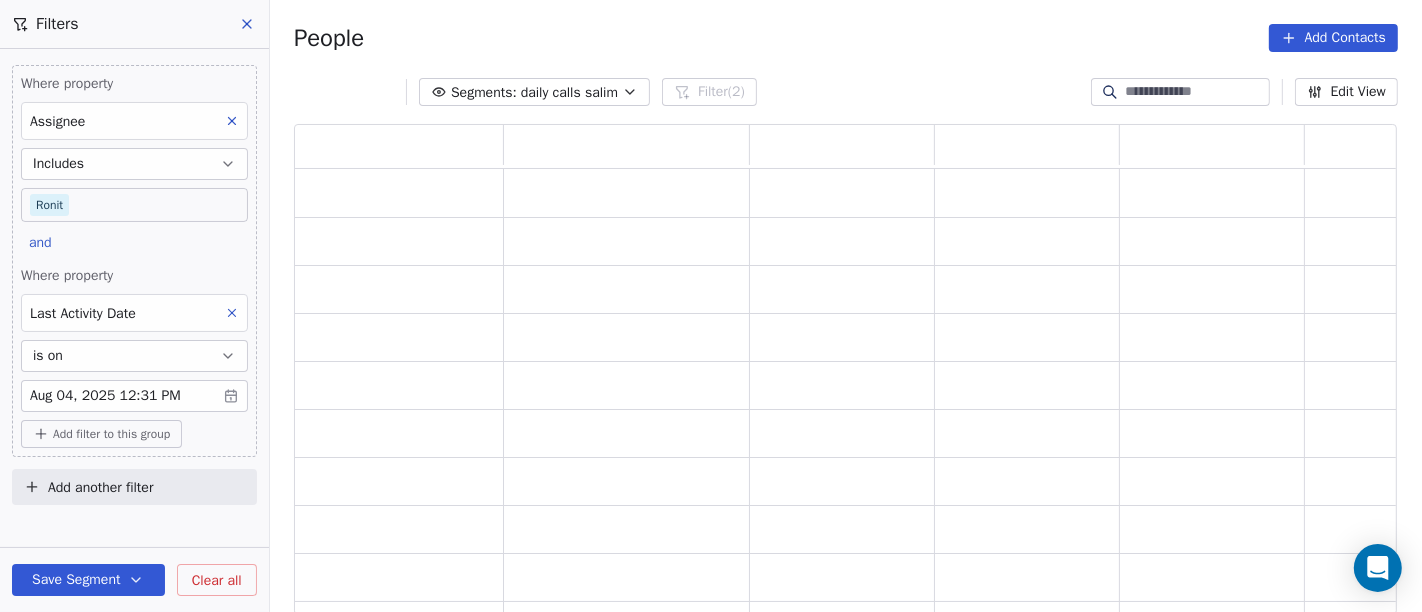 scroll, scrollTop: 17, scrollLeft: 17, axis: both 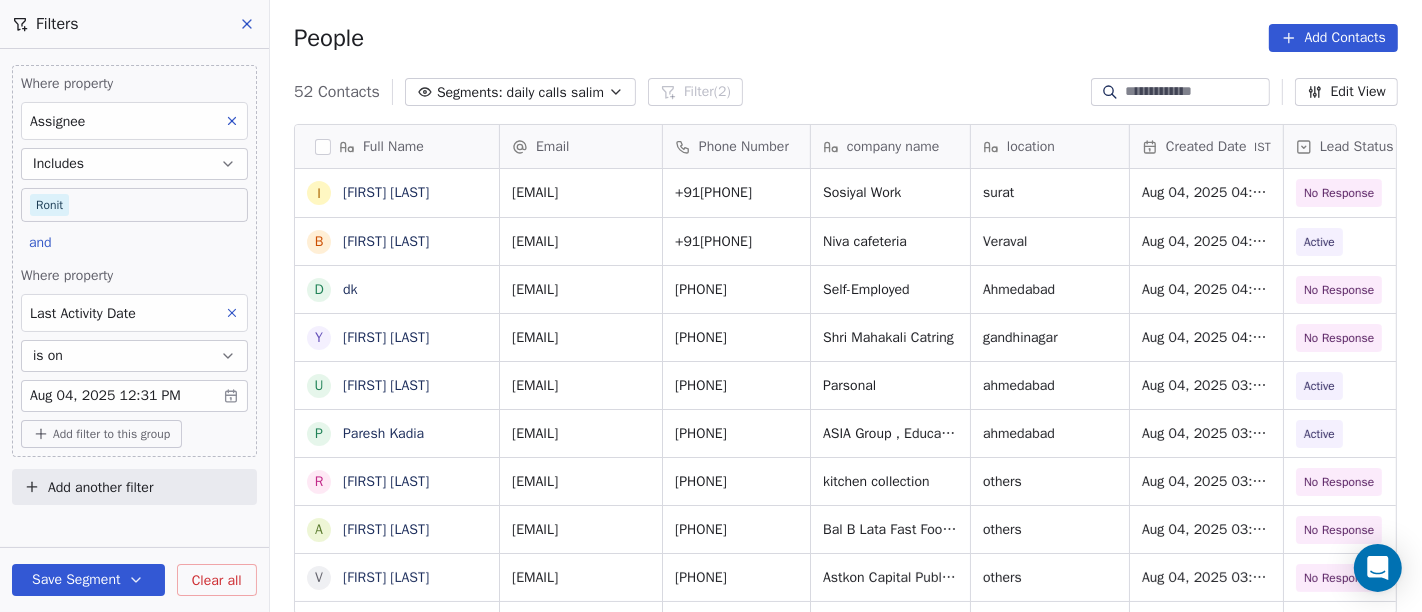 click on "On2Cook India Pvt. Ltd. Contacts People Marketing Workflows Campaigns Sales Pipelines Sequences Beta Tools Apps AI Agents Help & Support Filters Where property   Assignee   Includes Ronit and Where property   Last Activity Date   is on Aug 04, 2025 12:31 PM Add filter to this group Add another filter Save Segment Clear all People  Add Contacts 52 Contacts Segments: daily calls salim  Filter  (2) Edit View Tag Add to Sequence Full Name I Ilesh Vashi B Bharat vanik d dk Y Yogesh Dave U Udayan Patel P Paresh Kadia R RAJESH JAIN a ashok Kumar Mewara V V S Rathore K Kalpesh Parupaliya J Jaydip Shah H HARRY'S BAKE HOUSE P Patel Kartik vinodbhai S Shivendra Vishwakarma S Sailesh Patel A Ashoke Jaiswal S Sanjay N. Thakar H Hafeezur Rahman R Ravi Saini A Ankur Gavande S Shibu Mathew J Jafar P Akl N Narendra Kumar A Abdull Khan S Sanjay Bose N Nikhil Kaushal Y YOGESH S Sachinkumar Mane s shirish Joshi M Mayank Jain Email Phone Number company name location Created Date IST Lead Status Tags Assignee Sales Rep surat" at bounding box center [711, 306] 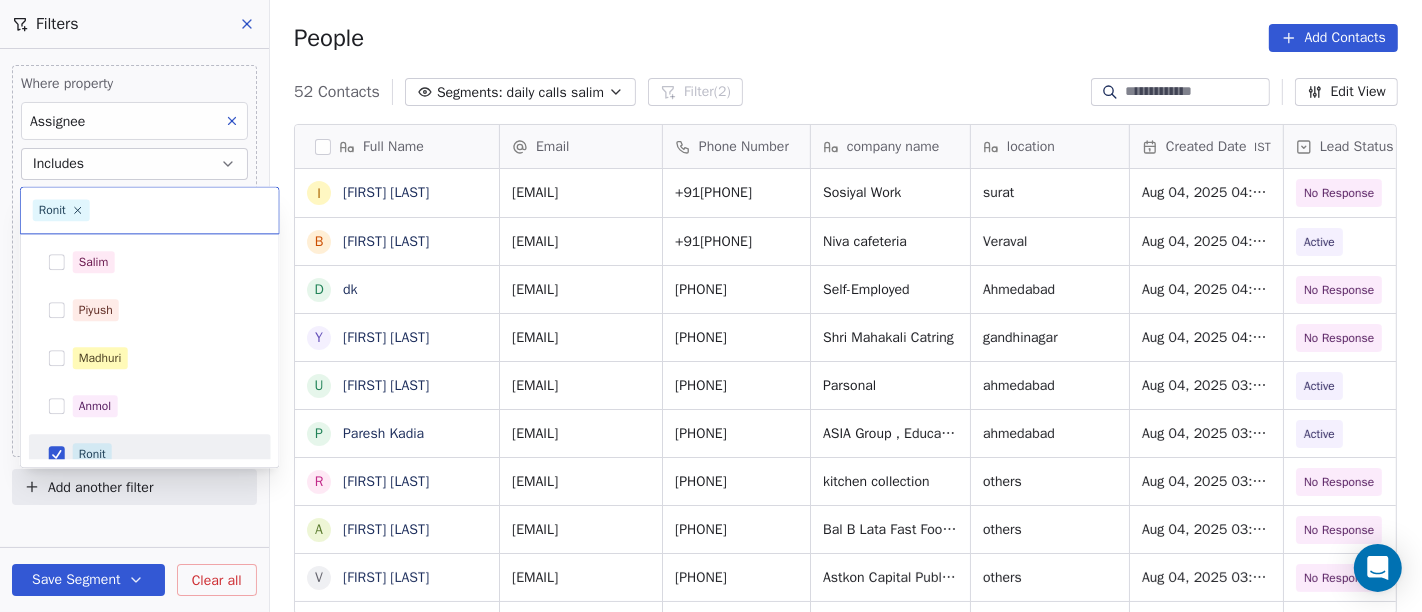 scroll, scrollTop: 14, scrollLeft: 0, axis: vertical 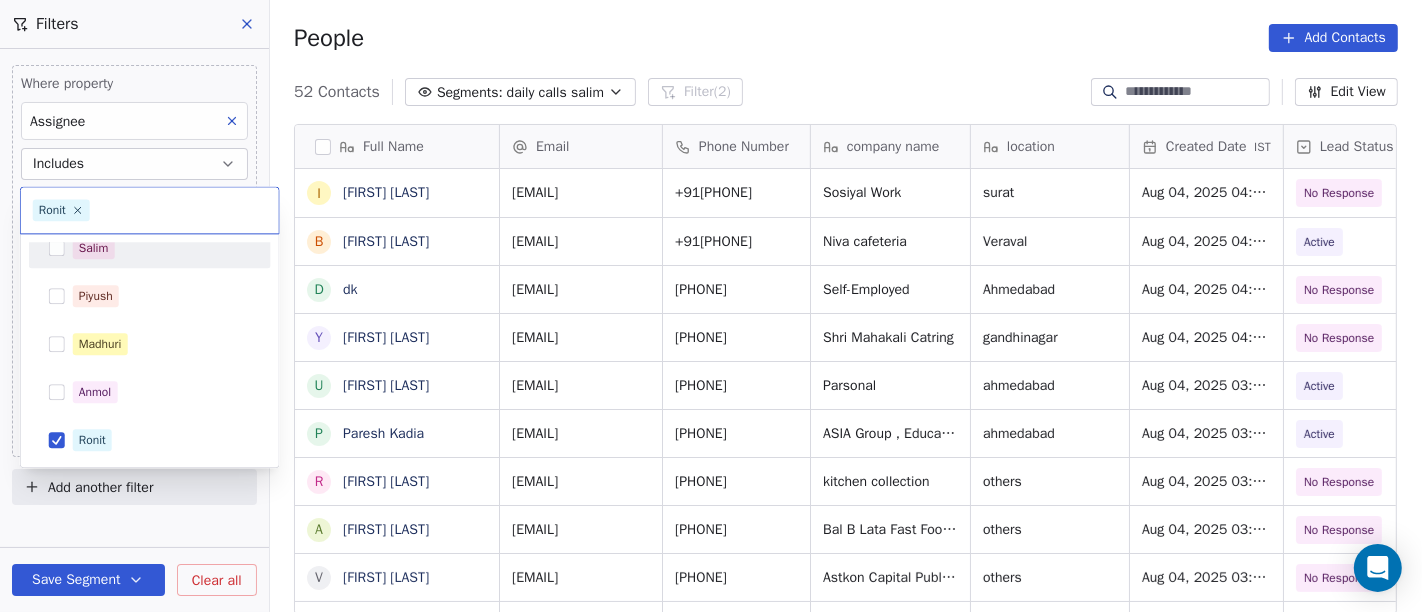 click on "Salim" at bounding box center [94, 248] 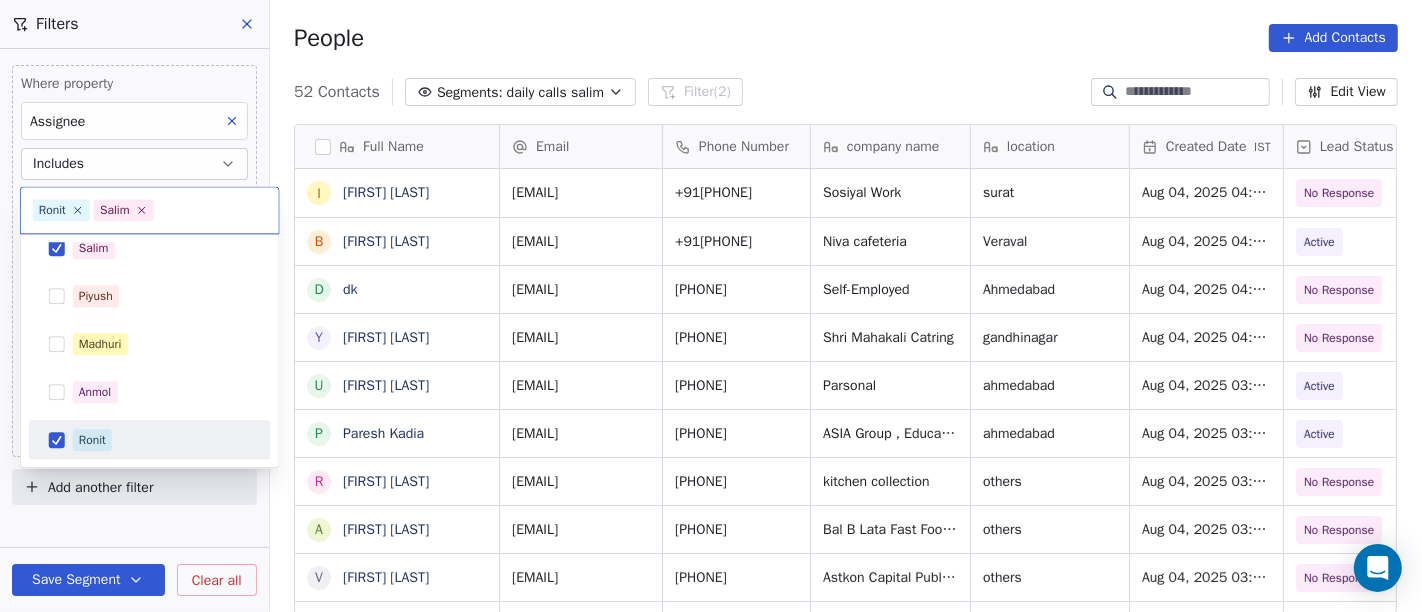 click on "Ronit" at bounding box center [92, 440] 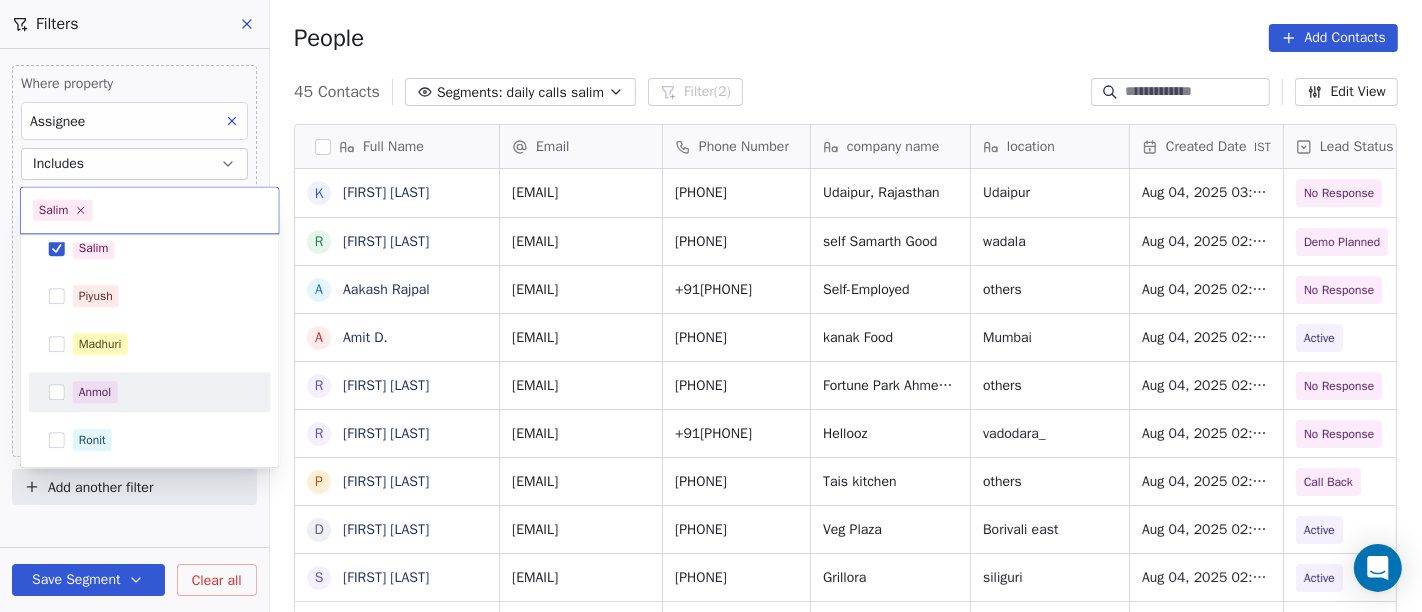 click on "On2Cook India Pvt. Ltd. Contacts People Marketing Workflows Campaigns Sales Pipelines Sequences Beta Tools Apps AI Agents Help & Support Filters Where property   Assignee   Includes Salim and Where property   Last Activity Date   is on Aug 04, 2025 12:31 PM Add filter to this group Add another filter Save Segment Clear all People  Add Contacts 45 Contacts Segments: daily calls salim  Filter  (2) Edit View Tag Add to Sequence Full Name K Kachrulal Dalptram Patel R Rahul Kamble A Aakash Rajpal A Amit D. R Roop Kaushal R Ritesh Srivastava P Pawan Gupta D Devaray Nayak s shekhar kumar L Lucky Arora P Pankaj Agrhari S S B P Pijush Dutta S Satya Swarup Laha M Manoj Dugad V Varun Agrawal N Naresh  Lakhotia B Bhushan Prasad R Rajesh Raj (ChauhaN Enterprises) S Swapnil Raje Khot R Rumiko Yachi S Sunil Kumar Bansod V Vishal Keshari G Govind Barshaiya A Ashish A Ashish Gupta V Vinay Gupta J Jyotika Kumar n niyas V Vavita Email Phone Number company name location Created Date IST Lead Status Tags Assignee Sales Rep Cold" at bounding box center (711, 306) 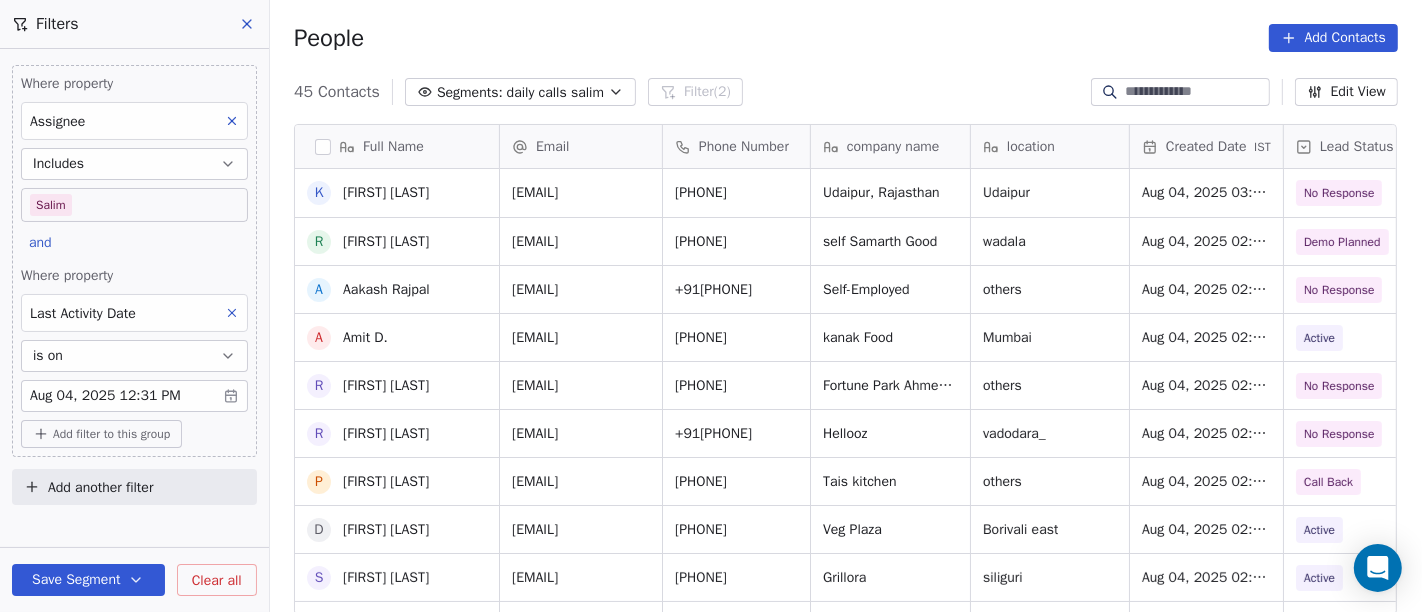 scroll, scrollTop: 1148, scrollLeft: 0, axis: vertical 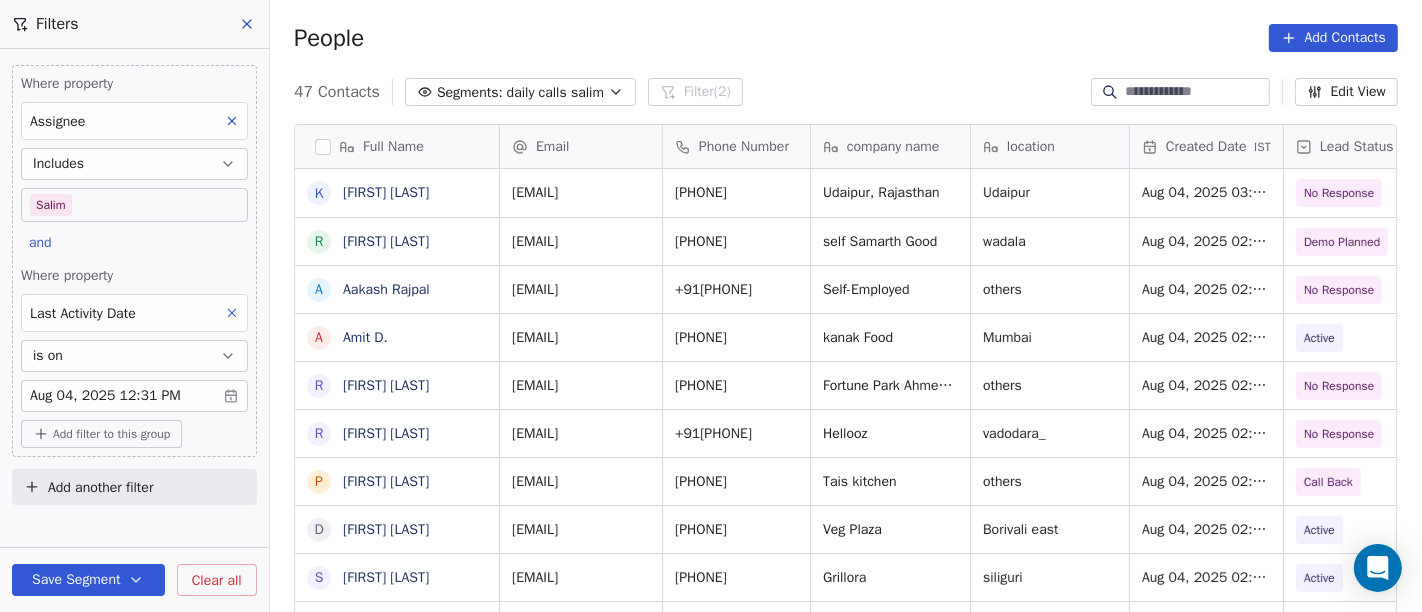 click on "People  Add Contacts" at bounding box center (846, 38) 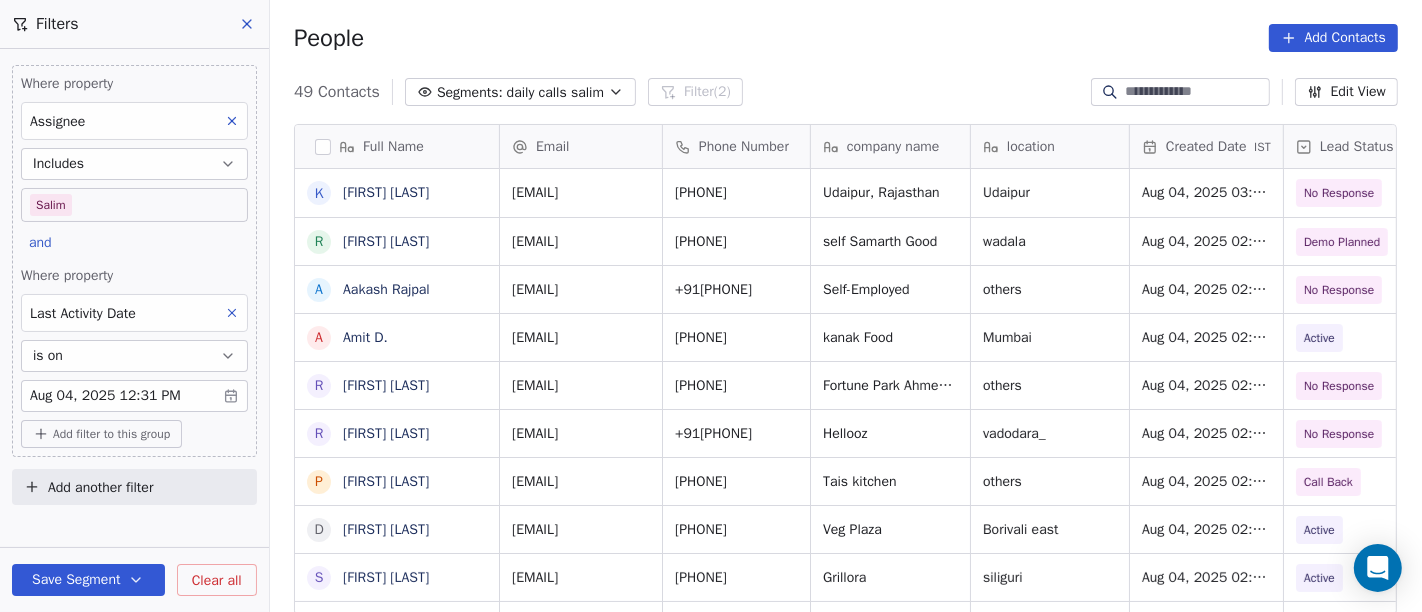 click on "Add filter to this group" at bounding box center [111, 434] 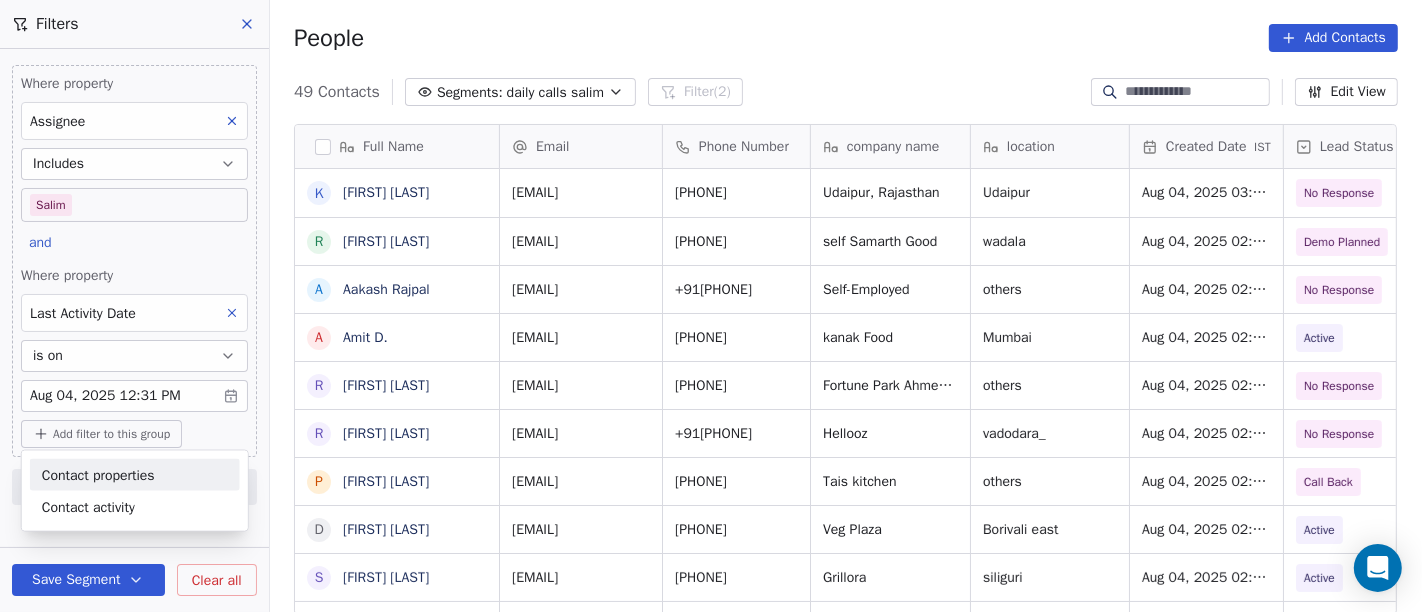 click on "Contact properties" at bounding box center (98, 474) 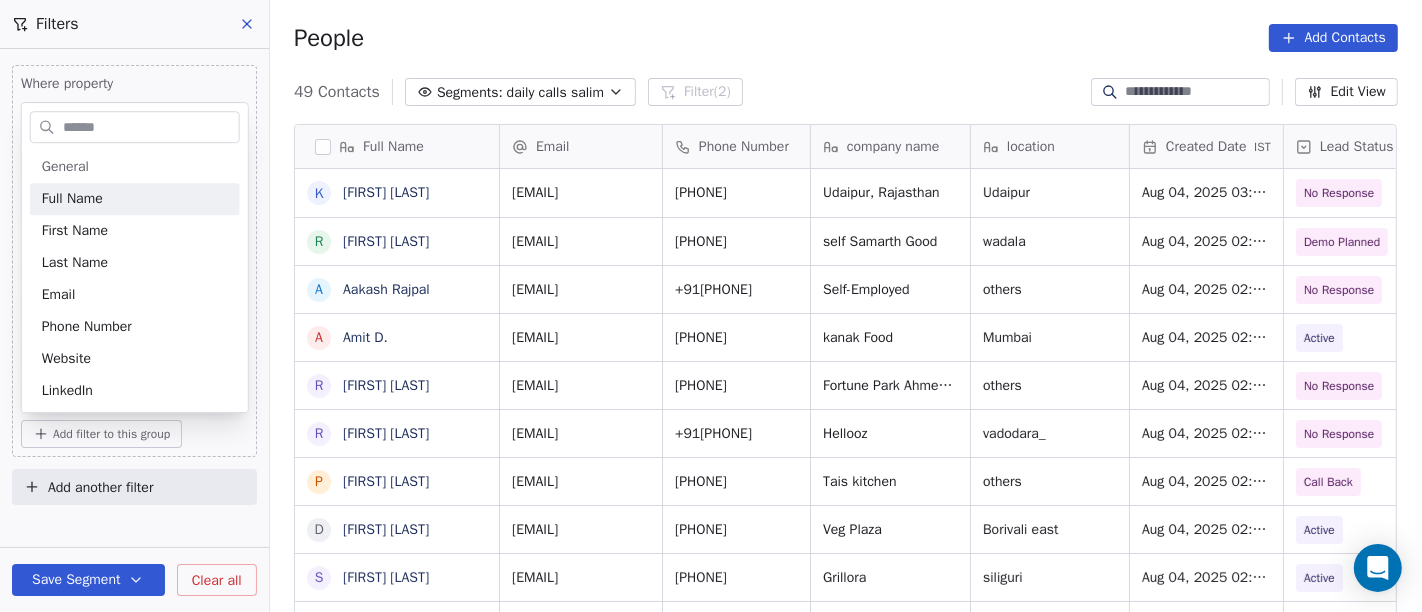 click at bounding box center [149, 127] 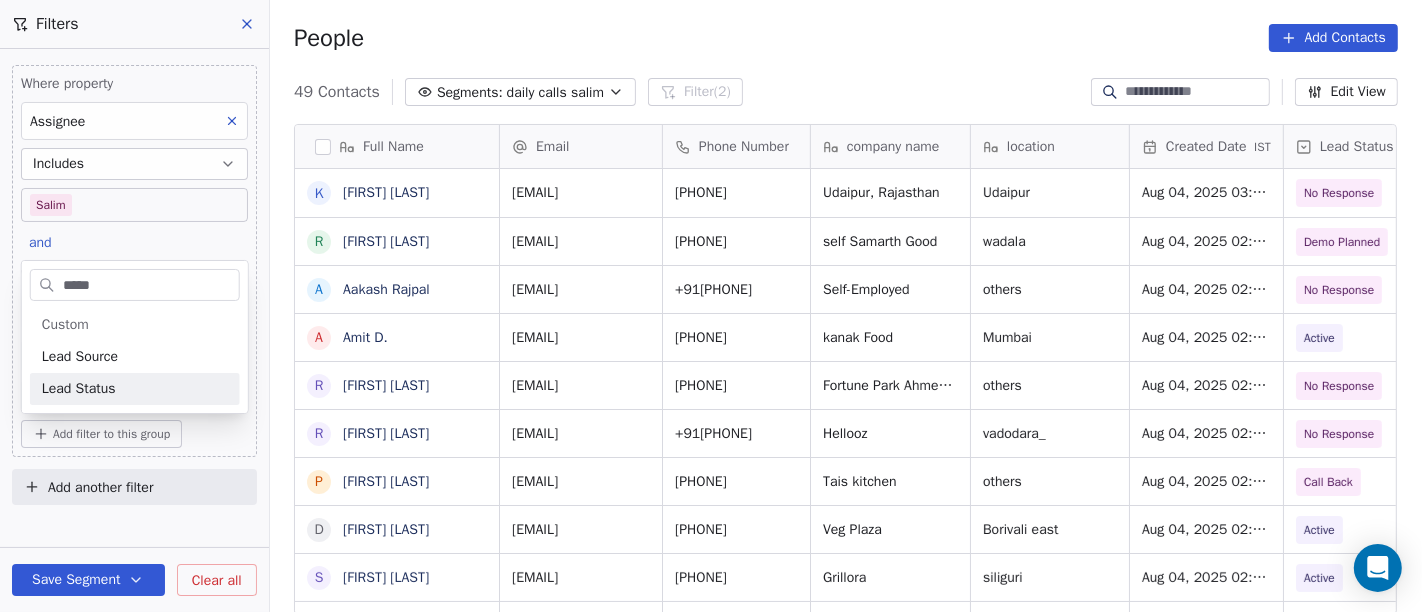 type on "****" 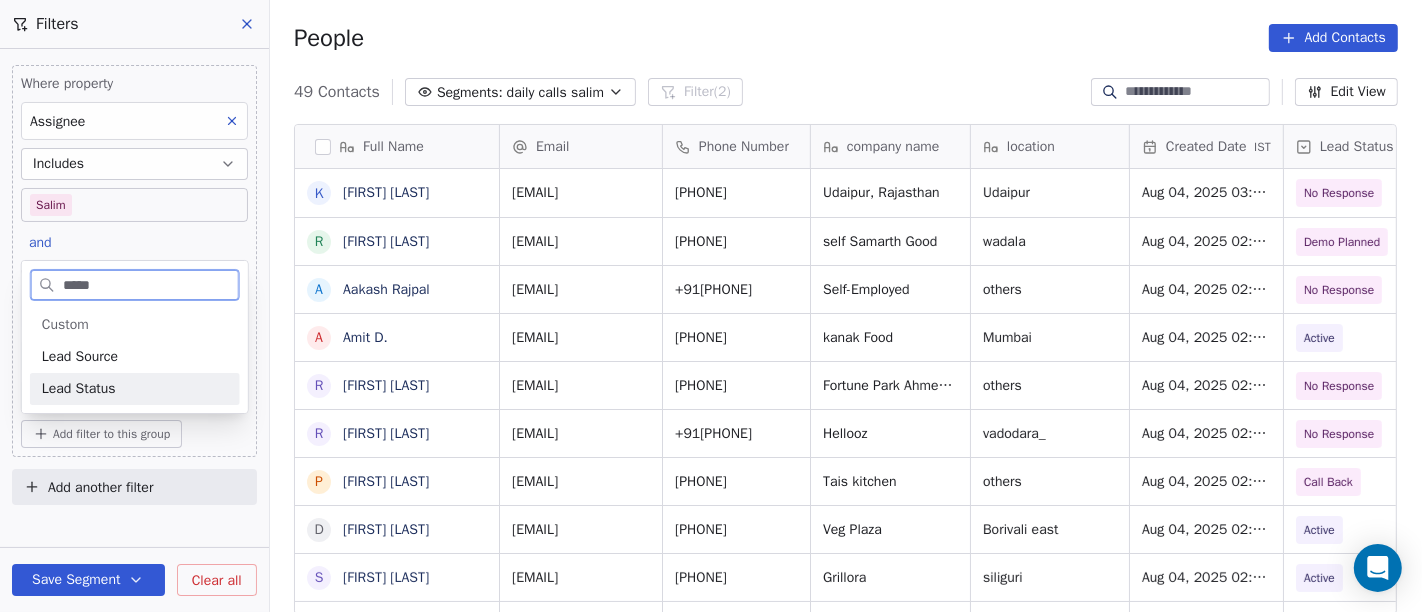 click on "Lead Status" at bounding box center (135, 389) 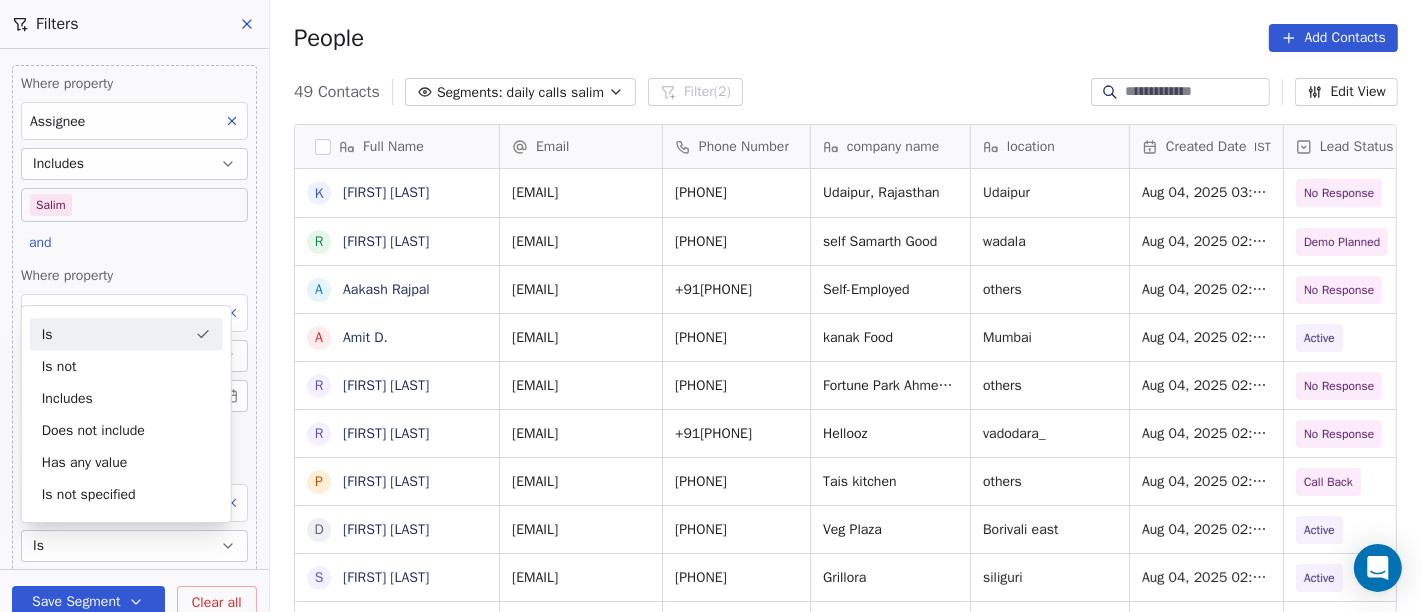 click on "Is" at bounding box center (126, 334) 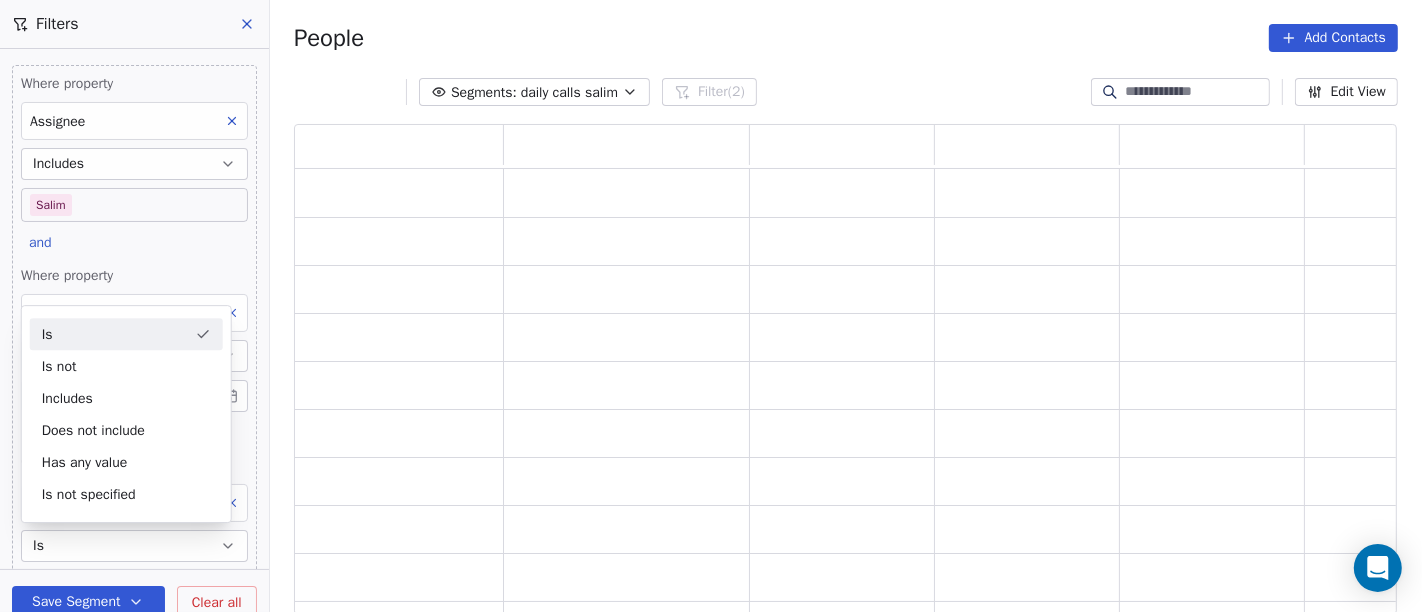 scroll, scrollTop: 17, scrollLeft: 17, axis: both 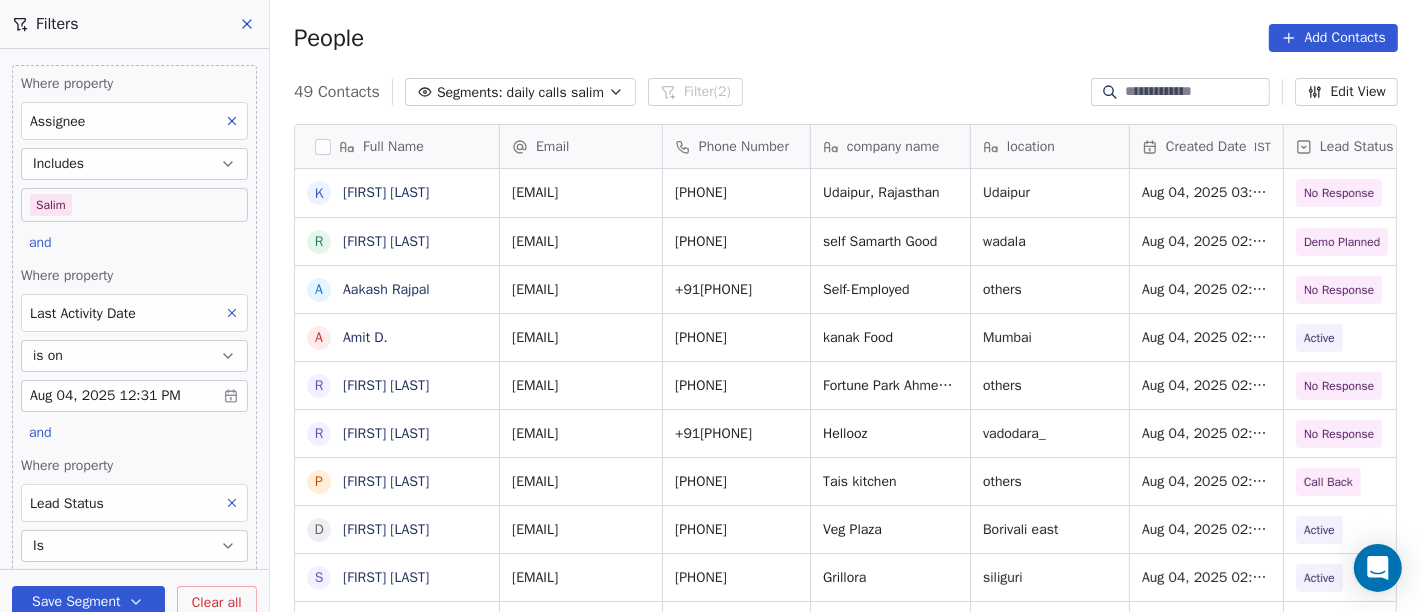 click 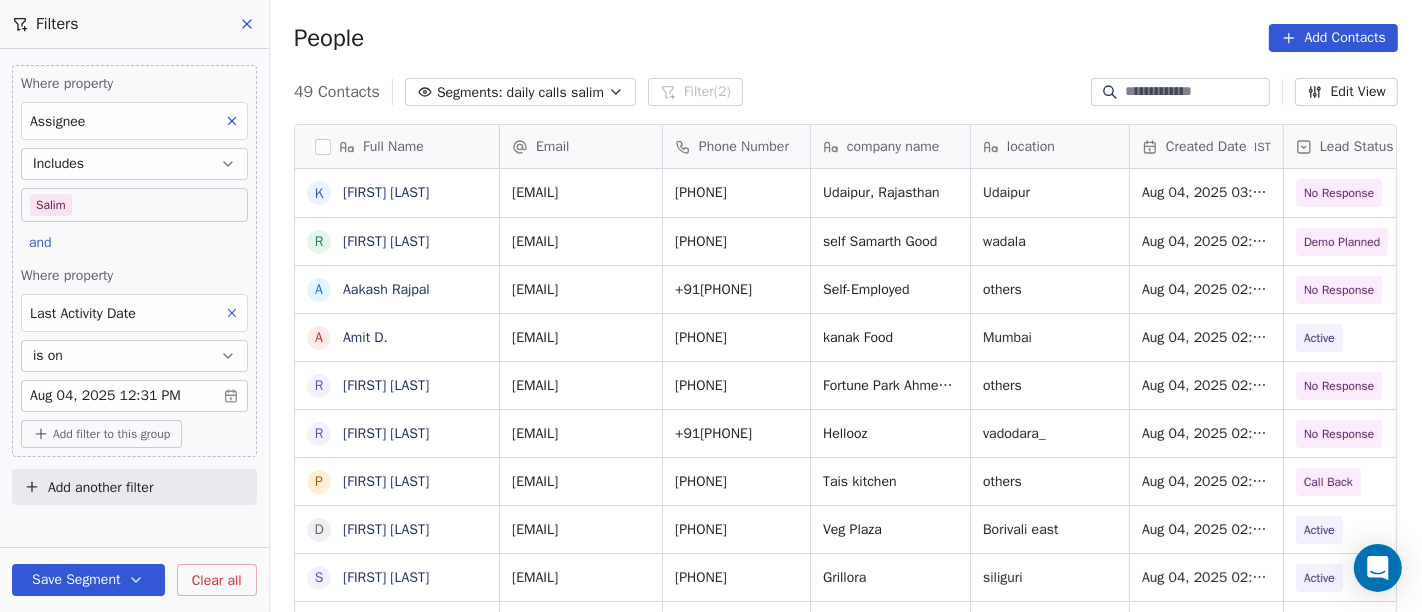 click on "People  Add Contacts" at bounding box center [846, 38] 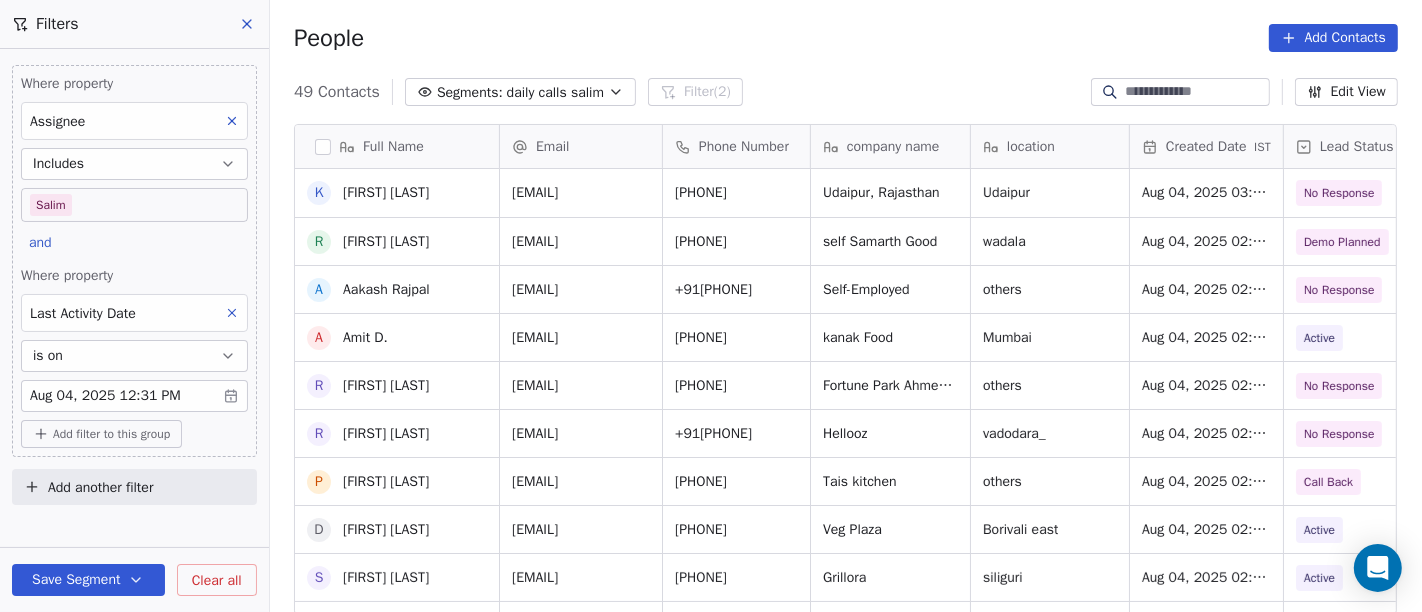 scroll, scrollTop: 444, scrollLeft: 0, axis: vertical 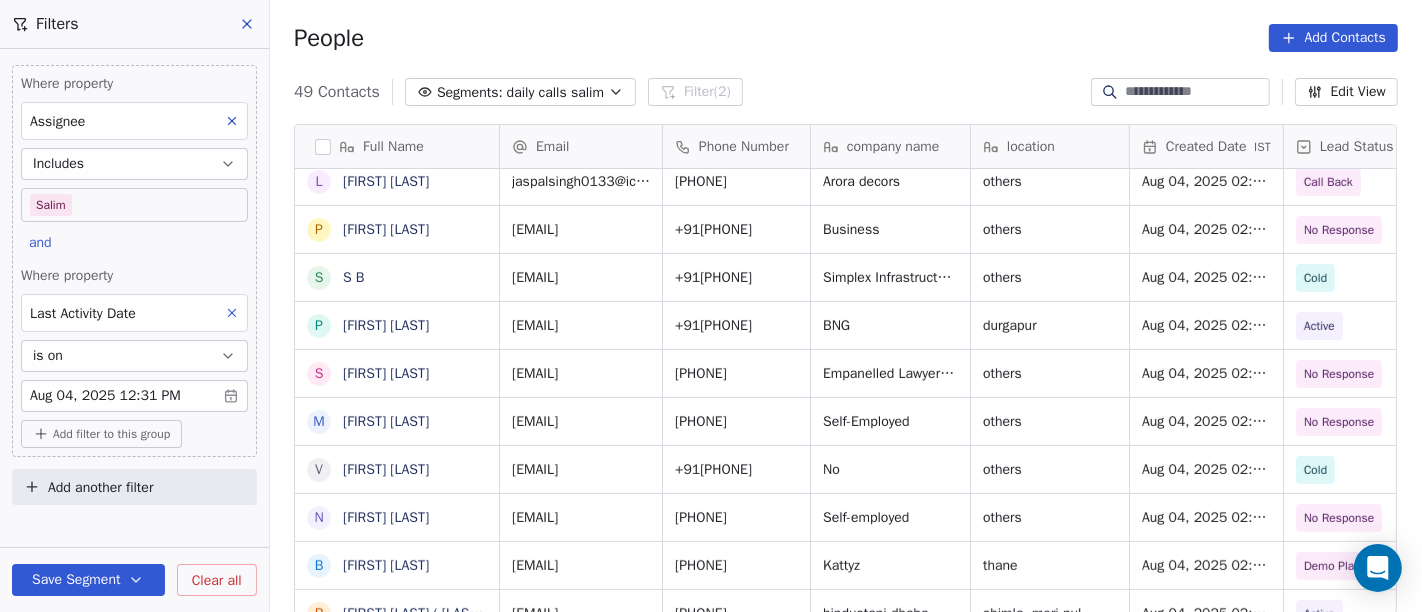 click 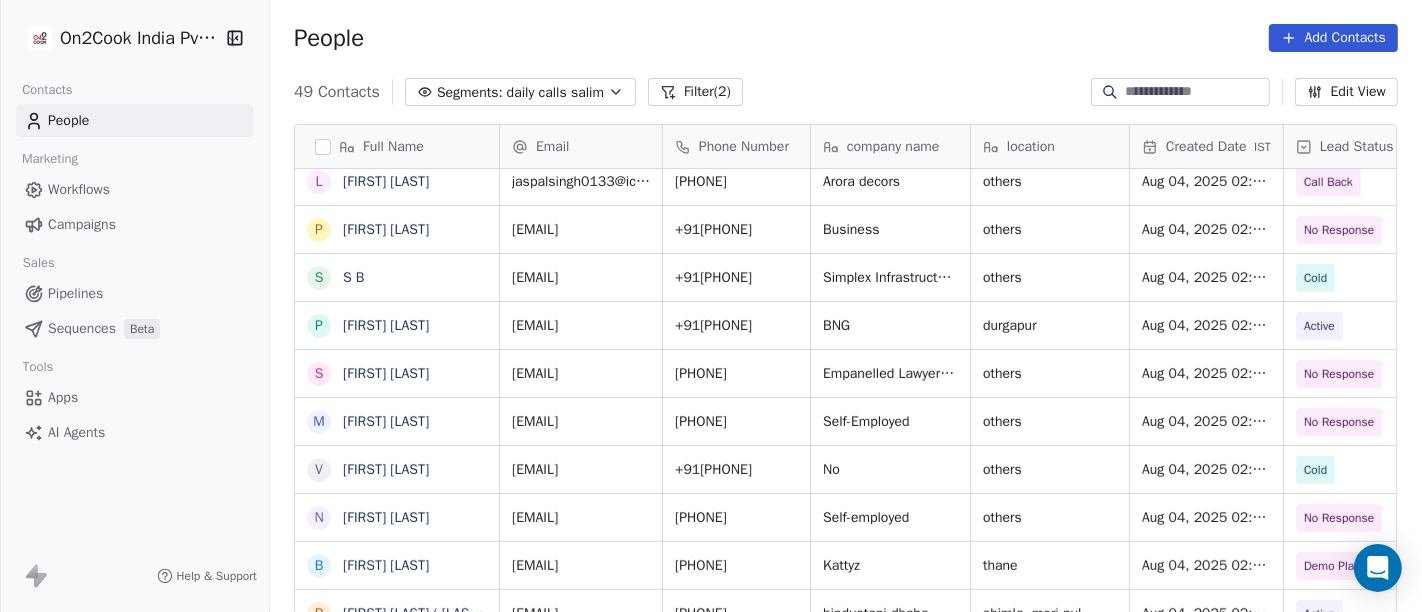 click on "Filter  (2)" at bounding box center [695, 92] 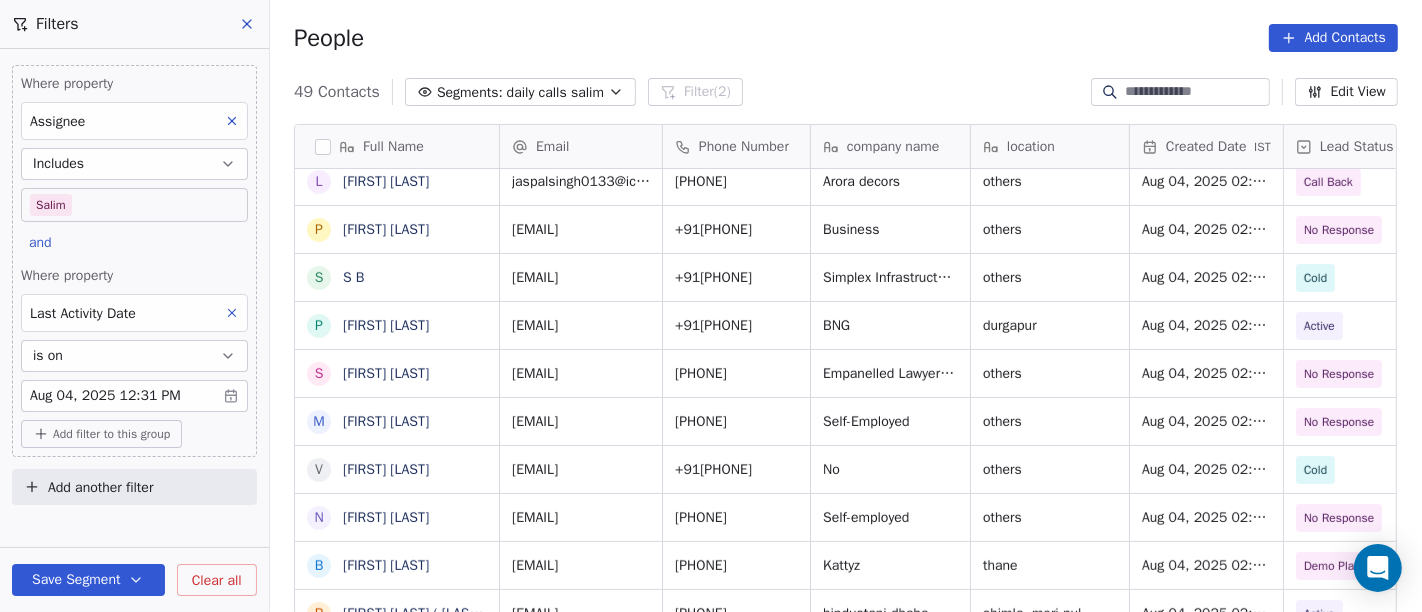 click on "Clear all" at bounding box center (217, 580) 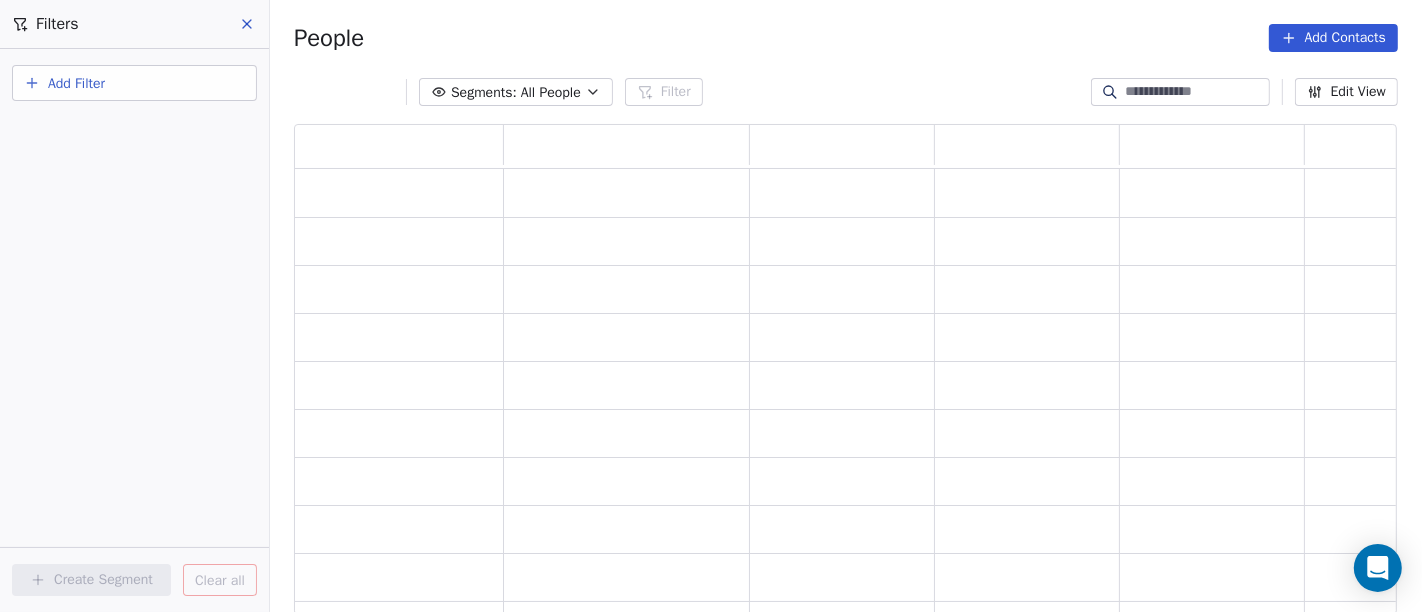 scroll, scrollTop: 17, scrollLeft: 17, axis: both 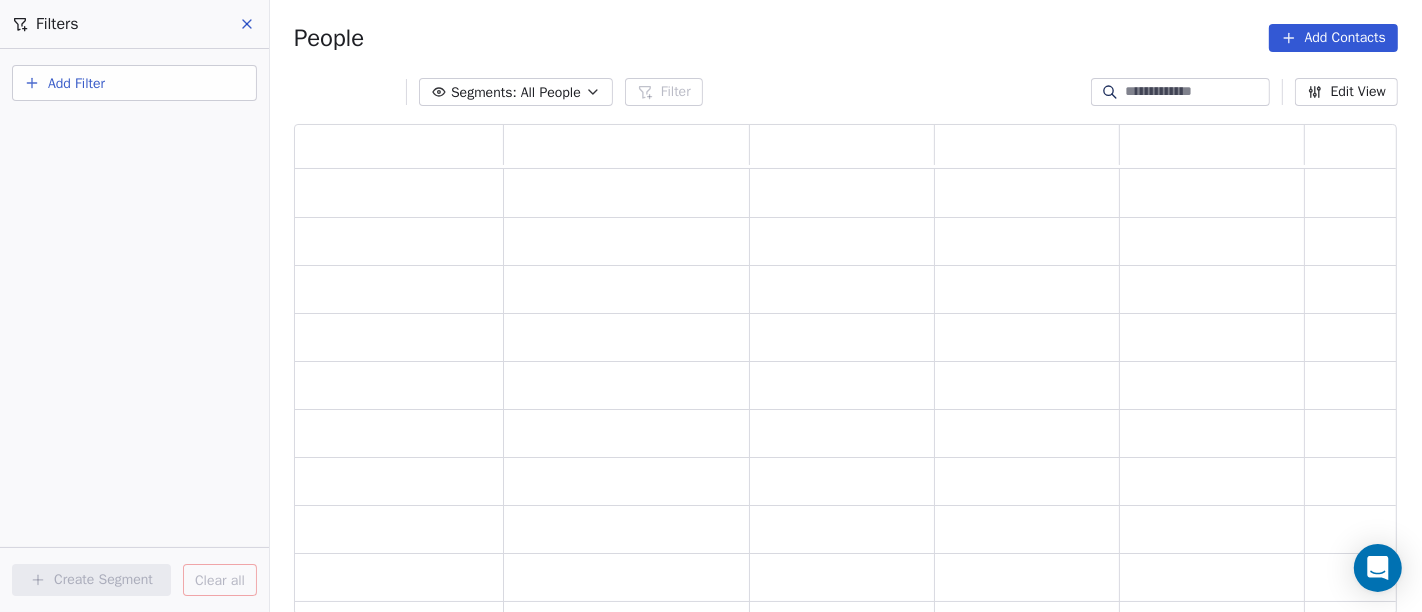 click 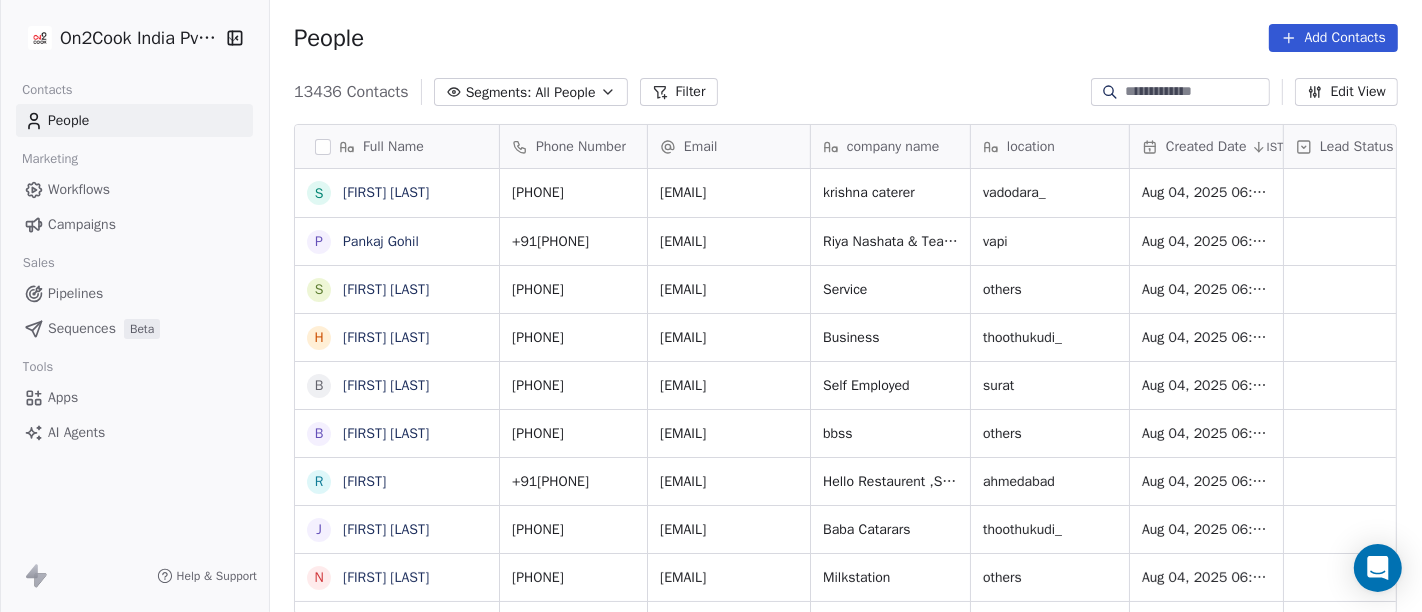 scroll, scrollTop: 17, scrollLeft: 17, axis: both 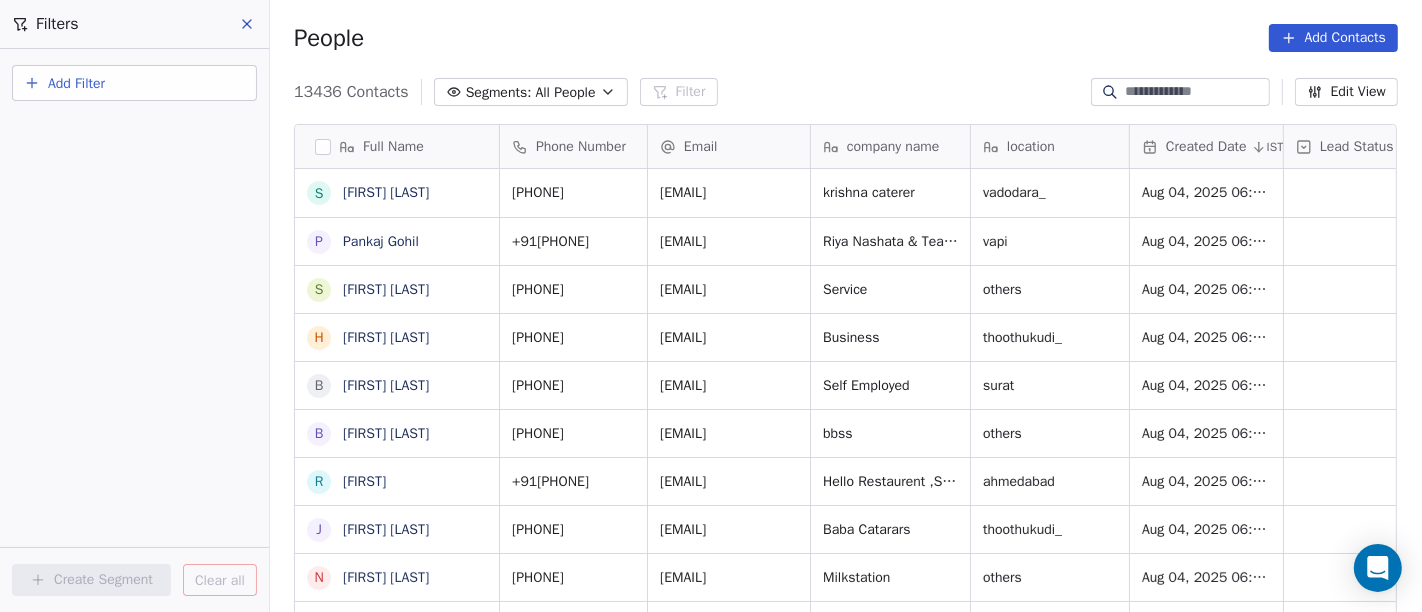 click on "Add Filter" at bounding box center (134, 83) 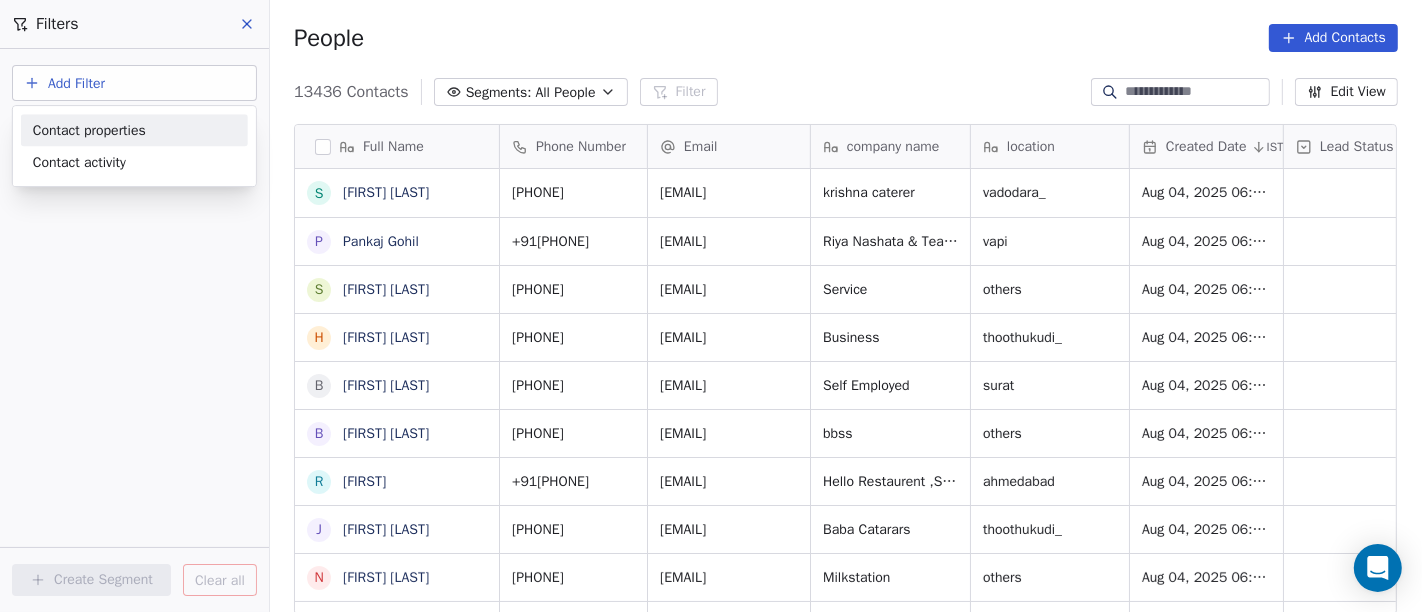 click on "Contact properties" at bounding box center (89, 130) 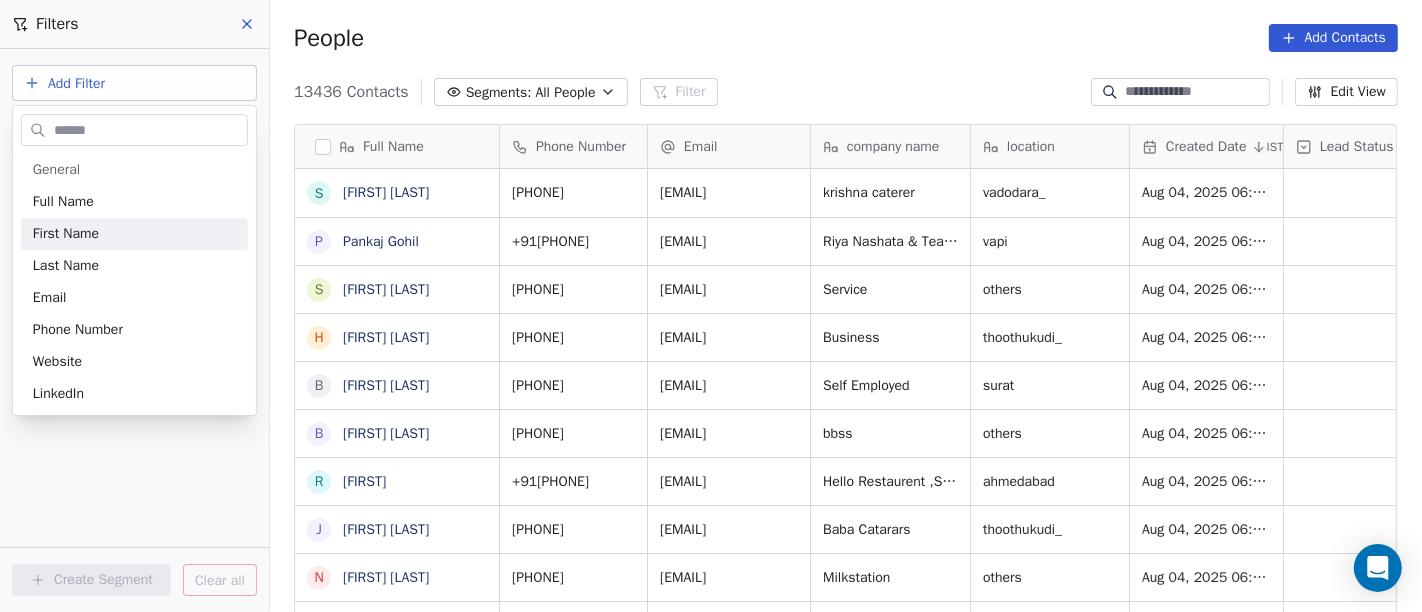 click on "On2Cook India Pvt. Ltd. Contacts People Marketing Workflows Campaigns Sales Pipelines Sequences Beta Tools Apps AI Agents Help & Support Filters Add Filter  Create Segment Clear all People  Add Contacts 13436 Contacts Segments: All People Filter  Edit View Tag Add to Sequence Full Name S Satish Joshi P Pankaj Gohil S Shrikant Bhavsar H Harish S. Shah B Bharat Sawant B Bimal Bijlani R Rajubhai J Jagdish Dave N Nirmal Choudhary P Paresh Raval S Sonal Pandya K Khushi  Nanda S Salim shaikh D Dabhi Ramesh bhai Kanti Bhai Z Zafaraltaf Gulammahammad Shaikh M Manmeet Singh Pasricha M Madhusudan K Navalgund b bhupiraja H Hemant Kumar Soni C Chilli Orange I Iqbal Khan R Rashesh shah A Anurag Sanadhya H Hiren S Shailesh Vaghela P Priyadarshini E Ekta Dave I Ilesh Vashi B Bharat vanik d dk Phone Number Email company name location Created Date IST Lead Status Tags Assignee Sales Rep +919825825793 satish26joshi@gmail.com krishna caterer vadodara_ Aug 04, 2025 06:41 PM Ronit +919427213218 pgohil522@gmail.com vapi Ronit" at bounding box center (711, 306) 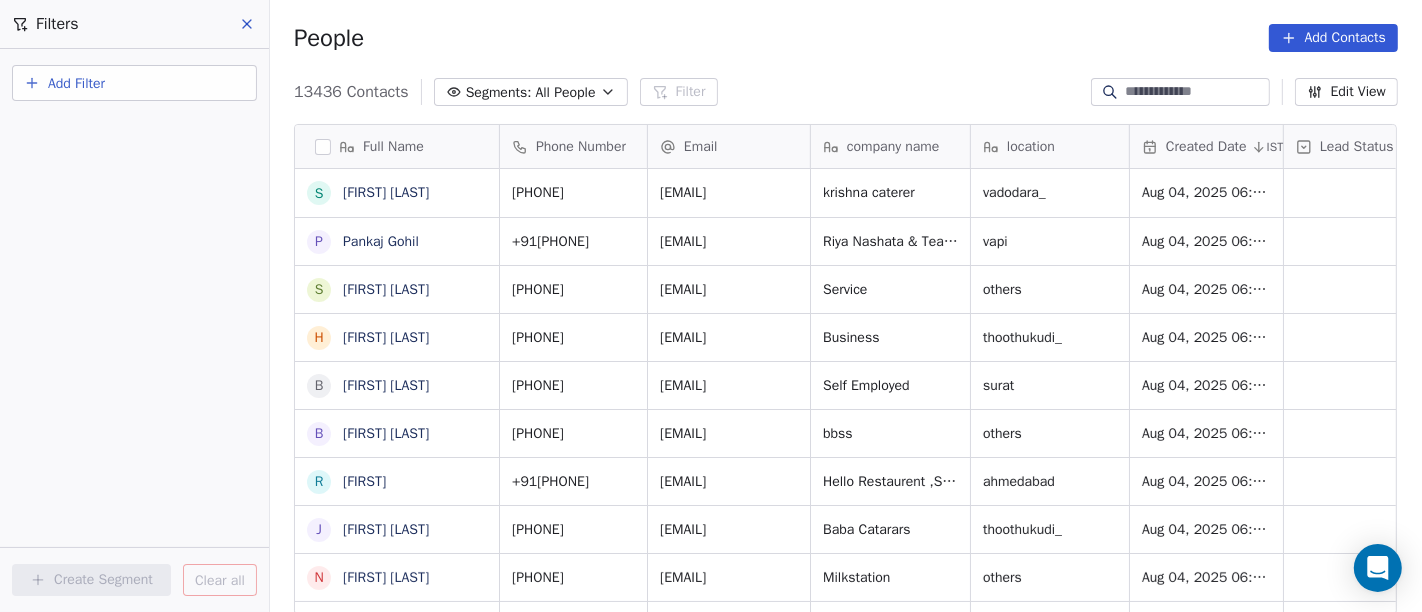 click on "All People" at bounding box center [565, 92] 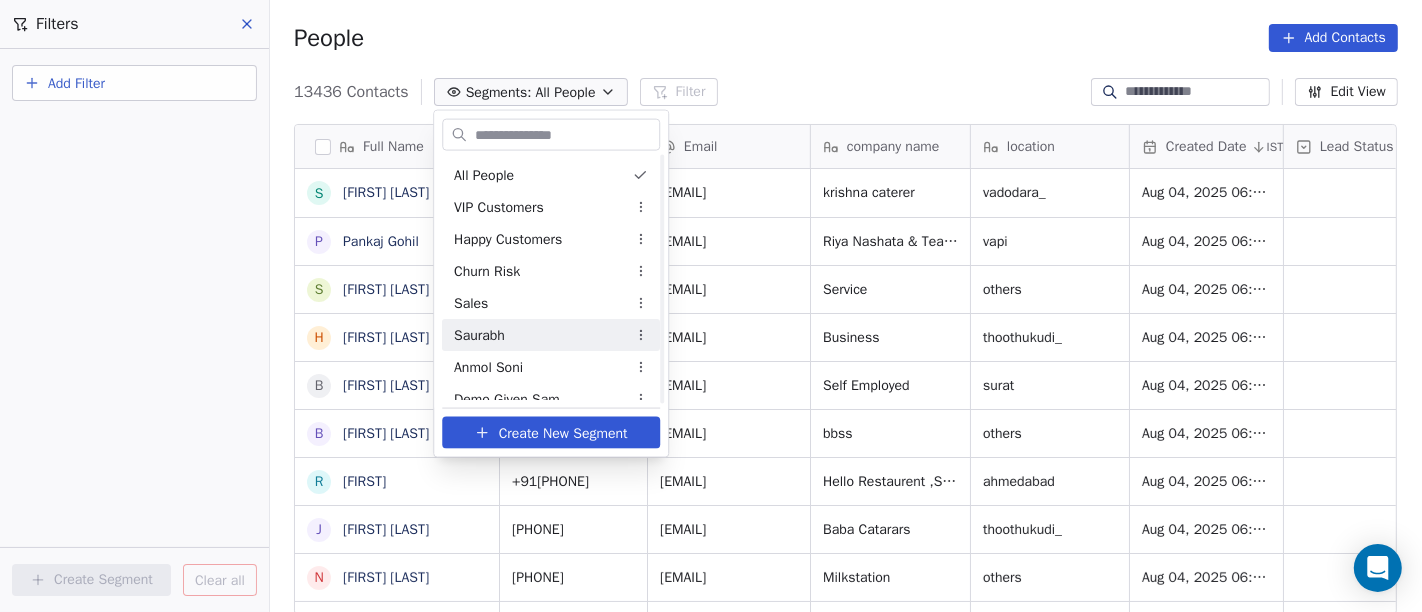 scroll, scrollTop: 555, scrollLeft: 0, axis: vertical 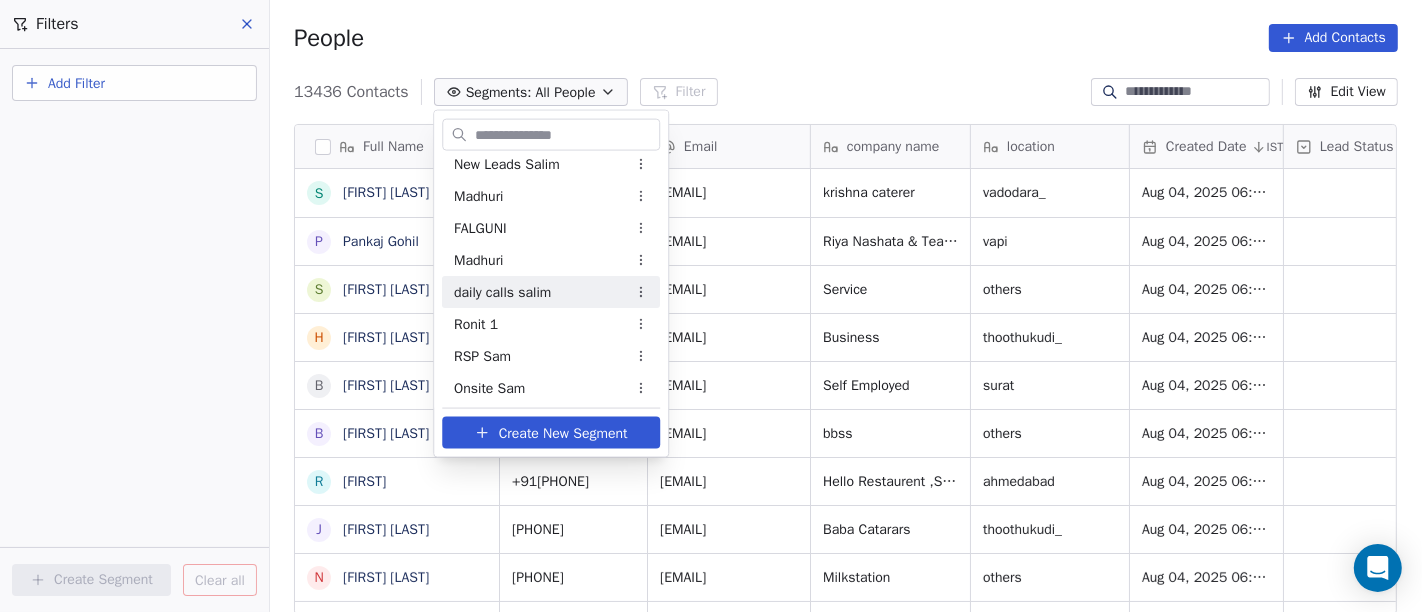 click on "daily calls salim" at bounding box center (502, 291) 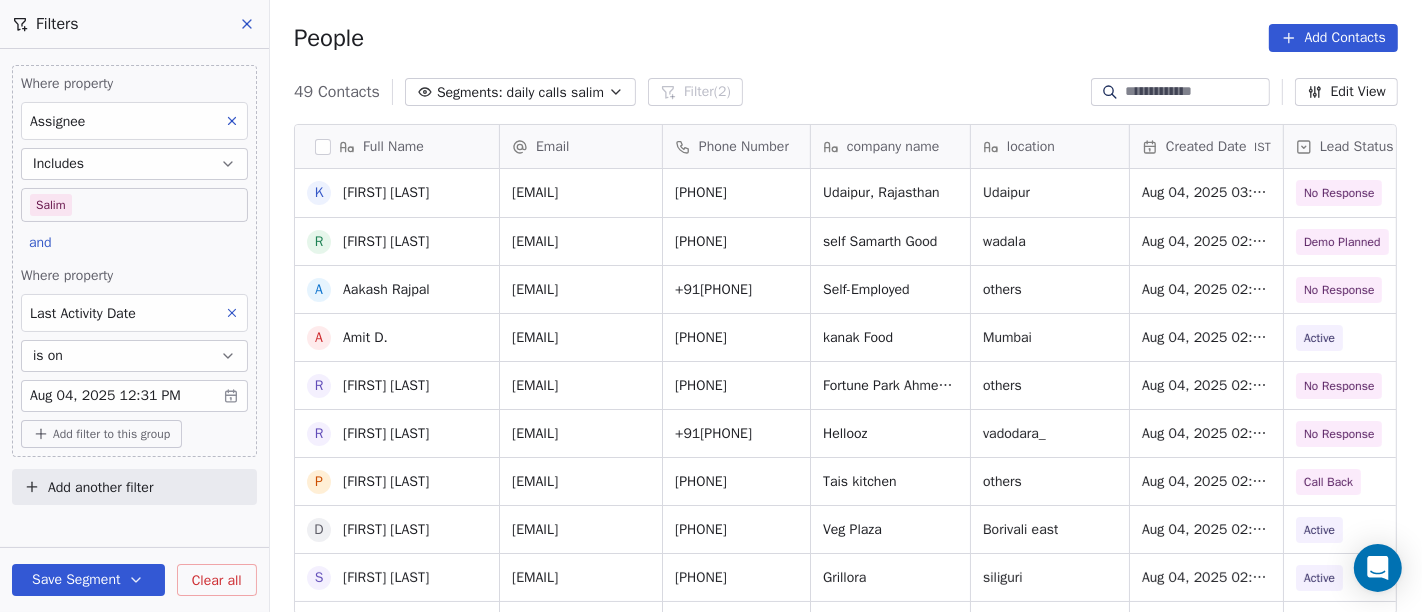 scroll, scrollTop: 555, scrollLeft: 0, axis: vertical 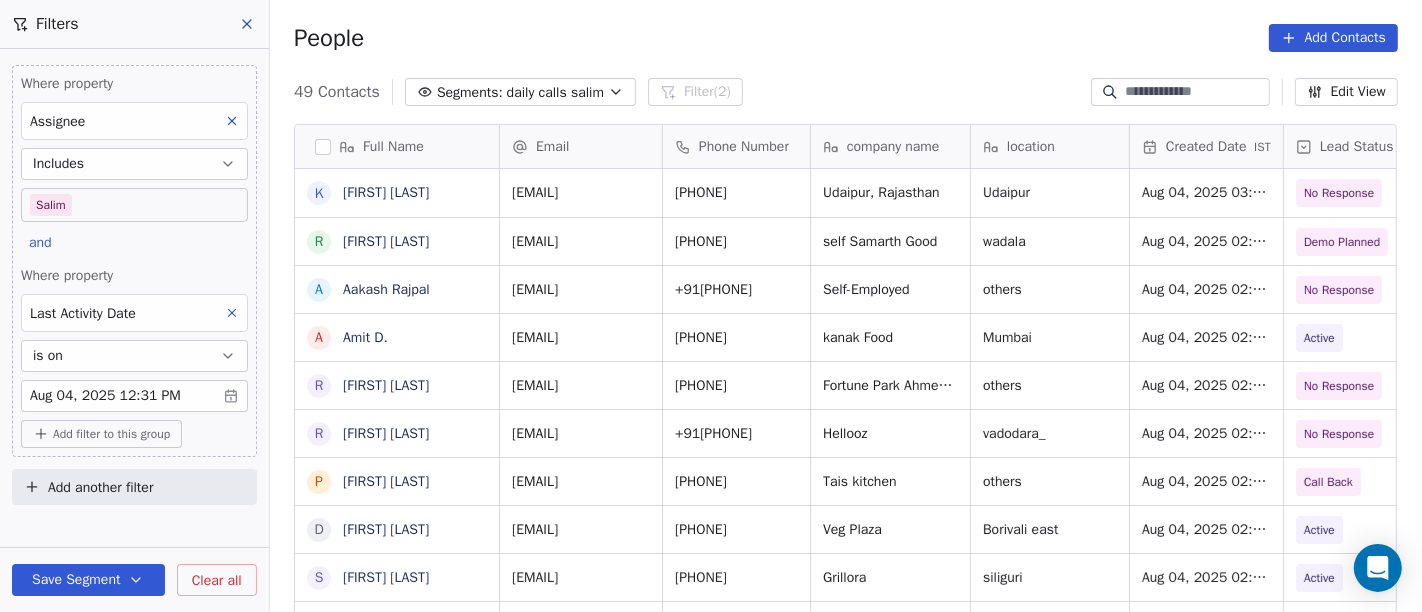 click on "Add filter to this group" at bounding box center (111, 434) 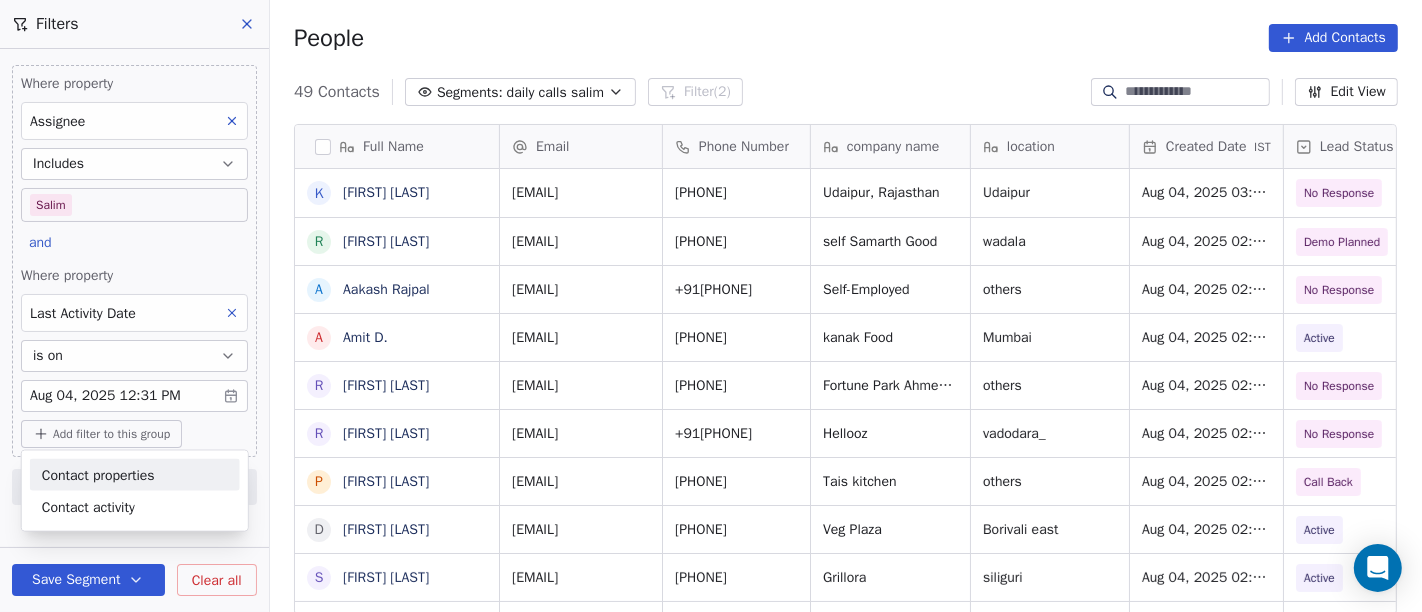 click on "Contact properties" at bounding box center (98, 474) 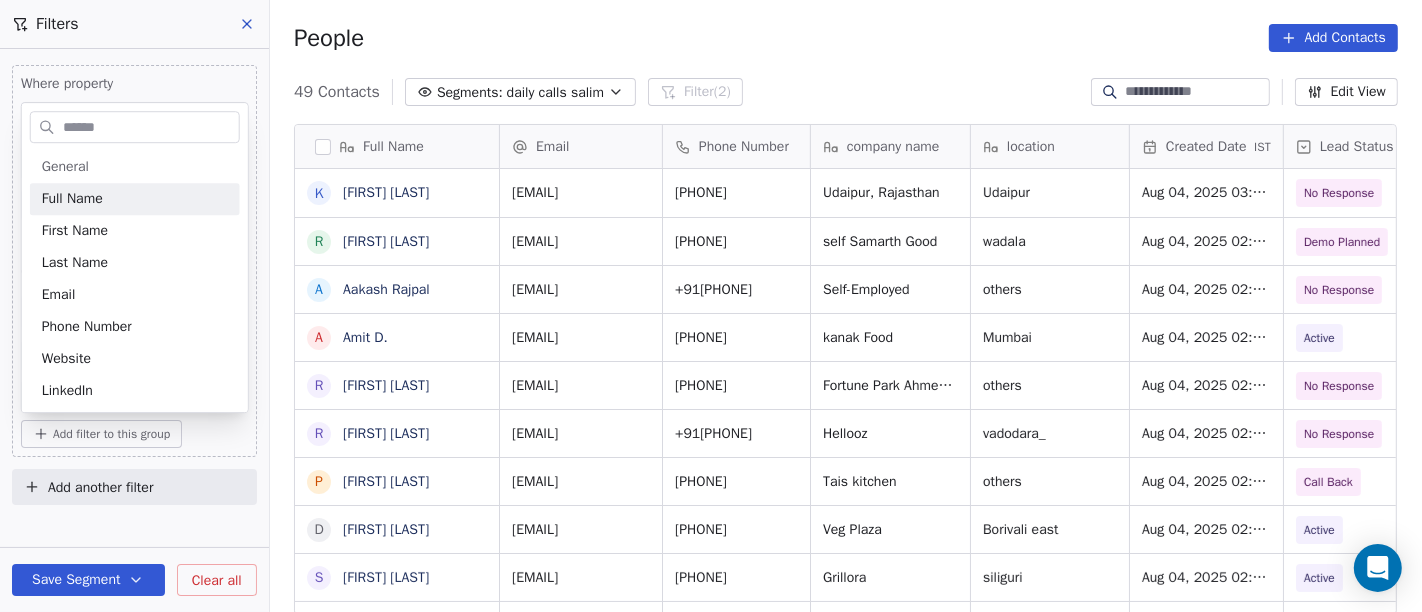 click at bounding box center [149, 127] 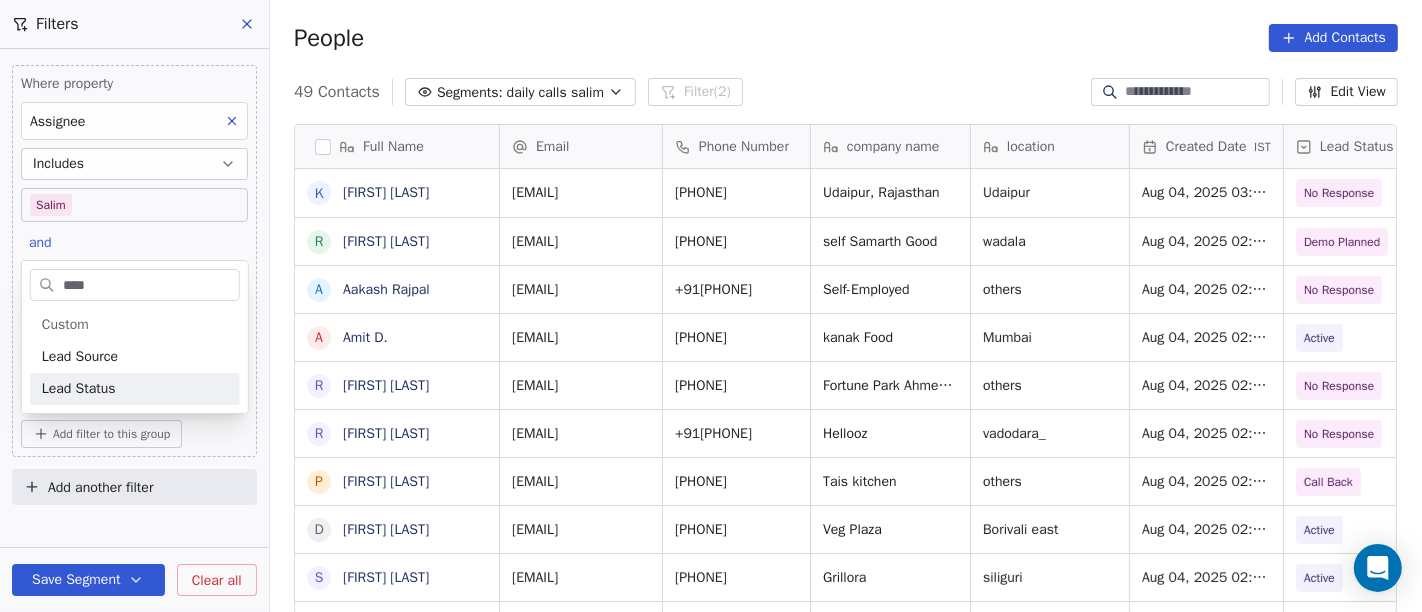 type on "****" 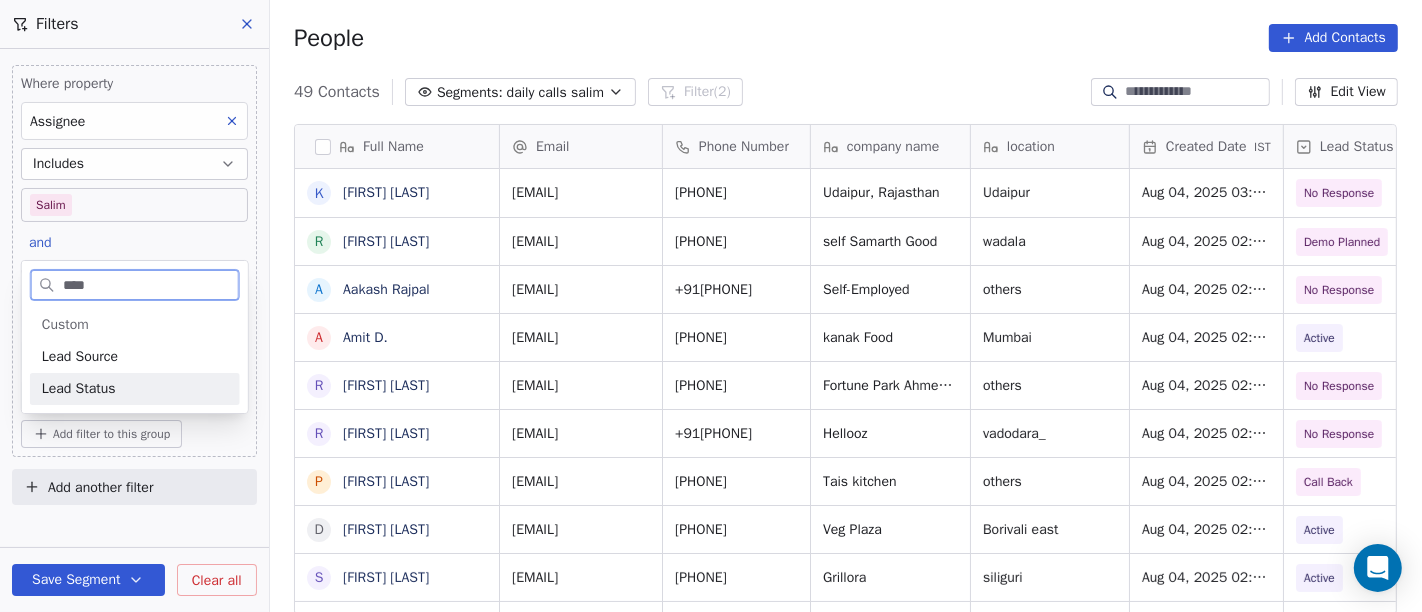 click on "Lead Status" at bounding box center (79, 389) 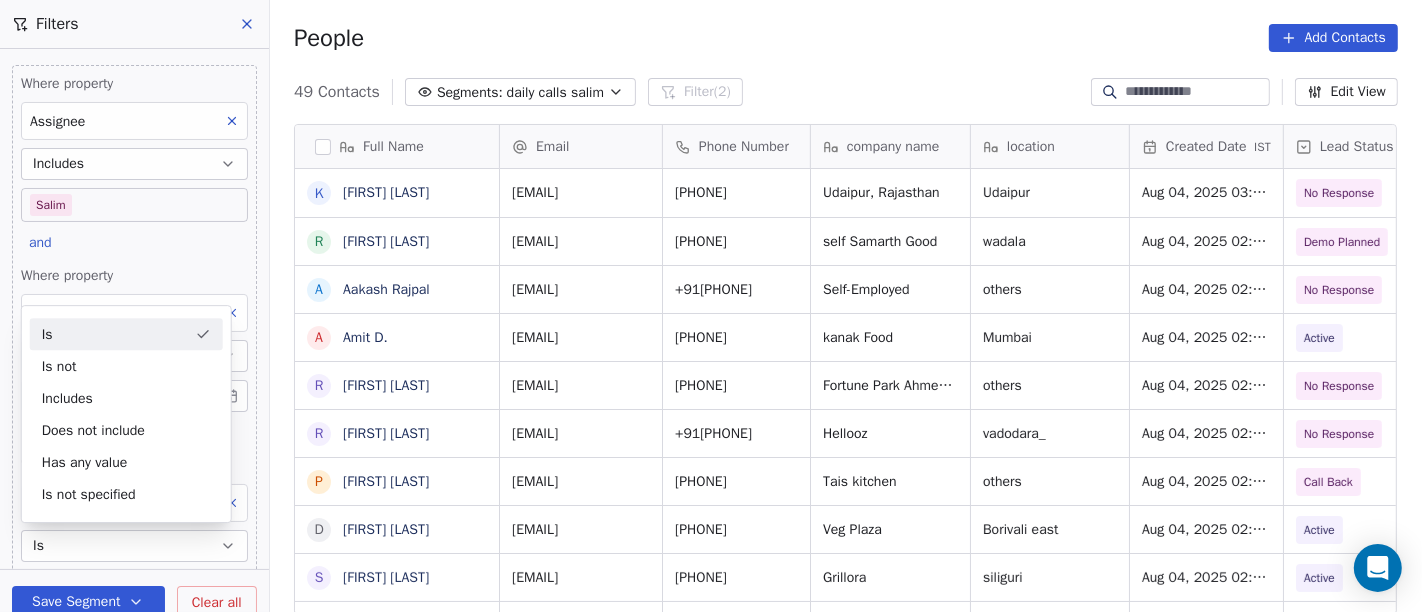 click on "Is" at bounding box center (126, 334) 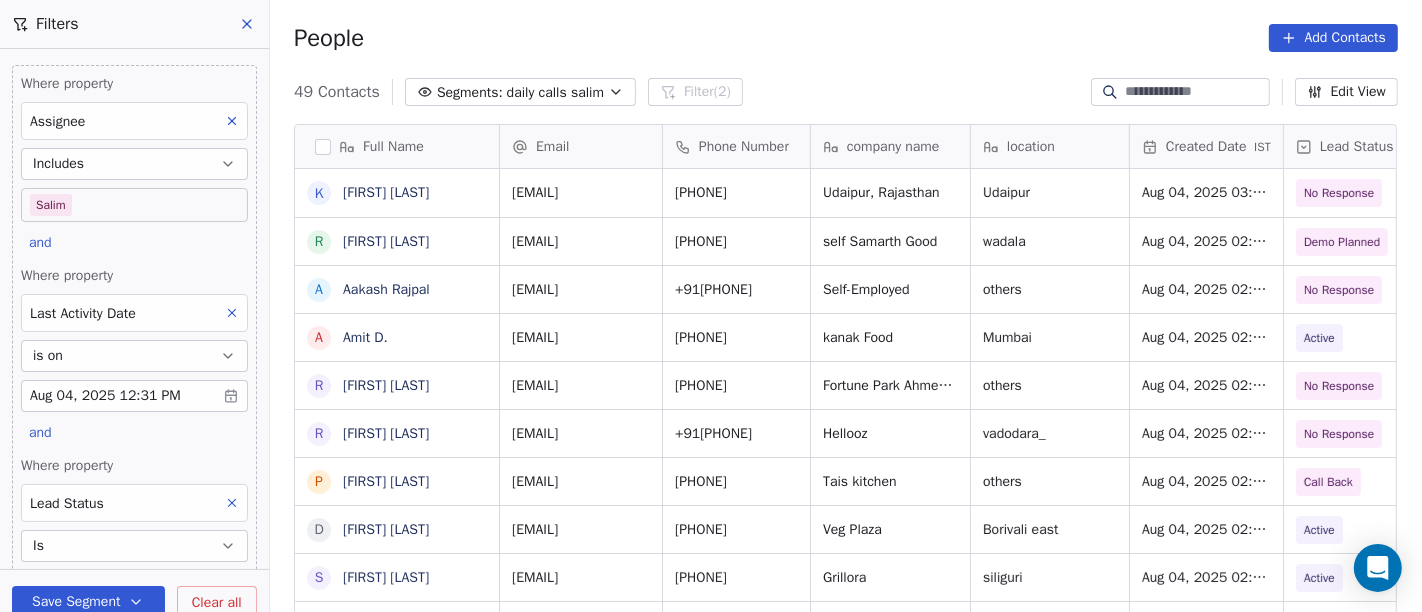 scroll, scrollTop: 129, scrollLeft: 0, axis: vertical 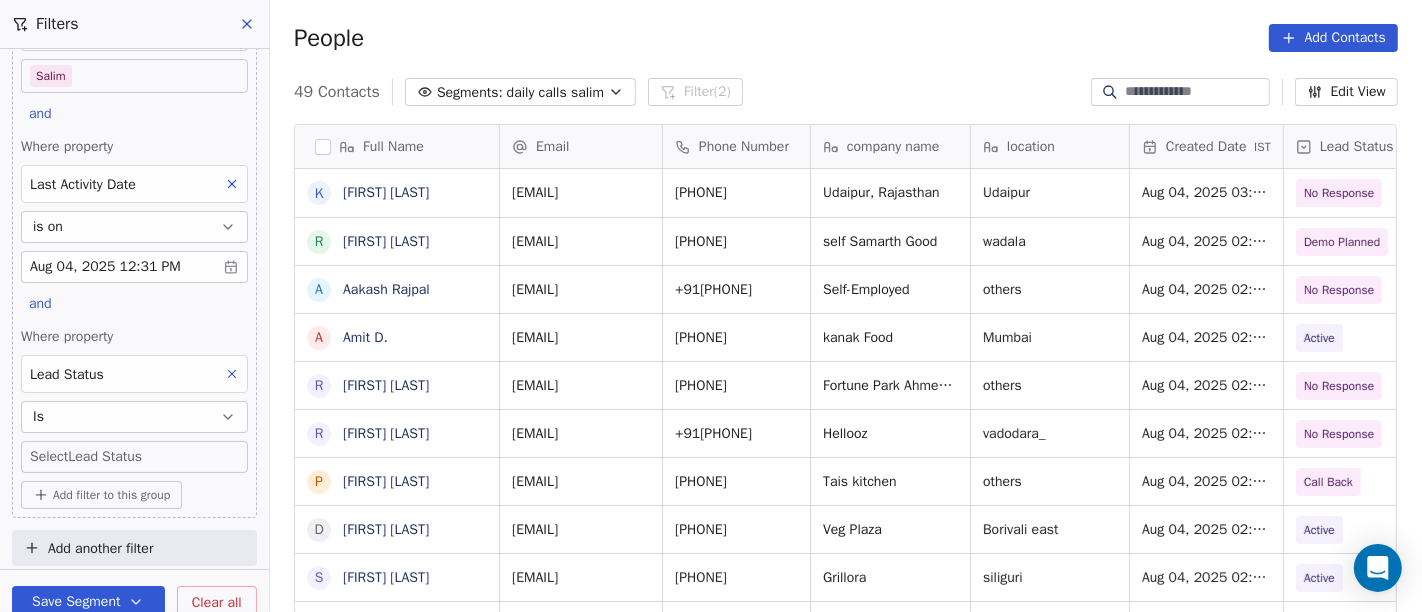 click on "On2Cook India Pvt. Ltd. Contacts People Marketing Workflows Campaigns Sales Pipelines Sequences Beta Tools Apps AI Agents Help & Support Filters Where property   Assignee   Includes Salim and Where property   Last Activity Date   is on Aug 04, 2025 12:31 PM and Where property   Lead Status   Is Select  Lead Status Add filter to this group Add another filter Save Segment Clear all People  Add Contacts 49 Contacts Segments: daily calls salim  Filter  (2) Edit View Tag Add to Sequence Full Name K Kachrulal Dalptram Patel R Rahul Kamble A Aakash Rajpal A Amit D. R Roop Kaushal R Ritesh Srivastava P Pawan Gupta D Devaray Nayak s shekhar kumar L Lucky Arora P Pankaj Agrhari S S B P Pijush Dutta S Satya Swarup Laha M Manoj Dugad V Varun Agrawal N Naresh  Lakhotia B Bhushan Prasad R Rajesh Raj (ChauhaN Enterprises) A Abishek D Dastani Nasir S Sudhir Kumar S Subbrata Sarkar S Swapnil Raje Khot R Rumiko Yachi S Sunil Kumar Bansod V Vishal Keshari G Govind Barshaiya A Ashish A Ashish Gupta Email Phone Number location" at bounding box center (711, 306) 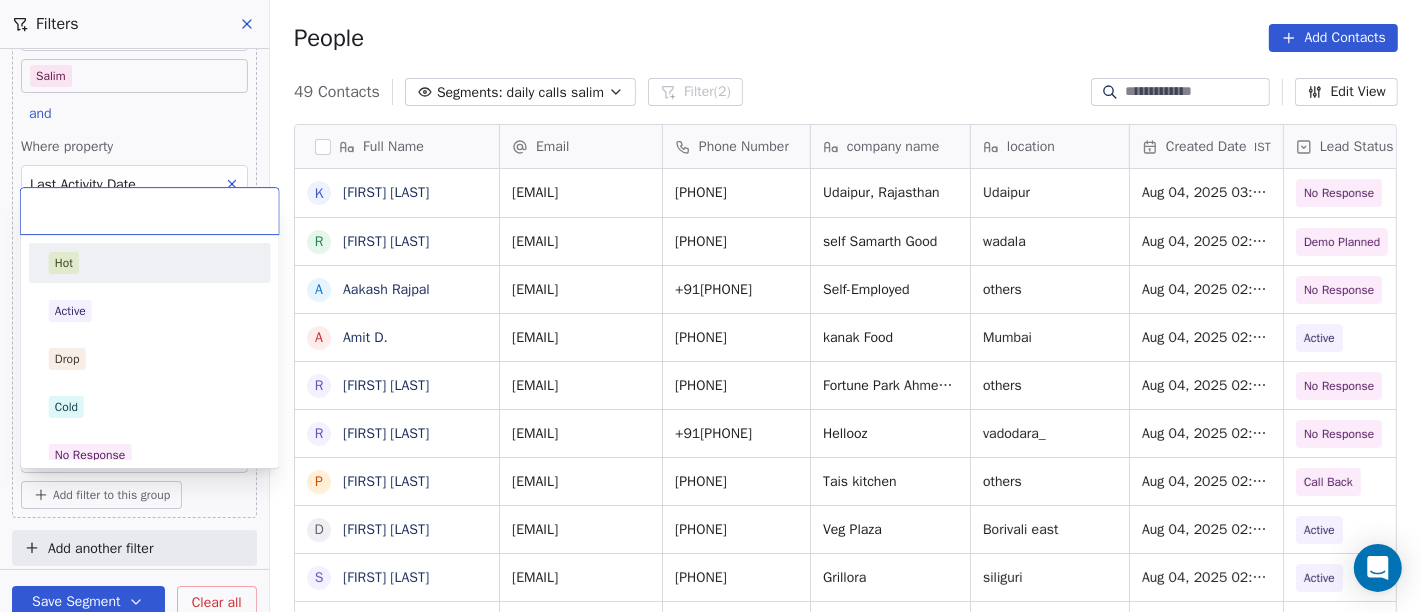 click on "Hot" at bounding box center [150, 263] 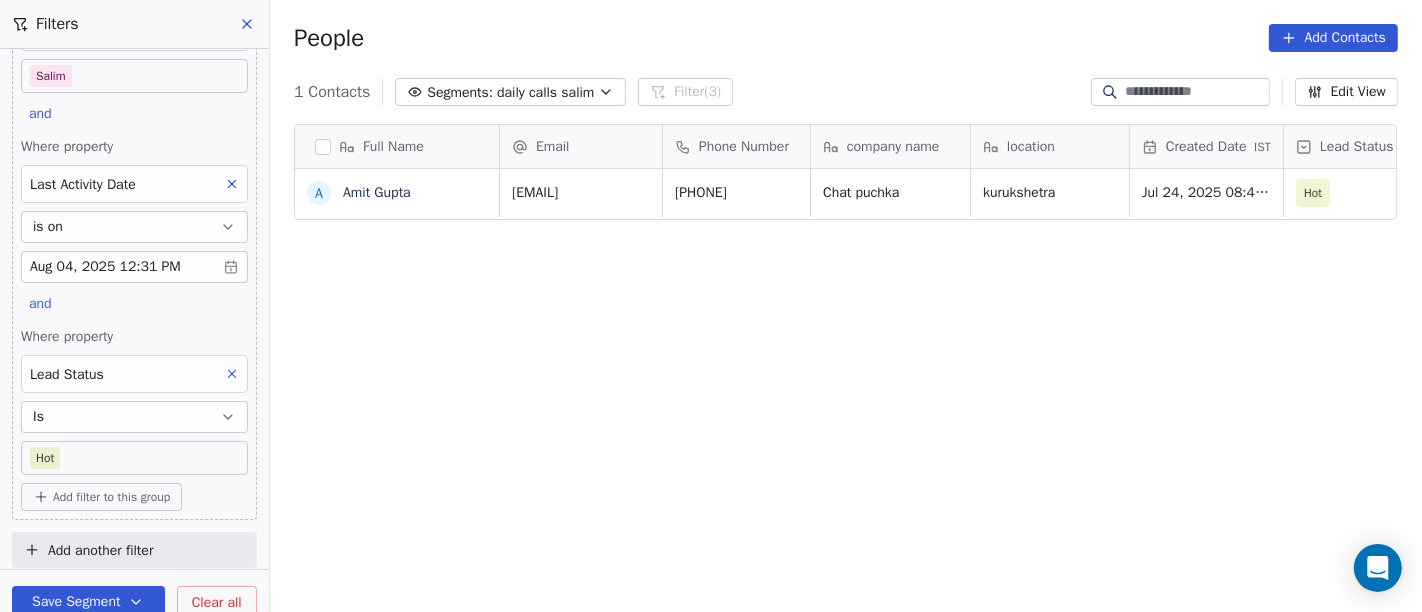 click on "On2Cook India Pvt. Ltd. Contacts People Marketing Workflows Campaigns Sales Pipelines Sequences Beta Tools Apps AI Agents Help & Support Filters Where property   Assignee   Includes Salim and Where property   Last Activity Date   is on Aug 04, 2025 12:31 PM and Where property   Lead Status   Is Hot Add filter to this group Add another filter Save Segment Clear all People  Add Contacts 1 Contacts Segments: daily calls salim  Filter  (3) Edit View Tag Add to Sequence Full Name A Amit Gupta Email Phone Number company name location Created Date IST Lead Status Tags Assignee Sales Rep amitgupta291072@gmail.com +919466320873 Chat puchka kurukshetra Jul 24, 2025 08:41 PM Hot Salim
To pick up a draggable item, press the space bar.
While dragging, use the arrow keys to move the item.
Press space again to drop the item in its new position, or press escape to cancel." at bounding box center [711, 306] 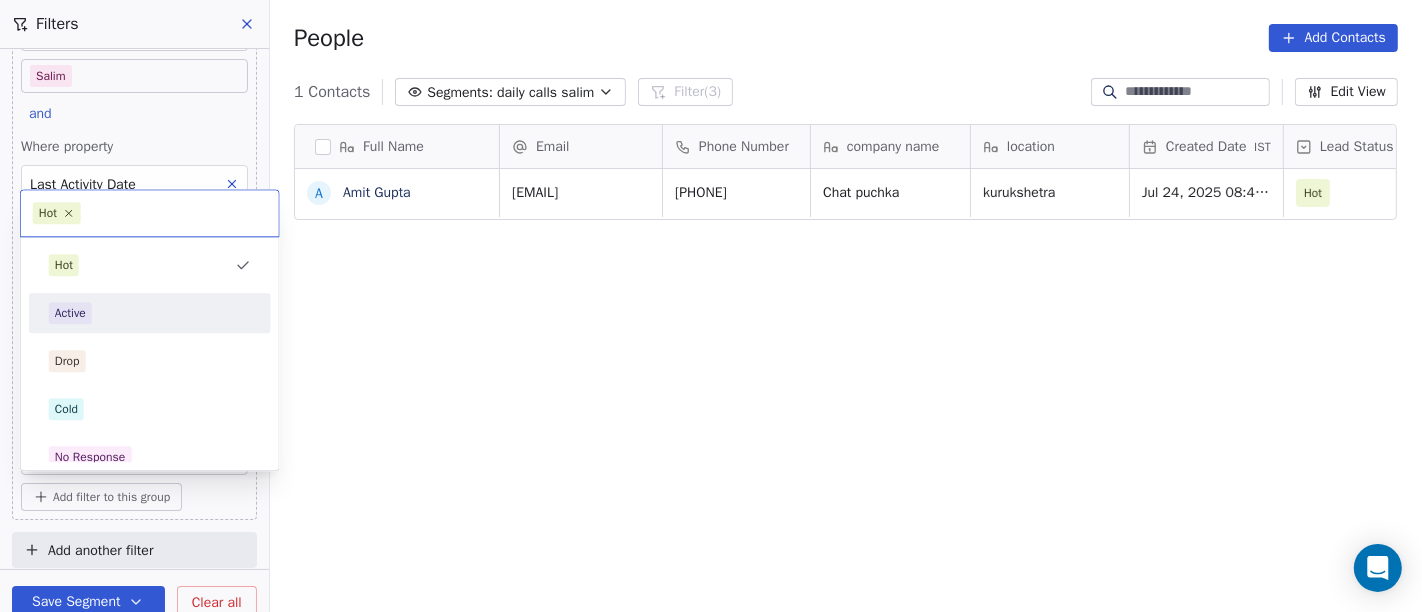 click on "Active" at bounding box center (150, 313) 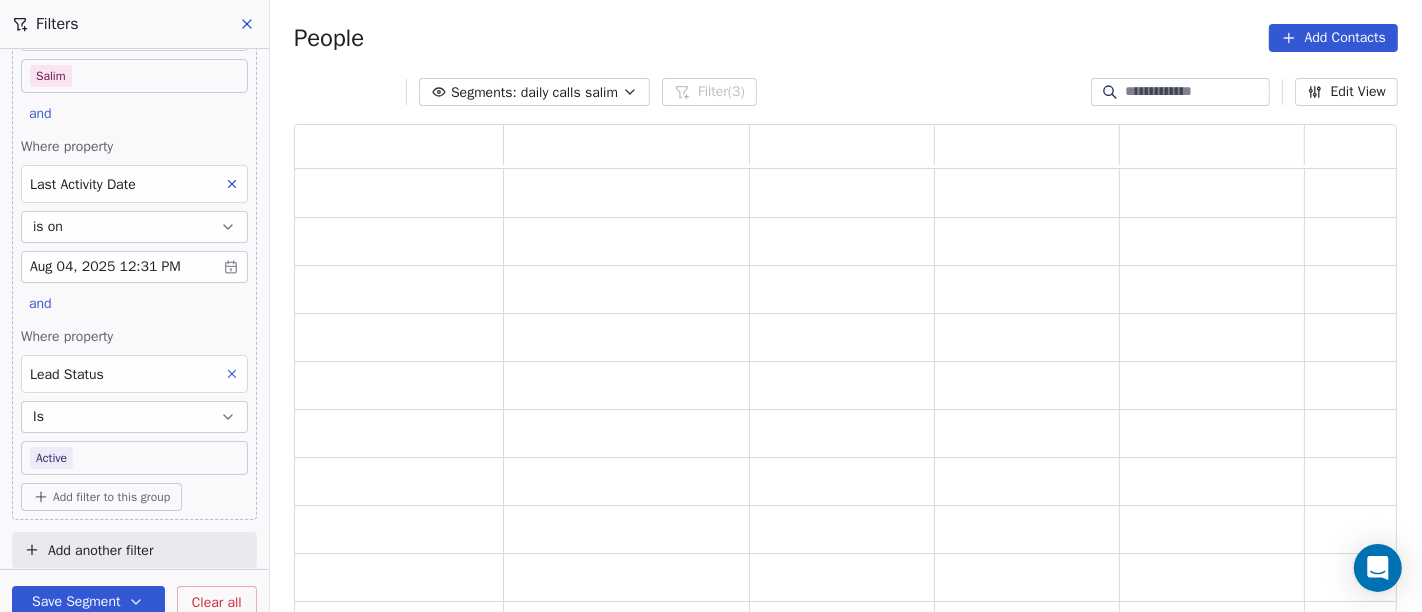 scroll, scrollTop: 17, scrollLeft: 17, axis: both 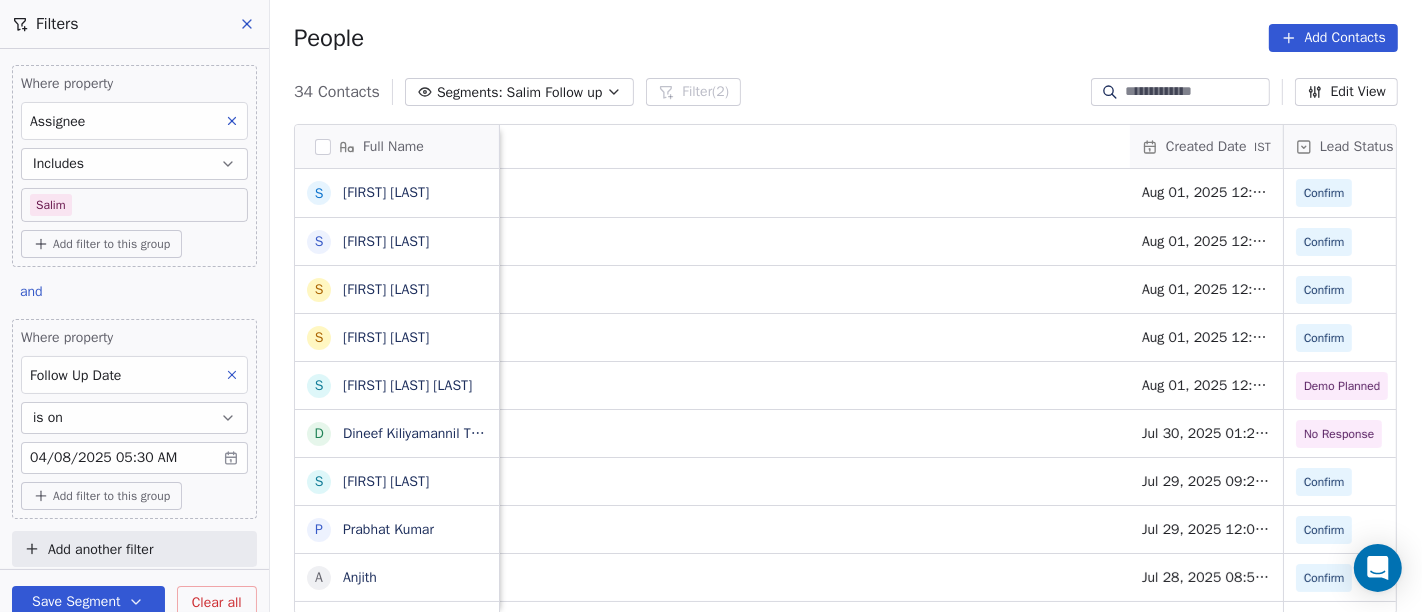 click at bounding box center (1196, 92) 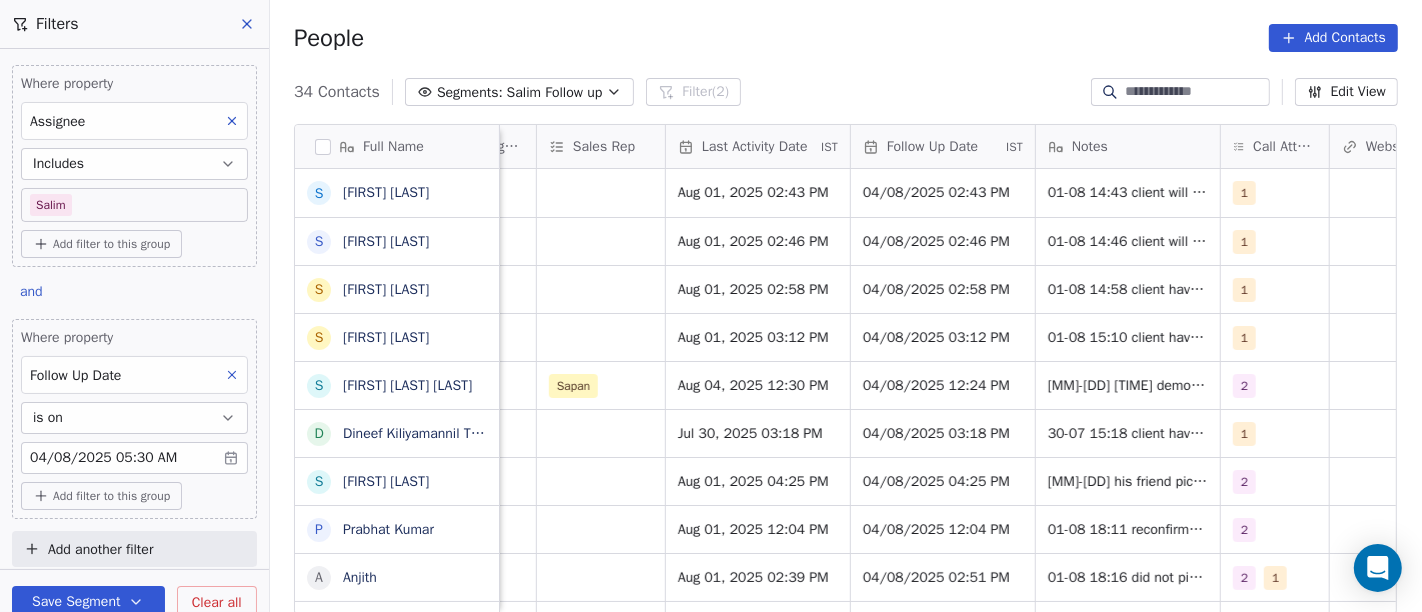 paste on "***" 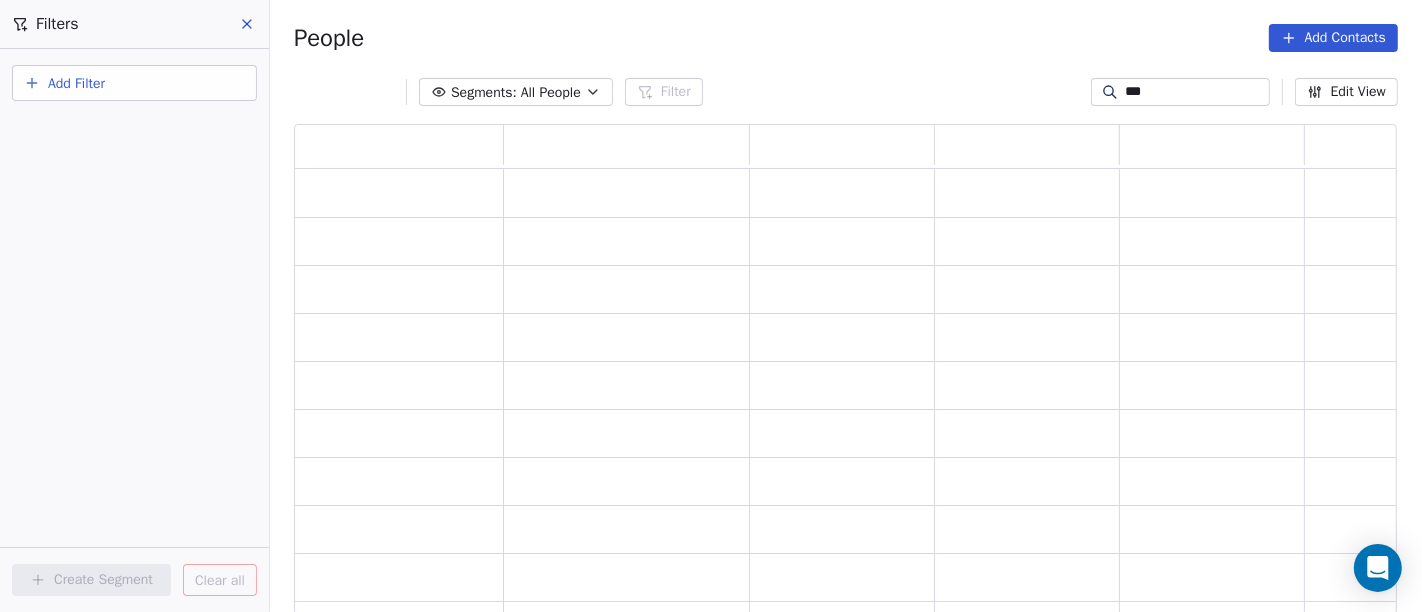 scroll, scrollTop: 17, scrollLeft: 17, axis: both 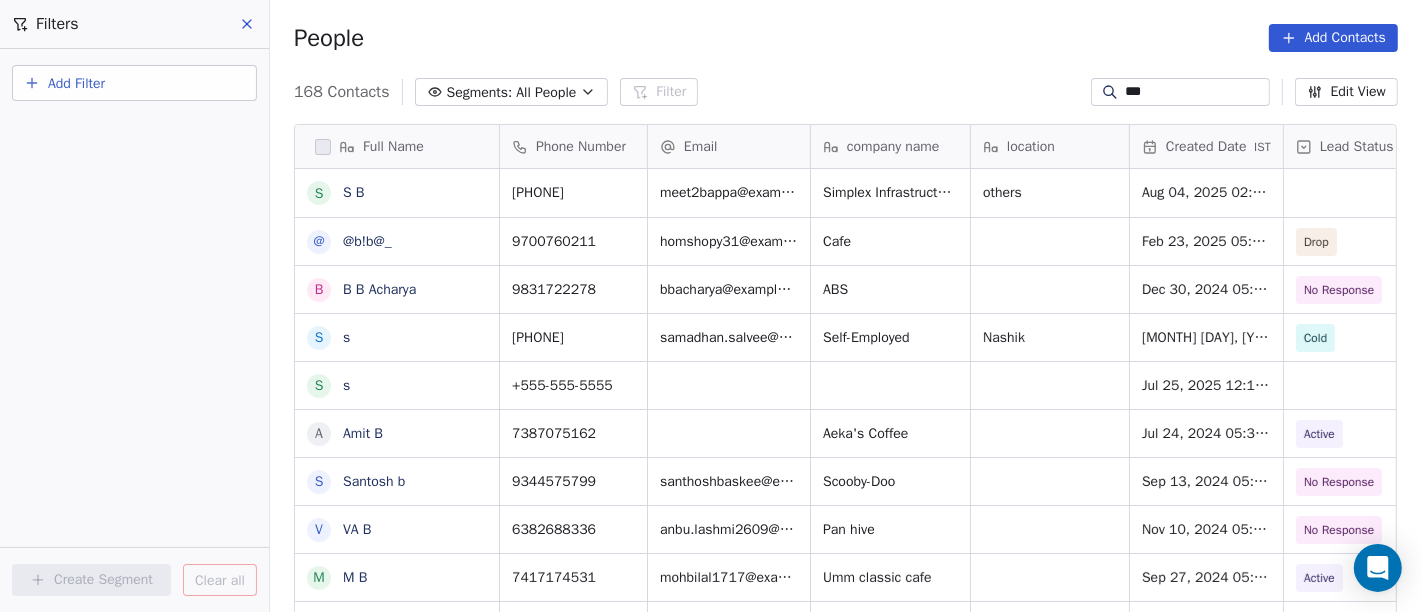 type on "***" 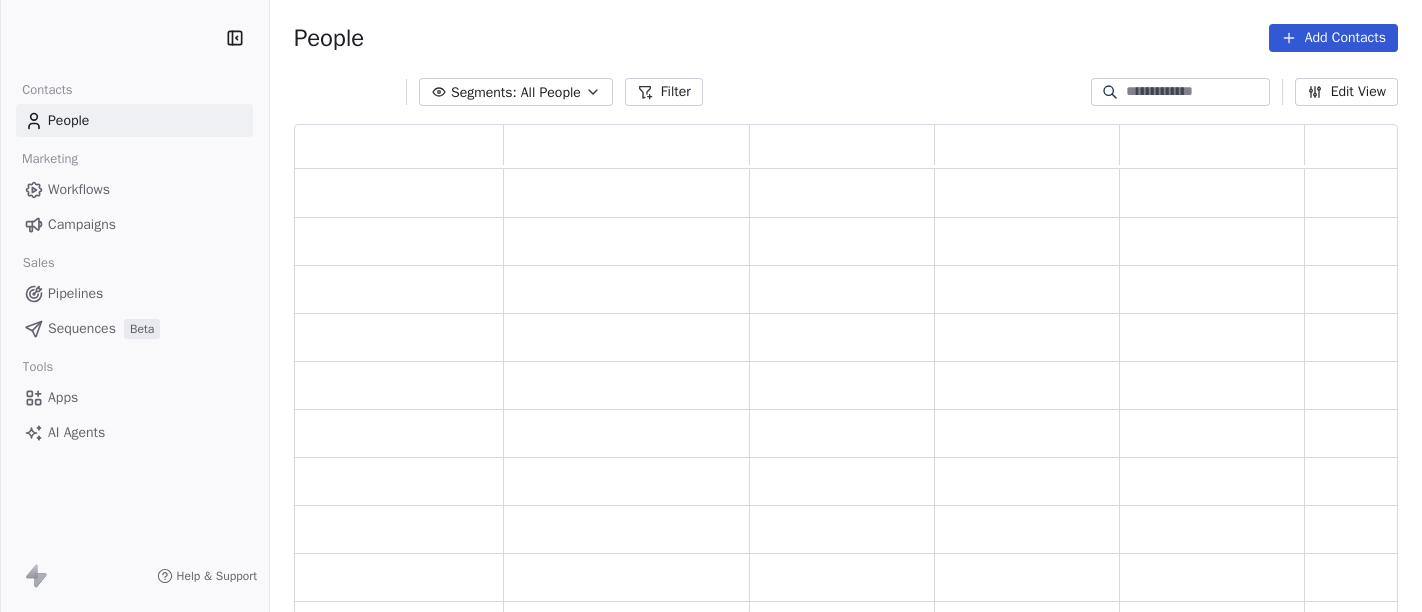 scroll, scrollTop: 0, scrollLeft: 0, axis: both 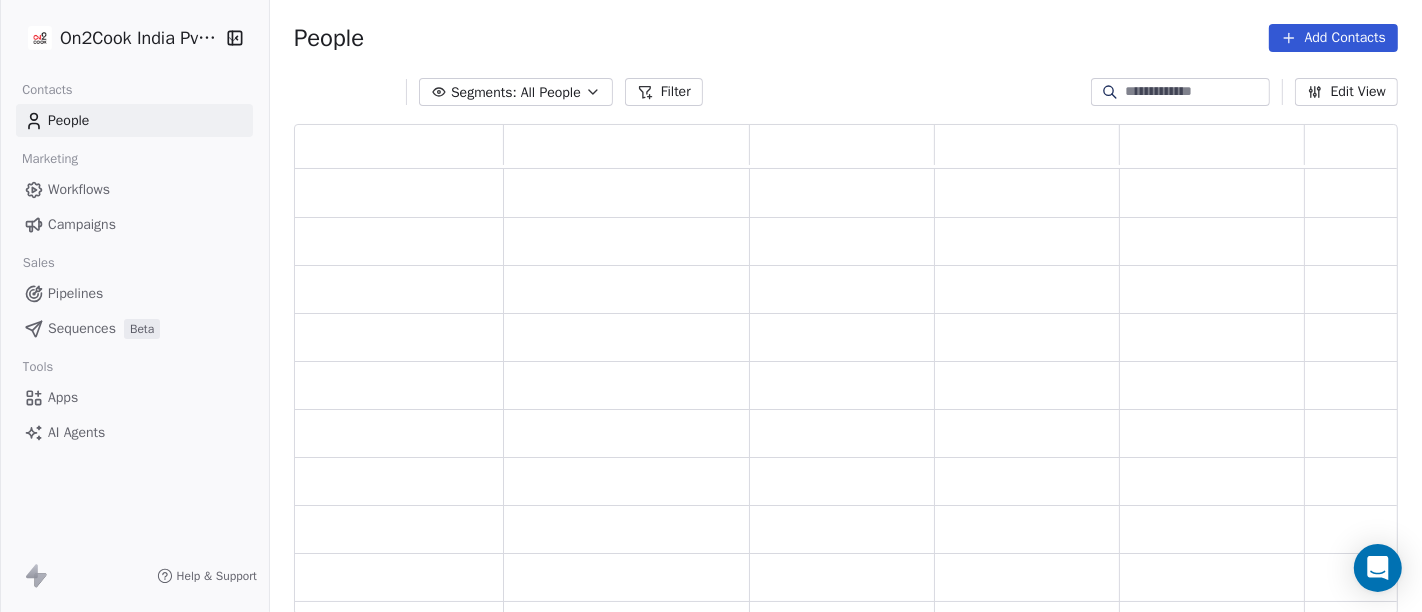 click on "Segments:" at bounding box center [484, 92] 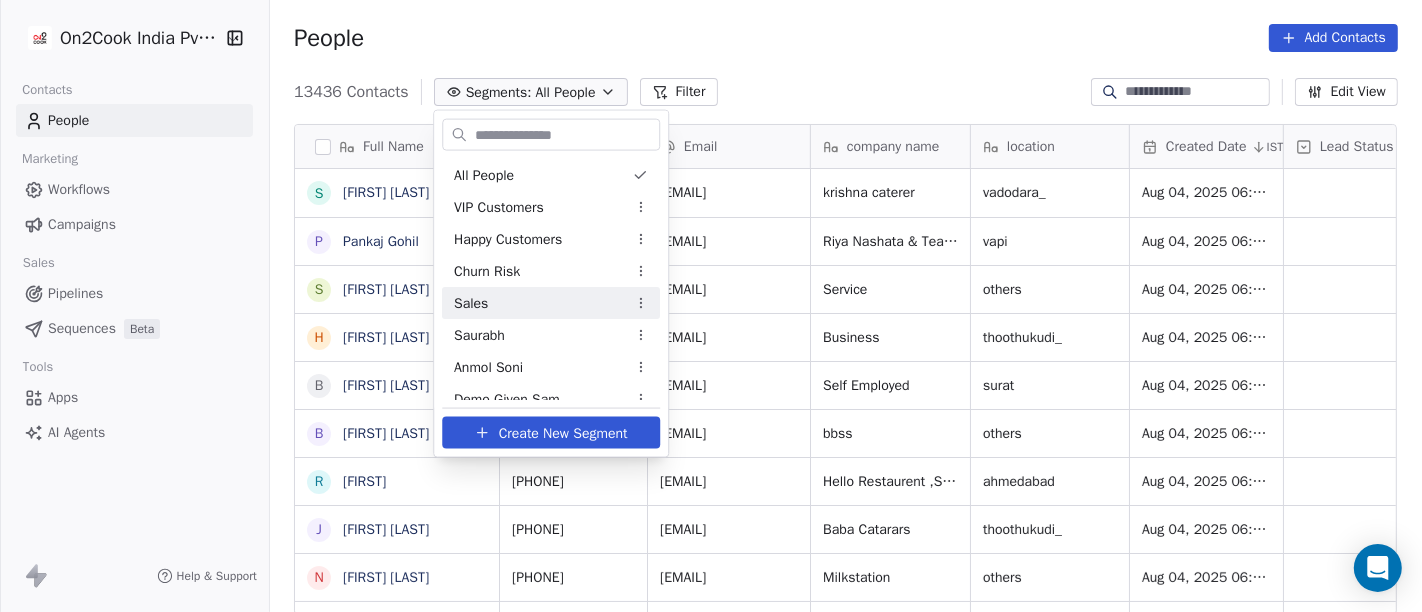 scroll, scrollTop: 333, scrollLeft: 0, axis: vertical 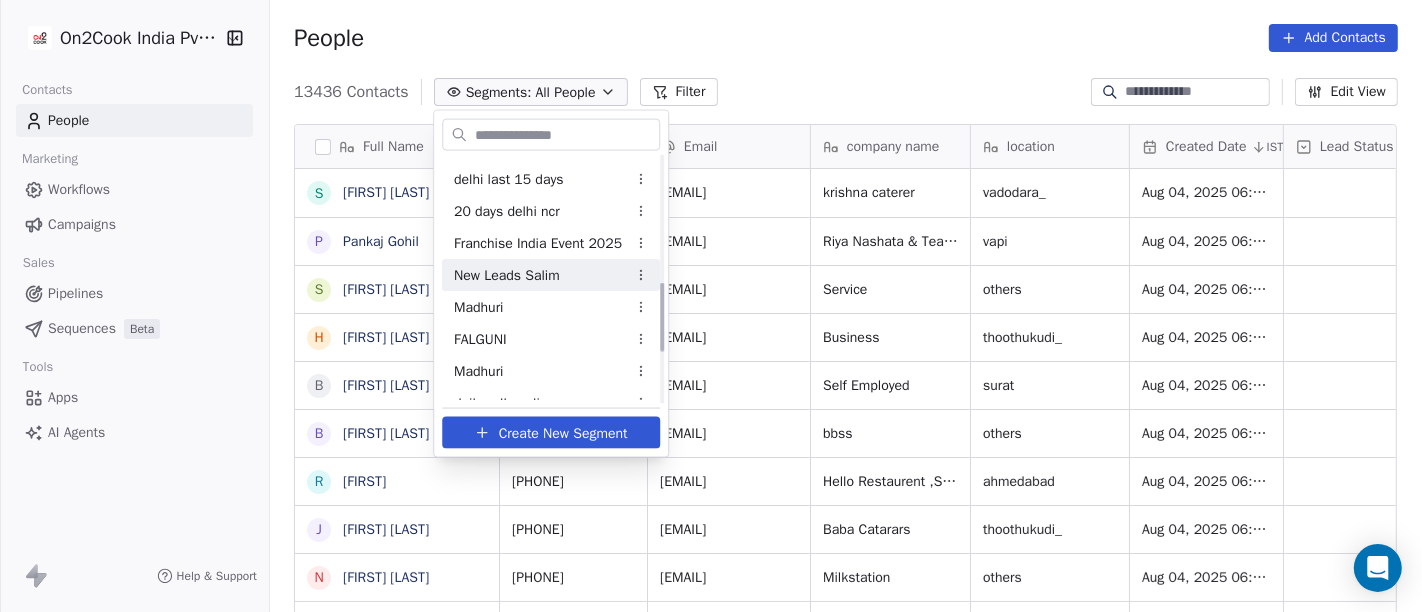 click on "New Leads Salim" at bounding box center (507, 274) 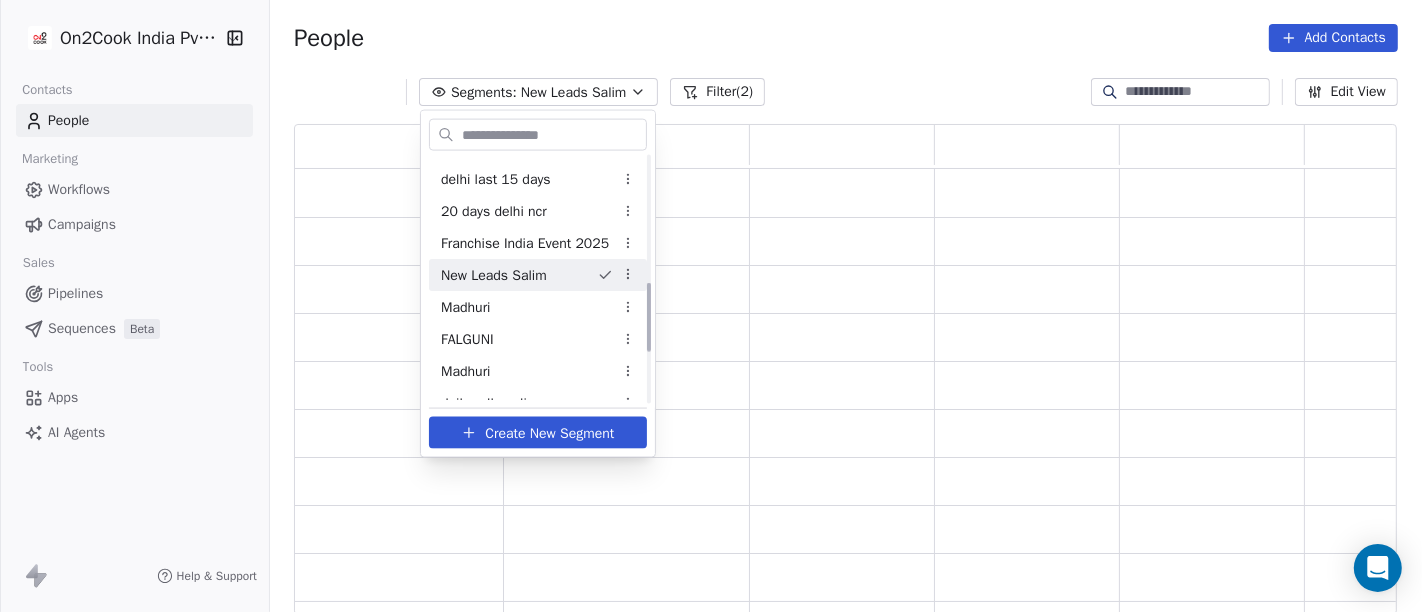 scroll, scrollTop: 17, scrollLeft: 17, axis: both 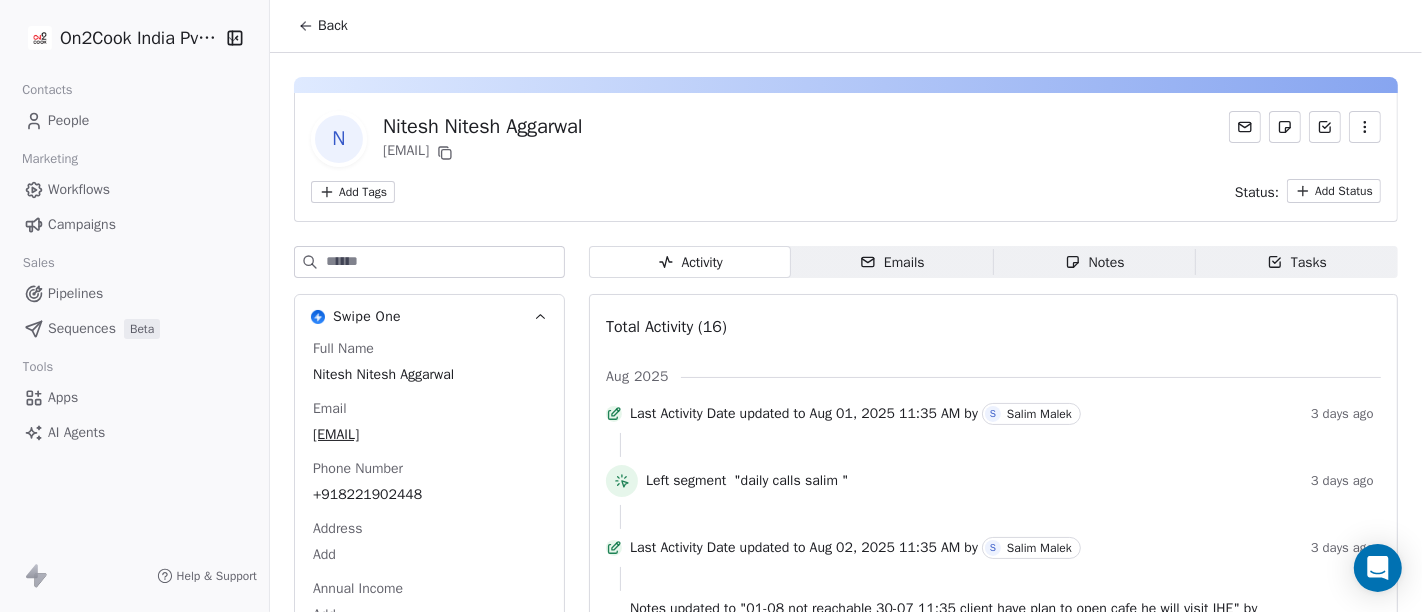 click on "Back" at bounding box center (323, 26) 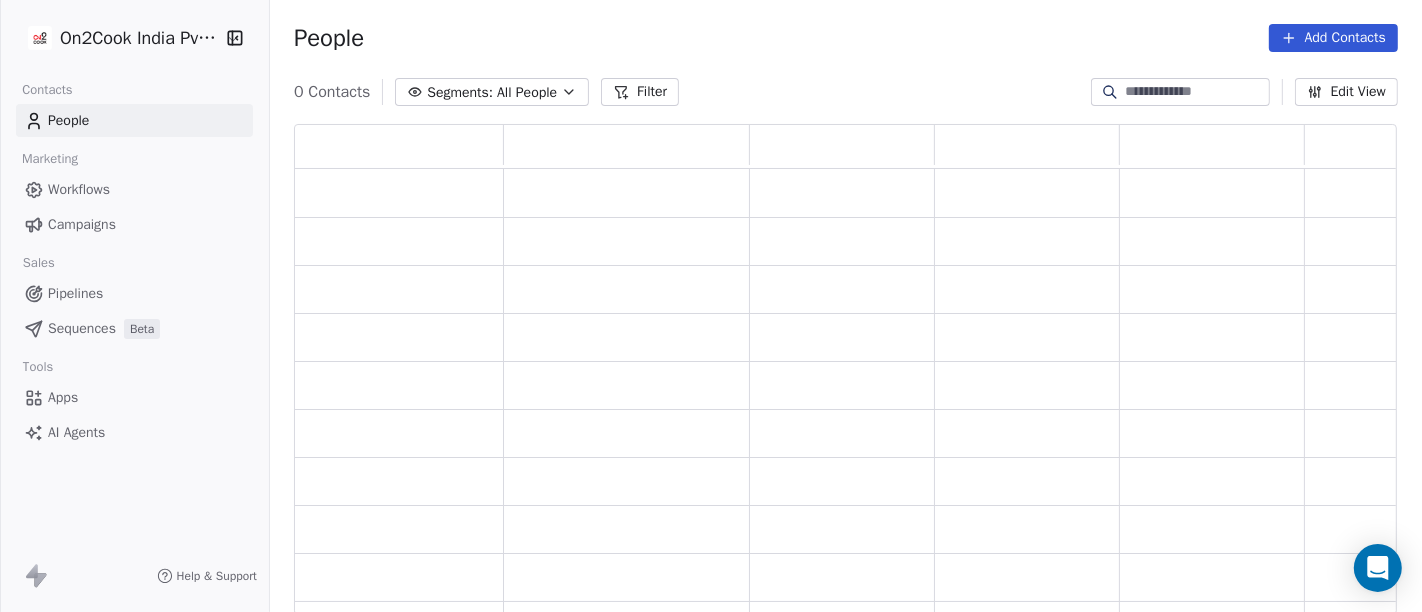 scroll, scrollTop: 17, scrollLeft: 17, axis: both 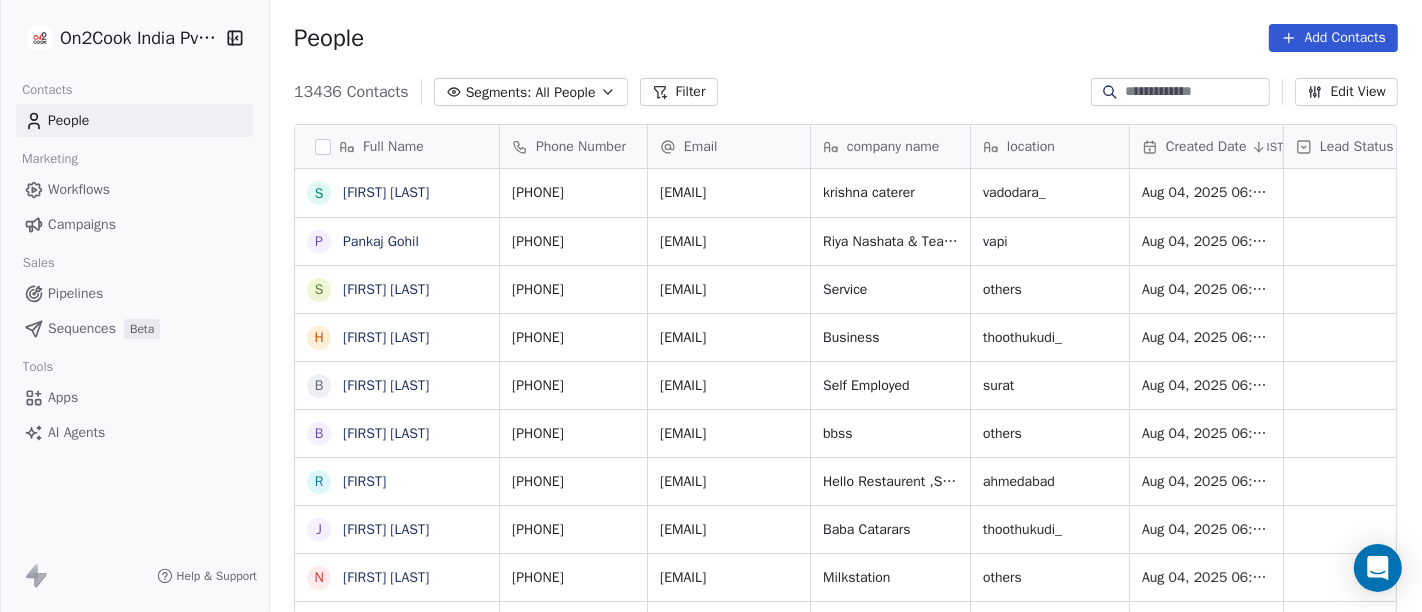 click on "All People" at bounding box center (565, 92) 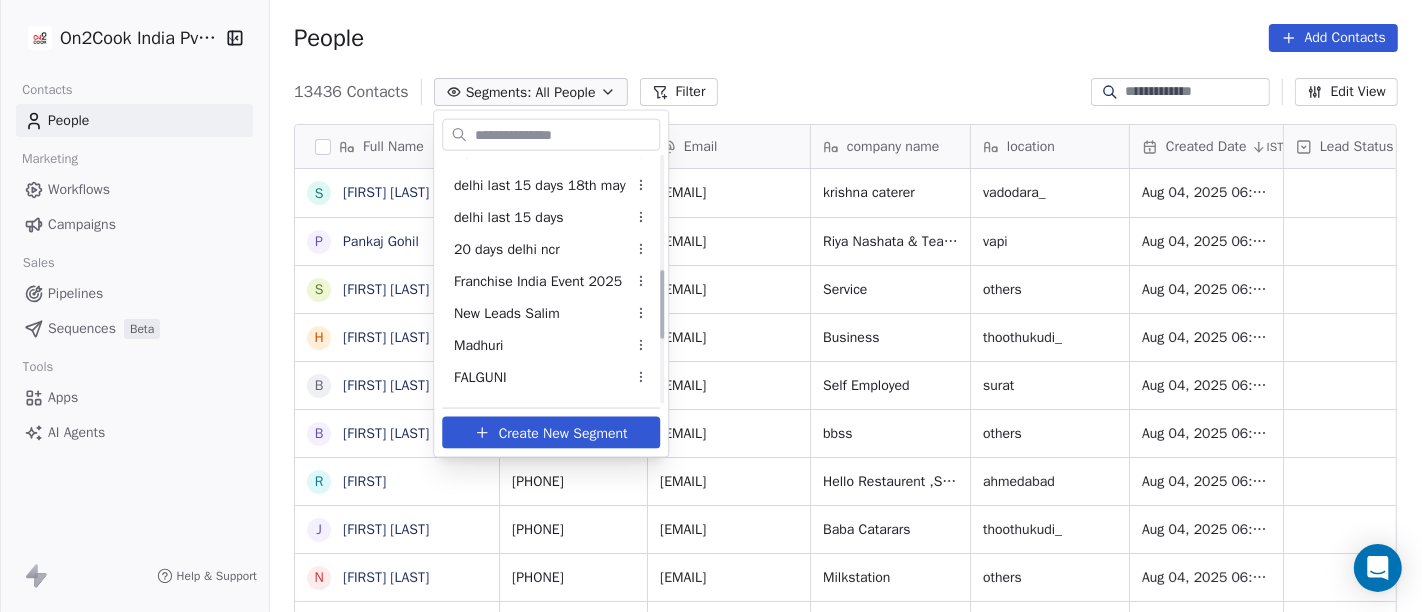 scroll, scrollTop: 419, scrollLeft: 0, axis: vertical 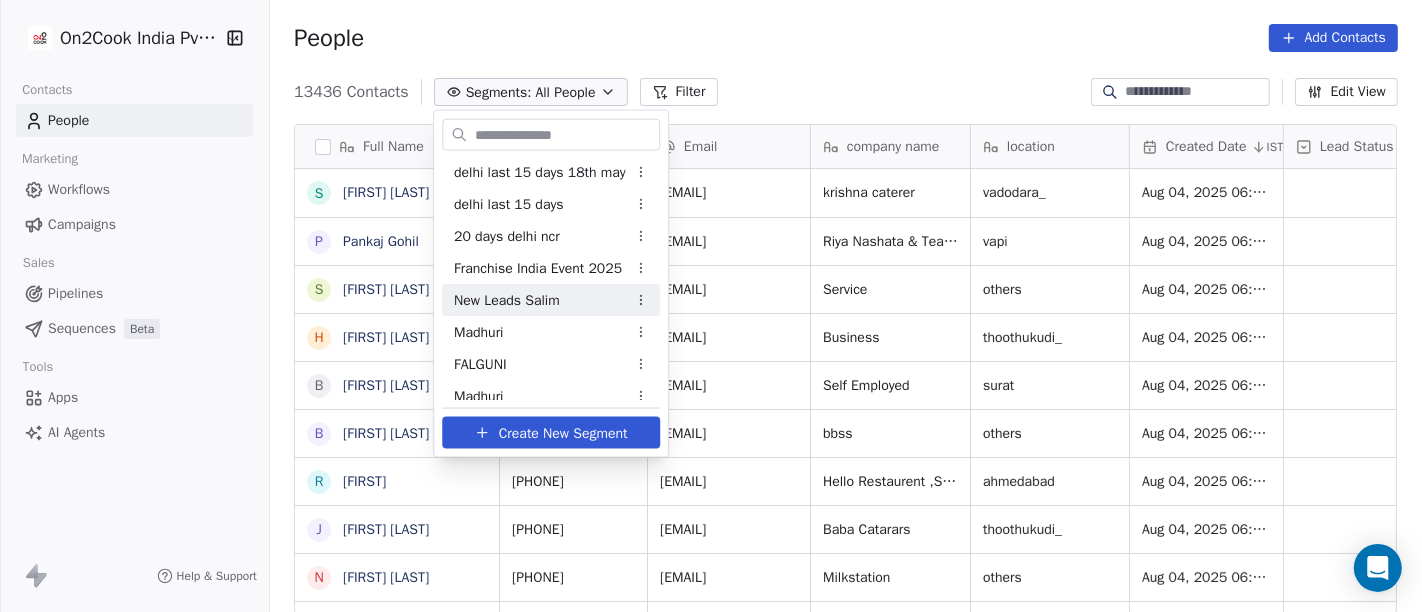 click on "New Leads Salim" at bounding box center (507, 299) 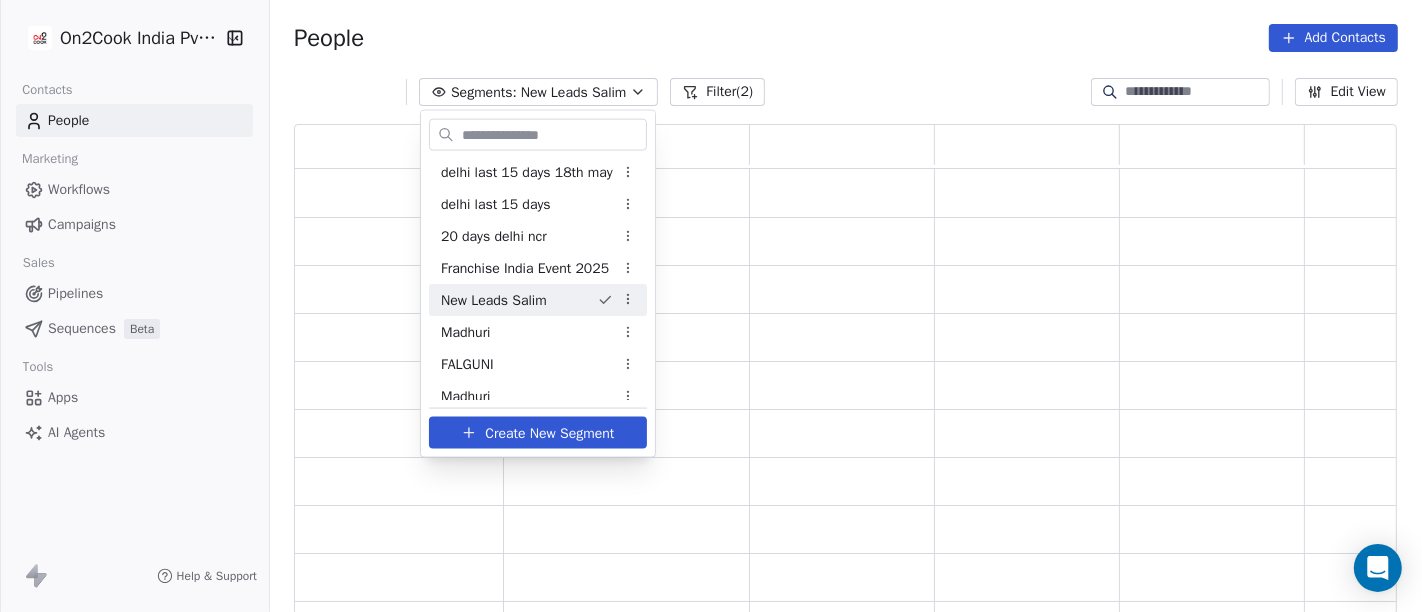scroll, scrollTop: 17, scrollLeft: 17, axis: both 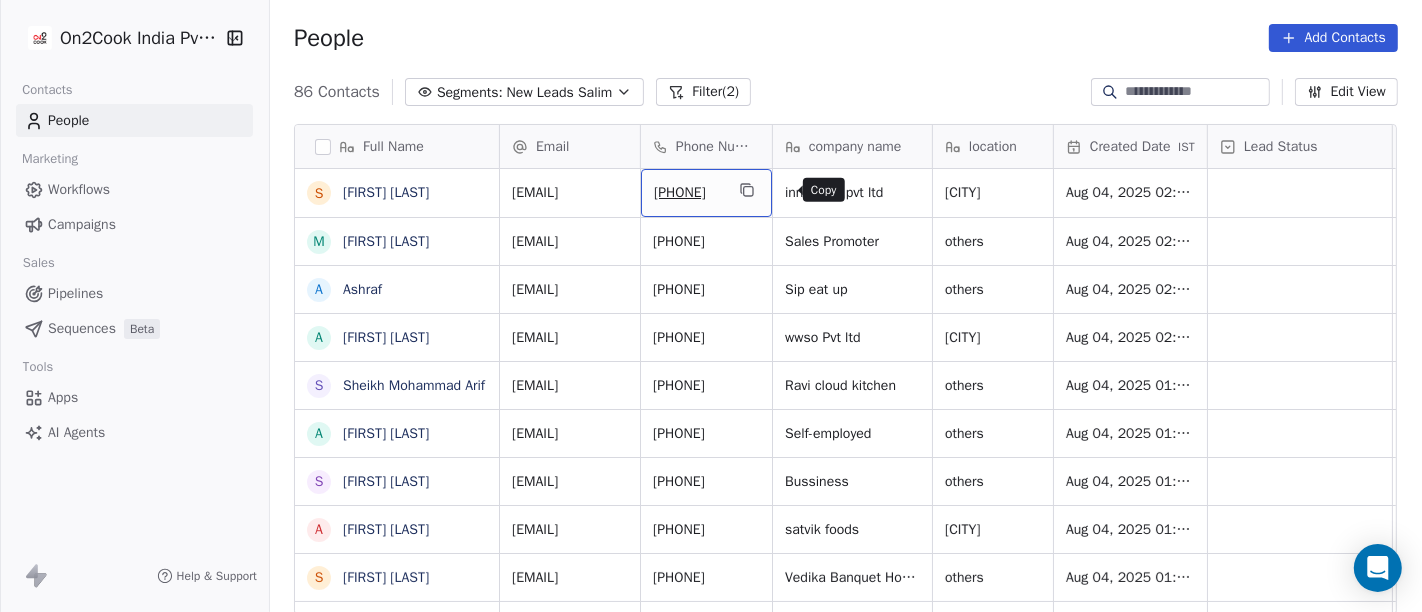 click 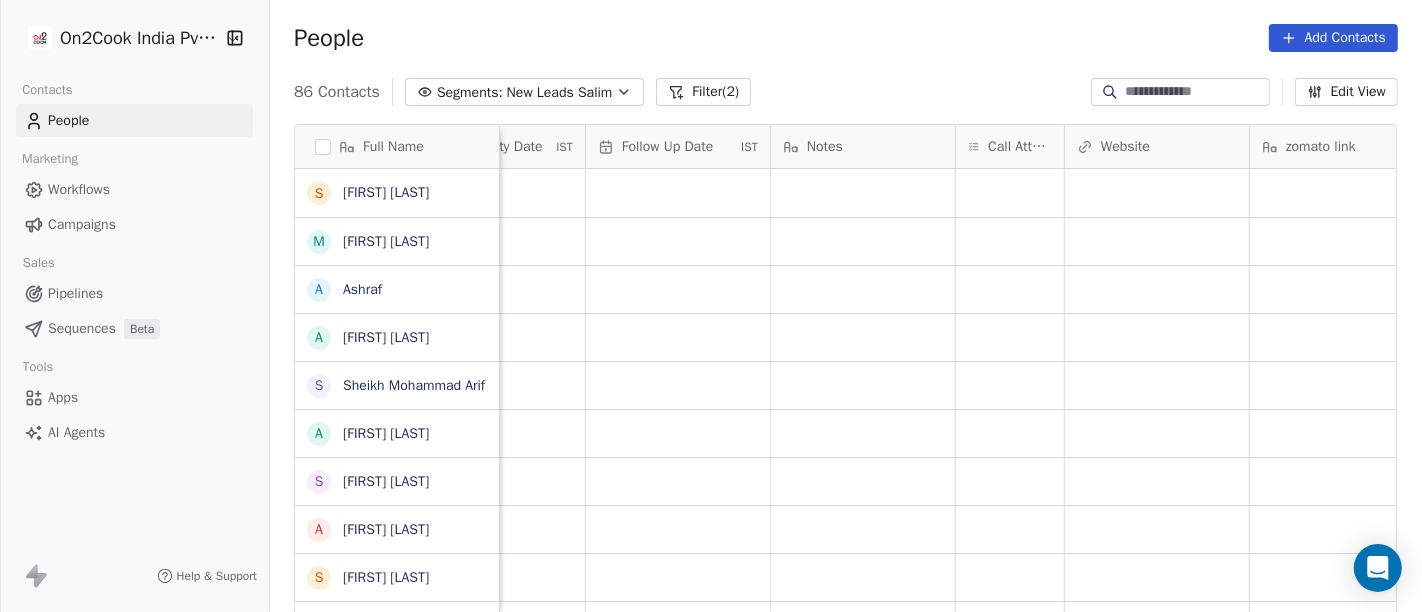scroll, scrollTop: 0, scrollLeft: 1368, axis: horizontal 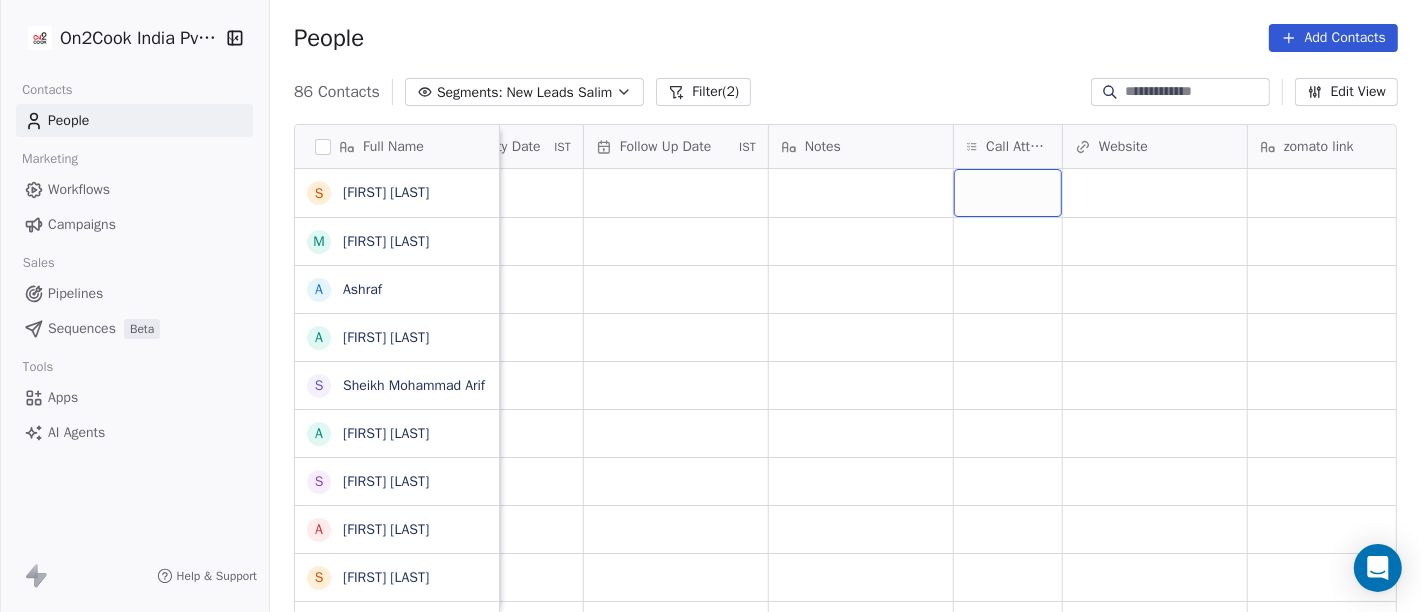 click at bounding box center [1008, 193] 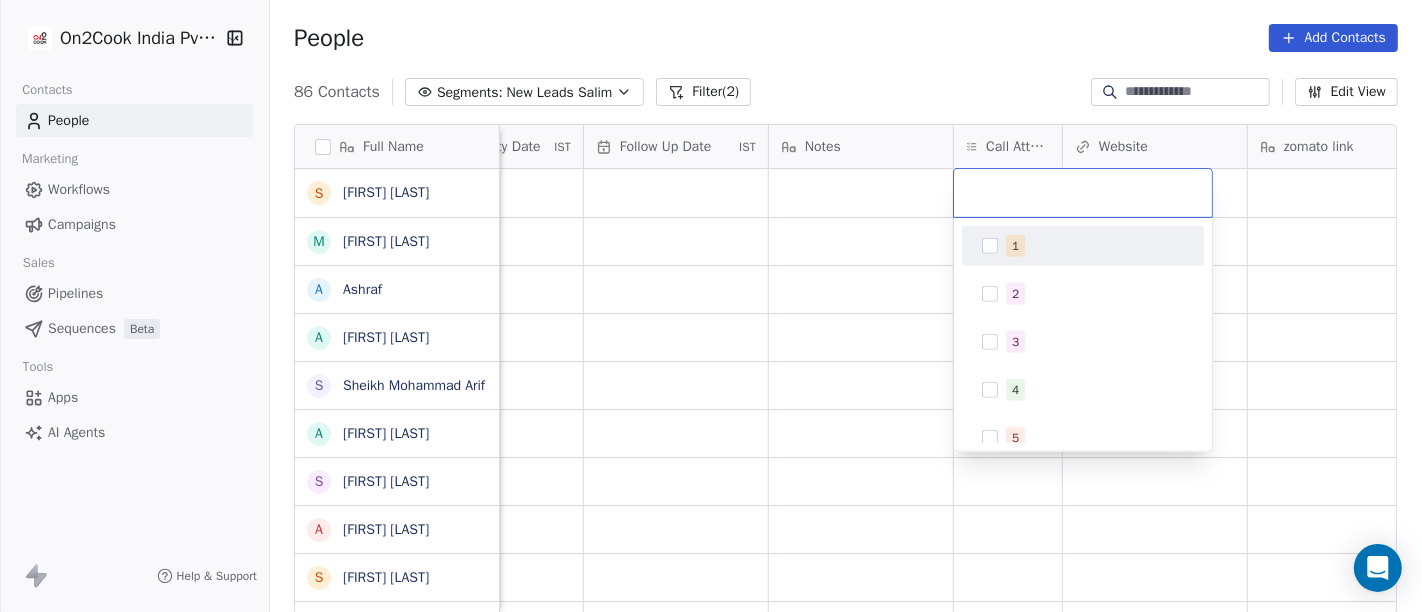 click at bounding box center [990, 246] 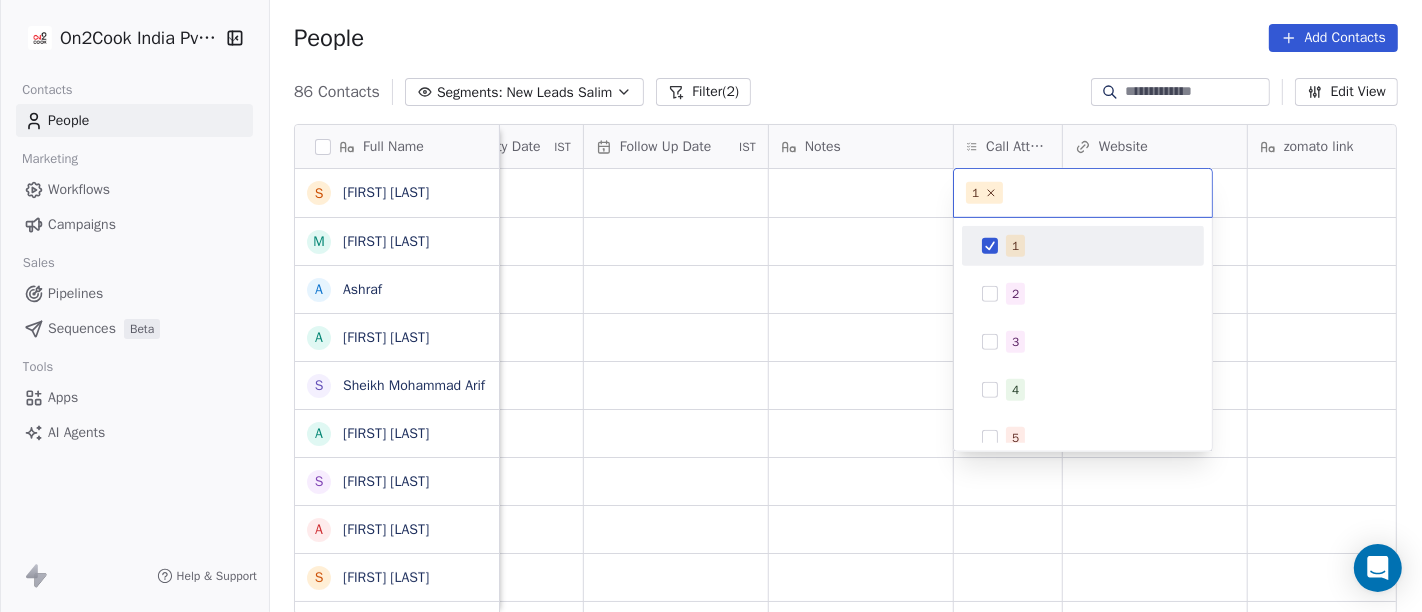 click on "On2Cook India Pvt. Ltd. Contacts People Marketing Workflows Campaigns Sales Pipelines Sequences Beta Tools Apps AI Agents Help & Support People  Add Contacts 86 Contacts Segments: New Leads Salim Filter  (2) Edit View Tag Add to Sequence Full Name S Subbrata Sarkar M Madhukar Pawan A Ashraf A Alekh Kumar S Sheikh Mohammad Arif A Abizer Hussain S Sudhakar Verma A Anuj Tyagi S Shishir Srivastava A Anuj Agarwal D Dyarangula Keshav N Nawab arora R Rohit Upadhyay M Munish Bamotra S Subhransu Rout Y Yogesh Sharma P Praveen nk K Kvijay Kemse G Gaurav kumar k konark video (mobiles sales & videos) L Lalan Kumar V Vinod Luthra a anurag vishwakarma s superevents D Deshmukh Uphar Gruh (Shortly Opning) S Suraj Bajpai A Ashok Chopra A Arjun Sharma J Jyoti Goswami M Mandar Chute Tags Assignee Sales Rep Last Activity Date IST Follow Up Date IST Notes Call Attempts Website zomato link outlet type Location Job Title   Salim restaurants   Salim food_consultants   Salim cloud_kitchen   Salim cafeteria   Salim cloud_kitchen" at bounding box center [711, 306] 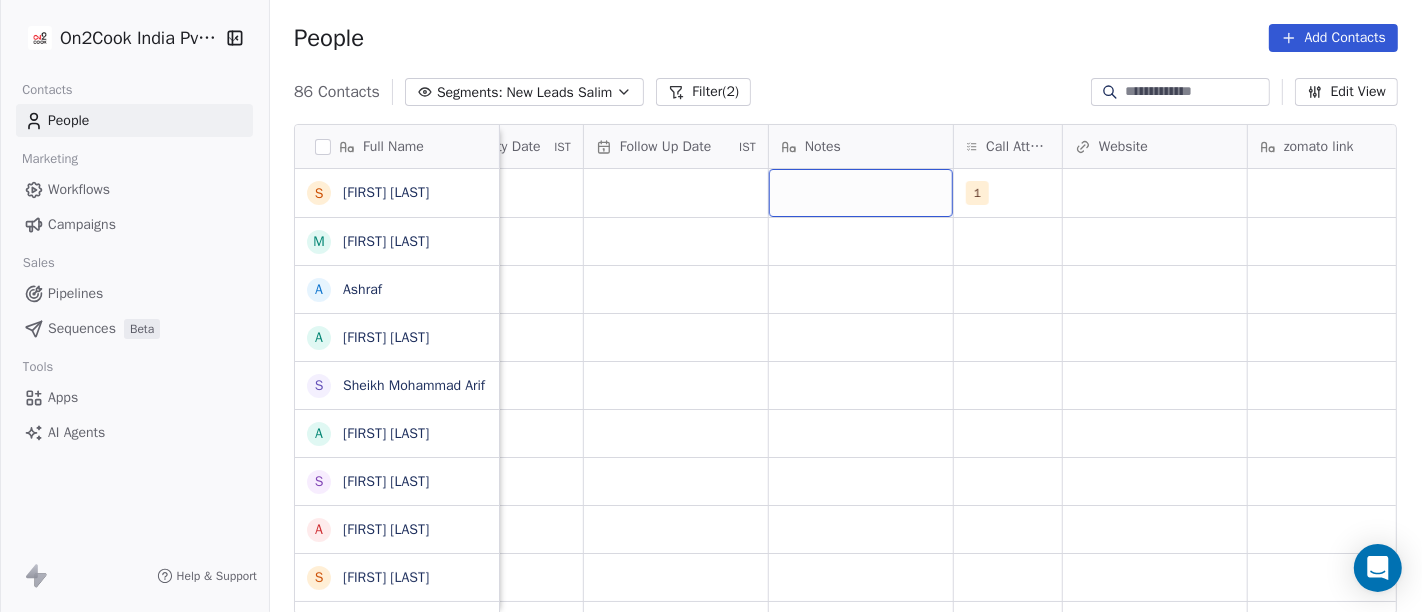 click at bounding box center [861, 193] 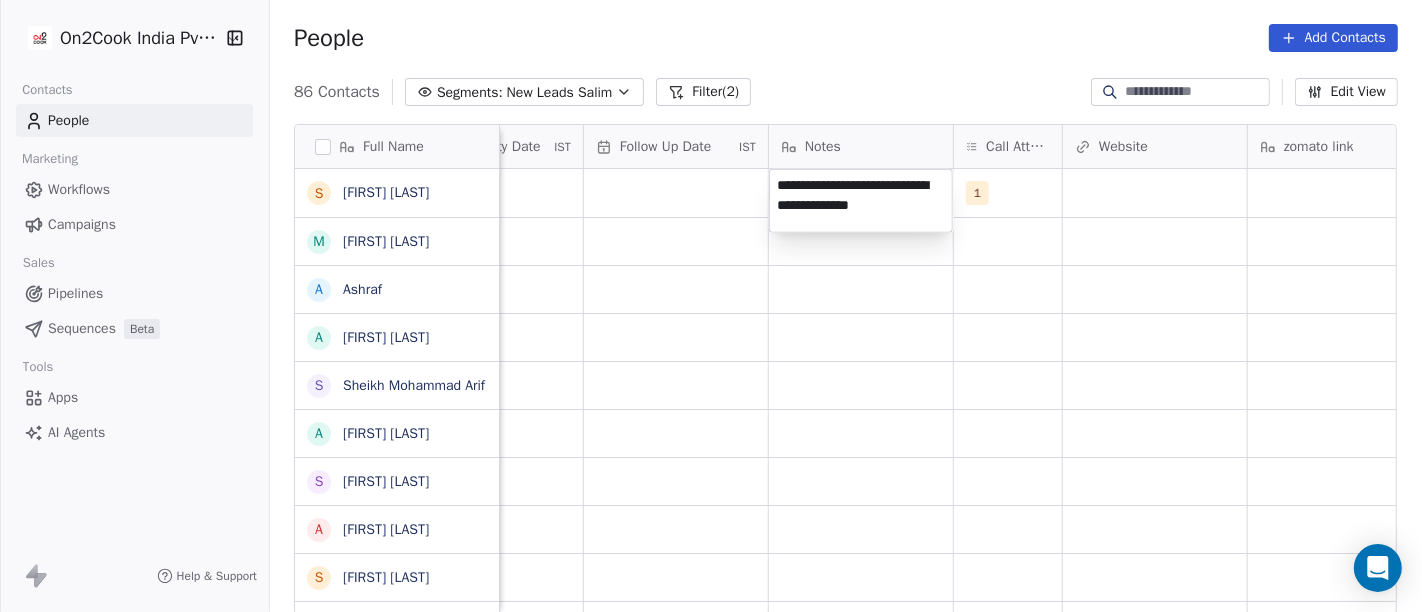 type on "**********" 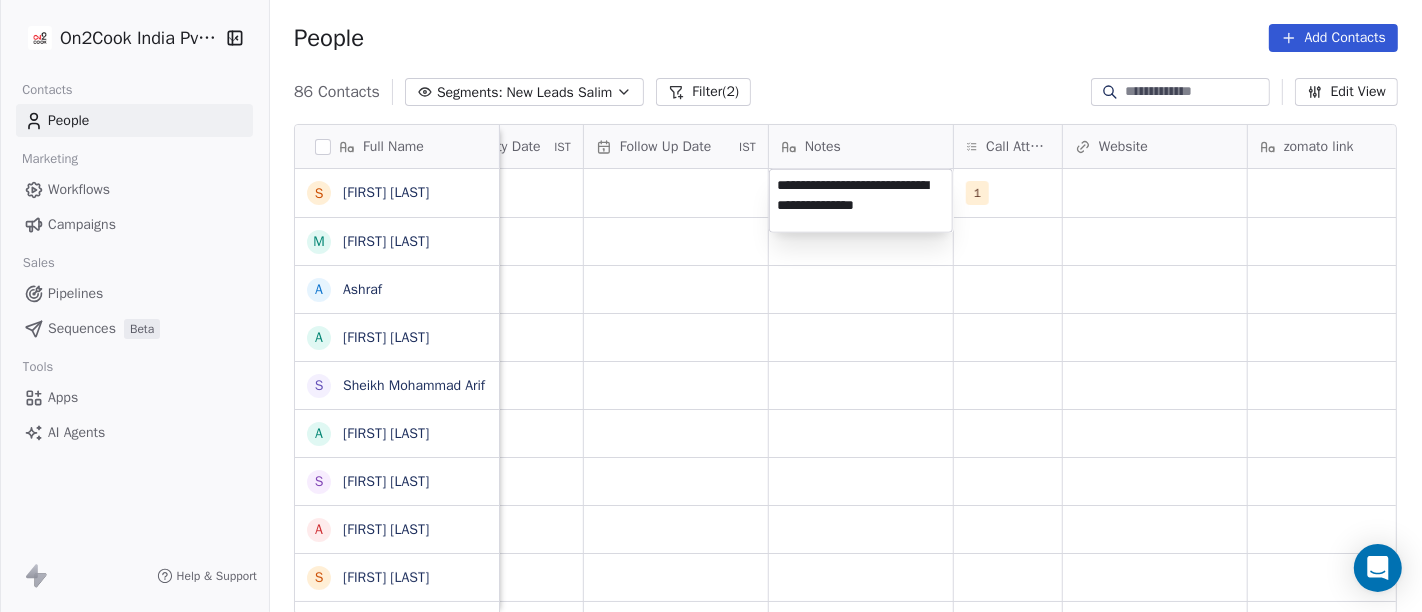 click on "On2Cook India Pvt. Ltd. Contacts People Marketing Workflows Campaigns Sales Pipelines Sequences Beta Tools Apps AI Agents Help & Support People  Add Contacts 86 Contacts Segments: New Leads Salim Filter  (2) Edit View Tag Add to Sequence Full Name S Subbrata Sarkar M Madhukar Pawan A Ashraf A Alekh Kumar S Sheikh Mohammad Arif A Abizer Hussain S Sudhakar Verma A Anuj Tyagi S Shishir Srivastava A Anuj Agarwal D Dyarangula Keshav N Nawab arora R Rohit Upadhyay M Munish Bamotra S Subhransu Rout Y Yogesh Sharma P Praveen nk K Kvijay Kemse G Gaurav kumar k konark video (mobiles sales & videos) L Lalan Kumar V Vinod Luthra a anurag vishwakarma s superevents D Deshmukh Uphar Gruh (Shortly Opning) S Suraj Bajpai A Ashok Chopra A Arjun Sharma J Jyoti Goswami M Mandar Chute Tags Assignee Sales Rep Last Activity Date IST Follow Up Date IST Notes Call Attempts Website zomato link outlet type Location Job Title   Salim 1 restaurants   Salim food_consultants   Salim cloud_kitchen   Salim cafeteria   Salim cloud_kitchen" at bounding box center (711, 306) 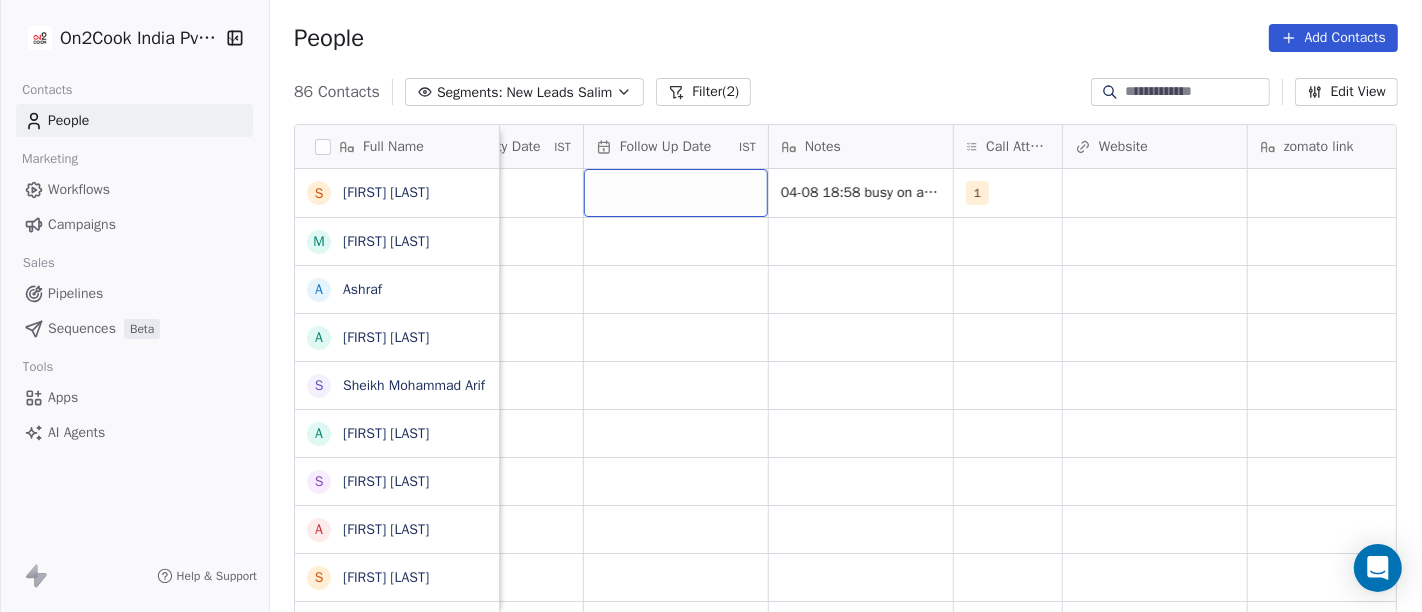 click at bounding box center (676, 193) 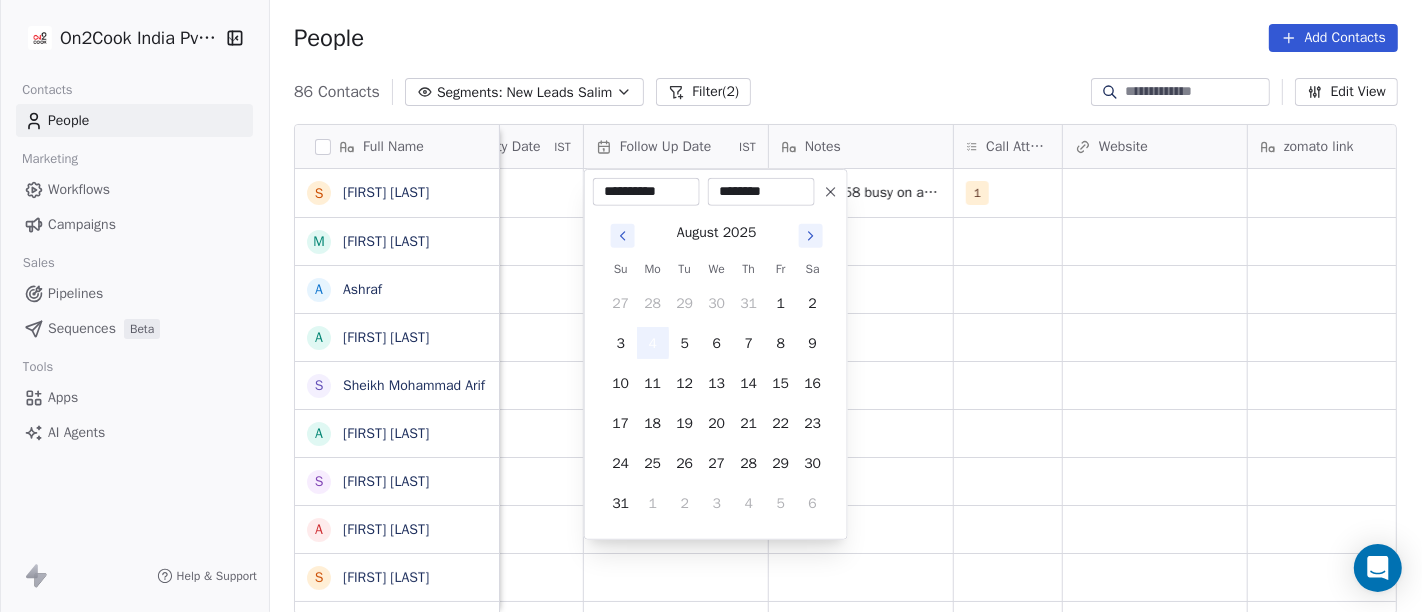 click on "4" at bounding box center [653, 343] 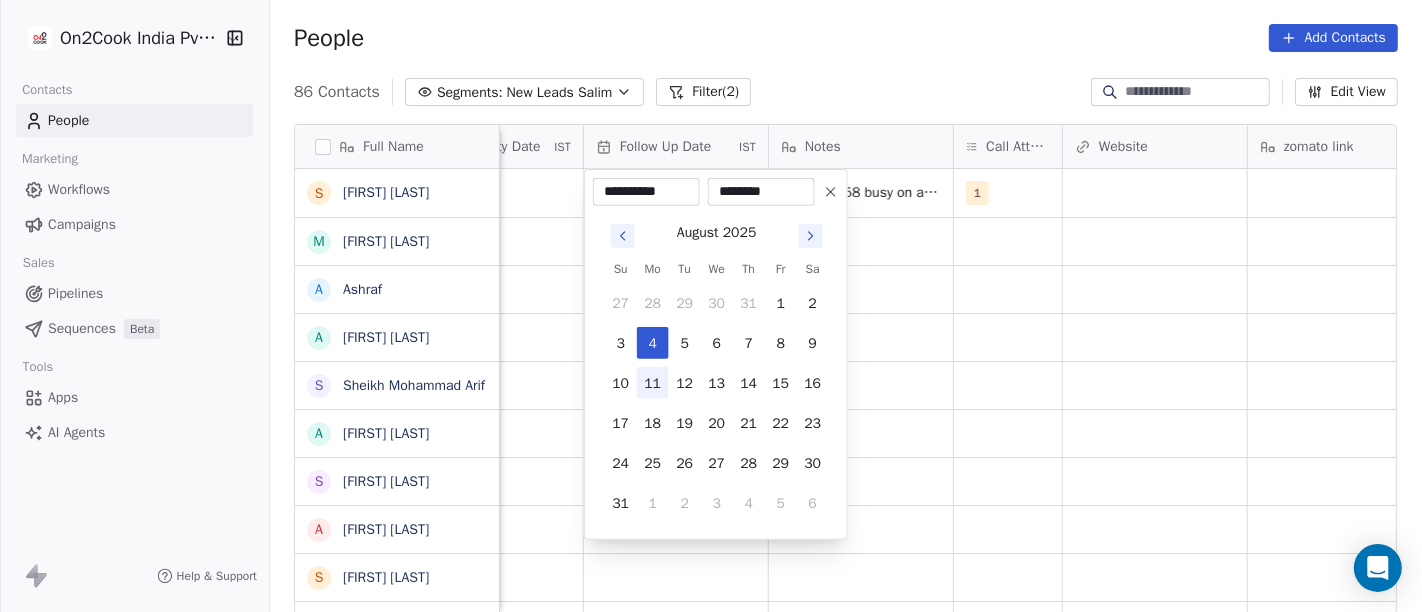 click on "11" at bounding box center (653, 383) 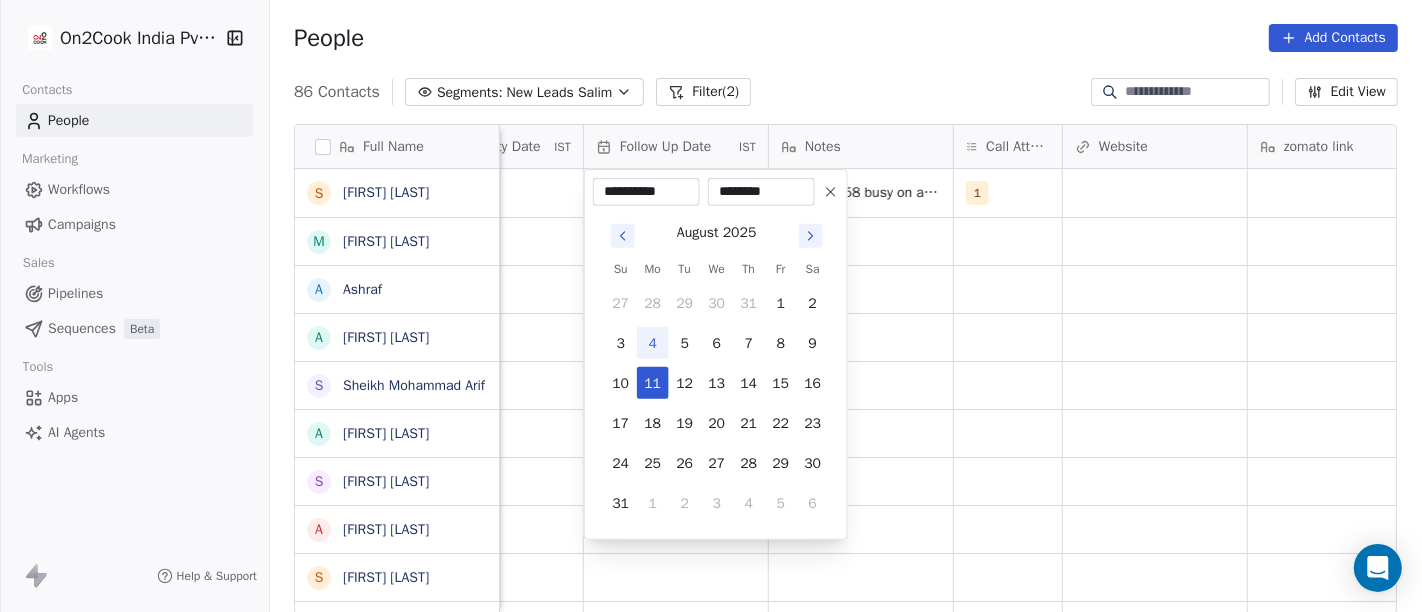 click on "On2Cook India Pvt. Ltd. Contacts People Marketing Workflows Campaigns Sales Pipelines Sequences Beta Tools Apps AI Agents Help & Support People  Add Contacts 86 Contacts Segments: New Leads Salim Filter  (2) Edit View Tag Add to Sequence Full Name S Subbrata Sarkar M Madhukar Pawan A Ashraf A Alekh Kumar S Sheikh Mohammad Arif A Abizer Hussain S Sudhakar Verma A Anuj Tyagi S Shishir Srivastava A Anuj Agarwal D Dyarangula Keshav N Nawab arora R Rohit Upadhyay M Munish Bamotra S Subhransu Rout Y Yogesh Sharma P Praveen nk K Kvijay Kemse G Gaurav kumar k konark video (mobiles sales & videos) L Lalan Kumar V Vinod Luthra a anurag vishwakarma s superevents D Deshmukh Uphar Gruh (Shortly Opning) S Suraj Bajpai A Ashok Chopra A Arjun Sharma J Jyoti Goswami M Mandar Chute Tags Assignee Sales Rep Last Activity Date IST Follow Up Date IST Notes Call Attempts Website zomato link outlet type Location Job Title   Salim 04-08 18:58 busy on another call WA msg sent 1 restaurants   Salim food_consultants   Salim   Salim" at bounding box center (711, 306) 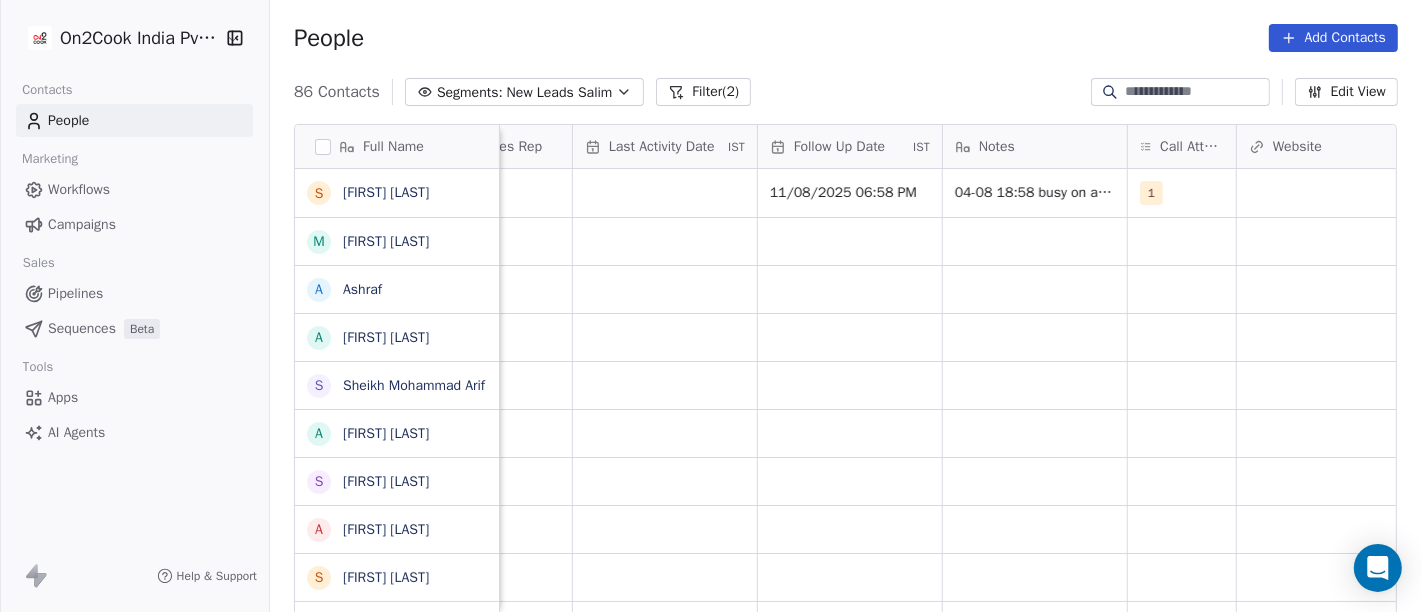 scroll, scrollTop: 0, scrollLeft: 1191, axis: horizontal 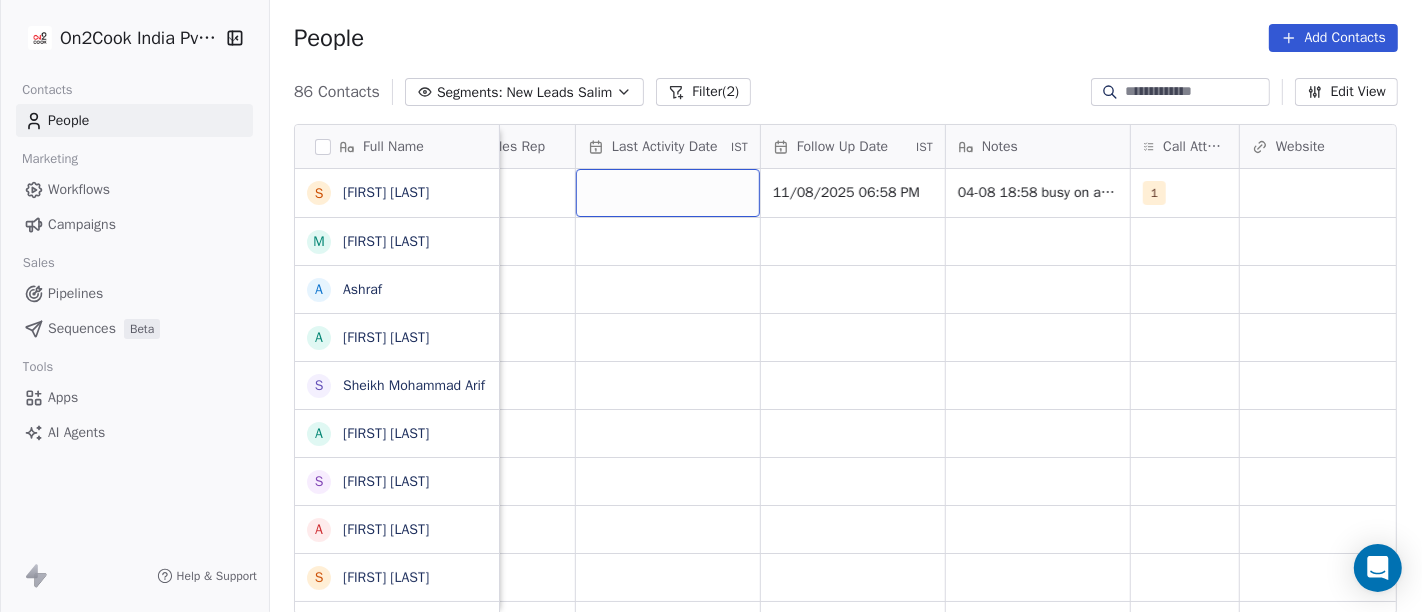 click at bounding box center [668, 193] 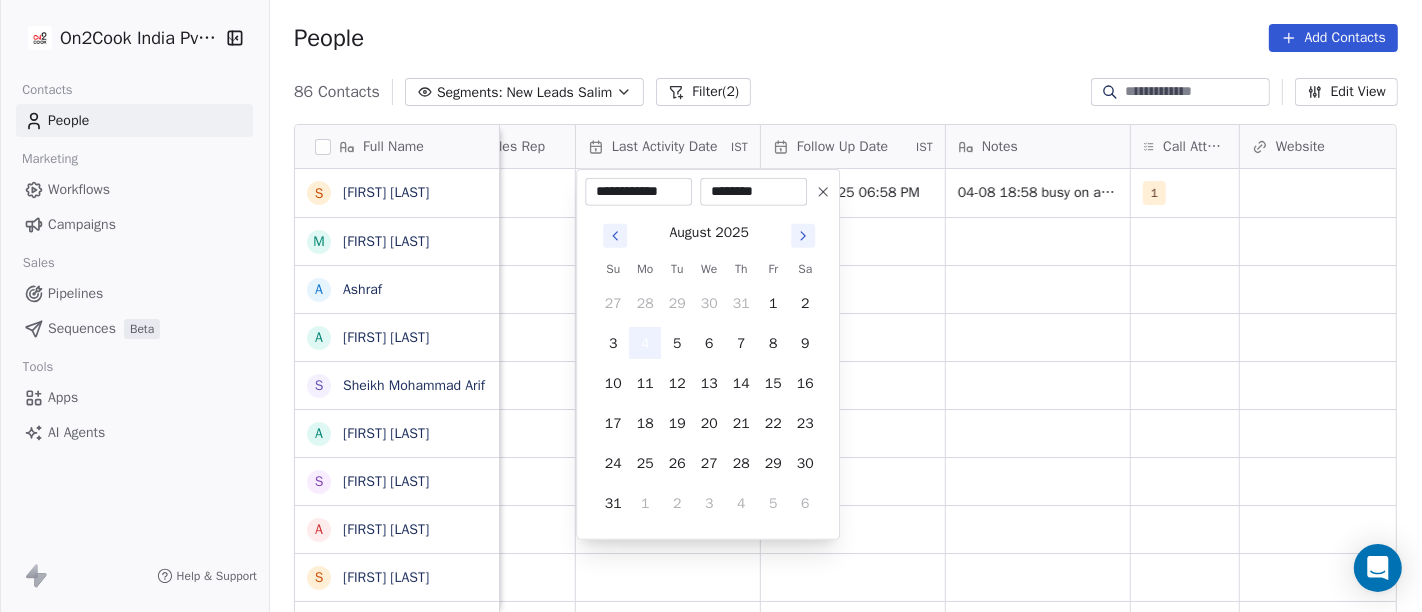 click on "4" at bounding box center [645, 343] 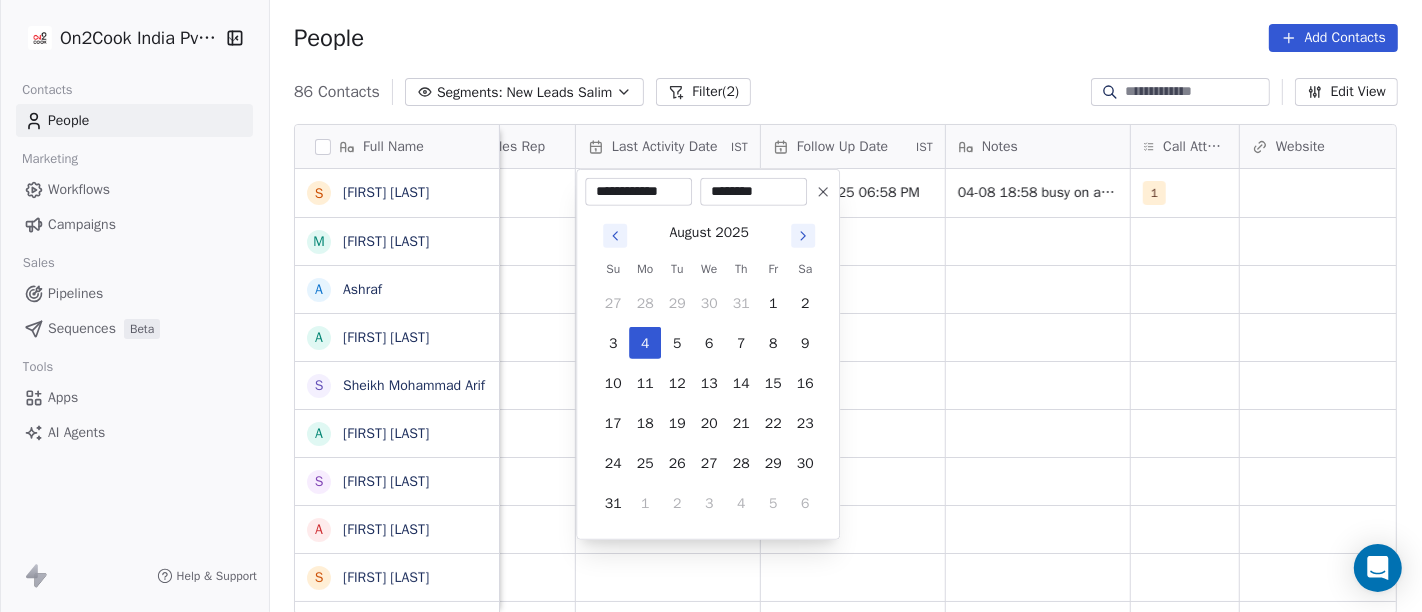 click on "On2Cook India Pvt. Ltd. Contacts People Marketing Workflows Campaigns Sales Pipelines Sequences Beta Tools Apps AI Agents Help & Support People  Add Contacts 86 Contacts Segments: New Leads Salim Filter  (2) Edit View Tag Add to Sequence Full Name S Subbrata Sarkar M Madhukar Pawan A Ashraf A Alekh Kumar S Sheikh Mohammad Arif A Abizer Hussain S Sudhakar Verma A Anuj Tyagi S Shishir Srivastava A Anuj Agarwal D Dyarangula Keshav N Nawab arora R Rohit Upadhyay M Munish Bamotra S Subhransu Rout Y Yogesh Sharma P Praveen nk K Kvijay Kemse G Gaurav kumar k konark video (mobiles sales & videos) L Lalan Kumar V Vinod Luthra a anurag vishwakarma s superevents D Deshmukh Uphar Gruh (Shortly Opning) S Suraj Bajpai A Ashok Chopra A Arjun Sharma J Jyoti Goswami M Mandar Chute Lead Status Tags Assignee Sales Rep Last Activity Date IST Follow Up Date IST Notes Call Attempts Website zomato link outlet type Location   Salim 11/08/2025 06:58 PM 04-08 18:58 busy on another call WA msg sent 1 restaurants   Salim   Salim" at bounding box center (711, 306) 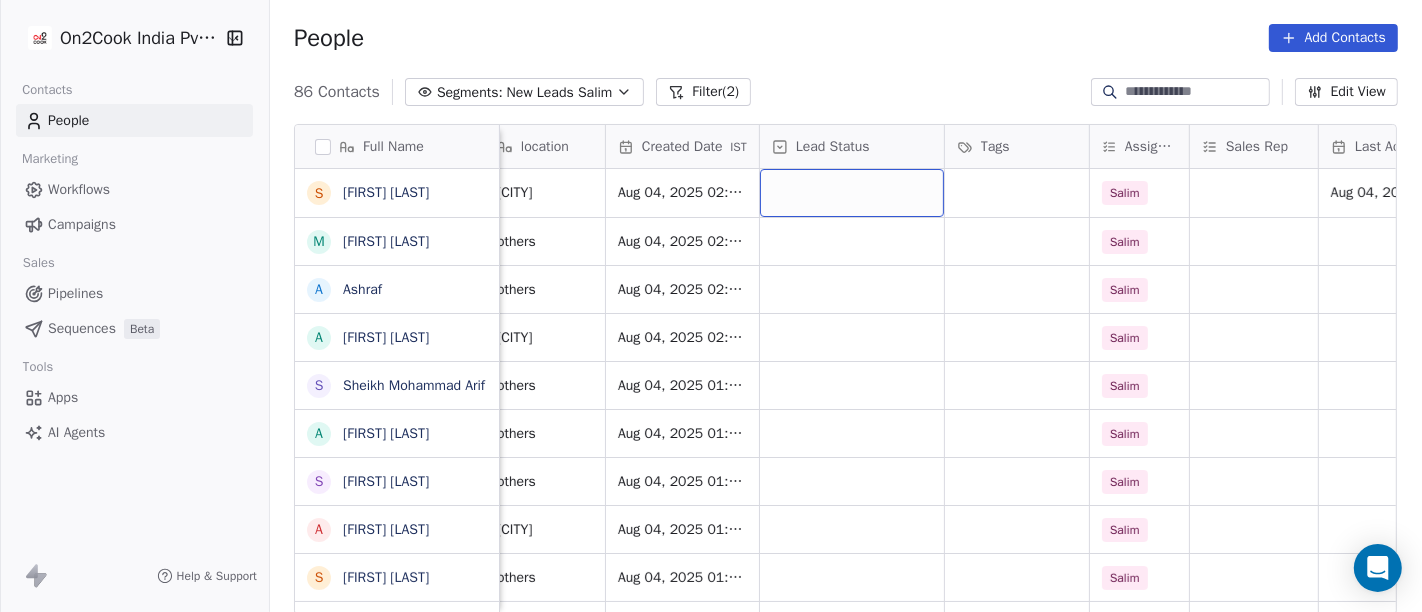 scroll, scrollTop: 0, scrollLeft: 448, axis: horizontal 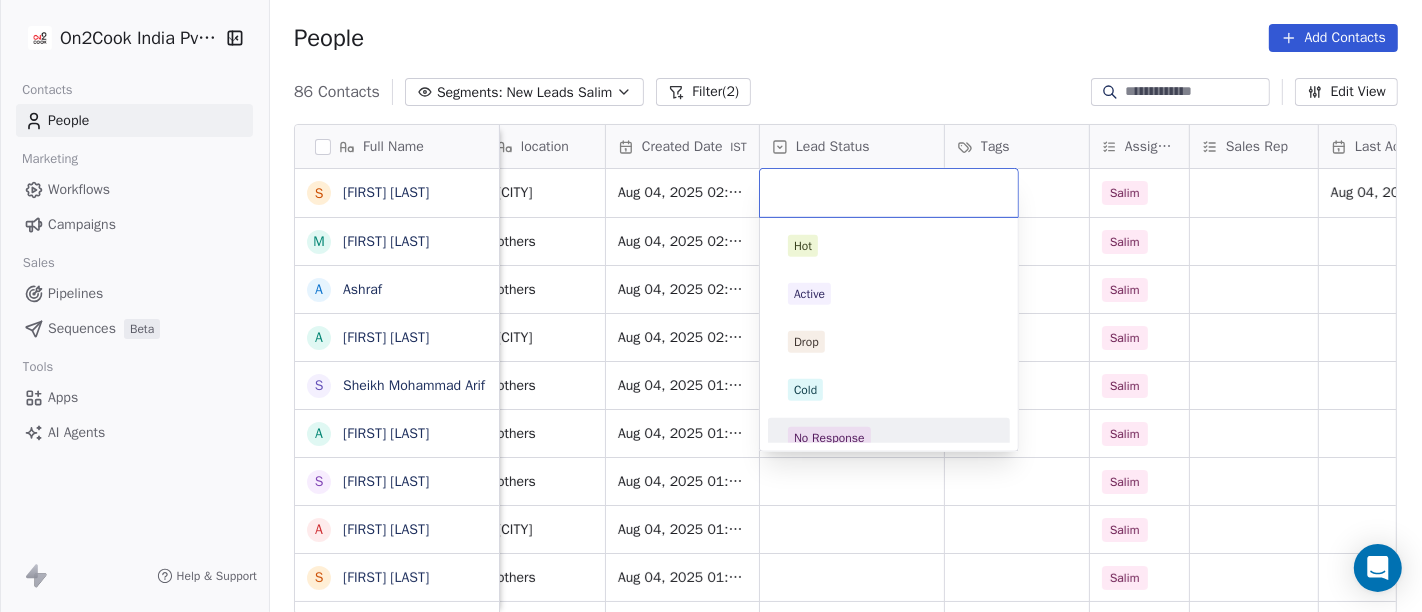 click on "No Response" at bounding box center (829, 438) 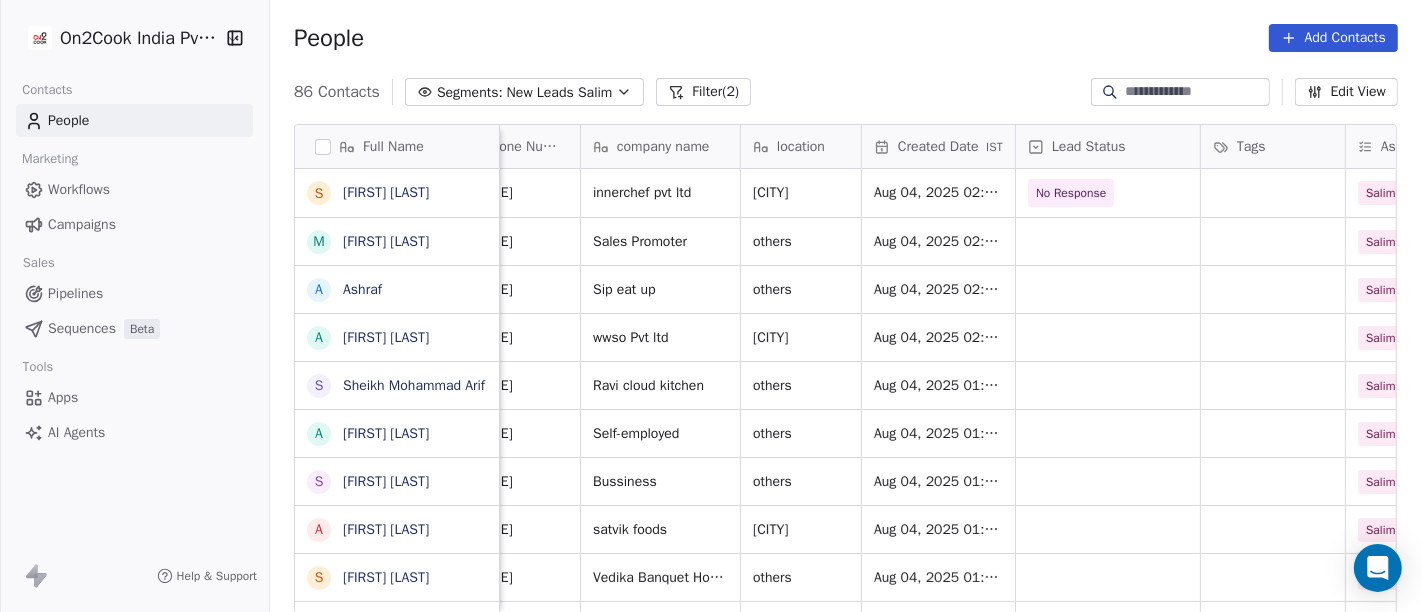 scroll, scrollTop: 0, scrollLeft: 140, axis: horizontal 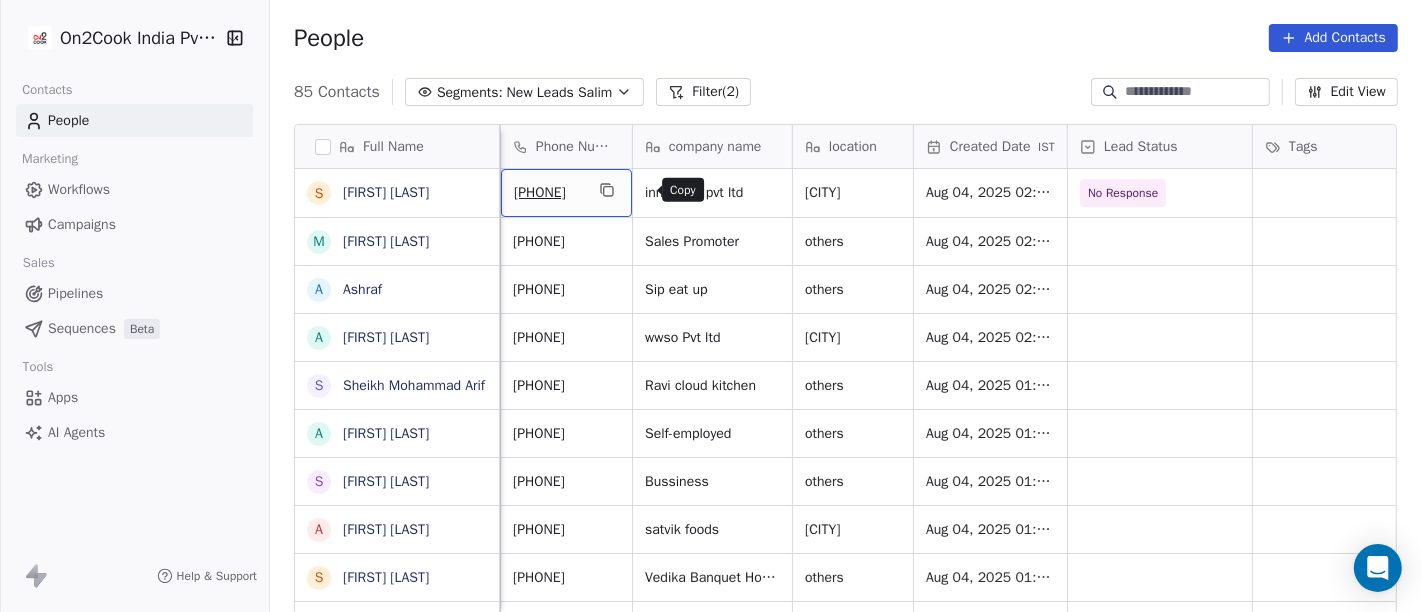 click 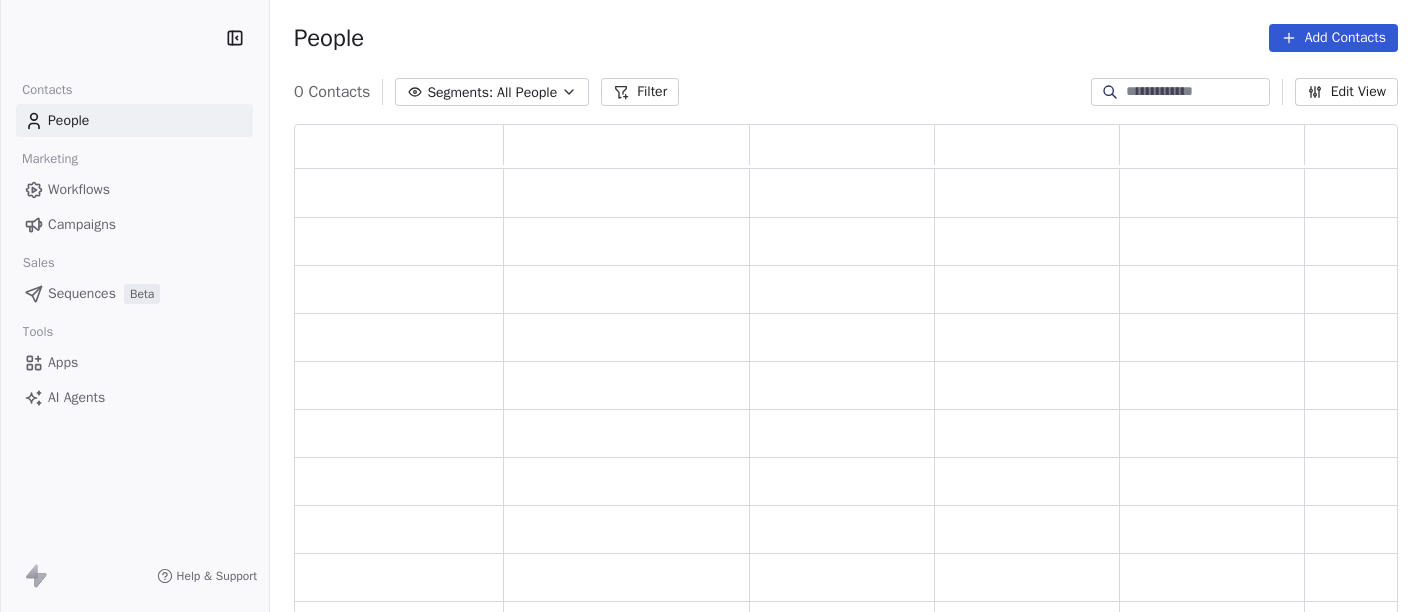 scroll, scrollTop: 0, scrollLeft: 0, axis: both 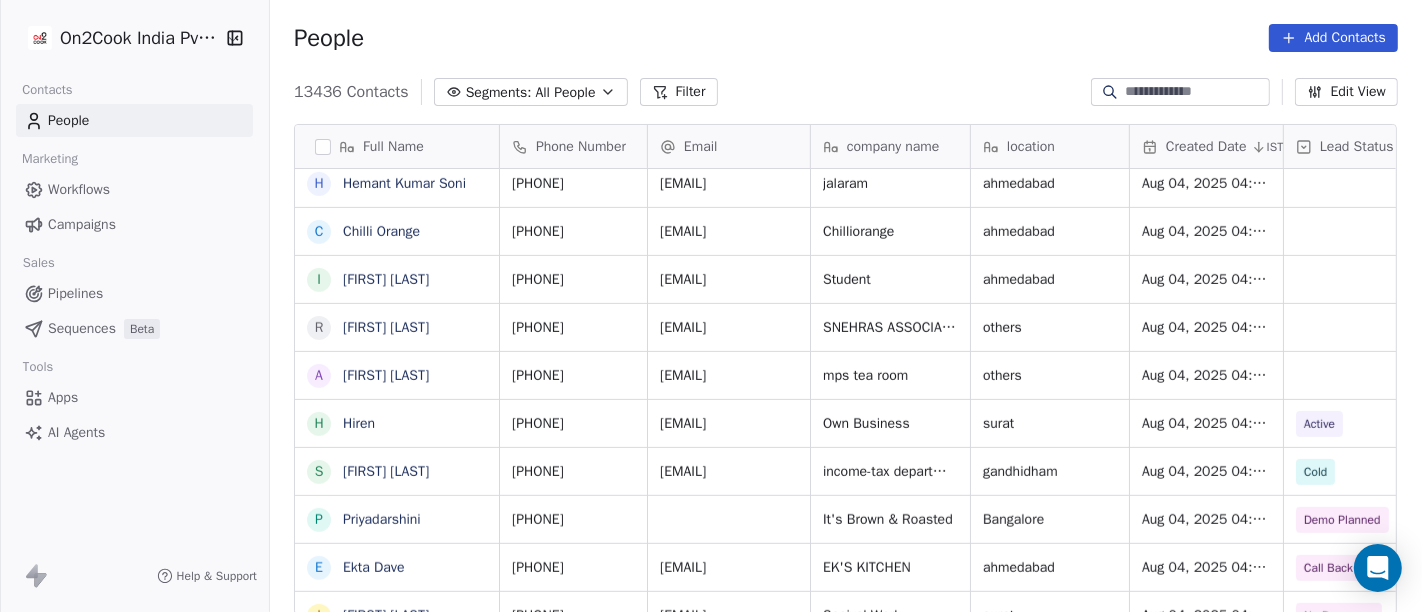 click on "Segments: All People" at bounding box center (531, 92) 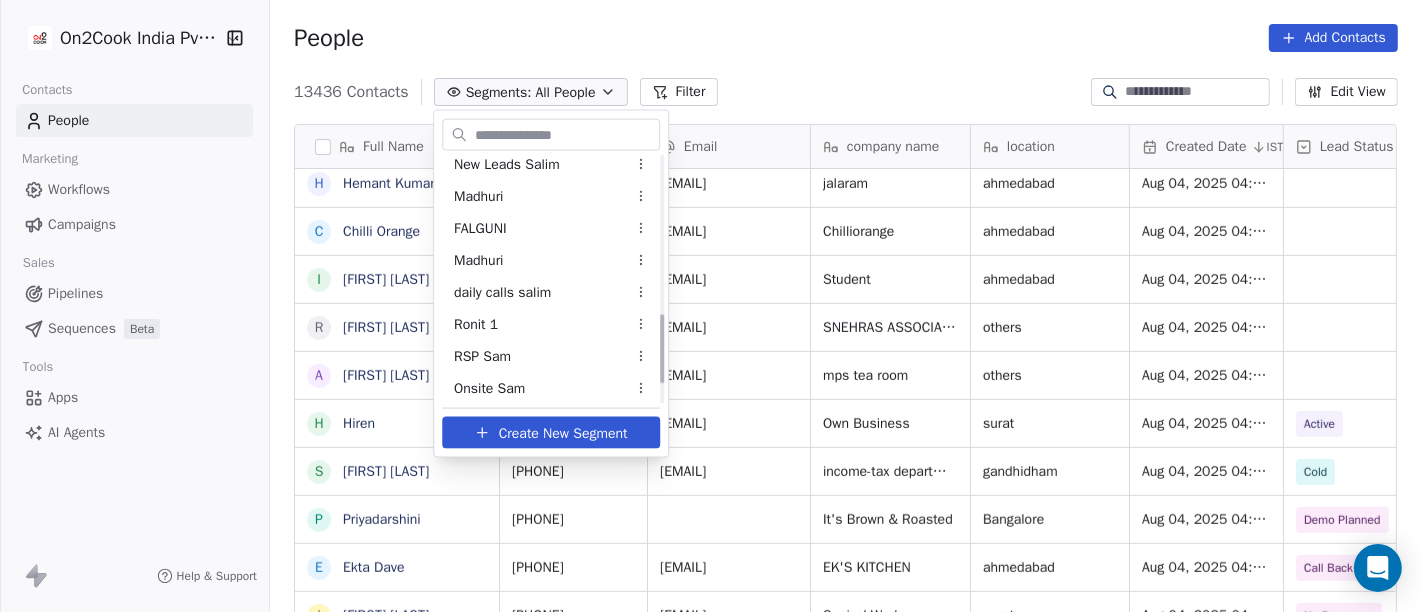 scroll, scrollTop: 444, scrollLeft: 0, axis: vertical 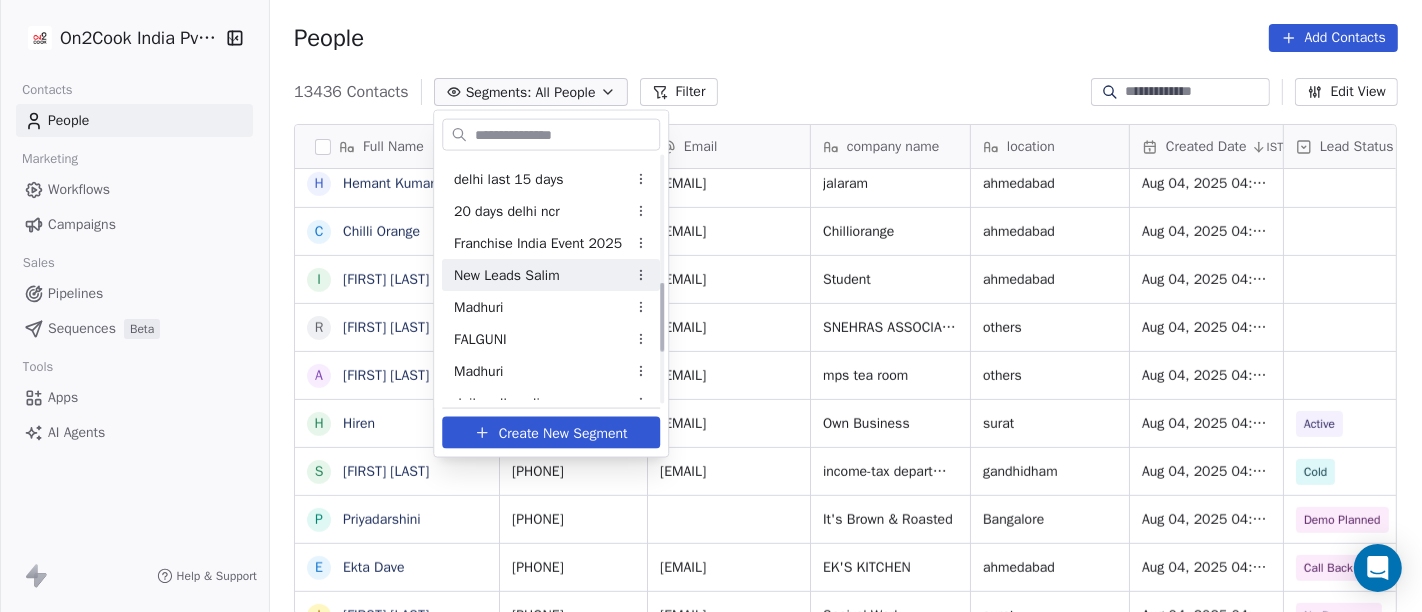click on "New Leads Salim" at bounding box center (507, 274) 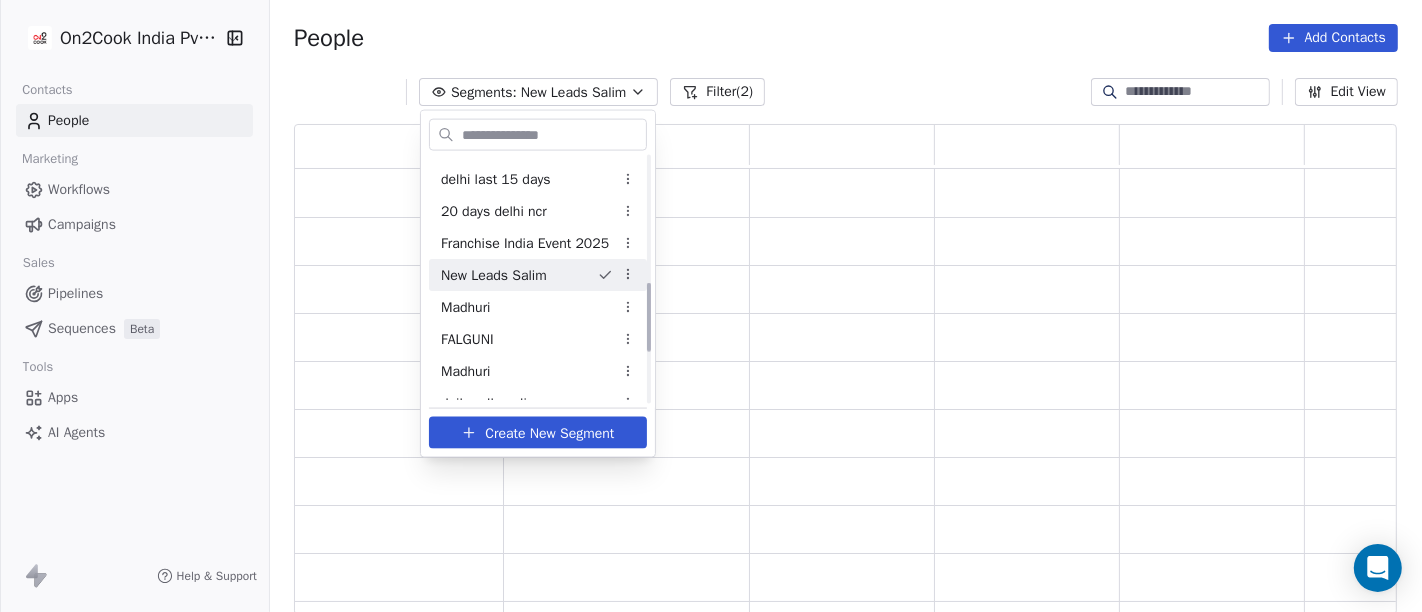 scroll, scrollTop: 17, scrollLeft: 17, axis: both 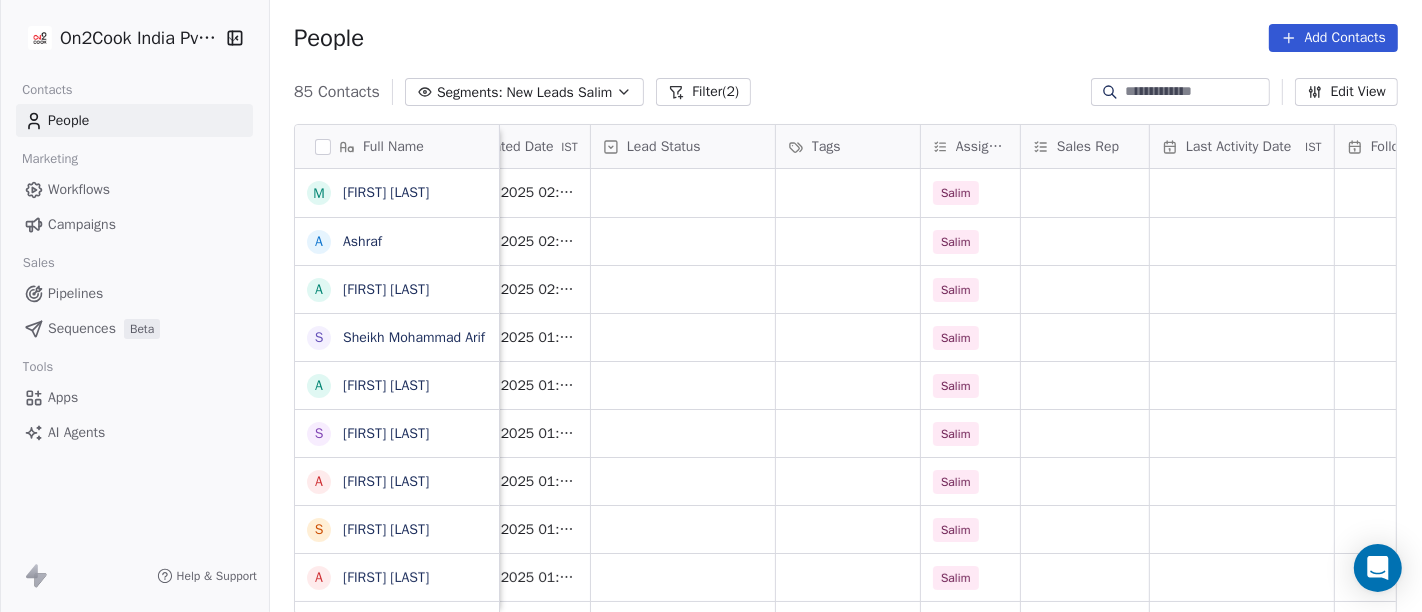 click at bounding box center (1196, 92) 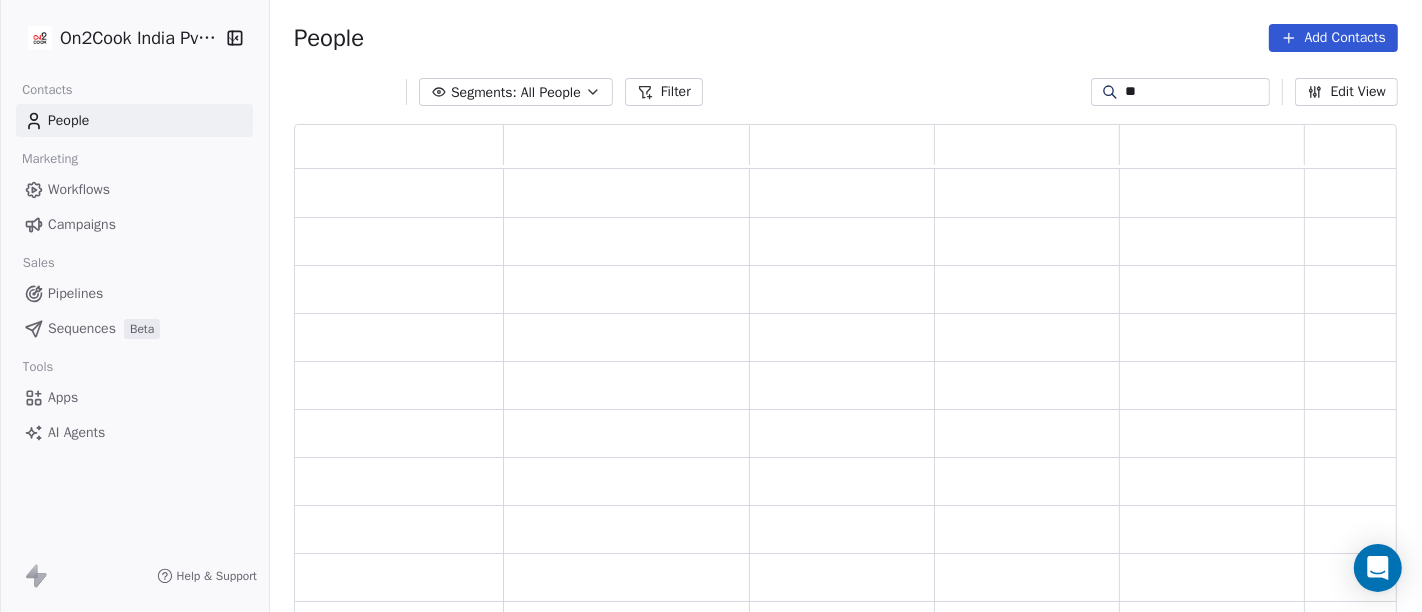 scroll, scrollTop: 17, scrollLeft: 17, axis: both 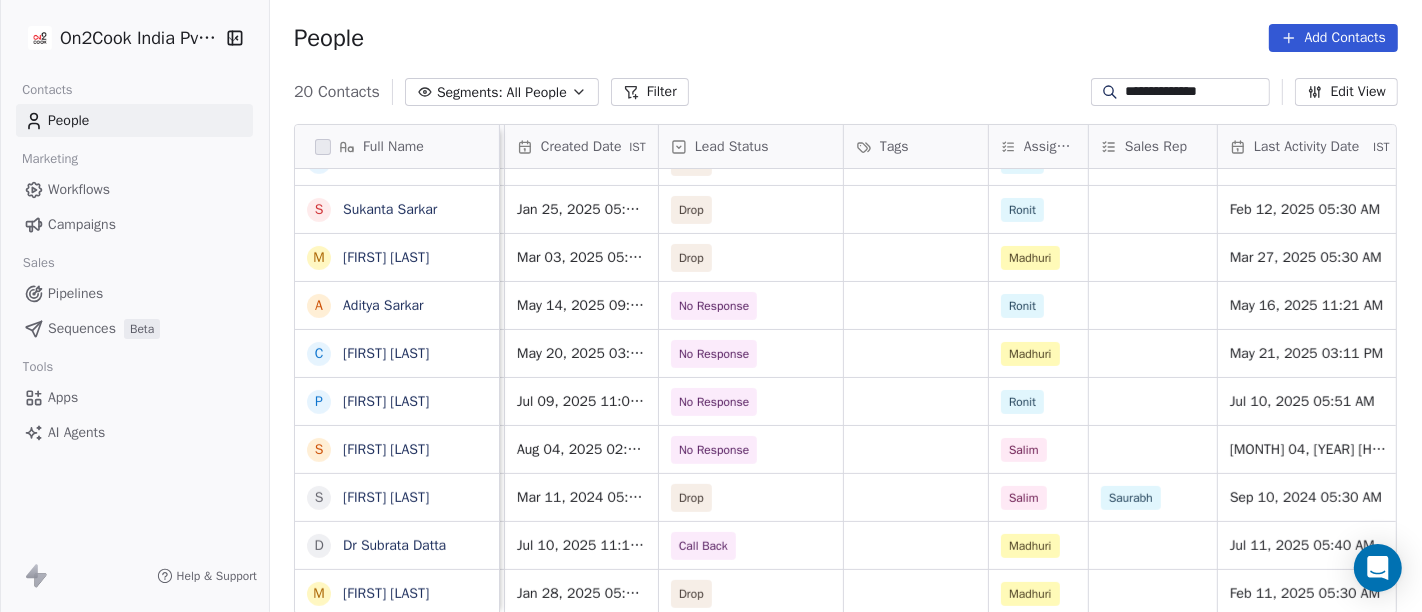 type on "**********" 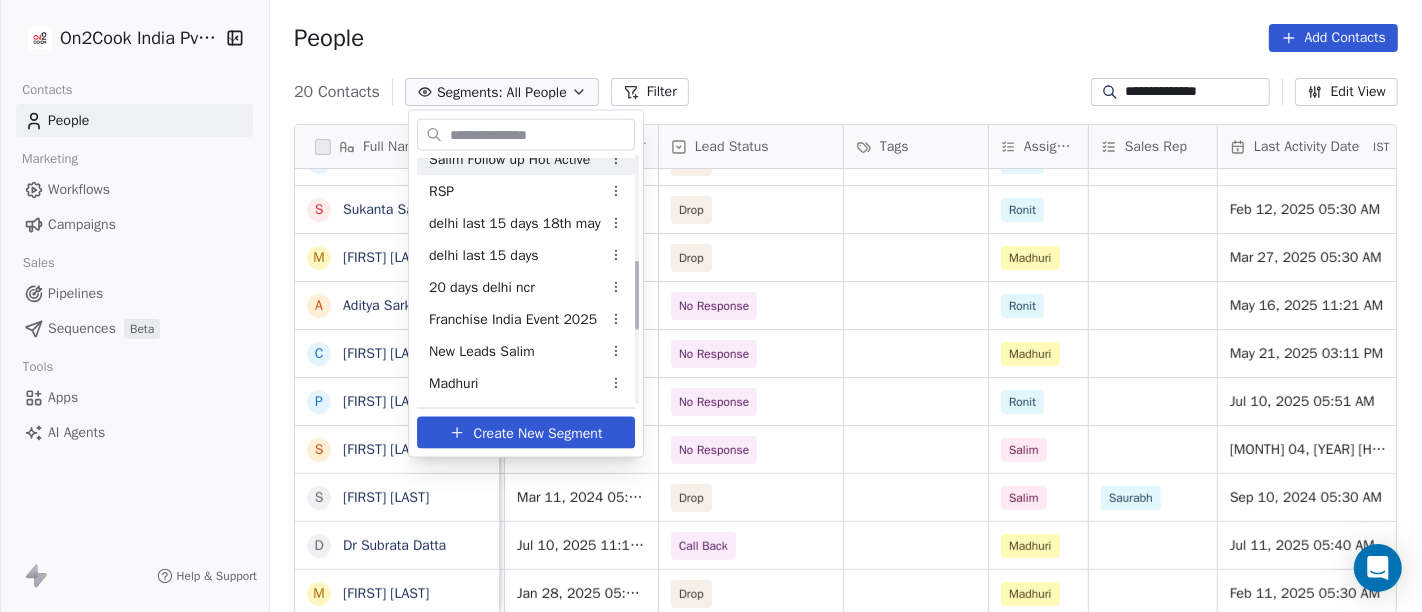 scroll, scrollTop: 622, scrollLeft: 0, axis: vertical 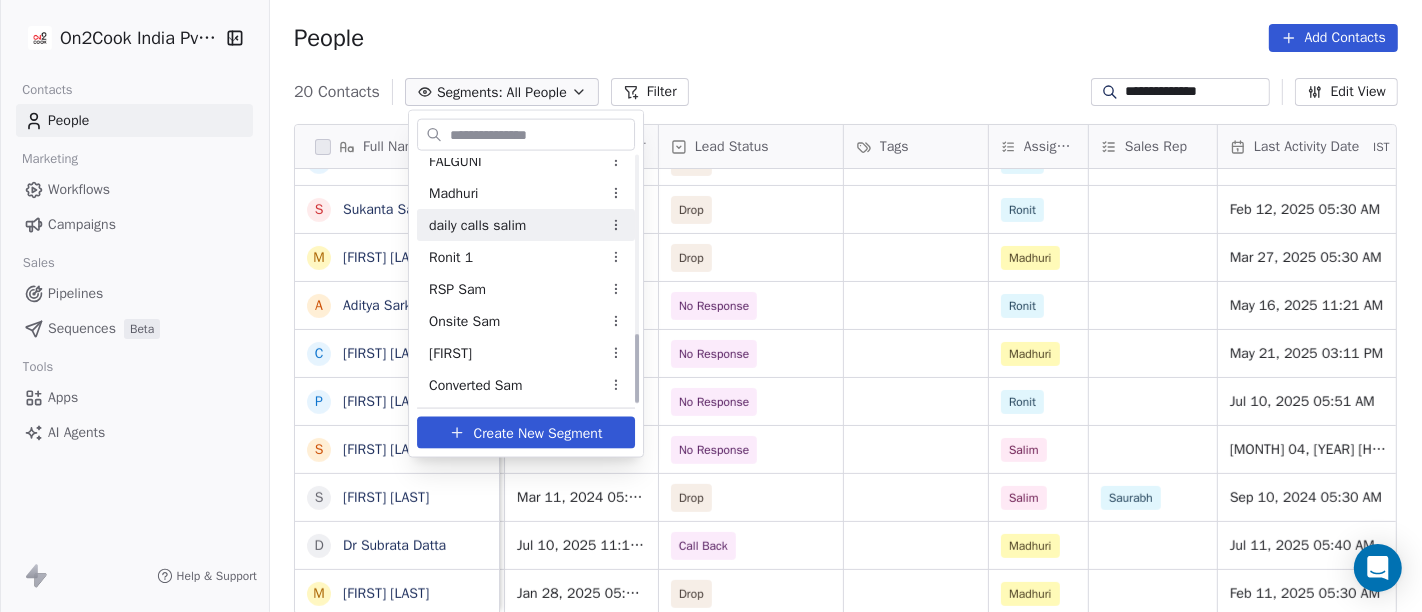 click on "daily calls salim" at bounding box center (477, 224) 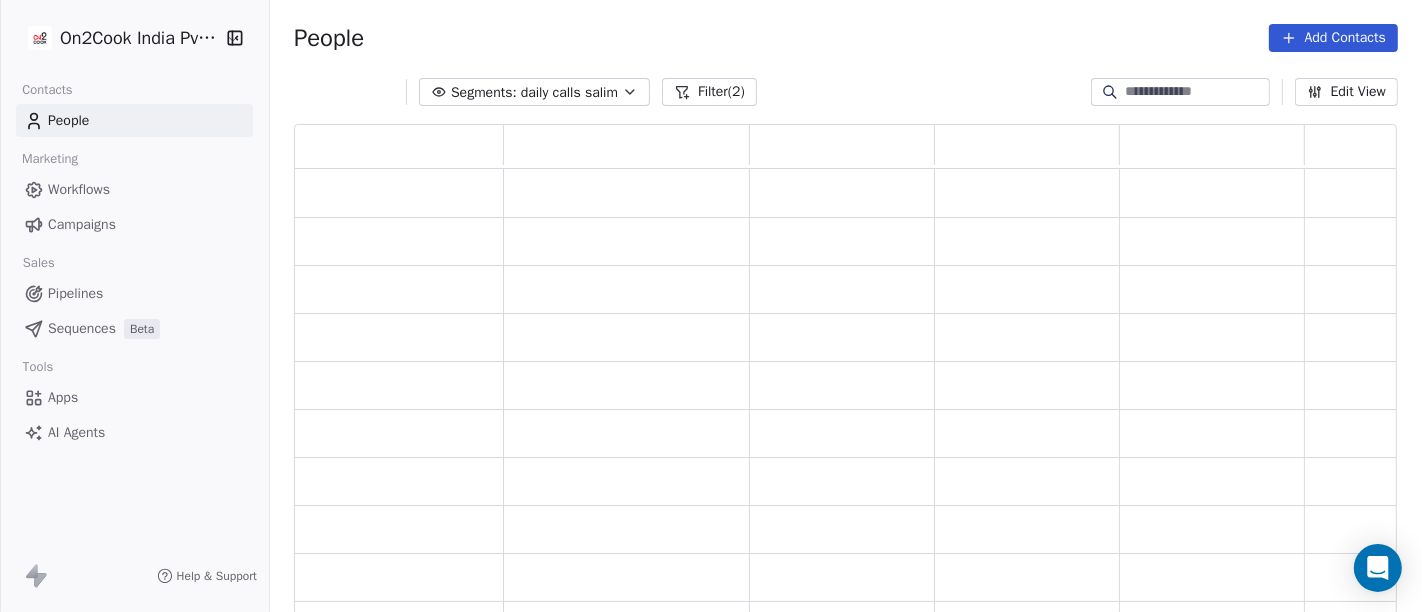 scroll, scrollTop: 17, scrollLeft: 17, axis: both 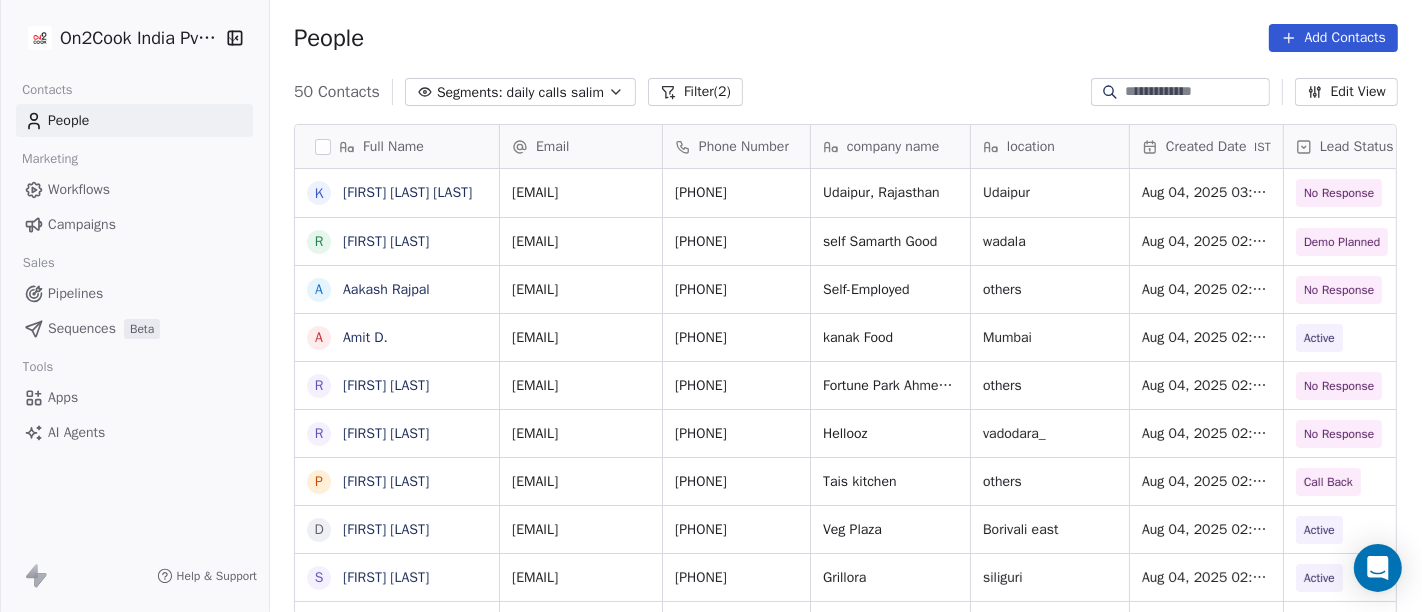 click on "Filter  (2)" at bounding box center (695, 92) 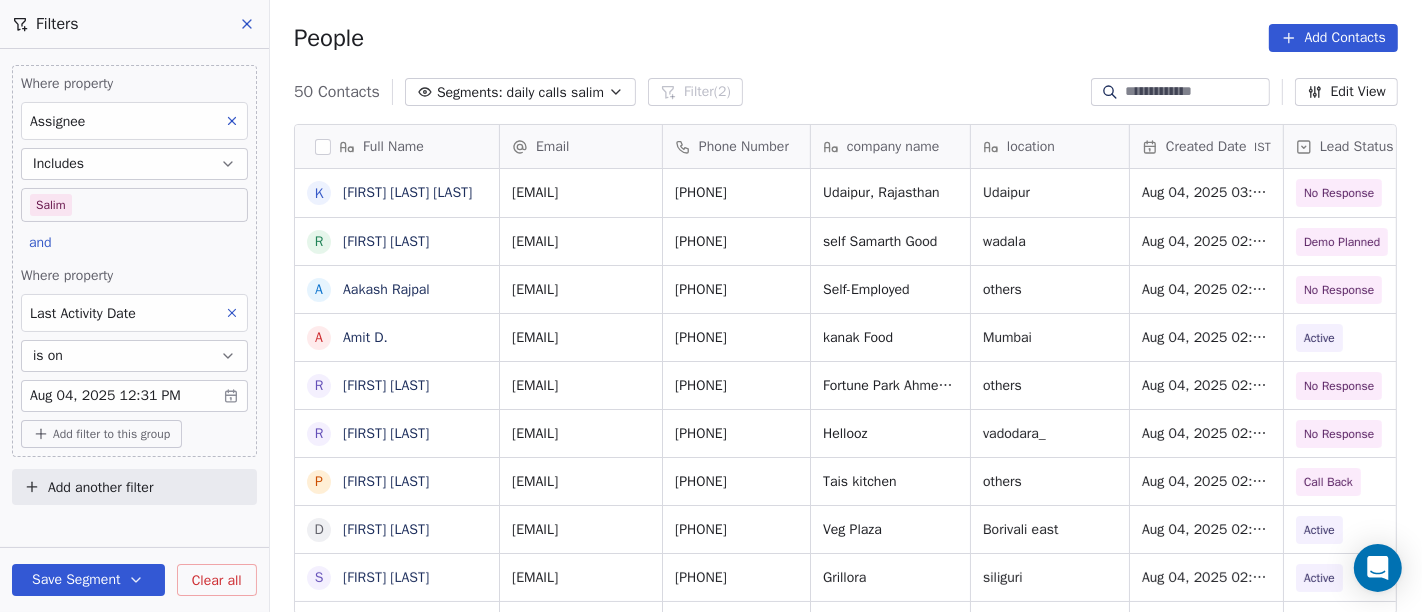 click on "Add filter to this group" at bounding box center [111, 434] 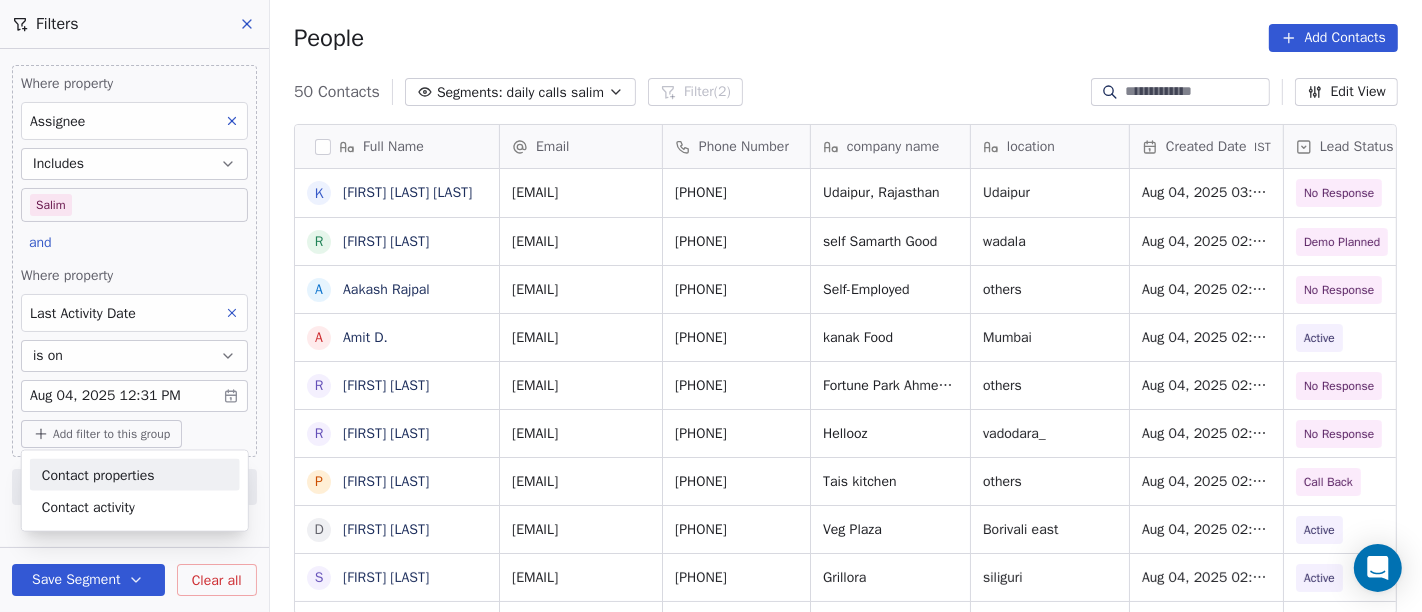 click on "Contact properties" at bounding box center (98, 474) 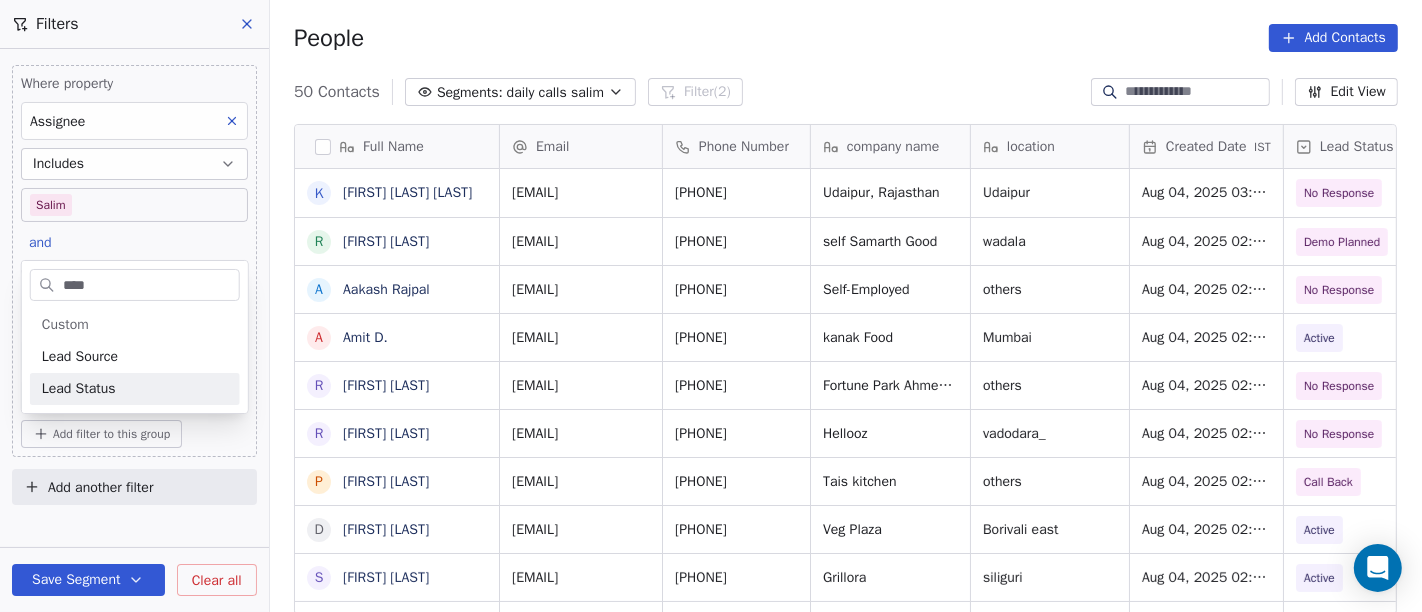 type on "****" 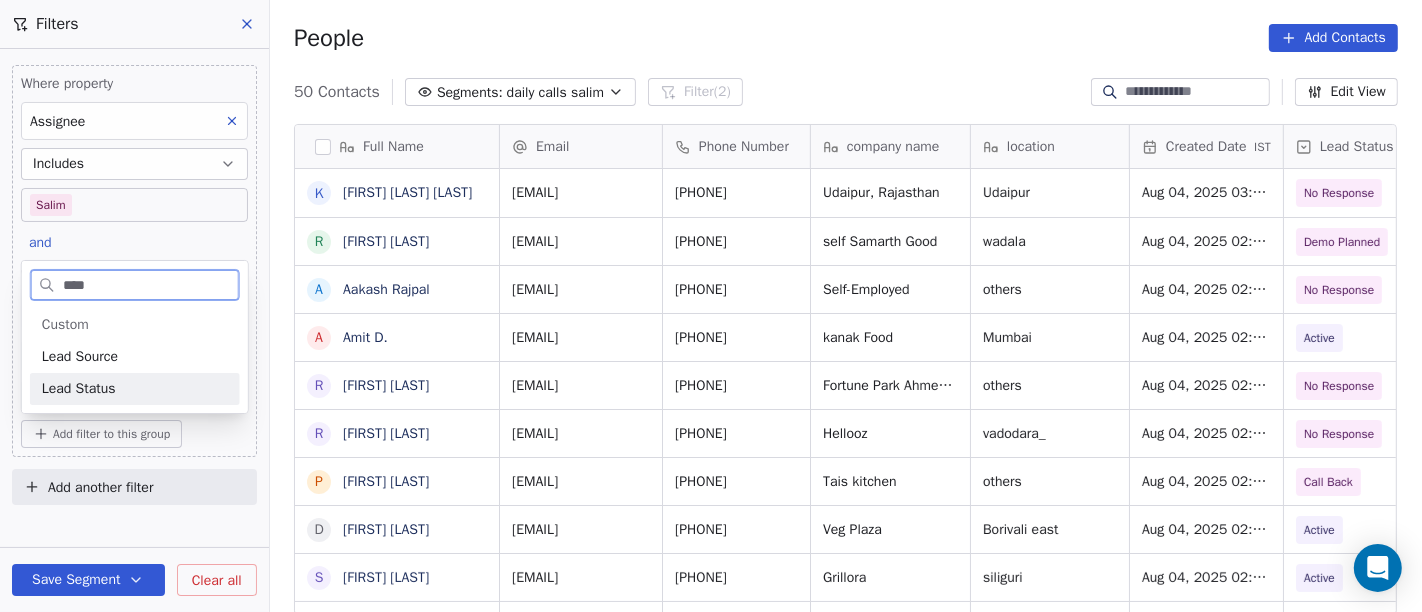click on "Lead Status" at bounding box center (135, 389) 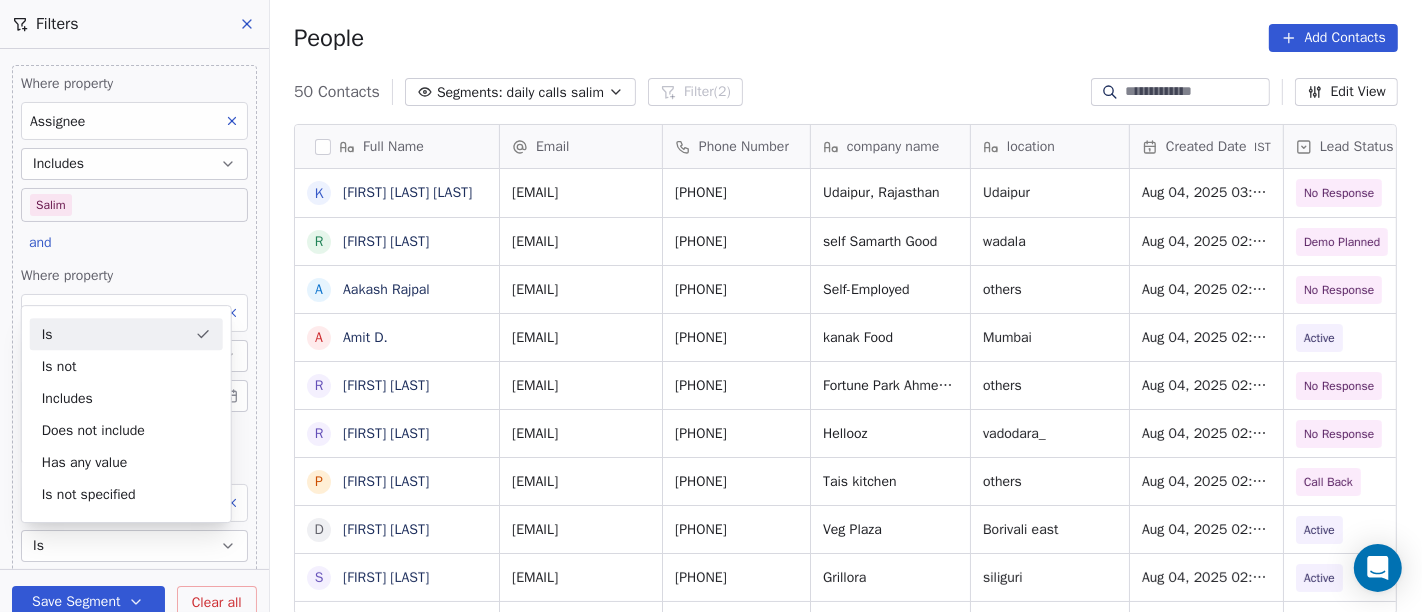 click on "Is" at bounding box center [126, 334] 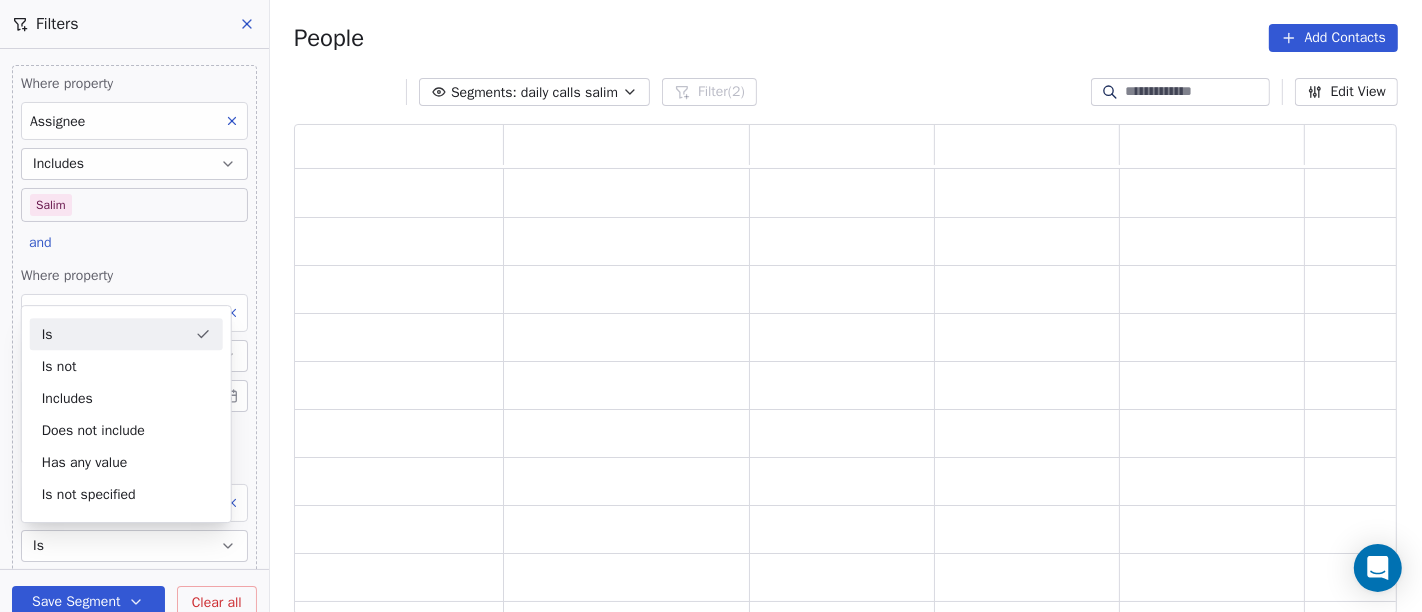 scroll, scrollTop: 17, scrollLeft: 17, axis: both 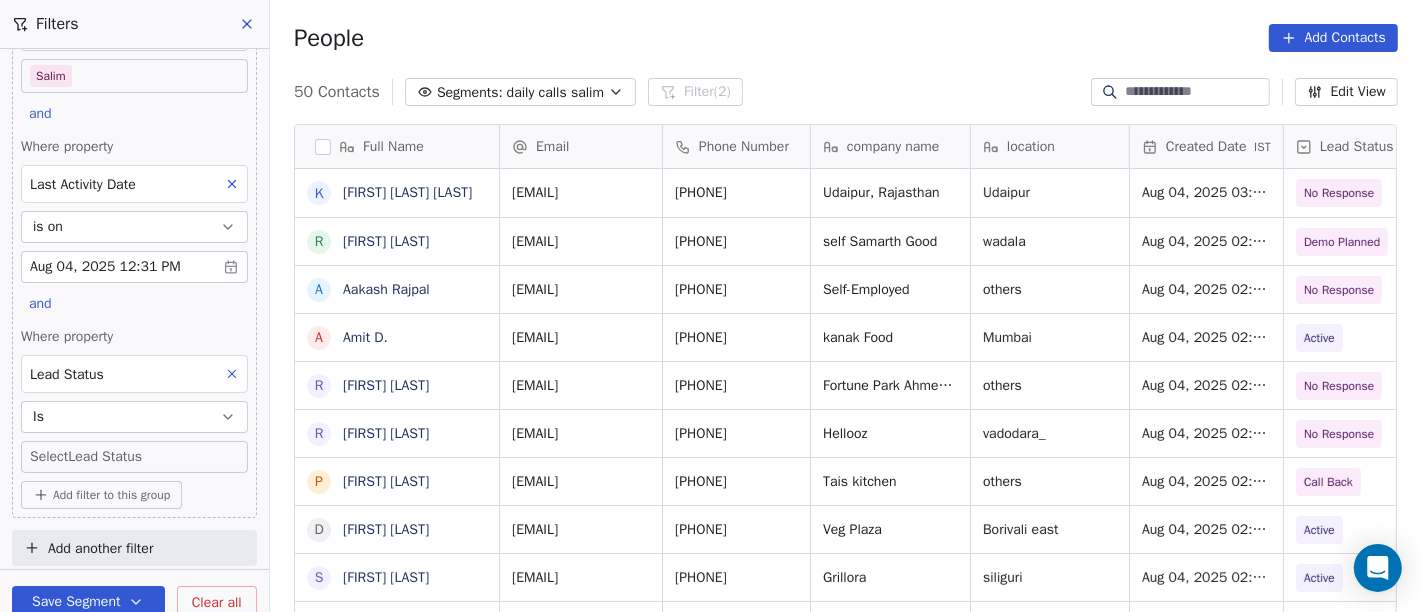 click on "On2Cook India Pvt. Ltd. Contacts People Marketing Workflows Campaigns Sales Pipelines Sequences Beta Tools Apps AI Agents Help & Support Filters Where property   Assignee   Includes Salim and Where property   Last Activity Date   is on Aug 04, 2025 12:31 PM and Where property   Lead Status   Is Select  Lead Status Add filter to this group Add another filter Save Segment Clear all People  Add Contacts 50 Contacts Segments: daily calls salim  Filter  (2) Edit View Tag Add to Sequence Full Name K Kachrulal Dalptram Patel R Rahul Kamble A Aakash Rajpal A Amit D. R Roop Kaushal R Ritesh Srivastava P Pawan Gupta D Devaray Nayak s shekhar kumar L Lucky Arora P Pankaj Agrhari S S B P Pijush Dutta S Satya Swarup Laha M Manoj Dugad V Varun Agrawal N Naresh  Lakhotia B Bhushan Prasad R Rajesh Raj (ChauhaN Enterprises) A Abishek D Dastani Nasir S Sudhir Kumar S Subbrata Sarkar S Swapnil Raje Khot R Rumiko Yachi S Sunil Kumar Bansod V Vishal Keshari G Govind Barshaiya A Ashish A Ashish Gupta Email Phone Number location" at bounding box center (711, 306) 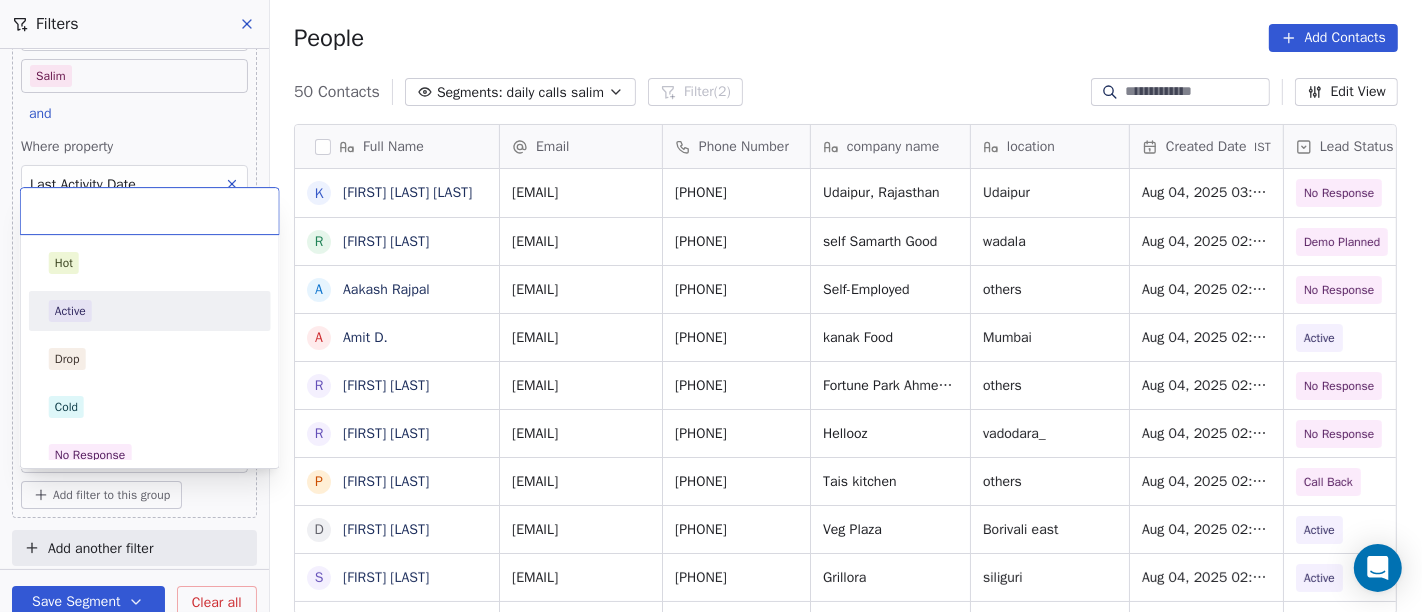 click on "Active" at bounding box center [150, 311] 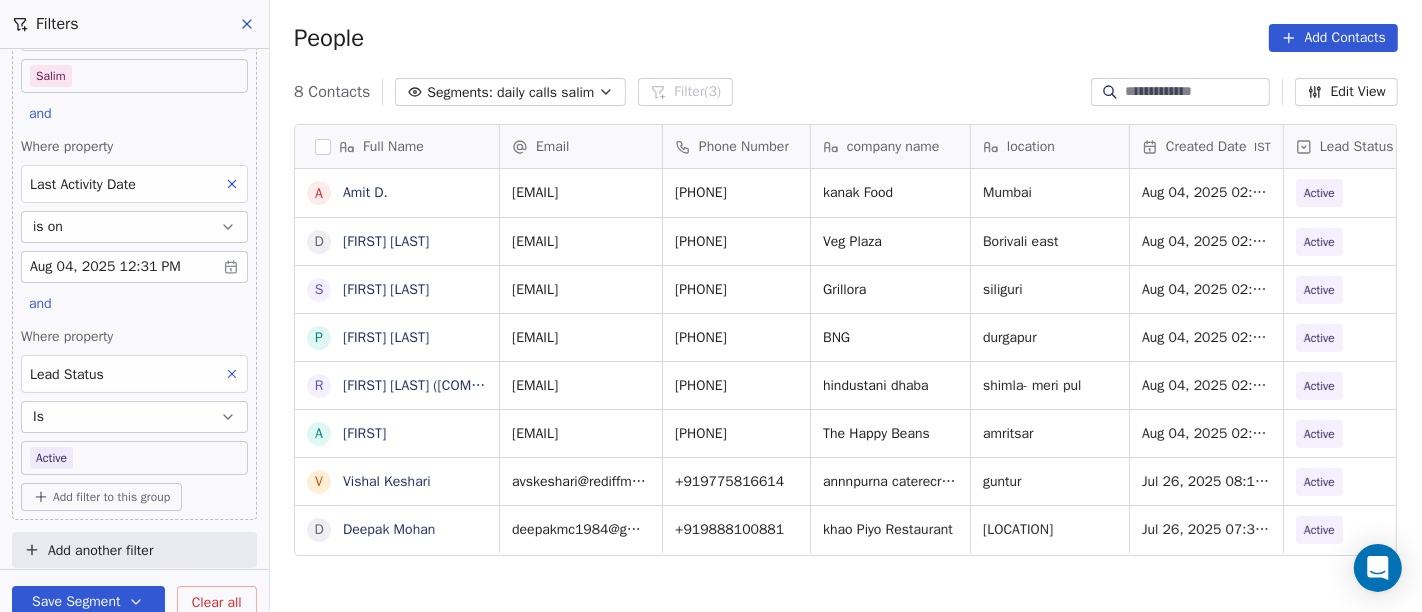 click on "On2Cook India Pvt. Ltd. Contacts People Marketing Workflows Campaigns Sales Pipelines Sequences Beta Tools Apps AI Agents Help & Support Filters Where property   Assignee   Includes Salim and Where property   Last Activity Date   is on Aug 04, 2025 12:31 PM and Where property   Lead Status   Is Active Add filter to this group Add another filter Save Segment Clear all People  Add Contacts 8 Contacts Segments: daily calls salim  Filter  (3) Edit View Tag Add to Sequence Full Name A Amit D. D Devaray Nayak s shekhar kumar P Pijush Dutta R Rajesh Raj (ChauhaN Enterprises) A Abishek V Vishal Keshari D Deepak Mohan Email Phone Number company name location Created Date IST Lead Status Tags Assignee Sales Rep smslandmark@gmail.com +917972164520 kanak Food Mumbai Aug 04, 2025 02:32 PM Active Salim devaray07@gmail.com +919821784285 Veg Plaza Borivali east Aug 04, 2025 02:26 PM Active Salim sagarshekhar_2008@rediffmail.com 919851279555
Grillora siliguri Aug 04, 2025 02:25 PM Active Salim pijushhathwaydgp@gmail.com" at bounding box center [711, 306] 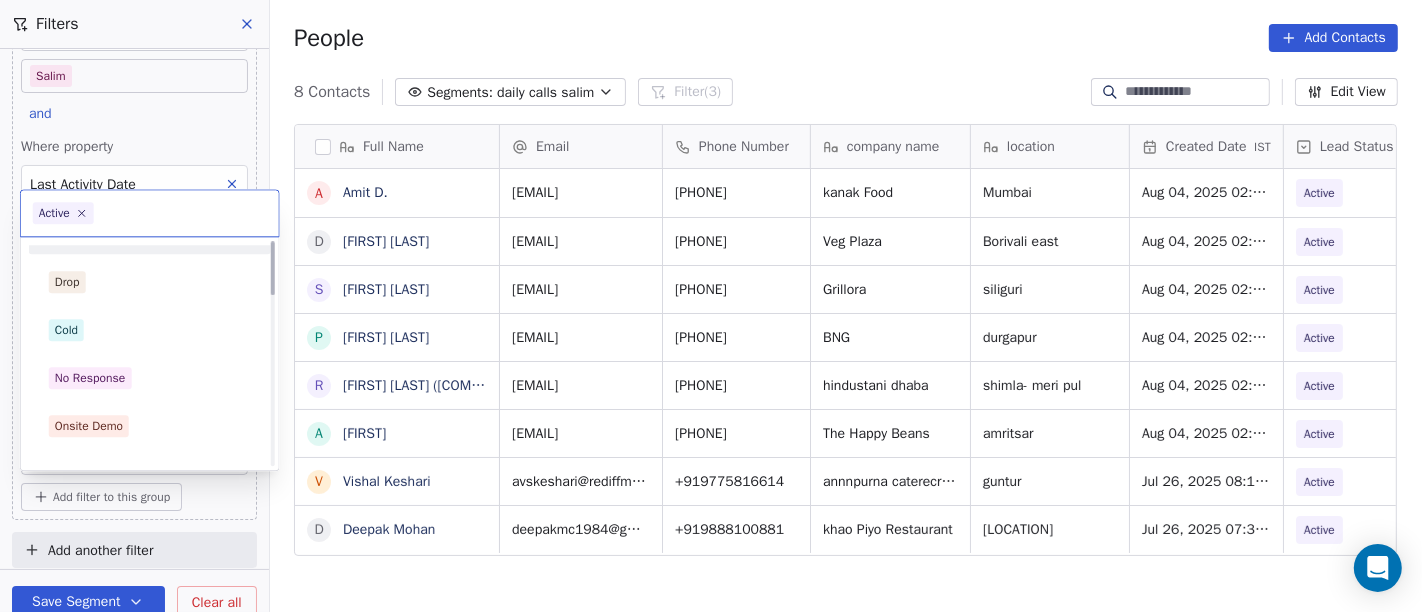 scroll, scrollTop: 0, scrollLeft: 0, axis: both 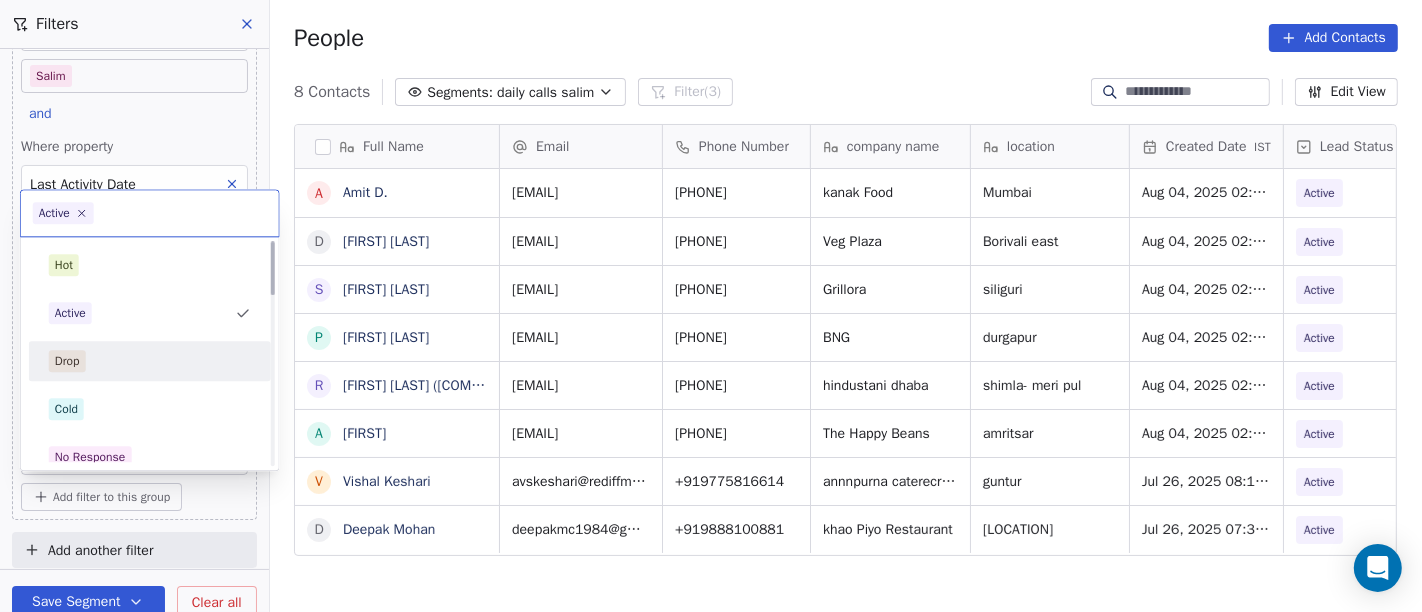 click on "Drop" at bounding box center [150, 361] 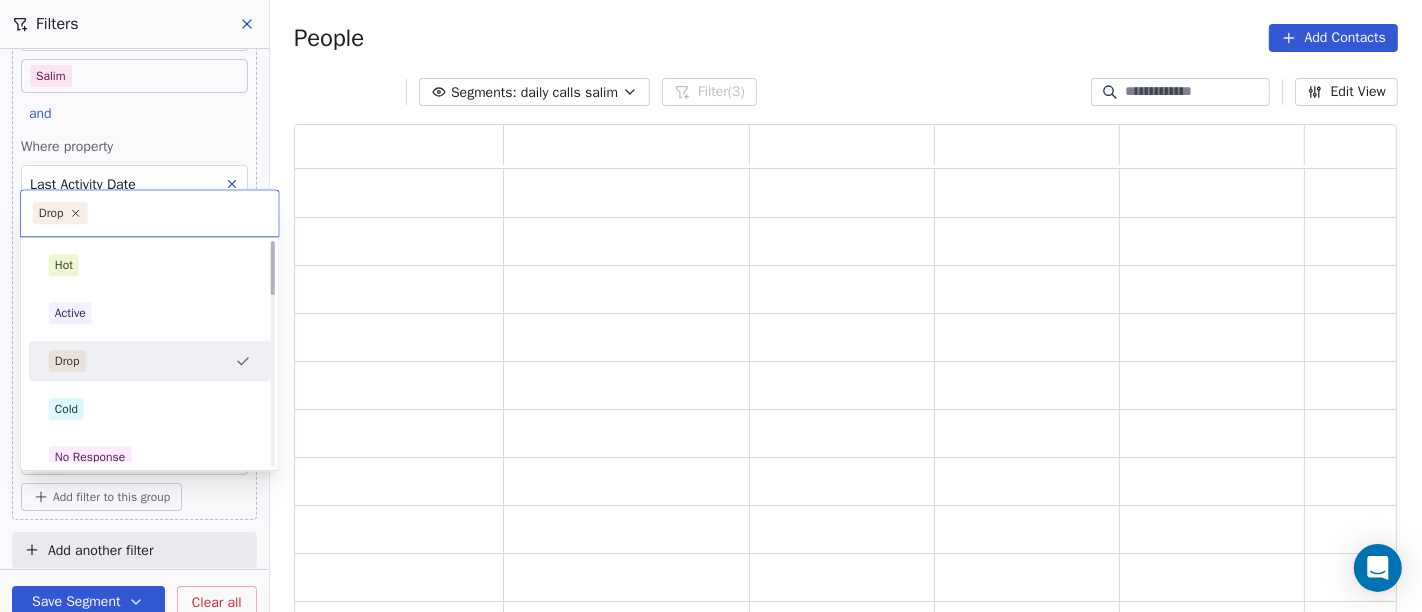 scroll, scrollTop: 17, scrollLeft: 17, axis: both 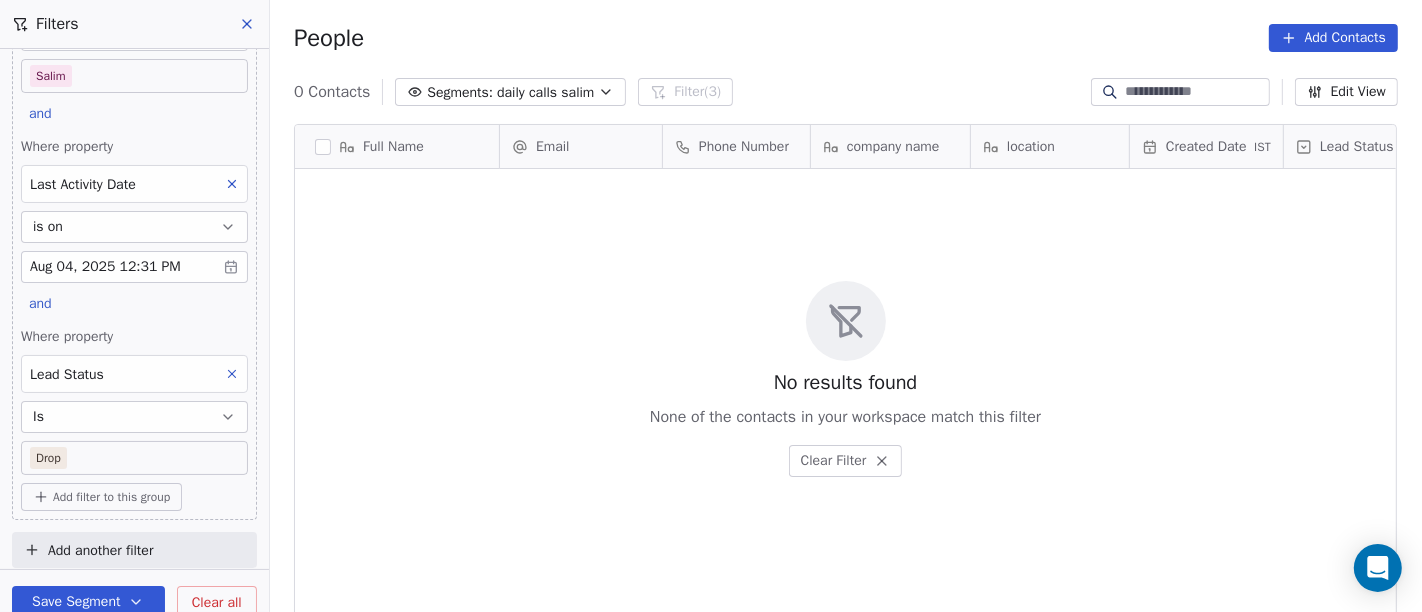 click on "On2Cook India Pvt. Ltd. Contacts People Marketing Workflows Campaigns Sales Pipelines Sequences Beta Tools Apps AI Agents Help & Support Filters Where property   Assignee   Includes Salim and Where property   Last Activity Date   is on Aug 04, 2025 12:31 PM and Where property   Lead Status   Is Drop Add filter to this group Add another filter Save Segment Clear all People  Add Contacts 0 Contacts Segments: daily calls salim  Filter  (3) Edit View Tag Add to Sequence Full Name Email Phone Number company name location Created Date IST Lead Status Tags Assignee Sales Rep
To pick up a draggable item, press the space bar.
While dragging, use the arrow keys to move the item.
Press space again to drop the item in its new position, or press escape to cancel.
No results found None of the contacts in your workspace match this filter Clear Filter" at bounding box center [711, 306] 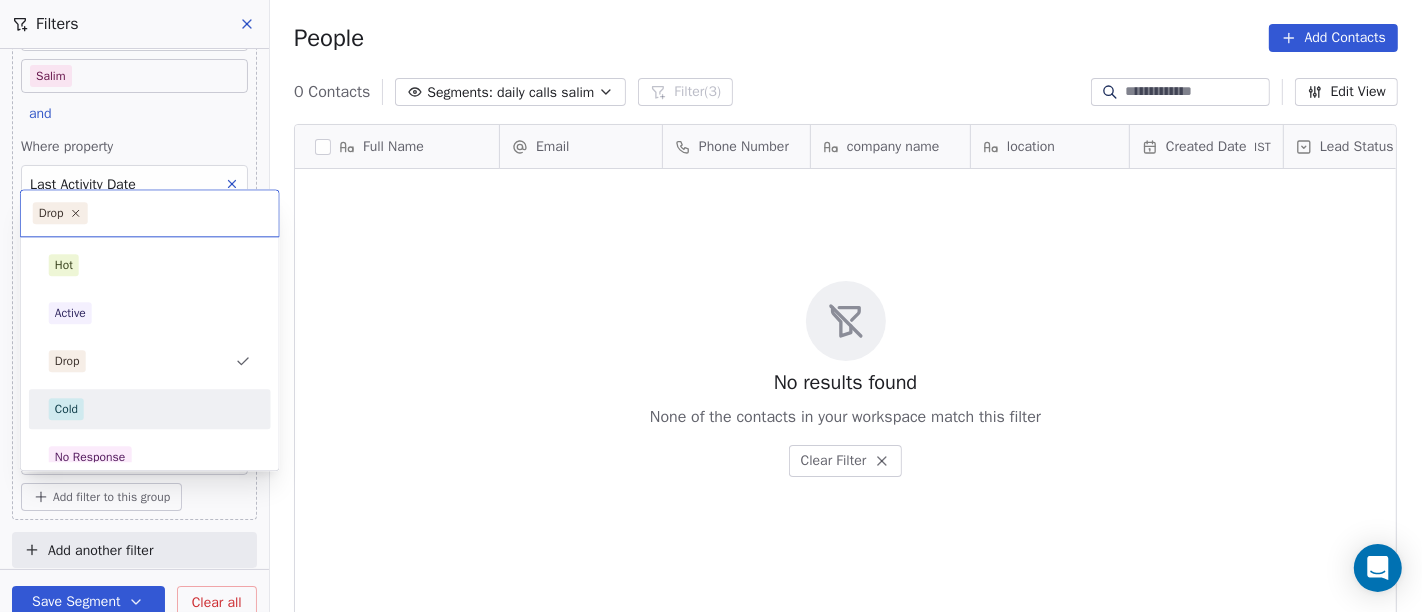 click on "Cold" at bounding box center (66, 409) 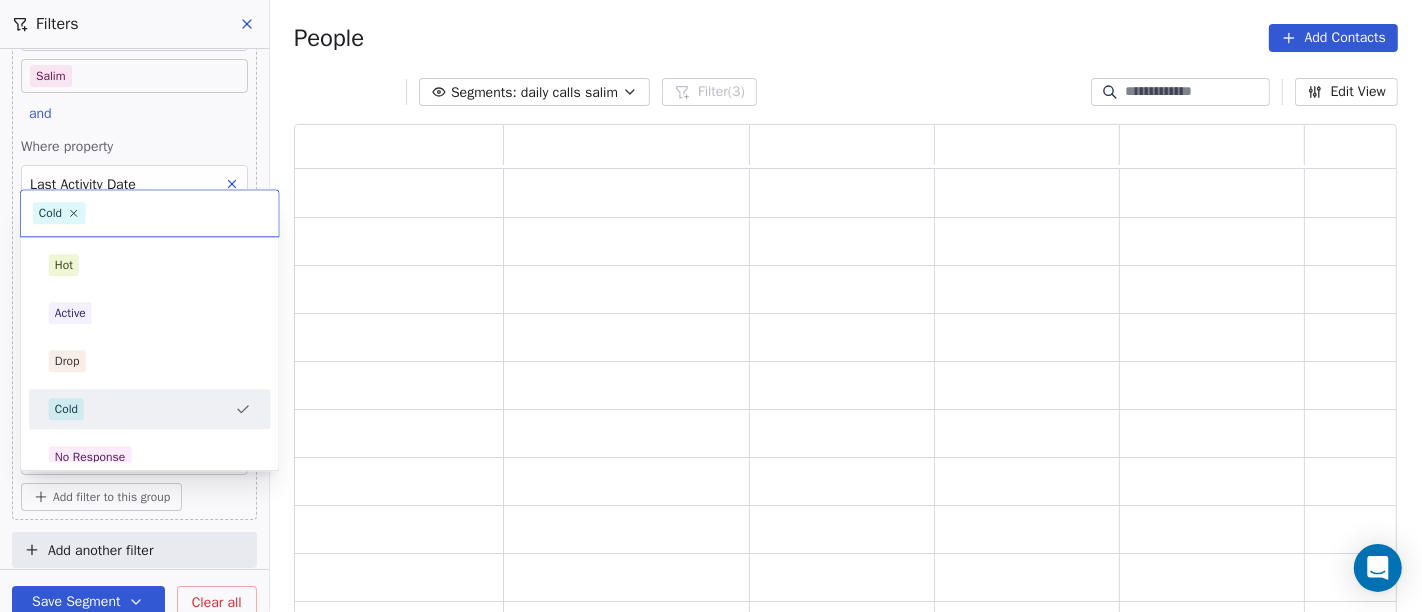 scroll, scrollTop: 0, scrollLeft: 0, axis: both 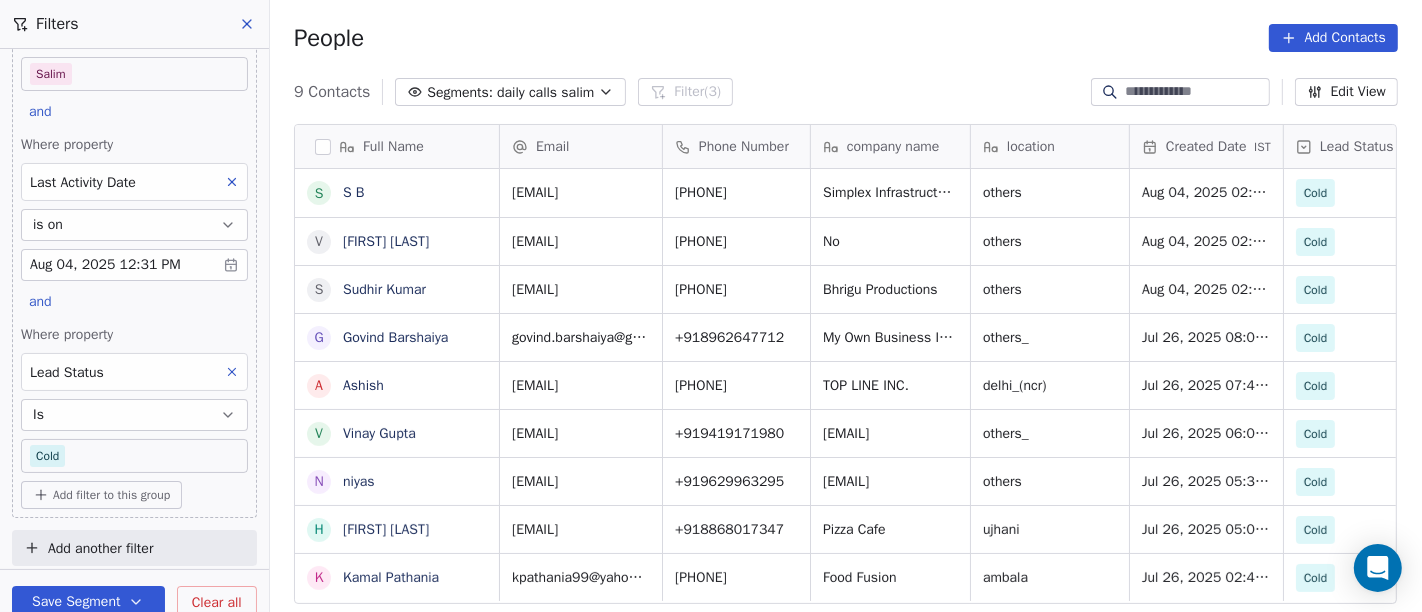 click on "On2Cook India Pvt. Ltd. Contacts People Marketing Workflows Campaigns Sales Pipelines Sequences Beta Tools Apps AI Agents Help & Support Filters Where property   Assignee   Includes Salim and Where property   Last Activity Date   is on Aug 04, 2025 12:31 PM and Where property   Lead Status   Is Cold Add filter to this group Add another filter Save Segment Clear all People  Add Contacts 9 Contacts Segments: daily calls salim  Filter  (3) Edit View Tag Add to Sequence Full Name S S B V Varun Agrawal S Sudhir Kumar G Govind Barshaiya A Ashish V Vinay Gupta n niyas H Harveer Singh K Kamal Pathania Email Phone Number company name location Created Date IST Lead Status Tags Assignee Sales Rep meet2bappa@yahoo.com +919710513830 Simplex Infrastructures Ltd. others Aug 04, 2025 02:22 PM Cold Salim gauravmo28490@gmail.com +918109390059 No others Aug 04, 2025 02:17 PM Cold Salim bhrigucolourlab@gmail.com +918377002785 Bhrigu Productions others Aug 04, 2025 02:06 PM Cold Salim govind.barshaiya@gmail.com +918962647712" at bounding box center [711, 306] 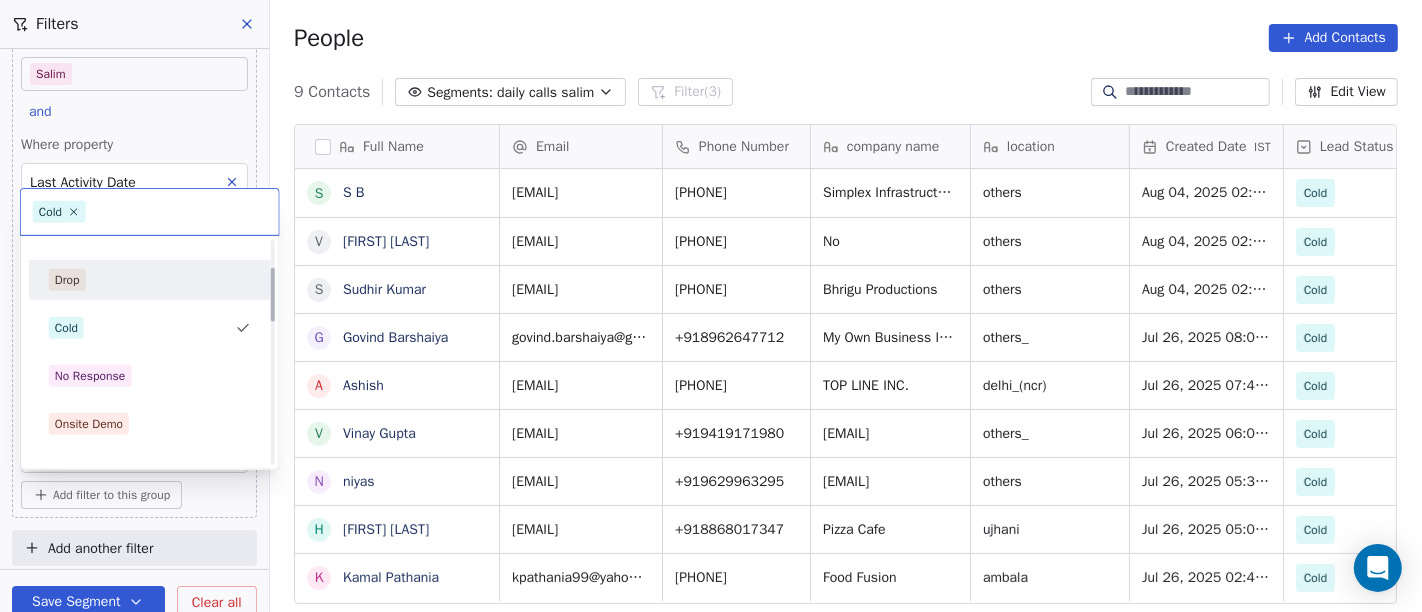 scroll, scrollTop: 111, scrollLeft: 0, axis: vertical 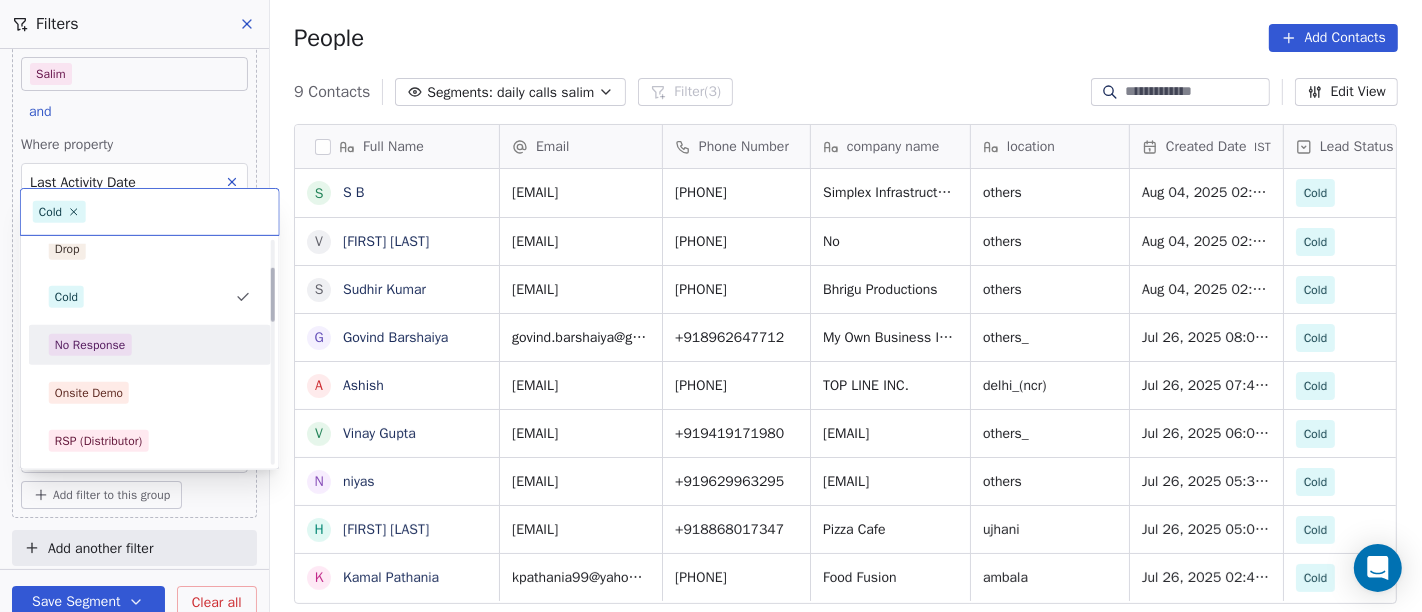 click on "No Response" at bounding box center [150, 345] 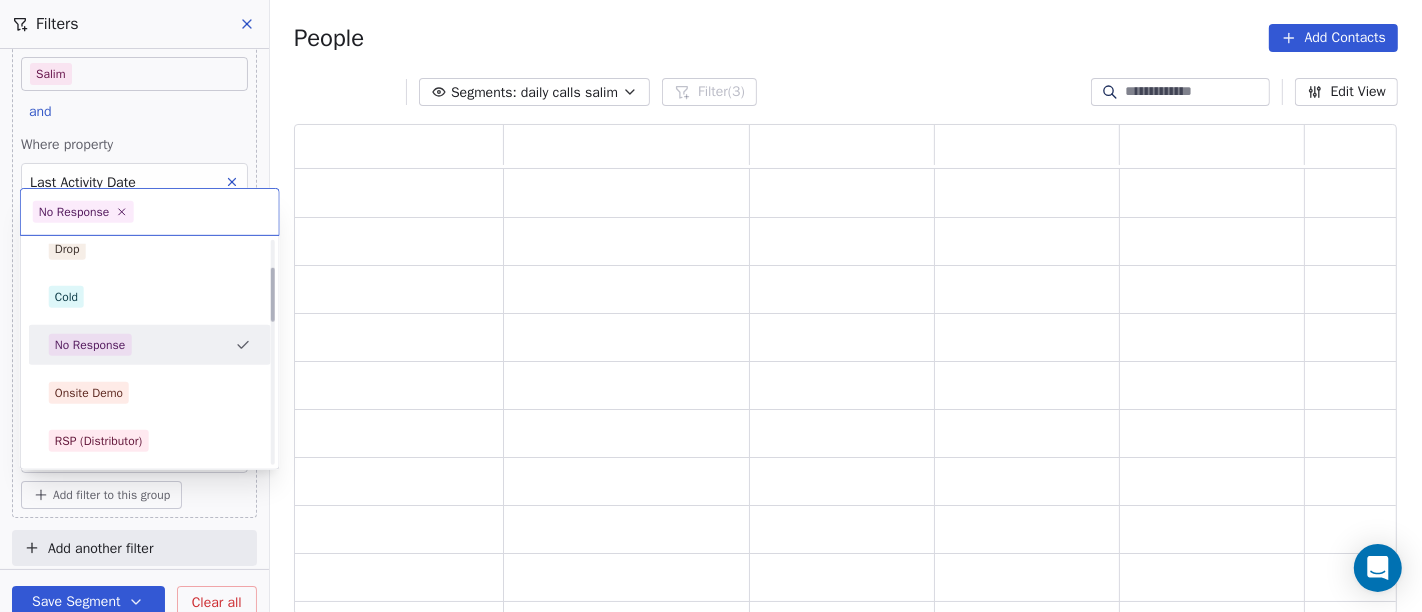 scroll, scrollTop: 17, scrollLeft: 17, axis: both 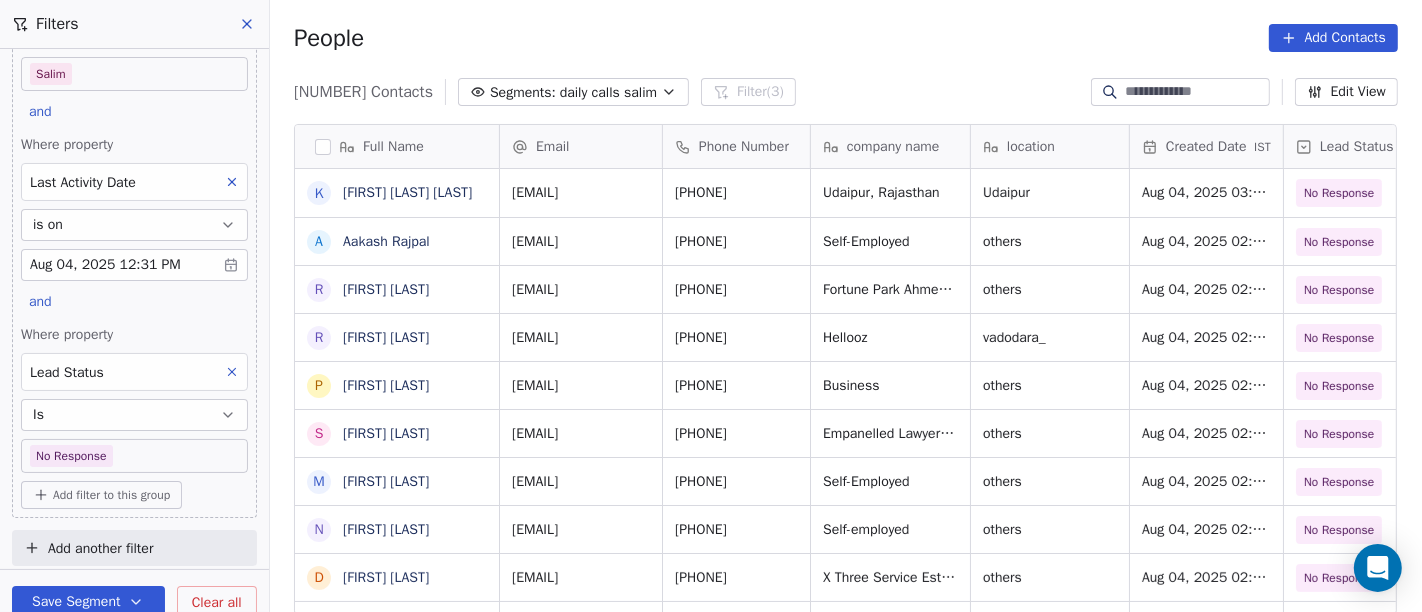 click on "On2Cook India Pvt. Ltd. Contacts People Marketing Workflows Campaigns Sales Pipelines Sequences Beta Tools Apps AI Agents Help & Support Filters Where property   Assignee   Includes Salim and Where property   Last Activity Date   is on Aug 04, 2025 12:31 PM and Where property   Lead Status   Is No Response Add filter to this group Add another filter Save Segment Clear all People  Add Contacts 24 Contacts Segments: daily calls salim  Filter  (3) Edit View Tag Add to Sequence Full Name K Kachrulal Dalptram Patel A Aakash Rajpal R Roop Kaushal R Ritesh Srivastava P Pankaj Agrhari S Satya Swarup Laha M Manoj Dugad N Naresh  Lakhotia D Dastani Nasir S Subbrata Sarkar R Rumiko Yachi S Sunil Kumar Bansod J Jyotika Kumar v vijay chakravarthy S Swati Goyal Dhawan H Heming Mathews B Bubun Panda S Sunil Dhage M Mafias Of Grill P Pawan Arora B Bipasha kumari A Abhilash Goswami S Sarita Jindal R Rajesh Malhotra Email Phone Number company name location Created Date IST Lead Status Tags Assignee Sales Rep +919982222081 s" at bounding box center (711, 306) 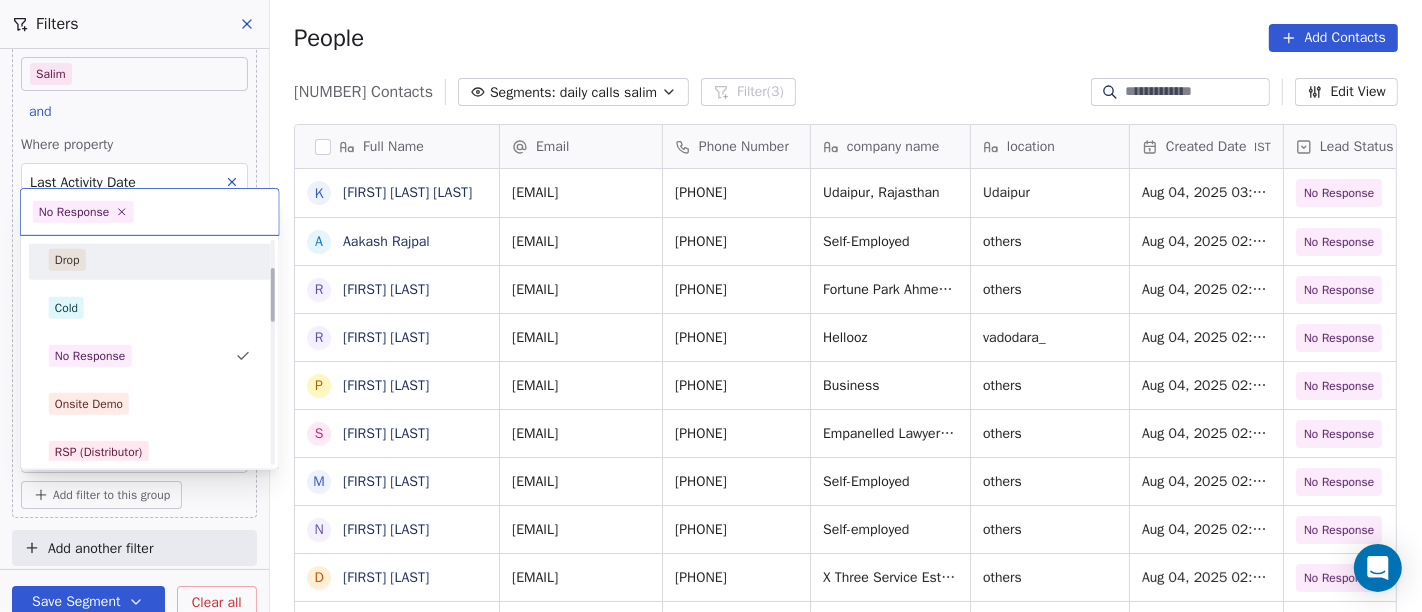 scroll, scrollTop: 125, scrollLeft: 0, axis: vertical 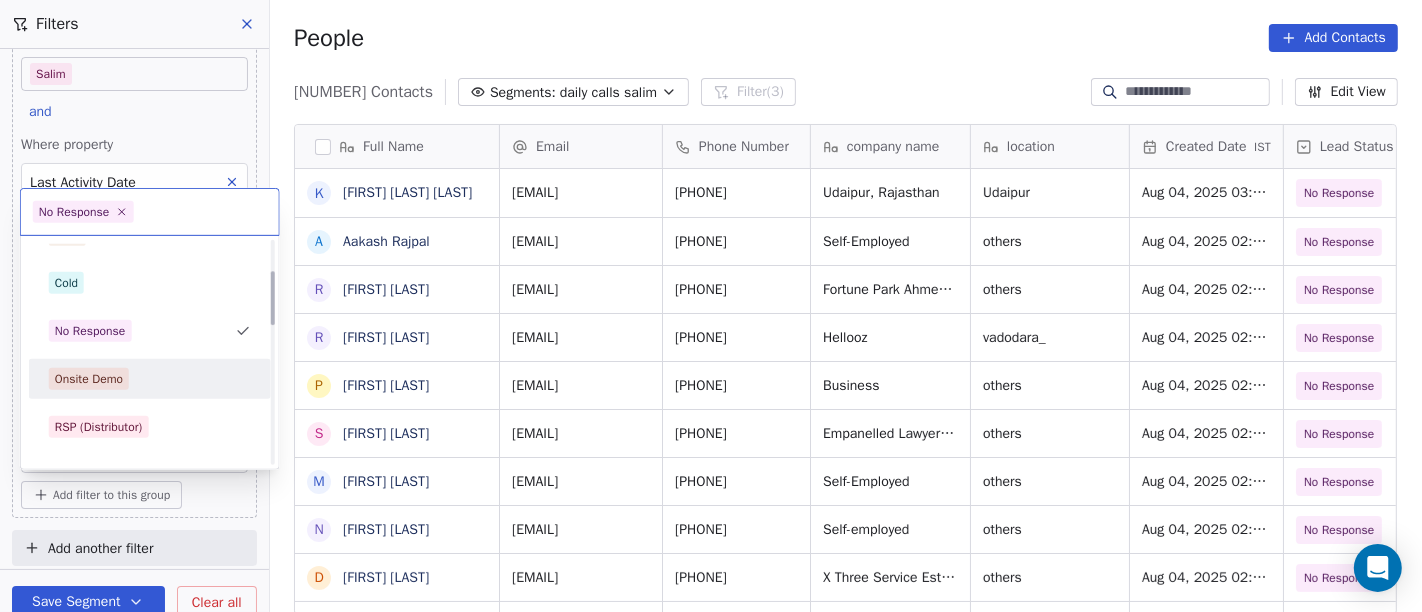 click on "Onsite Demo" at bounding box center [89, 379] 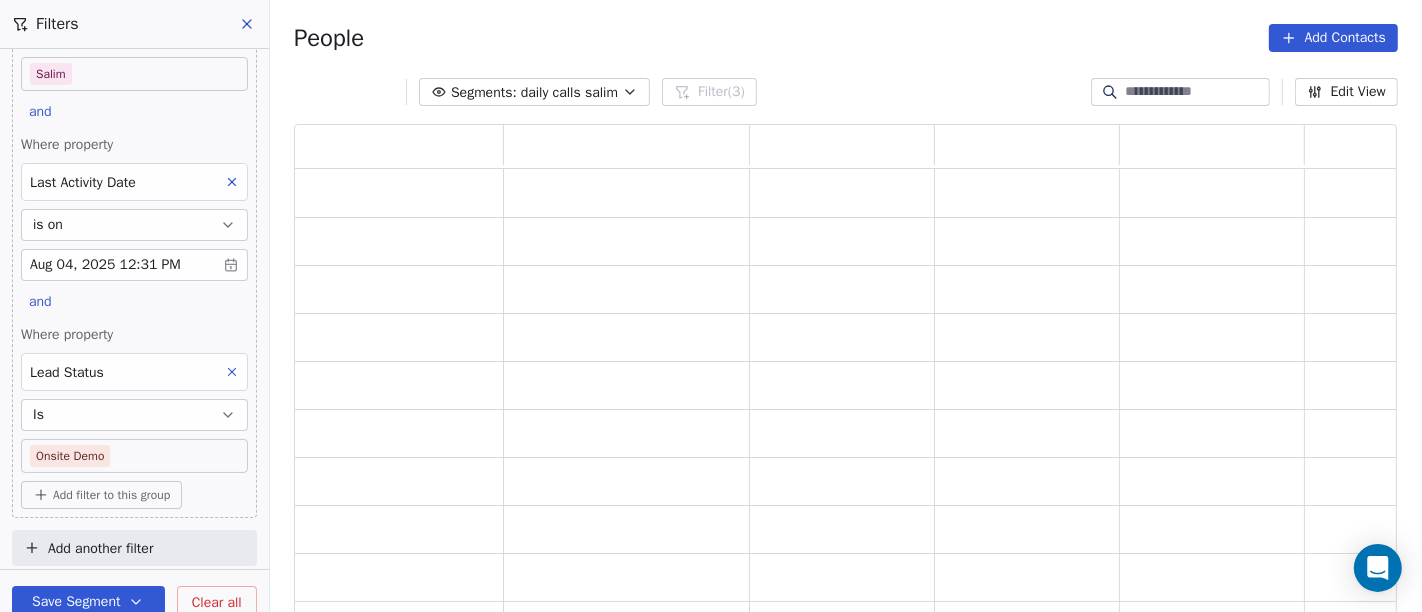 scroll, scrollTop: 17, scrollLeft: 17, axis: both 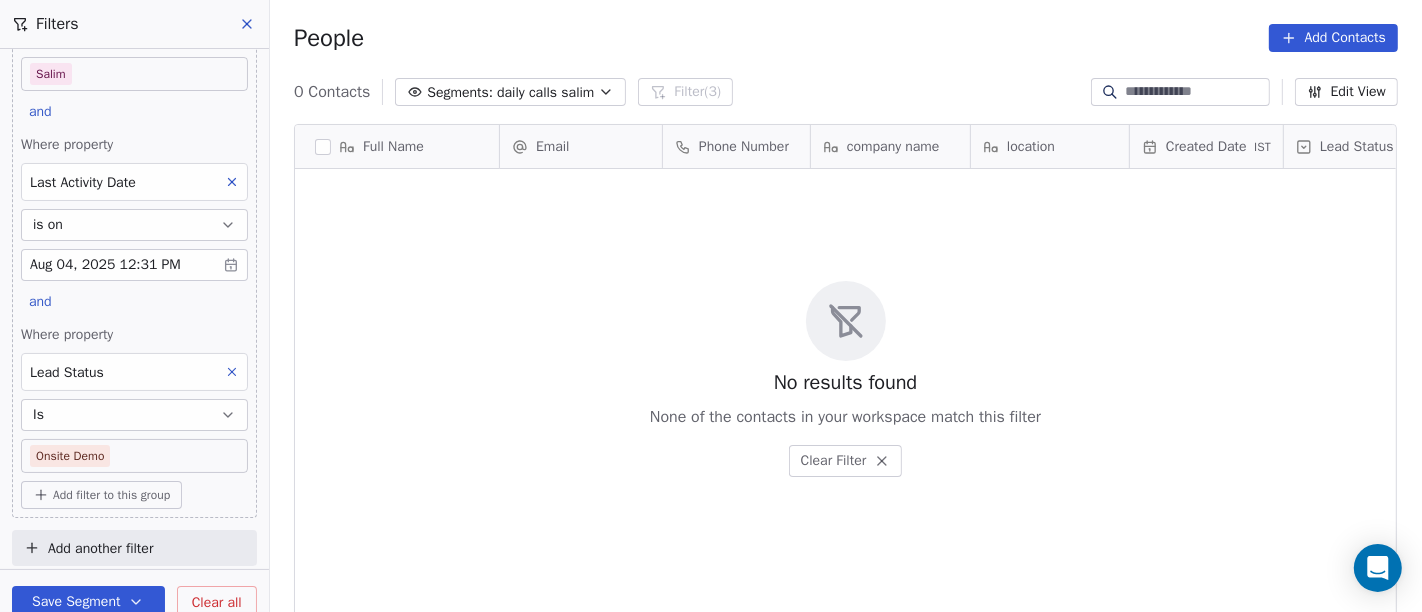 click on "On2Cook India Pvt. Ltd. Contacts People Marketing Workflows Campaigns Sales Pipelines Sequences Beta Tools Apps AI Agents Help & Support Filters Where property   Assignee   Includes Salim and Where property   Last Activity Date   is on Aug 04, 2025 12:31 PM and Where property   Lead Status   Is Onsite Demo Add filter to this group Add another filter Save Segment Clear all People  Add Contacts 0 Contacts Segments: daily calls salim  Filter  (3) Edit View Tag Add to Sequence Full Name Email Phone Number company name location Created Date IST Lead Status Tags Assignee Sales Rep
To pick up a draggable item, press the space bar.
While dragging, use the arrow keys to move the item.
Press space again to drop the item in its new position, or press escape to cancel.
No results found None of the contacts in your workspace match this filter Clear Filter" at bounding box center (711, 306) 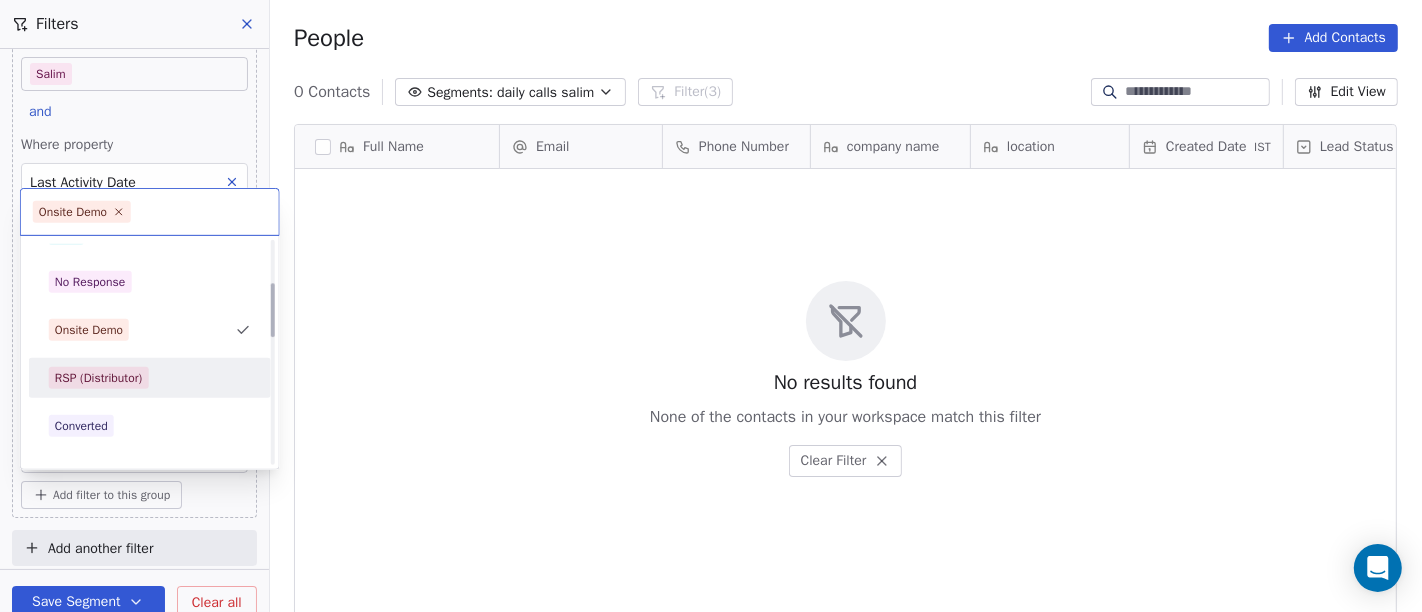 click on "RSP (Distributor)" at bounding box center [98, 378] 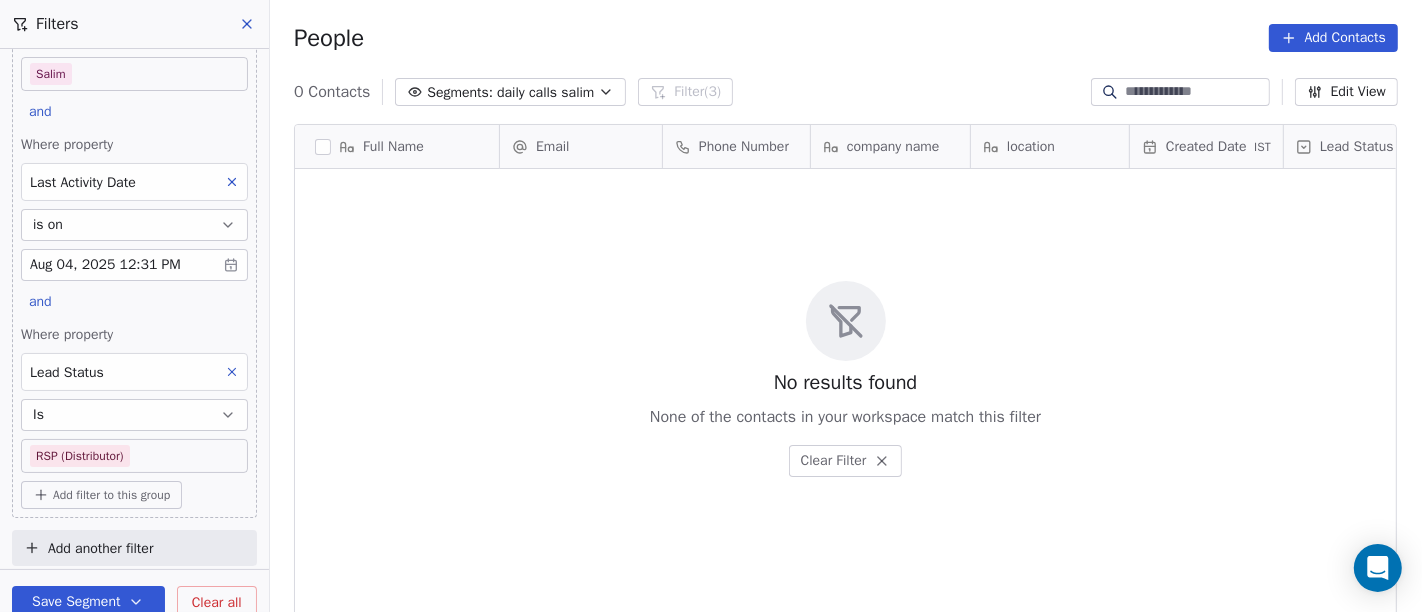 click on "On2Cook India Pvt. Ltd. Contacts People Marketing Workflows Campaigns Sales Pipelines Sequences Beta Tools Apps AI Agents Help & Support Filters Where property   Assignee   Includes Salim and Where property   Last Activity Date   is on Aug 04, 2025 12:31 PM and Where property   Lead Status   Is RSP (Distributor) Add filter to this group Add another filter Save Segment Clear all People  Add Contacts 0 Contacts Segments: daily calls salim  Filter  (3) Edit View Tag Add to Sequence Full Name Email Phone Number company name location Created Date IST Lead Status Tags Assignee Sales Rep
To pick up a draggable item, press the space bar.
While dragging, use the arrow keys to move the item.
Press space again to drop the item in its new position, or press escape to cancel.
No results found None of the contacts in your workspace match this filter Clear Filter" at bounding box center (711, 306) 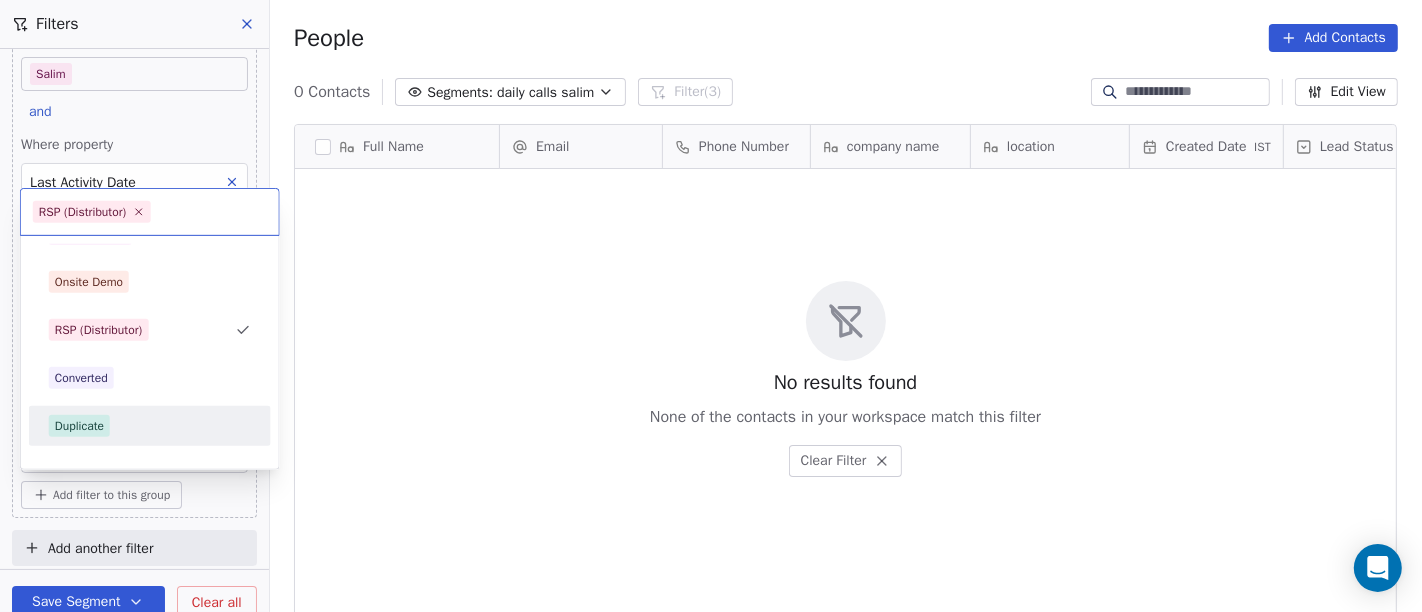 click on "Duplicate" at bounding box center (150, 426) 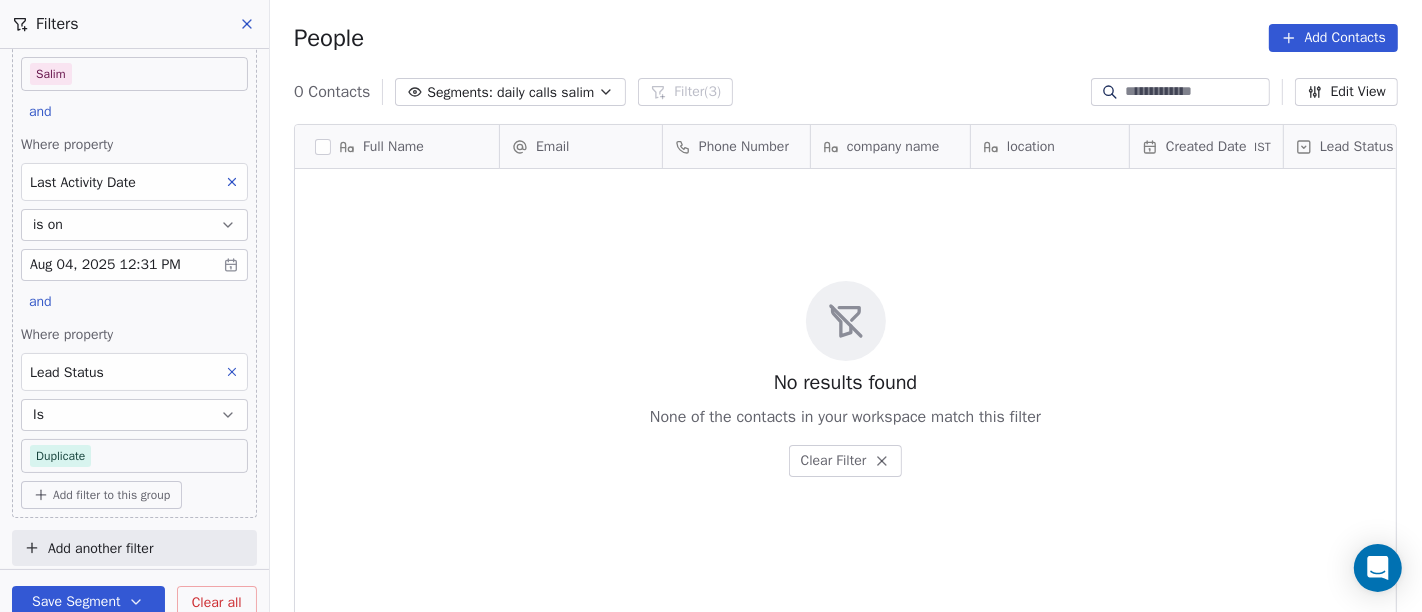 click on "On2Cook India Pvt. Ltd. Contacts People Marketing Workflows Campaigns Sales Pipelines Sequences Beta Tools Apps AI Agents Help & Support Filters Where property   Assignee   Includes Salim and Where property   Last Activity Date   is on Aug 04, 2025 12:31 PM and Where property   Lead Status   Is Duplicate Add filter to this group Add another filter Save Segment Clear all People  Add Contacts 0 Contacts Segments: daily calls salim  Filter  (3) Edit View Tag Add to Sequence Full Name Email Phone Number company name location Created Date IST Lead Status Tags Assignee Sales Rep
To pick up a draggable item, press the space bar.
While dragging, use the arrow keys to move the item.
Press space again to drop the item in its new position, or press escape to cancel.
No results found None of the contacts in your workspace match this filter Clear Filter" at bounding box center [711, 306] 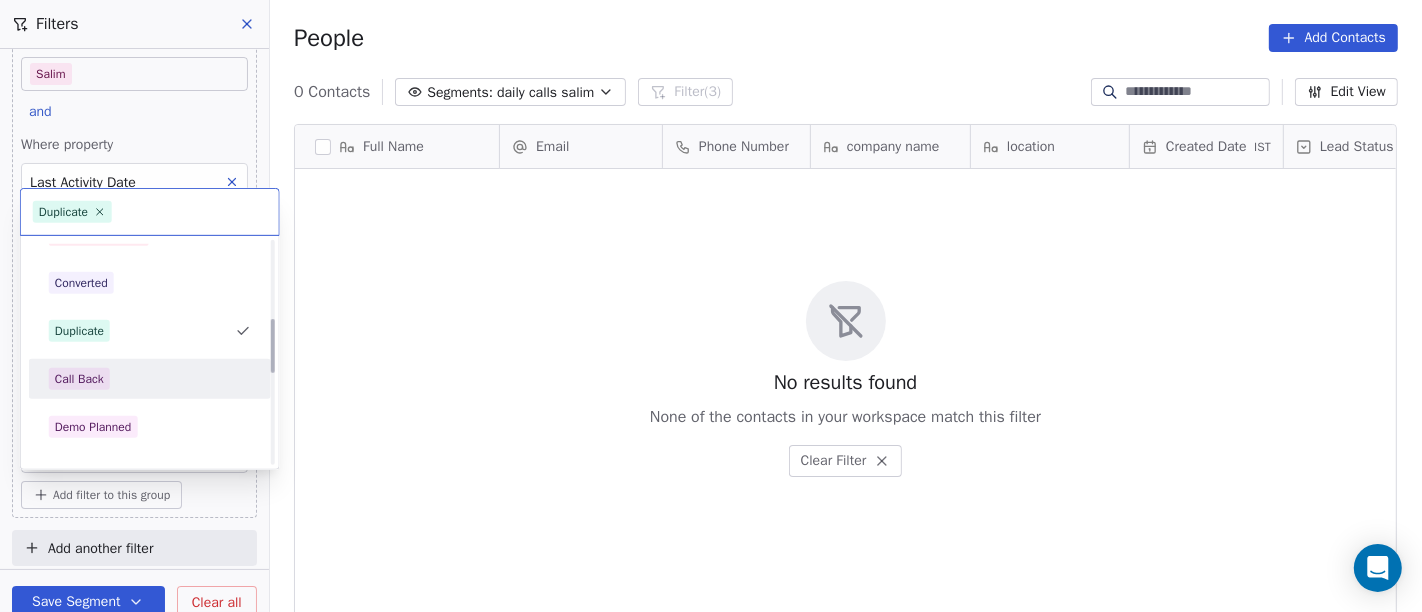 click on "Call Back" at bounding box center [150, 379] 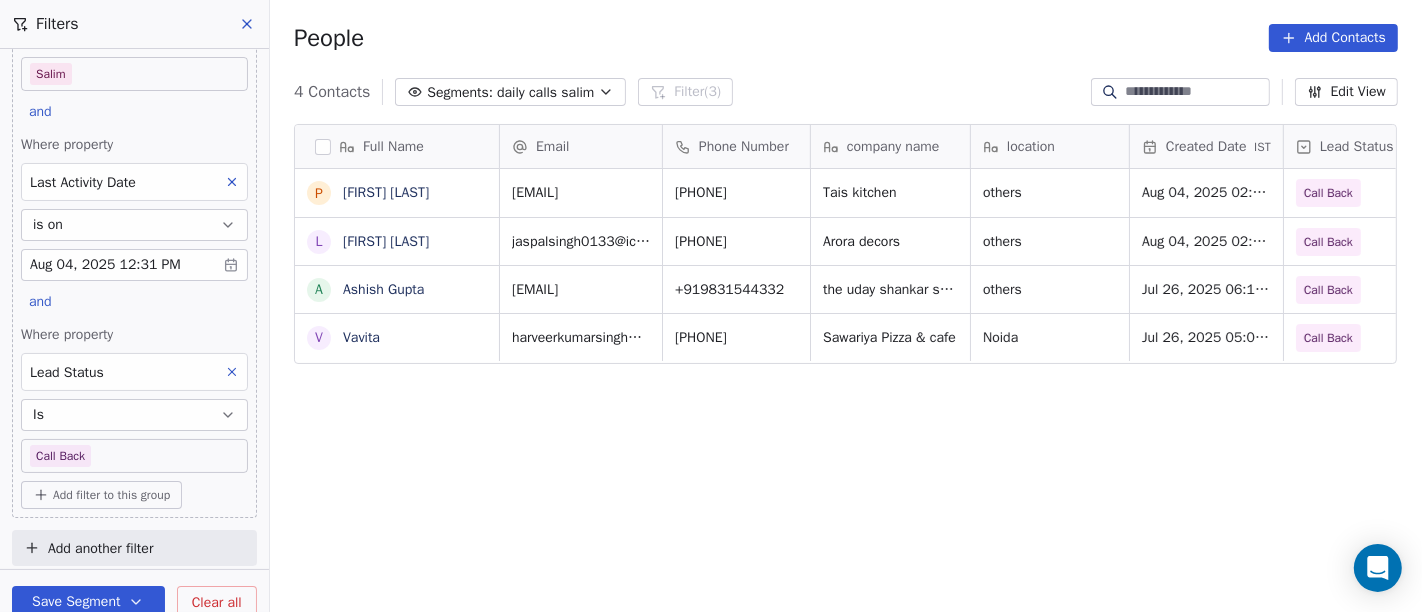 click on "On2Cook India Pvt. Ltd. Contacts People Marketing Workflows Campaigns Sales Pipelines Sequences Beta Tools Apps AI Agents Help & Support Filters Where property   Assignee   Includes Salim and Where property   Last Activity Date   is on Aug 04, 2025 12:31 PM and Where property   Lead Status   Is Call Back Add filter to this group Add another filter Save Segment Clear all People  Add Contacts 4 Contacts Segments: daily calls salim  Filter  (3) Edit View Tag Add to Sequence Full Name P Pawan Gupta L Lucky Arora A Ashish Gupta V Vavita Email Phone Number company name location Created Date IST Lead Status Tags Assignee Sales Rep pawangupta3467@gmail.com +918329294901 Tais kitchen others Aug 04, 2025 02:28 PM Call Back Salim jaspalsingh0133@icloud.com +919817016133 Arora decors others Aug 04, 2025 02:24 PM Call Back Salim ashishgupta531971@gmail.com +919831544332 the uday shankar stores others Jul 26, 2025 06:11 PM Call Back Salim harveerkumarsingh@gmail.com +919318489156 Sawariya Pizza & cafe Noida Call Back" at bounding box center [711, 306] 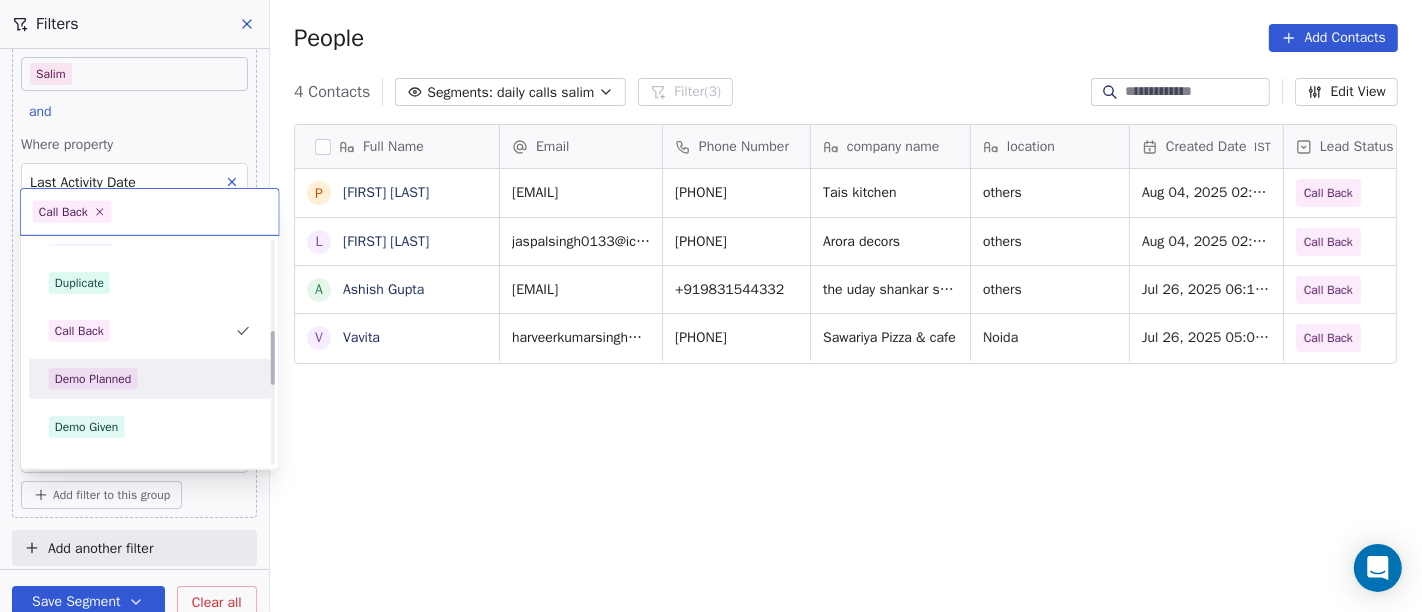 click on "Demo Planned" at bounding box center [93, 379] 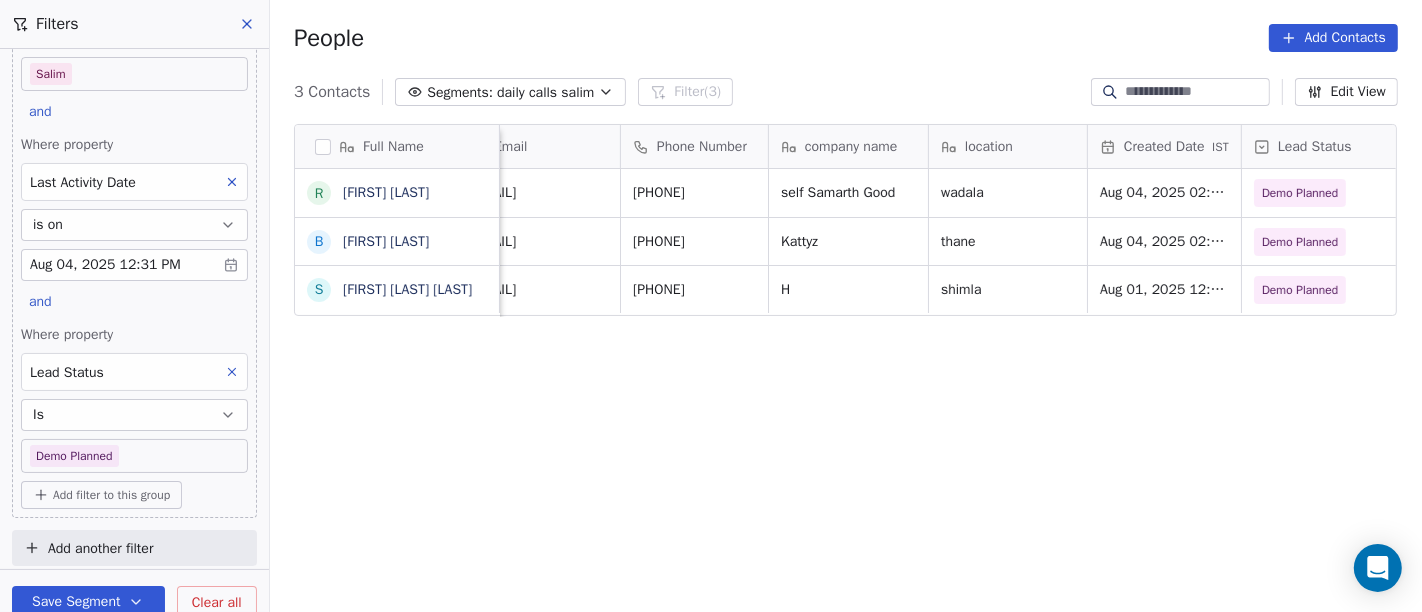 click on "On2Cook India Pvt. Ltd. Contacts People Marketing Workflows Campaigns Sales Pipelines Sequences Beta Tools Apps AI Agents Help & Support Filters Where property   Assignee   Includes Salim and Where property   Last Activity Date   is on Aug 04, 2025 12:31 PM and Where property   Lead Status   Is Demo Planned Add filter to this group Add another filter Save Segment Clear all People  Add Contacts 3 Contacts Segments: daily calls salim  Filter  (3) Edit View Tag Add to Sequence Full Name R Rahul Kamble B Bhushan Prasad S Swapnil Raje Khot Email Phone Number company name location Created Date IST Lead Status Tags Assignee Sales Rep kambleramesh01@yahoo.com 9833276204 self  Samarth Good wadala Aug 04, 2025 02:35 PM Demo Planned Demo Planned Salim Sapan bhushansprasad@gmail.com 9699579777 Kattyz thane Aug 04, 2025 02:15 PM Demo Planned Demo Planned Salim Sapan swapnilkhot7172@gmail.com 9881081575
H shimla Aug 01, 2025 12:11 PM Demo Planned Demo Planned Salim Sapan" at bounding box center [711, 306] 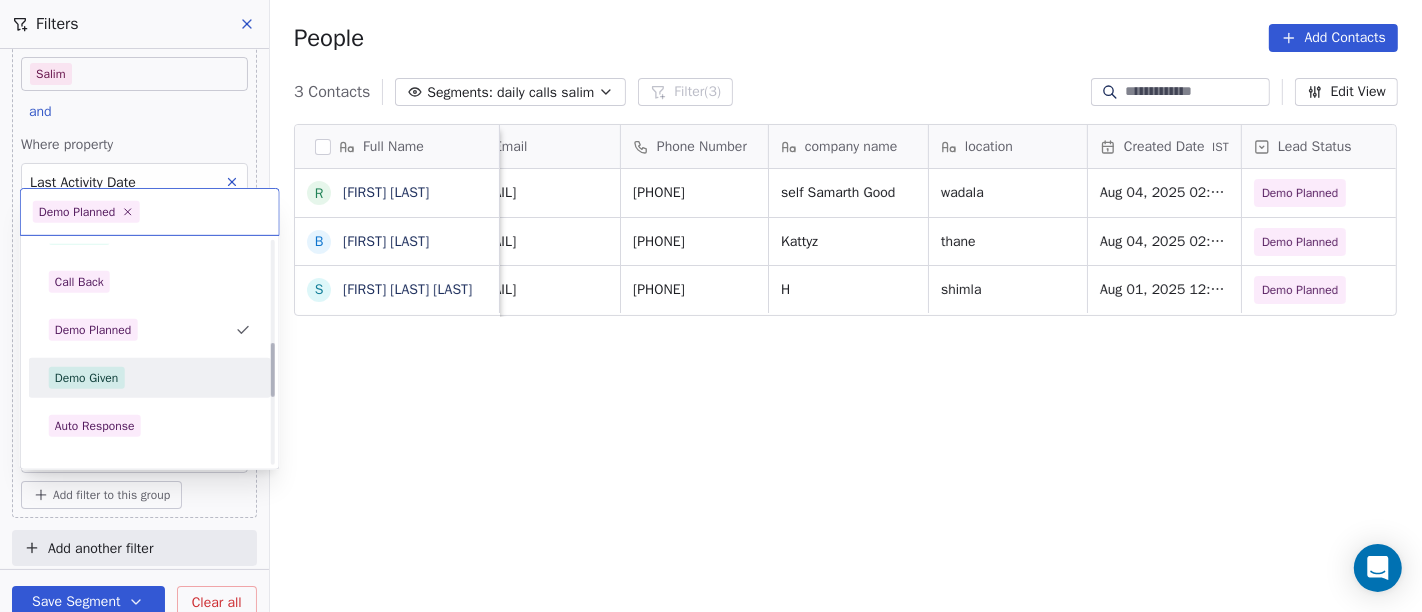 click on "Demo Given" at bounding box center (150, 378) 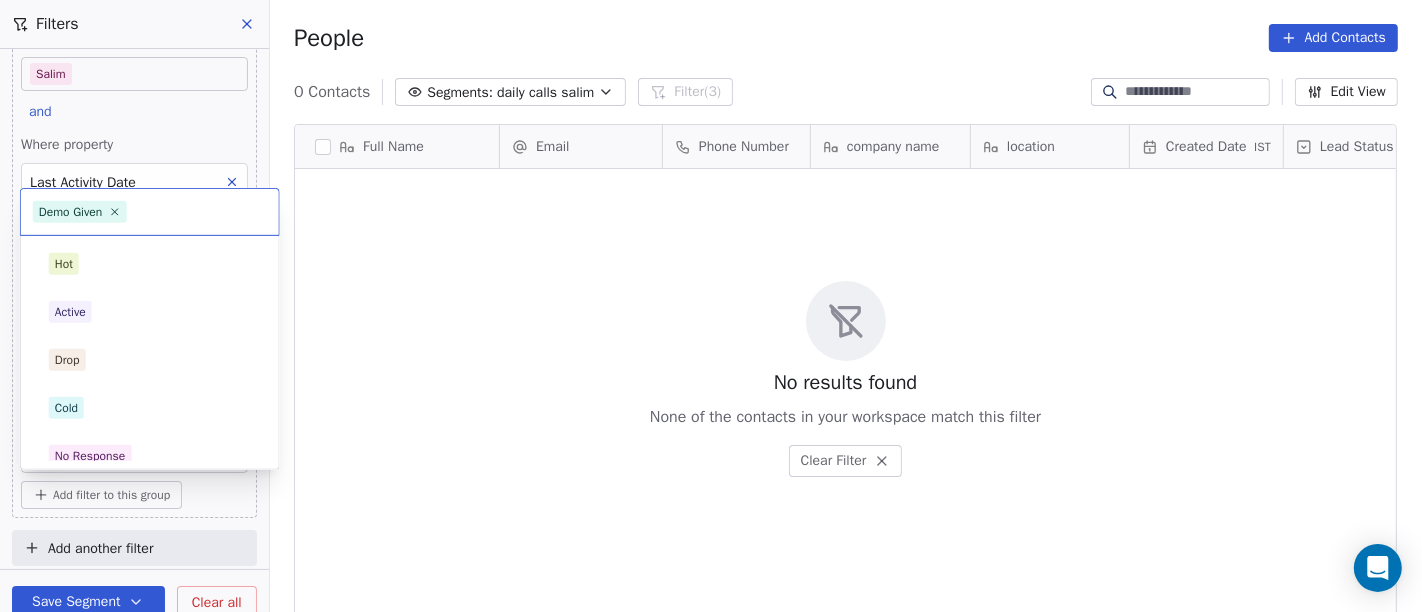 click on "On2Cook India Pvt. Ltd. Contacts People Marketing Workflows Campaigns Sales Pipelines Sequences Beta Tools Apps AI Agents Help & Support Filters Where property   Assignee   Includes Salim and Where property   Last Activity Date   is on Aug 04, 2025 12:31 PM and Where property   Lead Status   Is Demo Given Add filter to this group Add another filter Save Segment Clear all People  Add Contacts 0 Contacts Segments: daily calls salim  Filter  (3) Edit View Tag Add to Sequence Full Name Email Phone Number company name location Created Date IST Lead Status Tags Assignee Sales Rep
To pick up a draggable item, press the space bar.
While dragging, use the arrow keys to move the item.
Press space again to drop the item in its new position, or press escape to cancel.
No results found None of the contacts in your workspace match this filter Clear Filter
Demo Given Hot Active Drop Cold No Response Onsite Demo RSP (Distributor) Converted Duplicate Call Back Demo Planned Demo Given Confirm High" at bounding box center [711, 306] 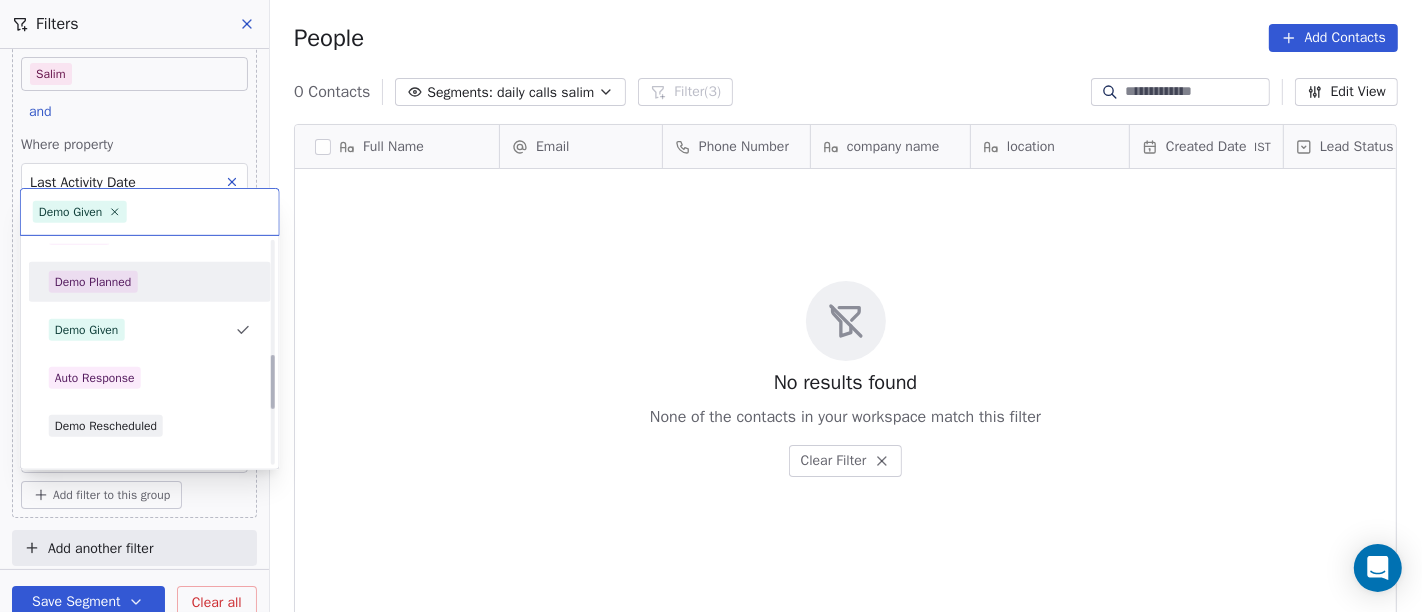 click on "Auto Response" at bounding box center [95, 378] 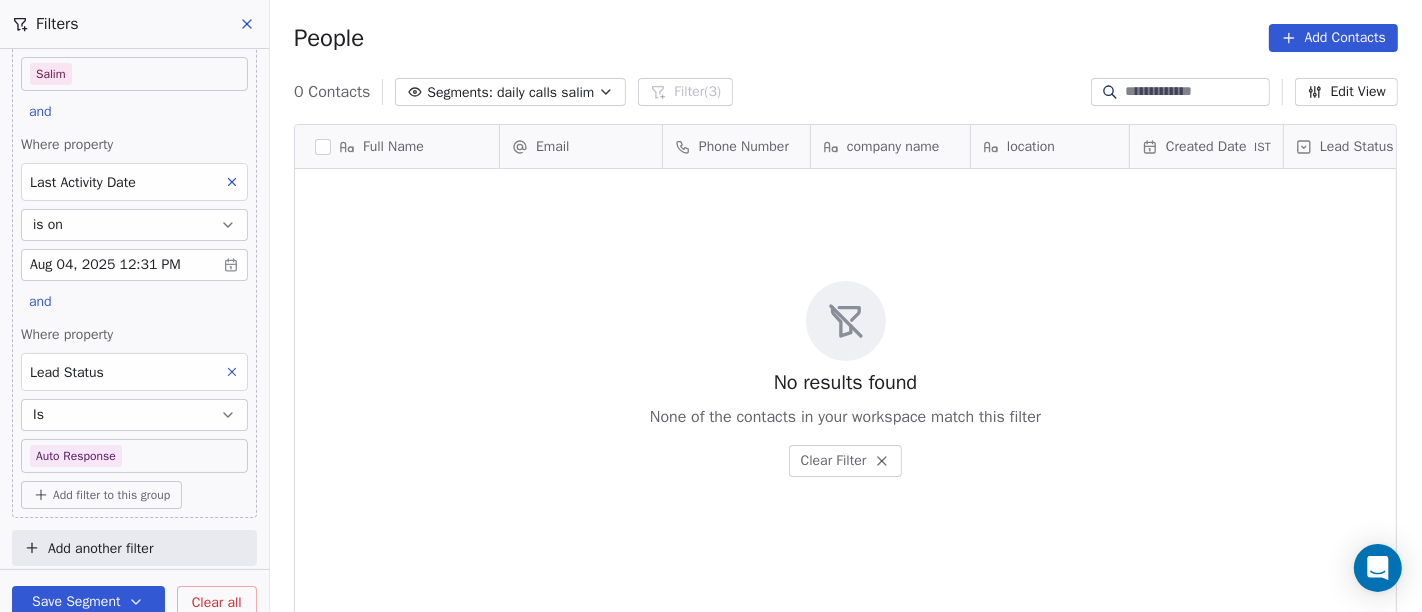 click on "On2Cook India Pvt. Ltd. Contacts People Marketing Workflows Campaigns Sales Pipelines Sequences Beta Tools Apps AI Agents Help & Support Filters Where property   Assignee   Includes Salim and Where property   Last Activity Date   is on Aug 04, 2025 12:31 PM and Where property   Lead Status   Is Auto Response Add filter to this group Add another filter Save Segment Clear all People  Add Contacts 0 Contacts Segments: daily calls salim  Filter  (3) Edit View Tag Add to Sequence Full Name Email Phone Number company name location Created Date IST Lead Status Tags Assignee Sales Rep
To pick up a draggable item, press the space bar.
While dragging, use the arrow keys to move the item.
Press space again to drop the item in its new position, or press escape to cancel.
No results found None of the contacts in your workspace match this filter Clear Filter" at bounding box center [711, 306] 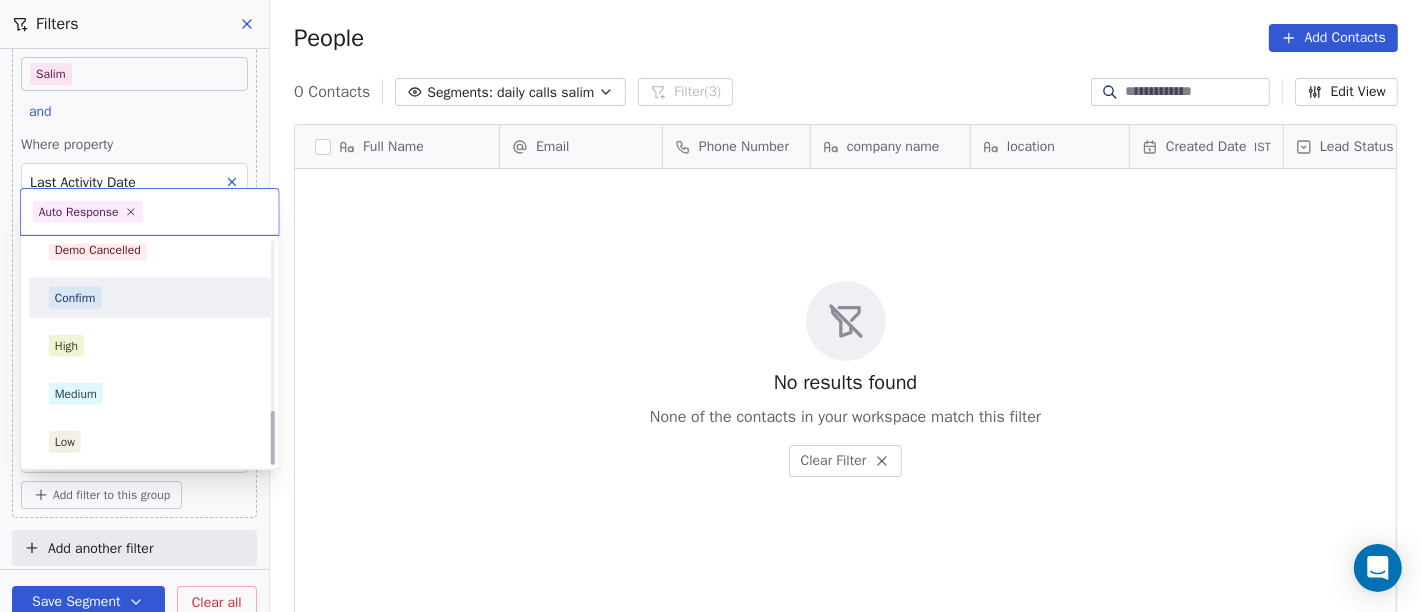 click on "Confirm" at bounding box center [150, 298] 